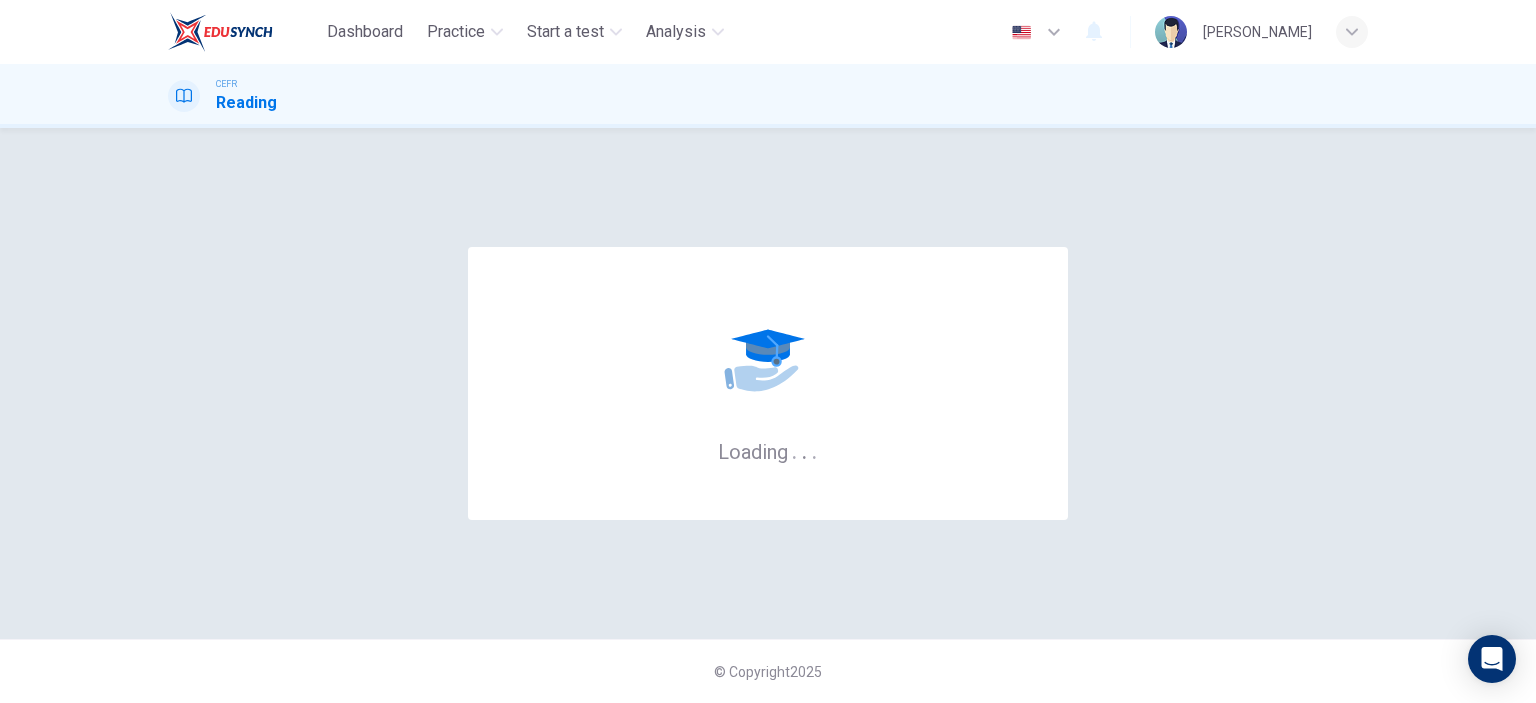 scroll, scrollTop: 0, scrollLeft: 0, axis: both 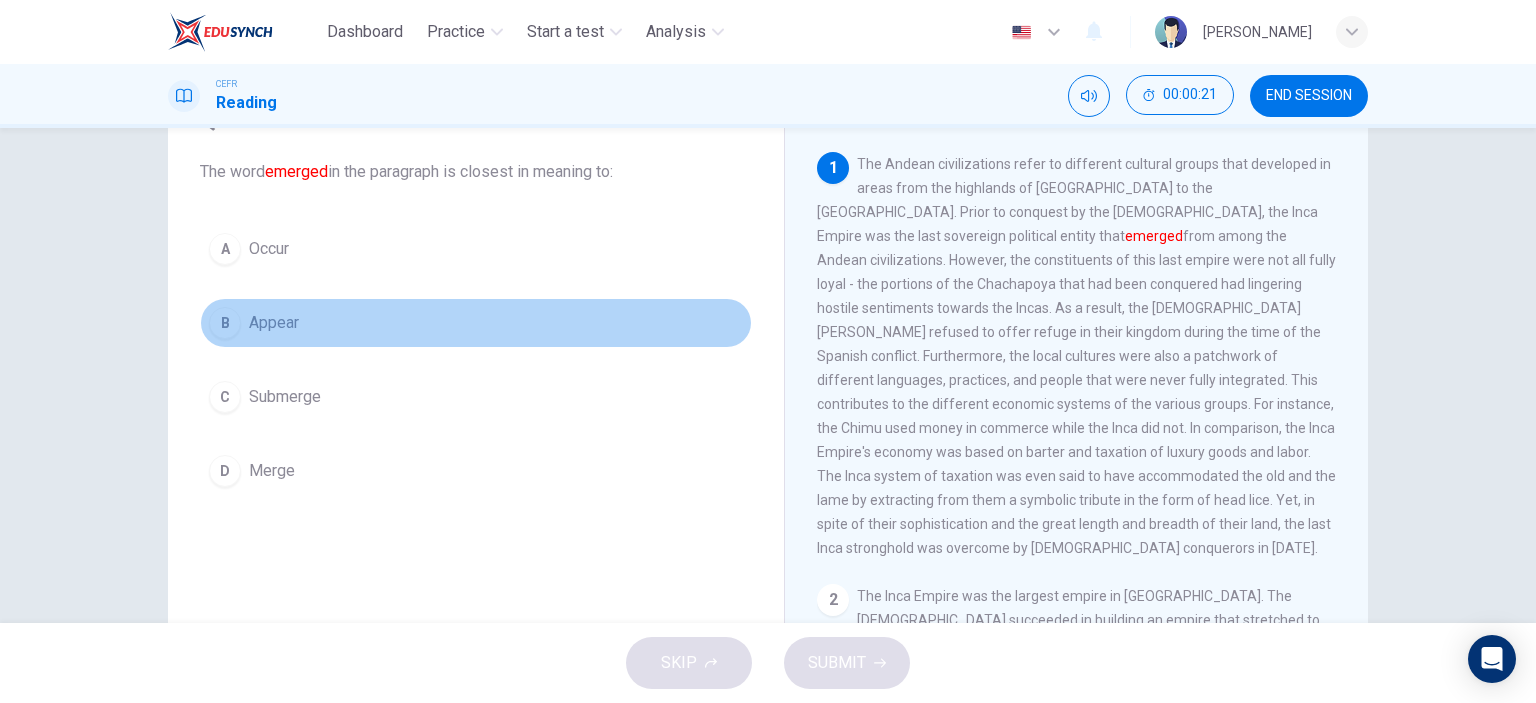 click on "Appear" at bounding box center [274, 323] 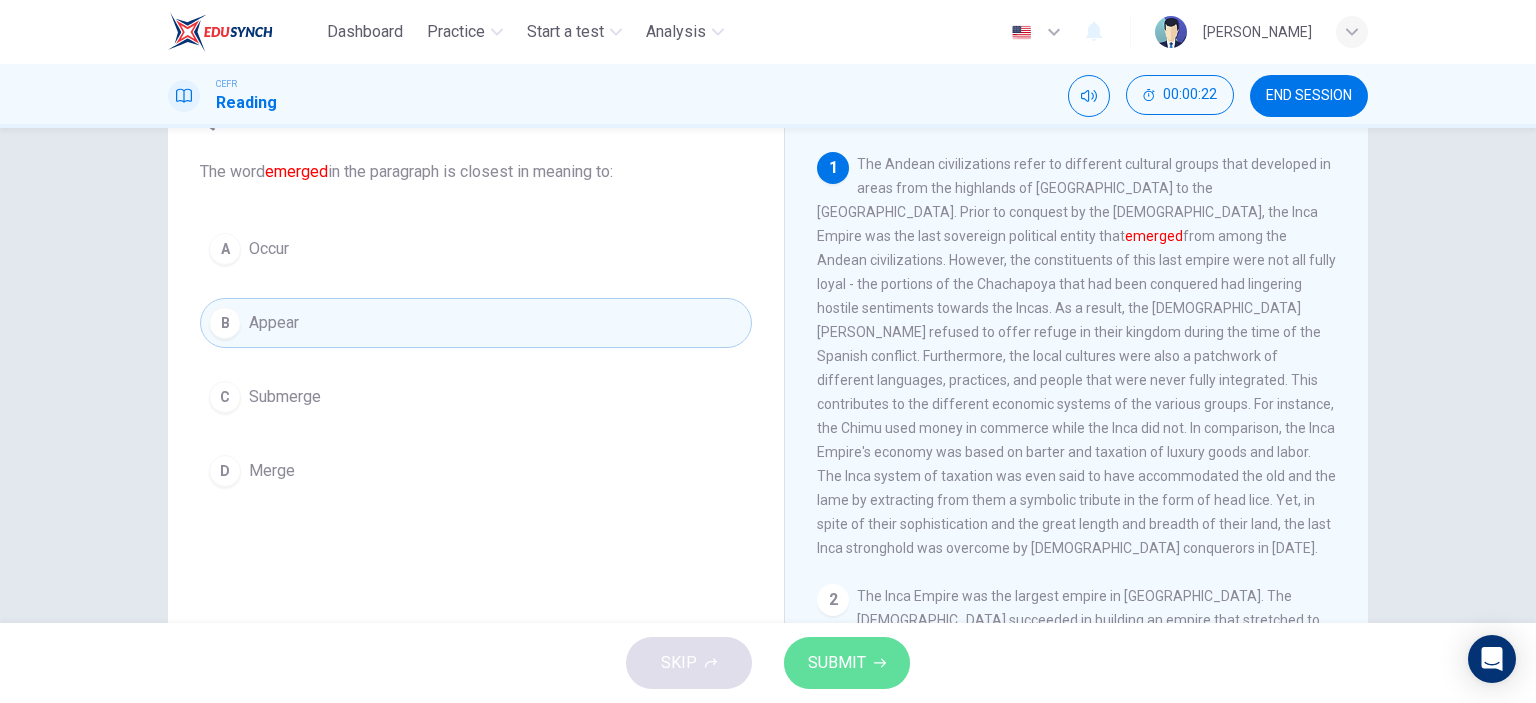 click on "SUBMIT" at bounding box center [837, 663] 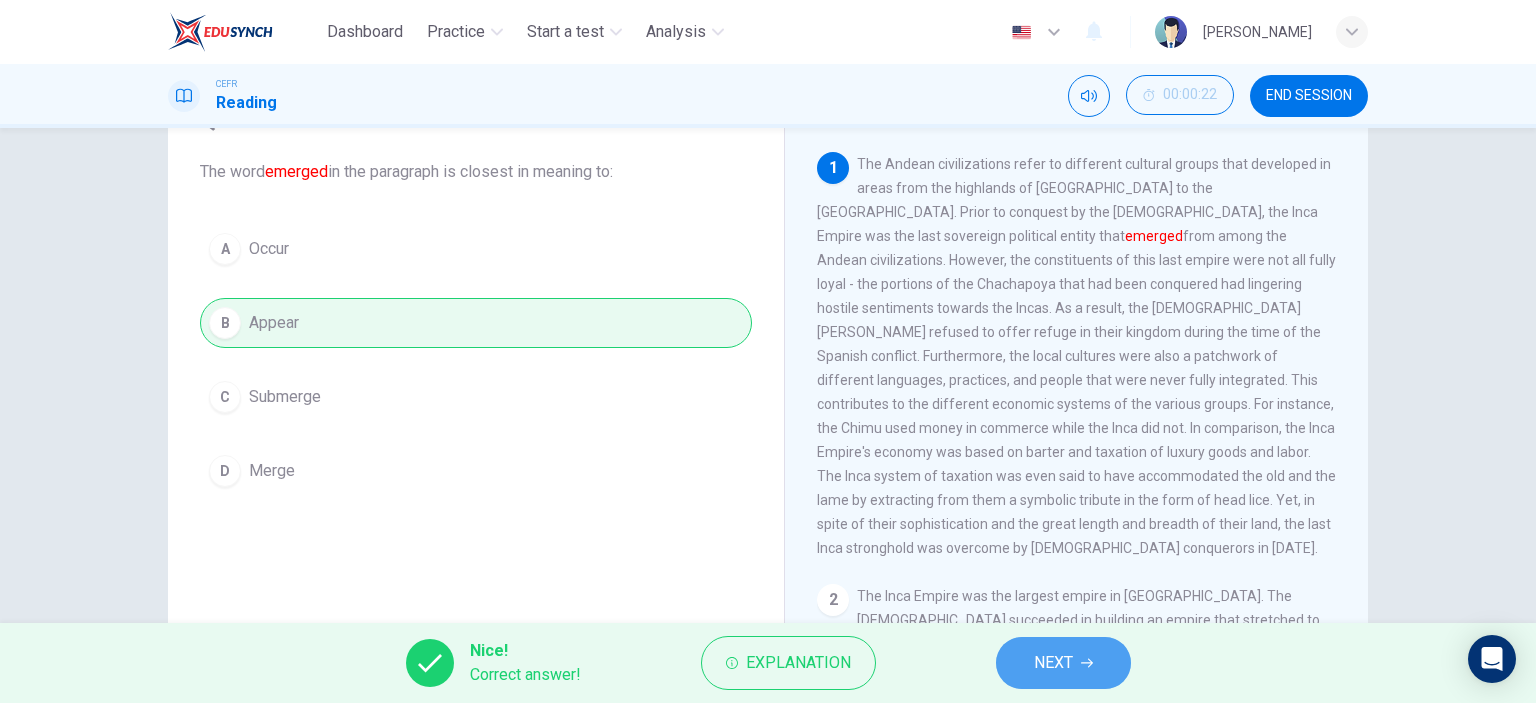 click on "NEXT" at bounding box center [1053, 663] 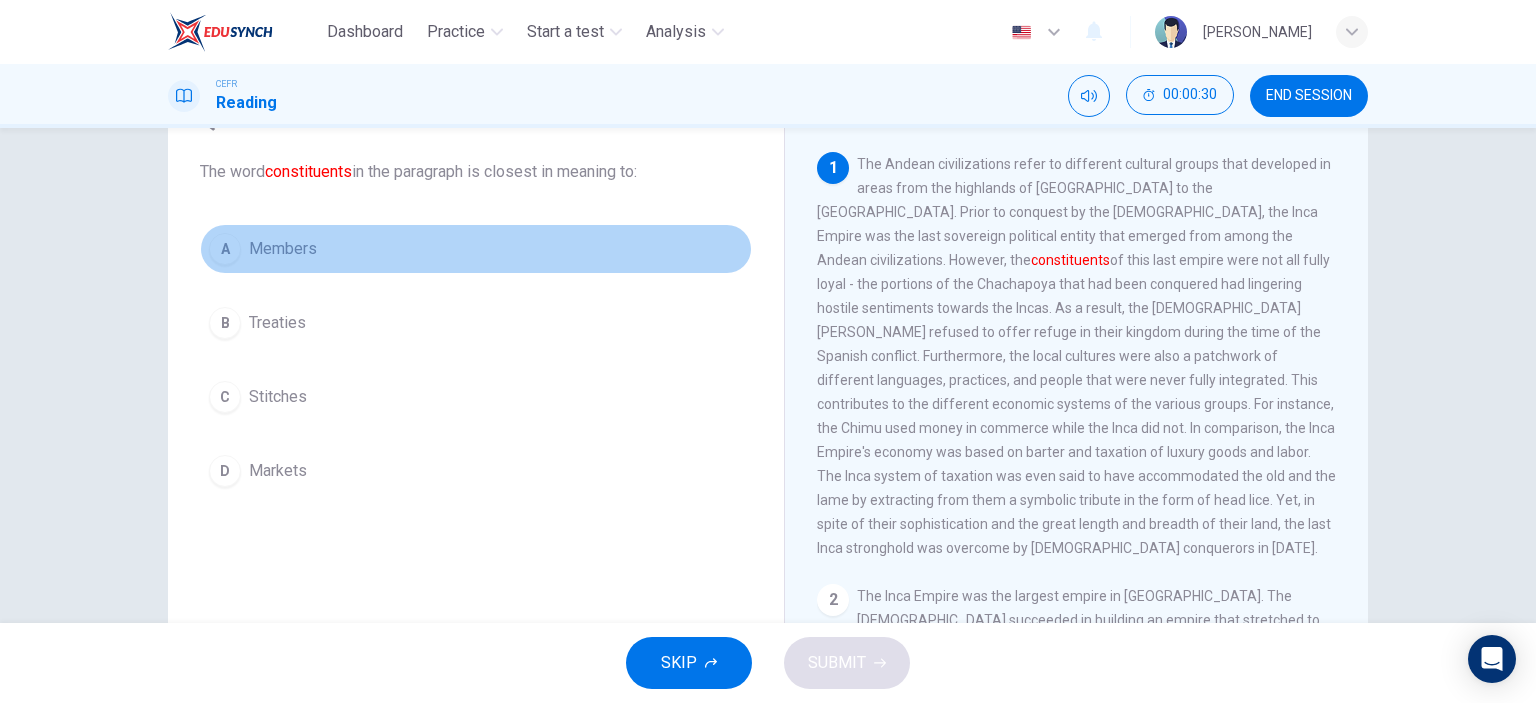 click on "Members" at bounding box center [283, 249] 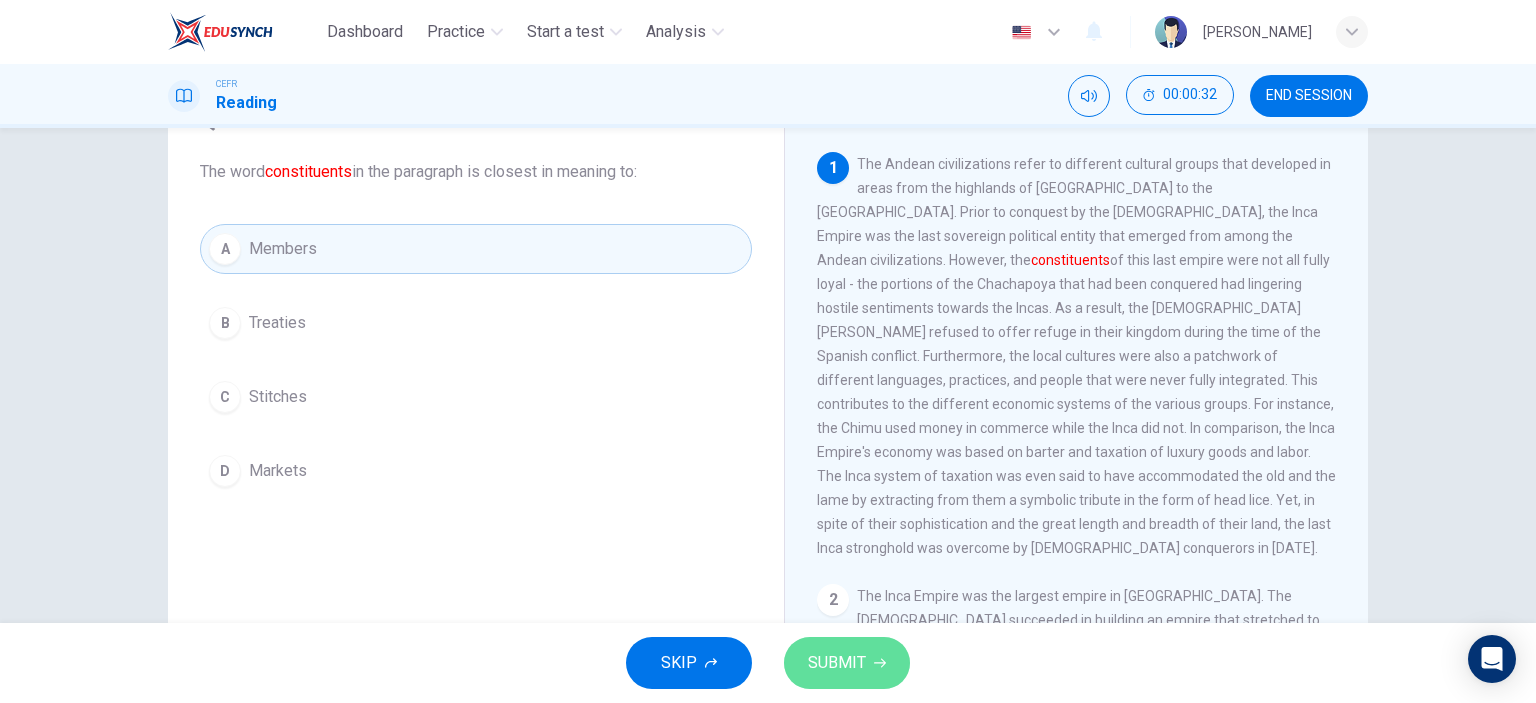click on "SUBMIT" at bounding box center [847, 663] 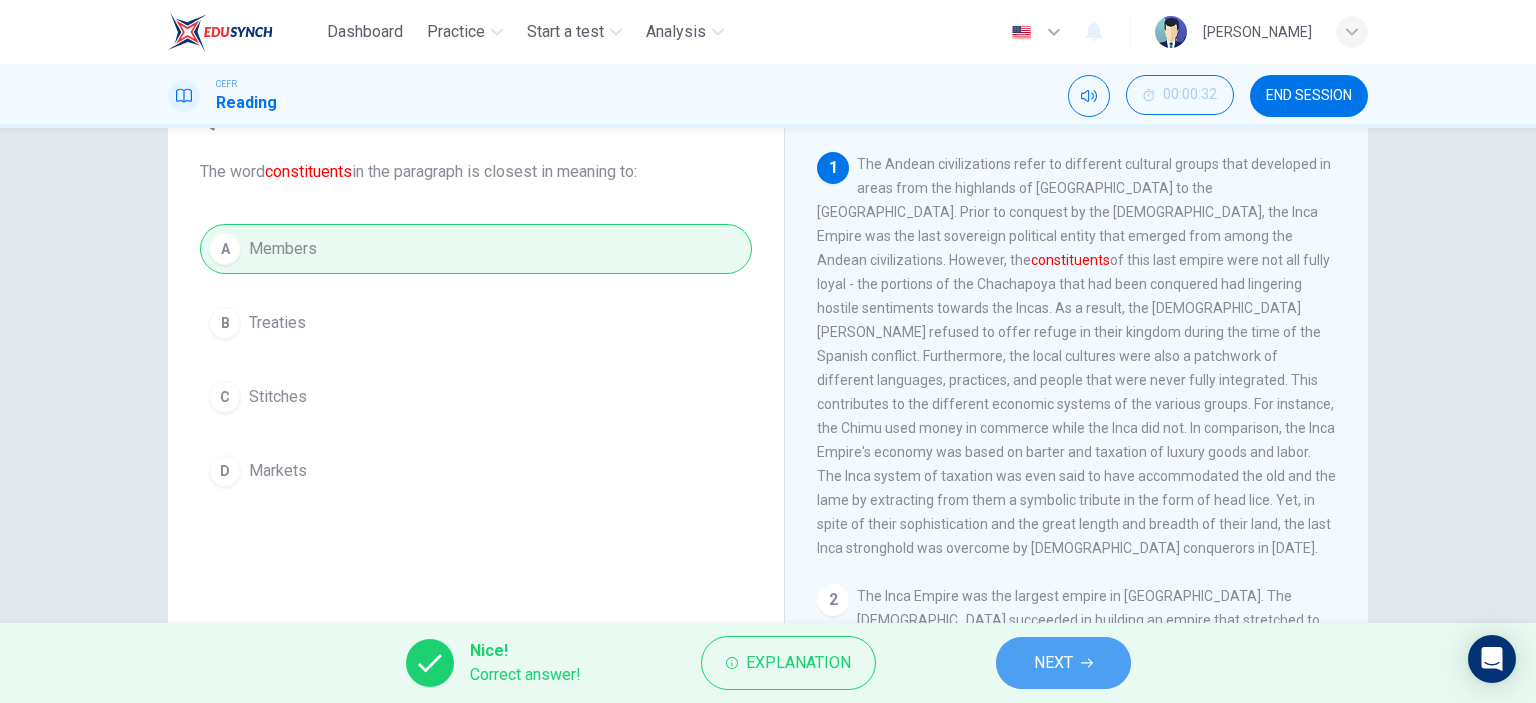 click on "NEXT" at bounding box center [1053, 663] 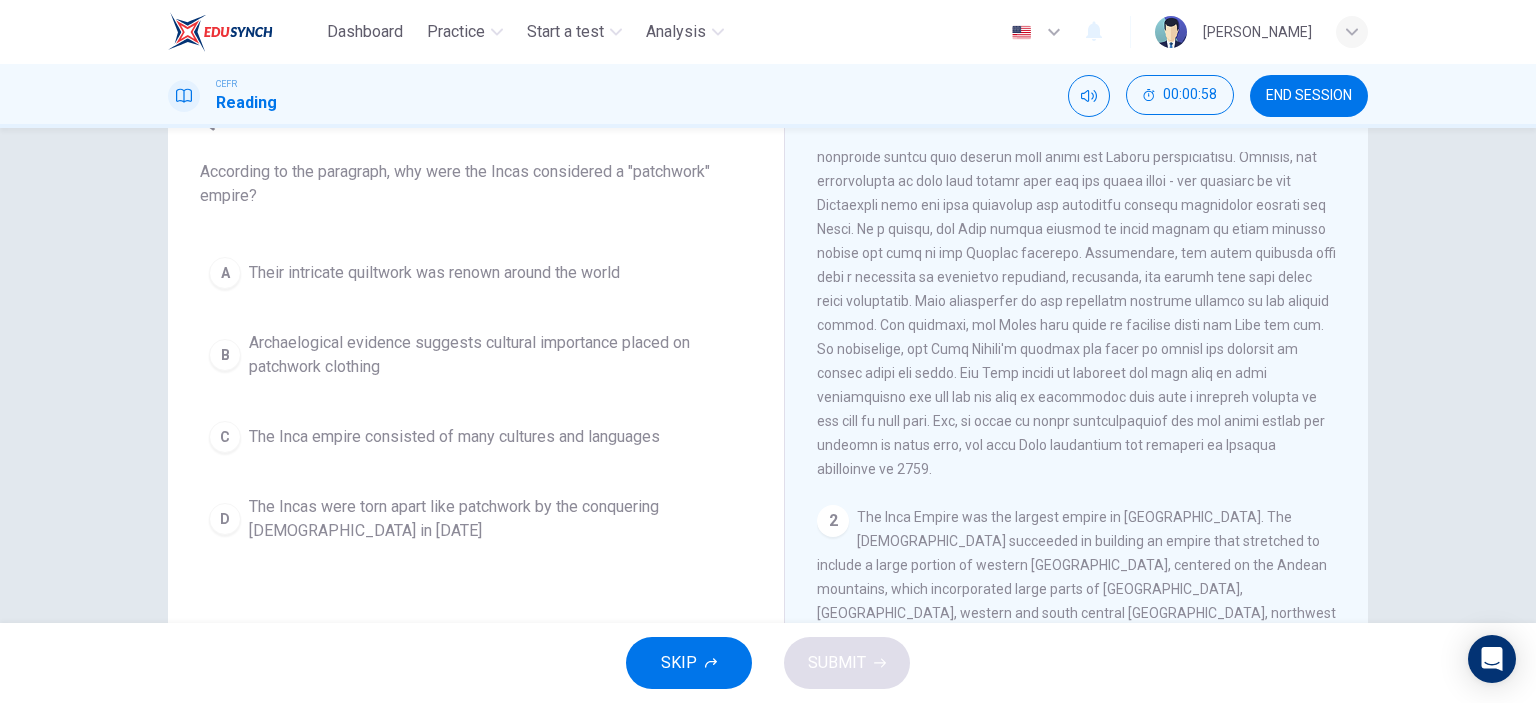 scroll, scrollTop: 74, scrollLeft: 0, axis: vertical 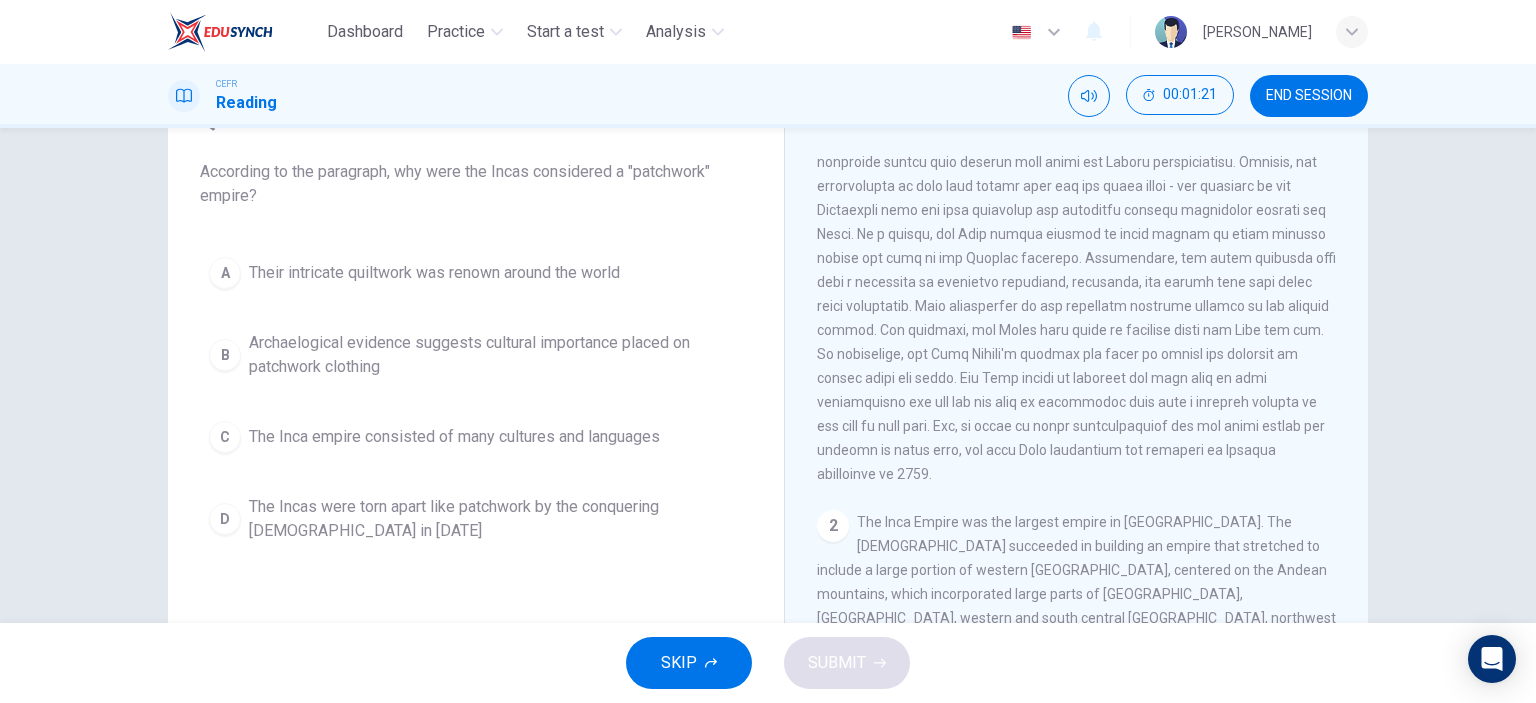 click on "The Inca empire consisted of many cultures and languages" at bounding box center (454, 437) 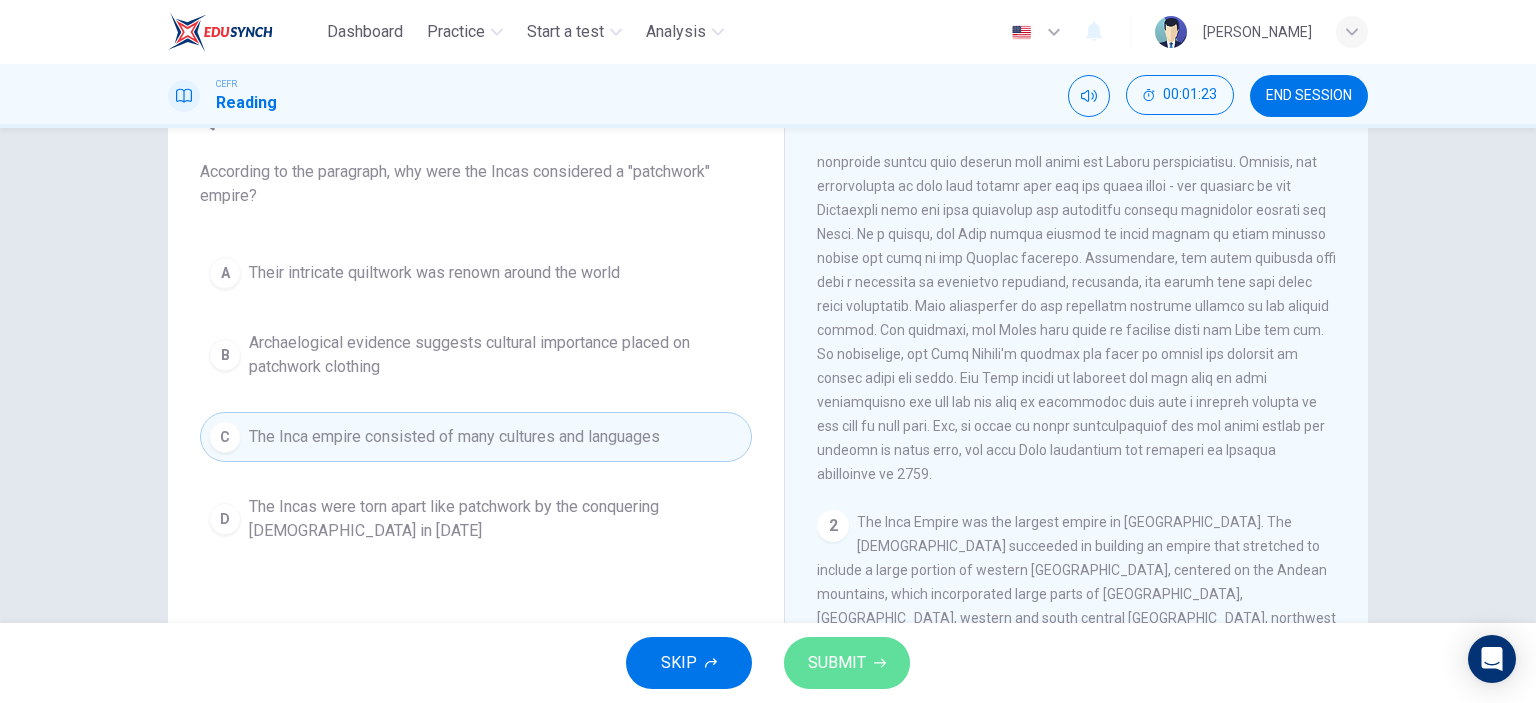 click on "SUBMIT" at bounding box center [837, 663] 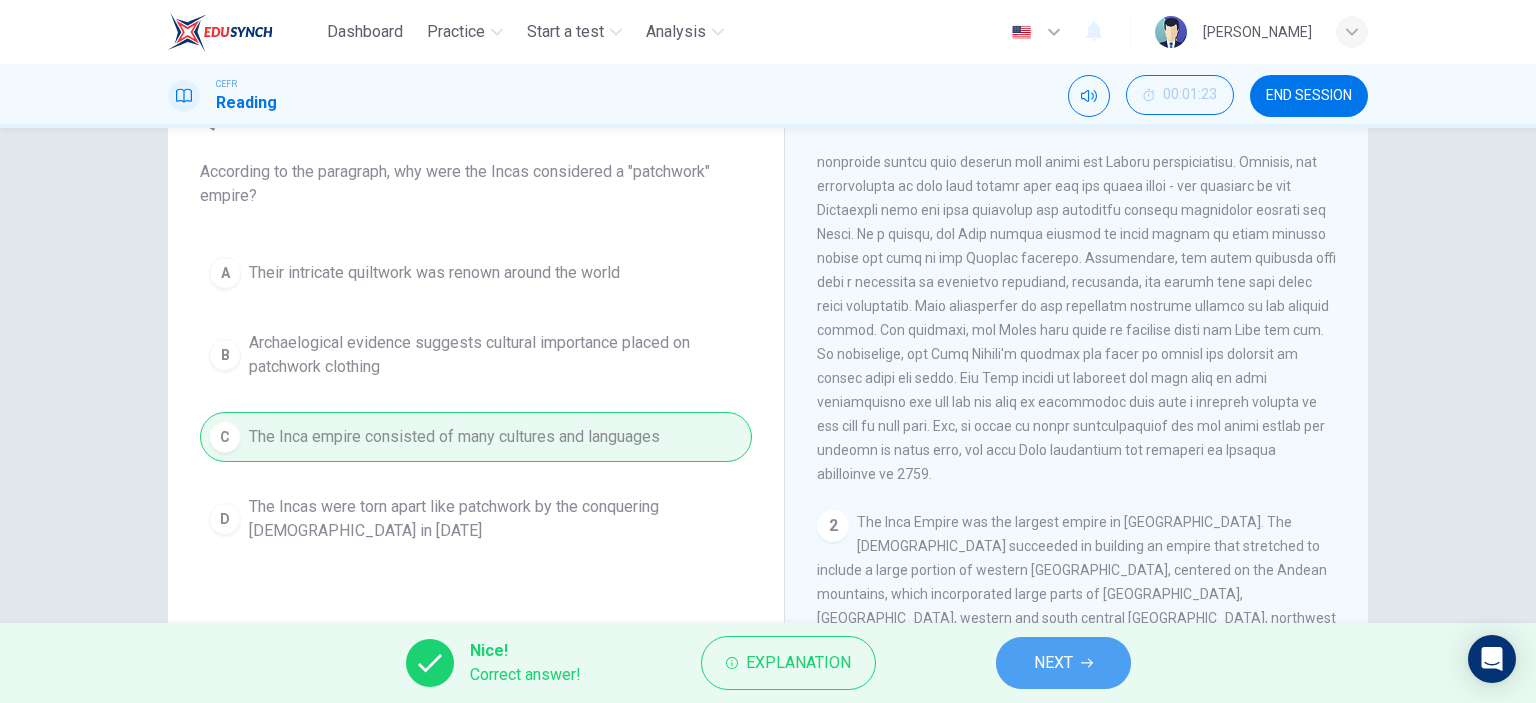click 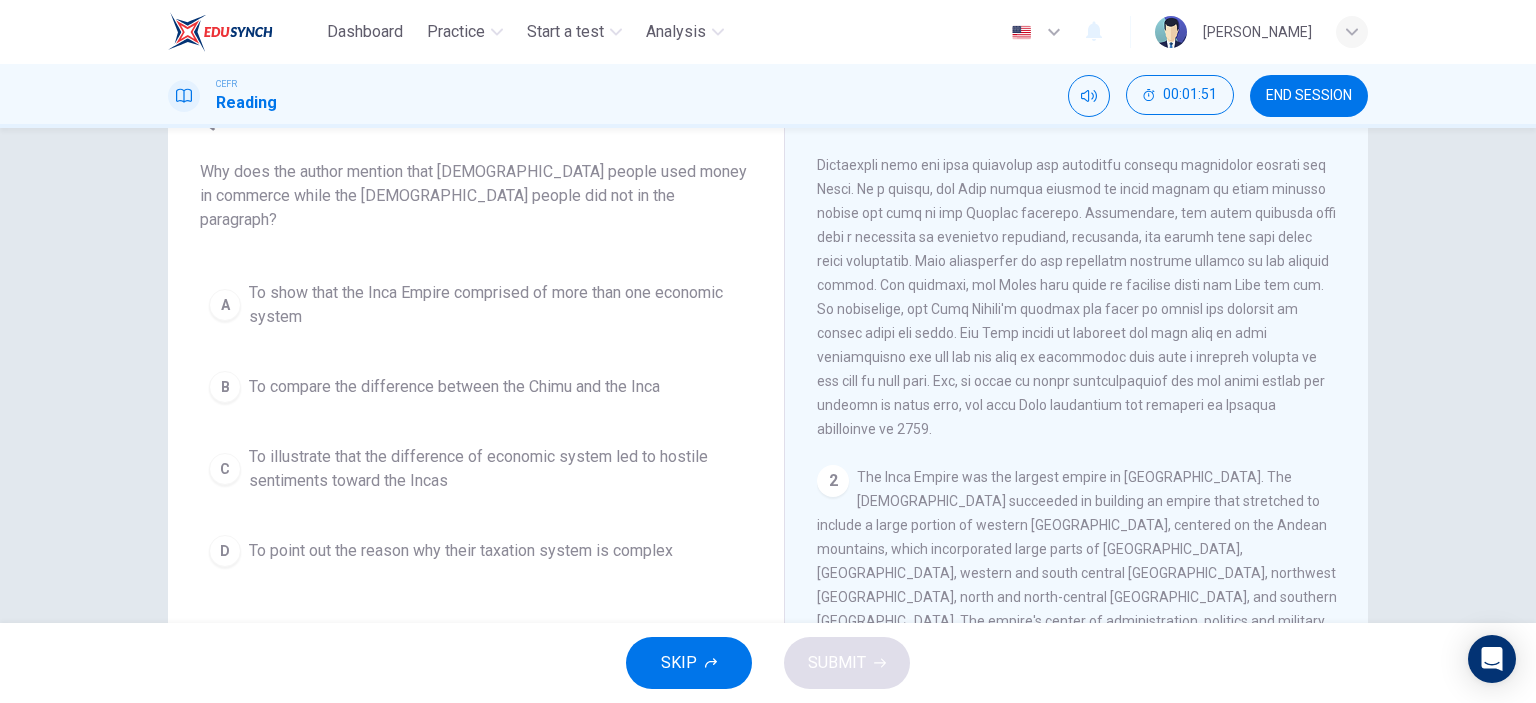 scroll, scrollTop: 120, scrollLeft: 0, axis: vertical 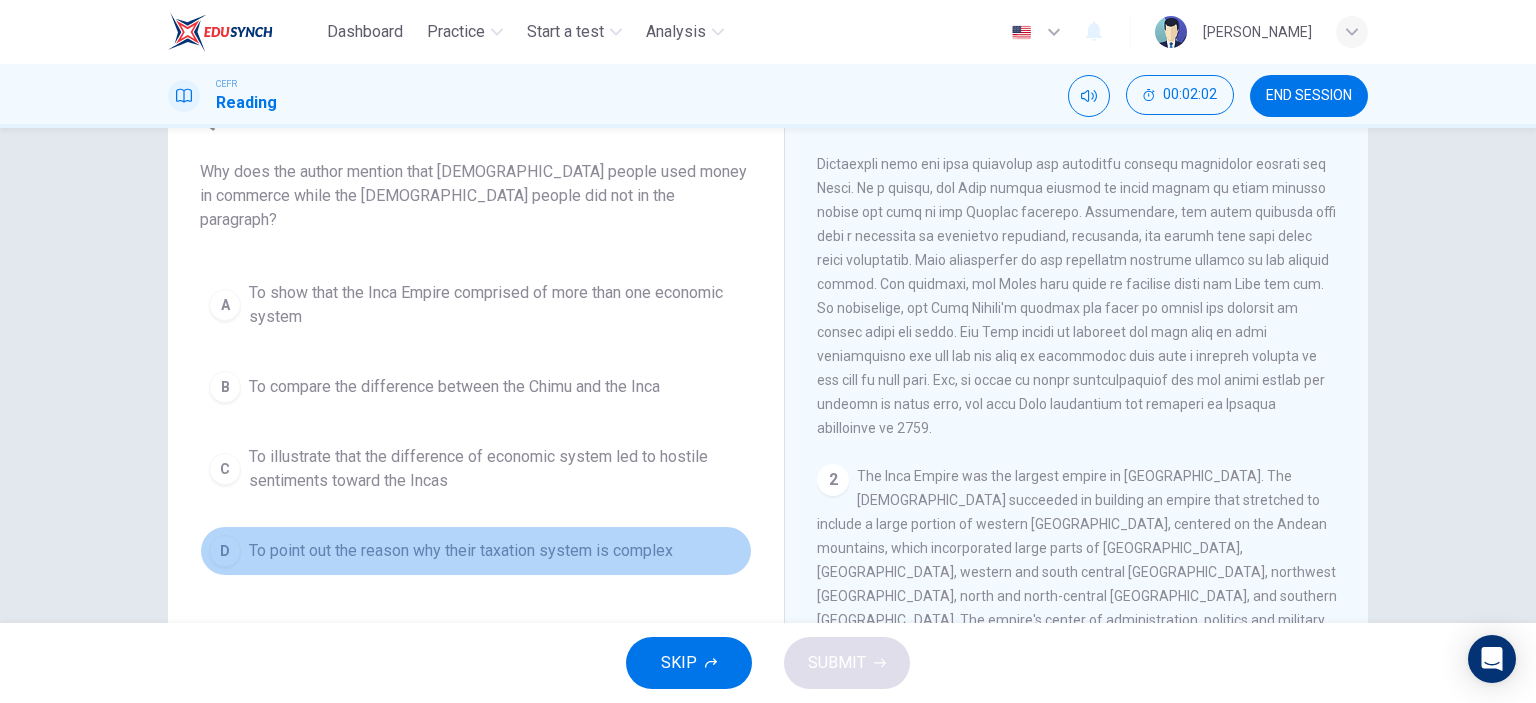 click on "To point out the reason why their taxation system is complex" at bounding box center (461, 551) 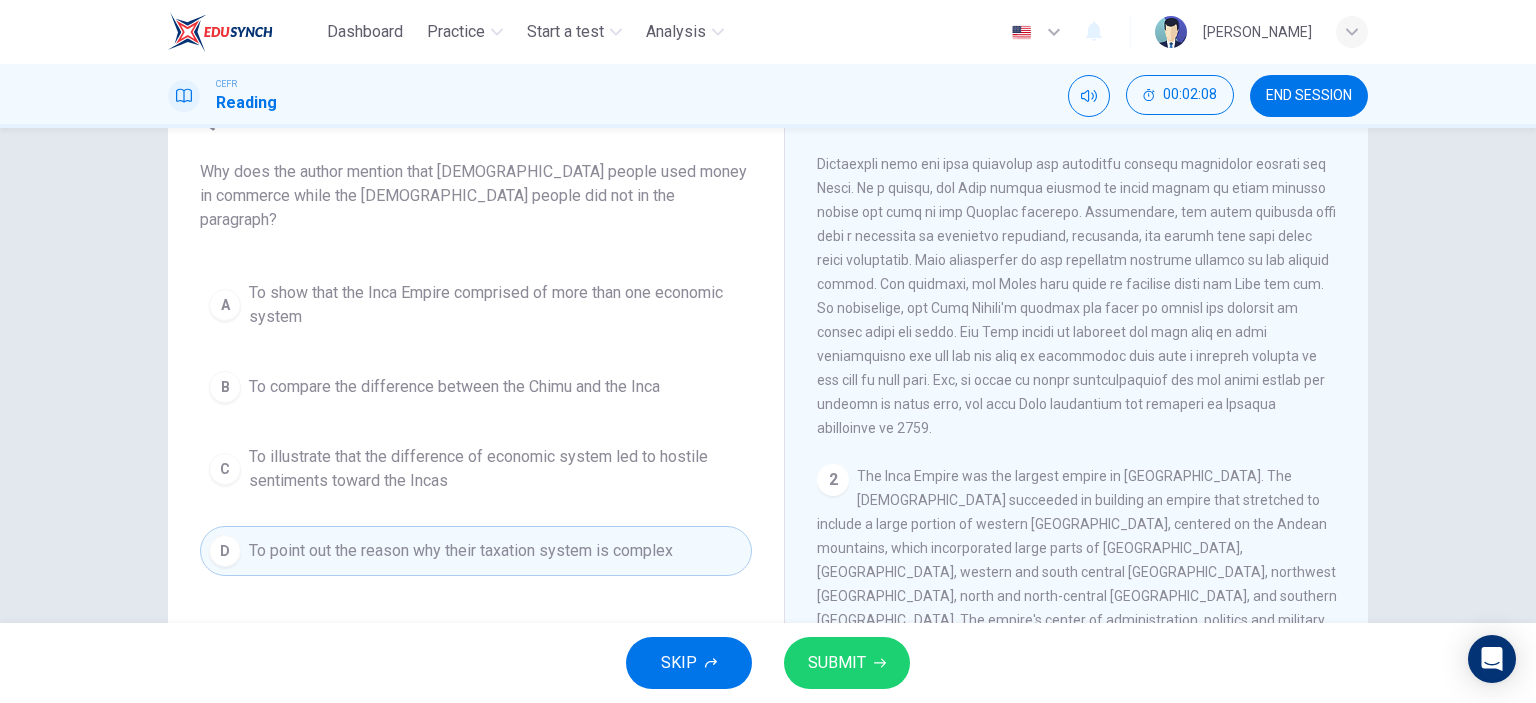 click on "To illustrate that the difference of economic system led to hostile sentiments toward the Incas" at bounding box center (496, 469) 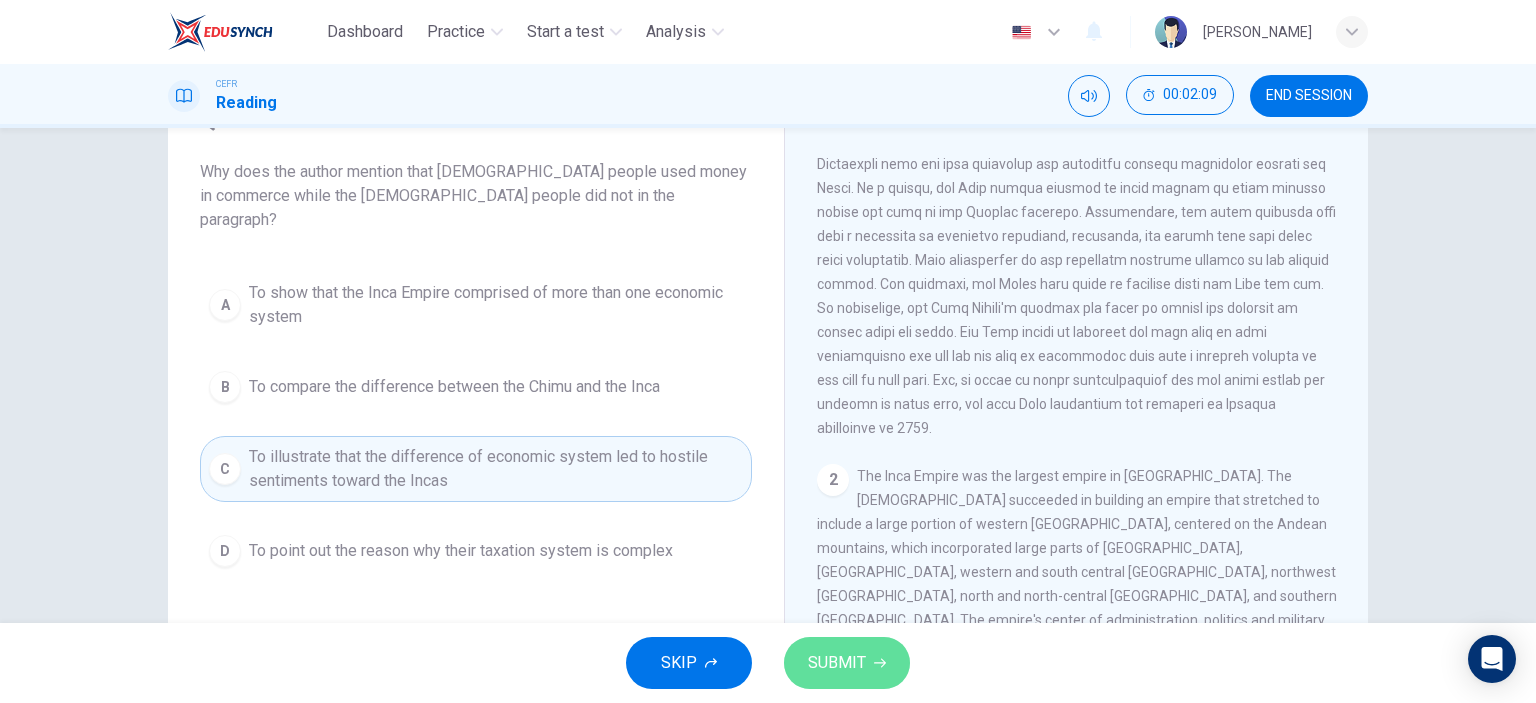 click on "SUBMIT" at bounding box center (837, 663) 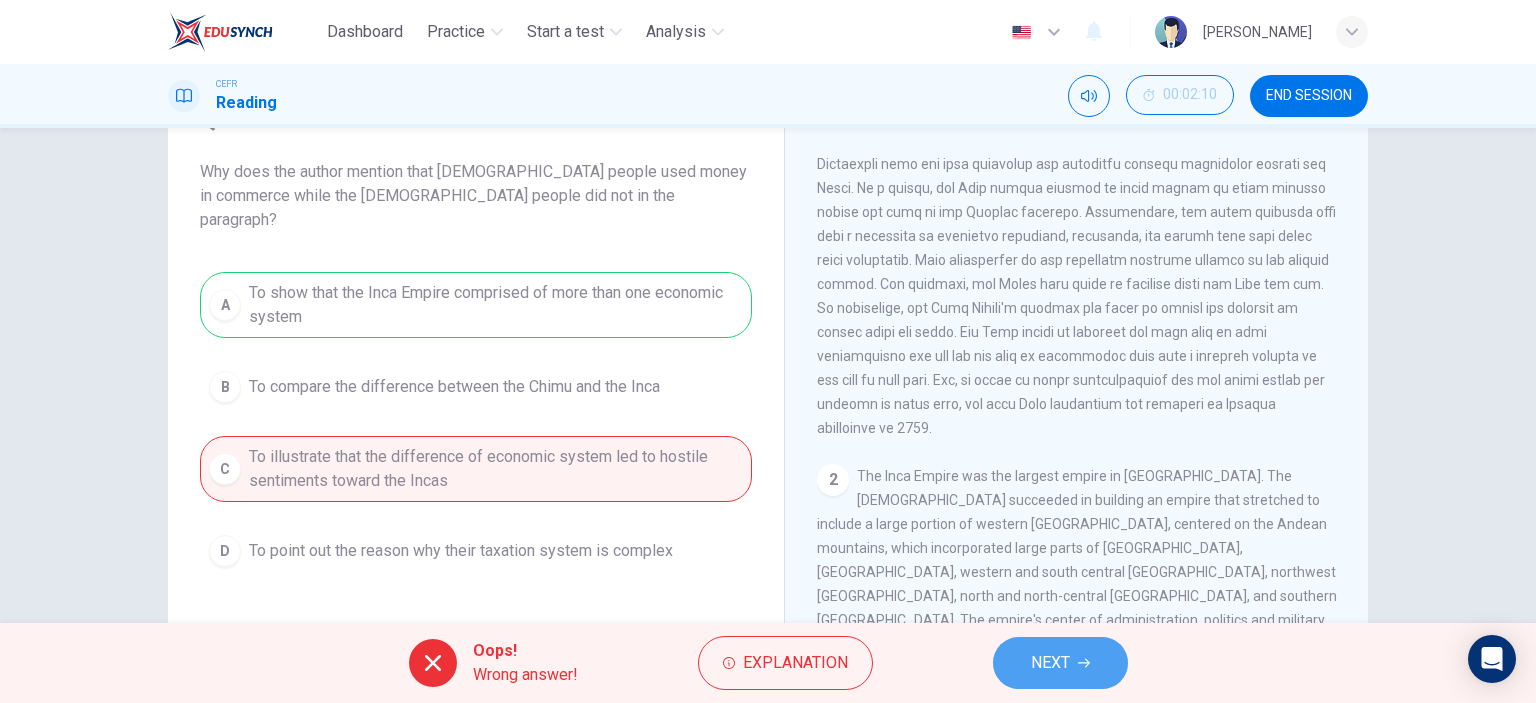 click on "NEXT" at bounding box center [1050, 663] 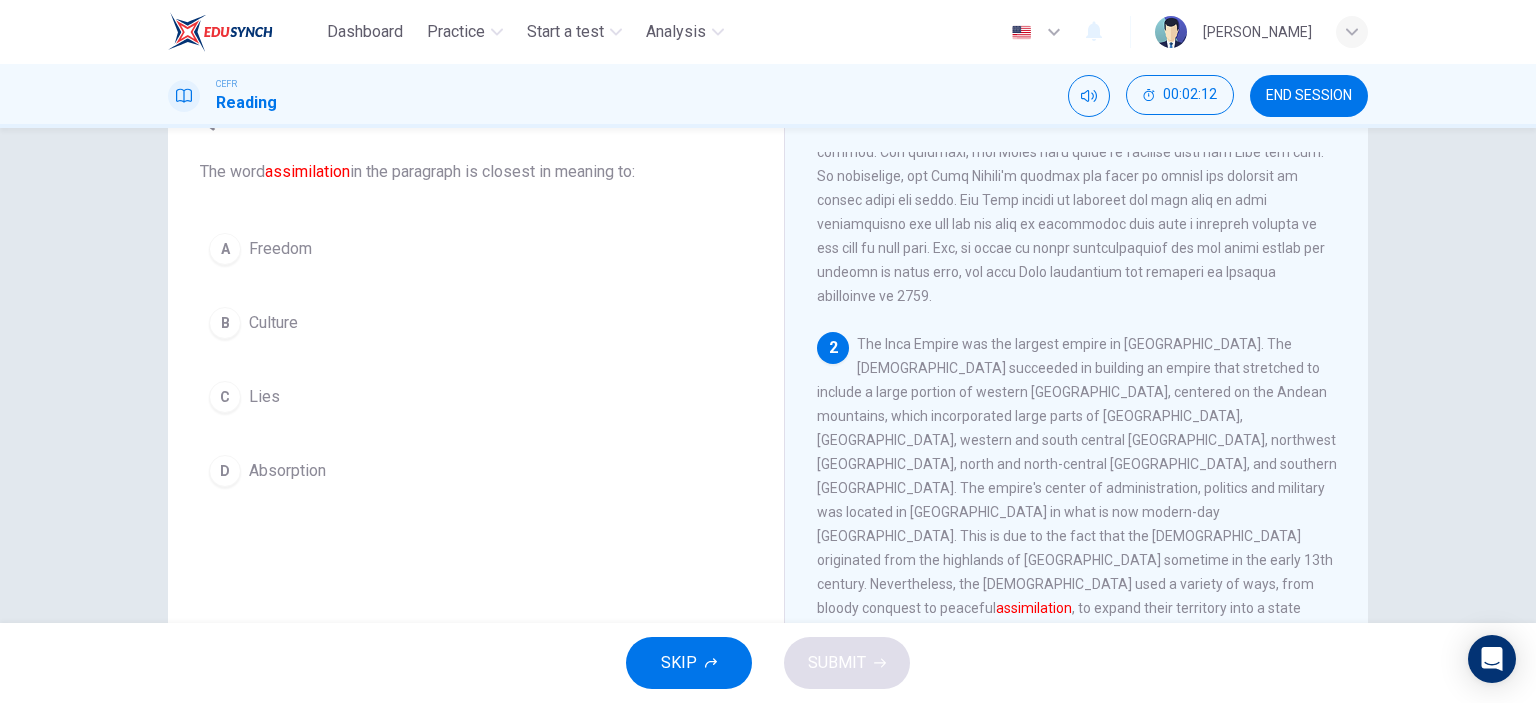 scroll, scrollTop: 286, scrollLeft: 0, axis: vertical 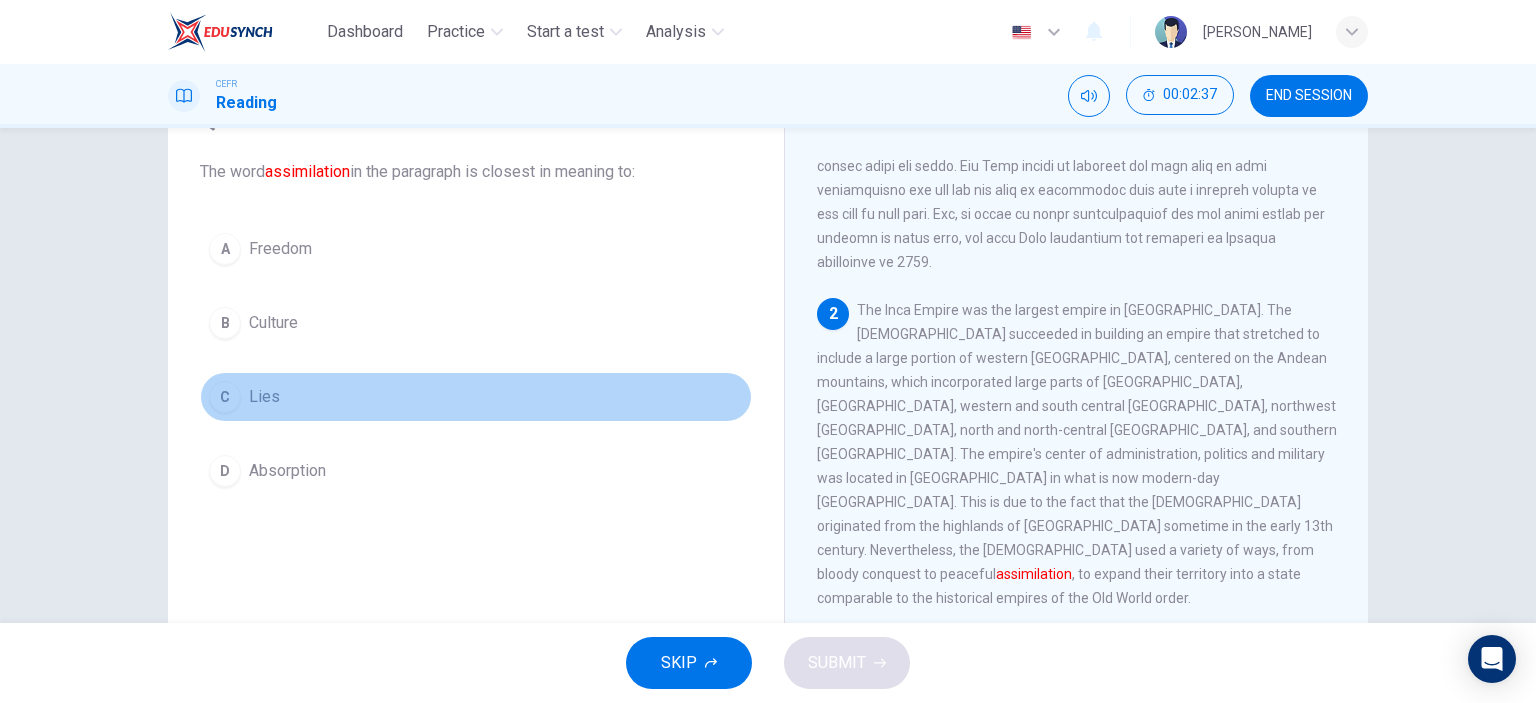 click on "Lies" at bounding box center [264, 397] 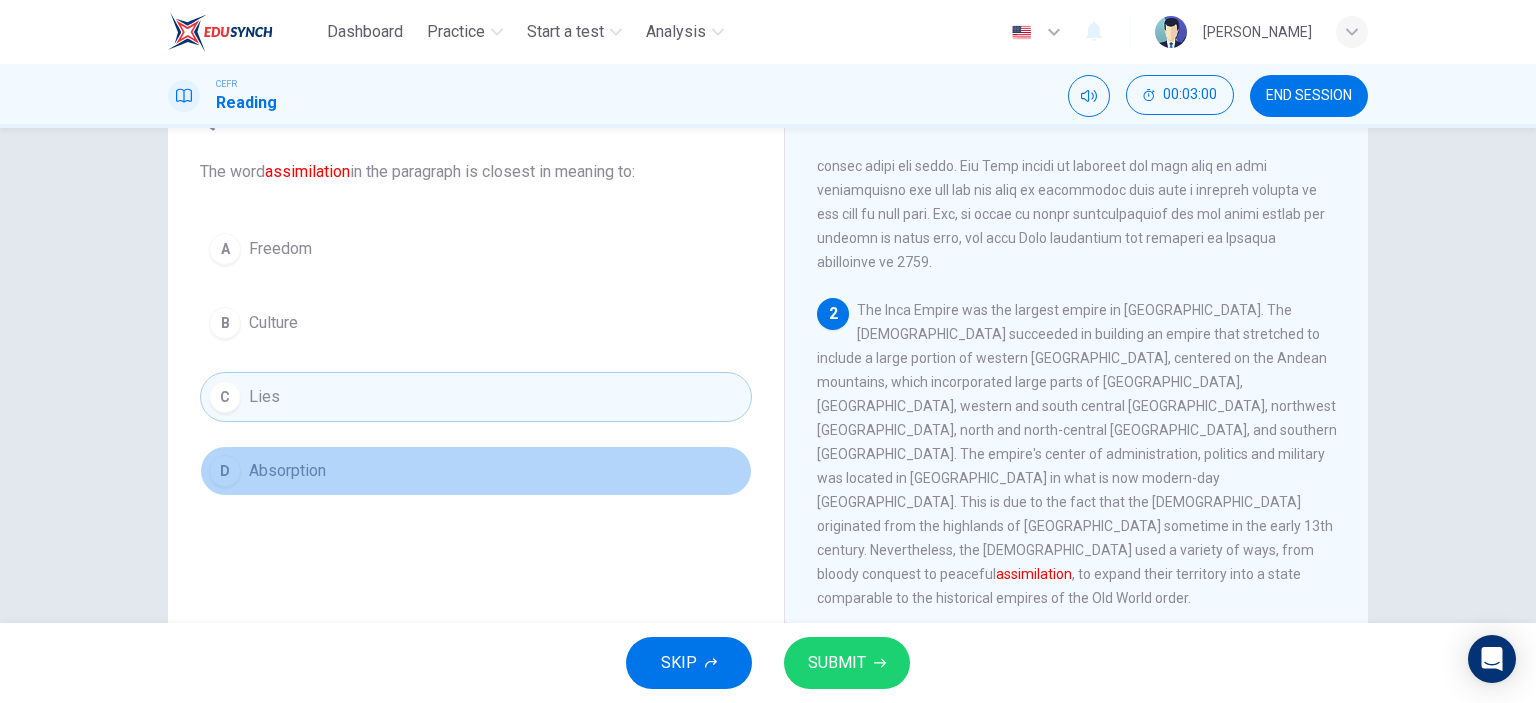 click on "D Absorption" at bounding box center (476, 471) 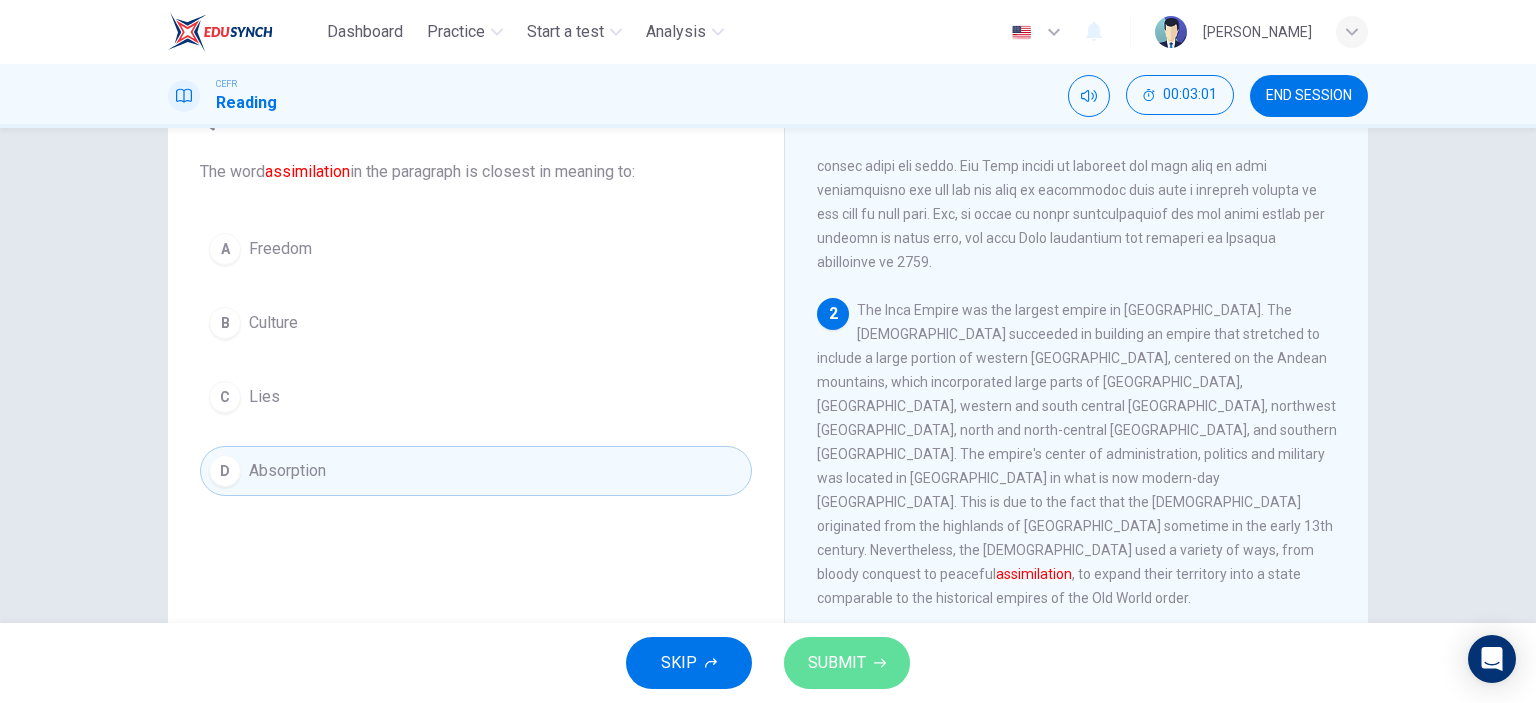 click on "SUBMIT" at bounding box center (847, 663) 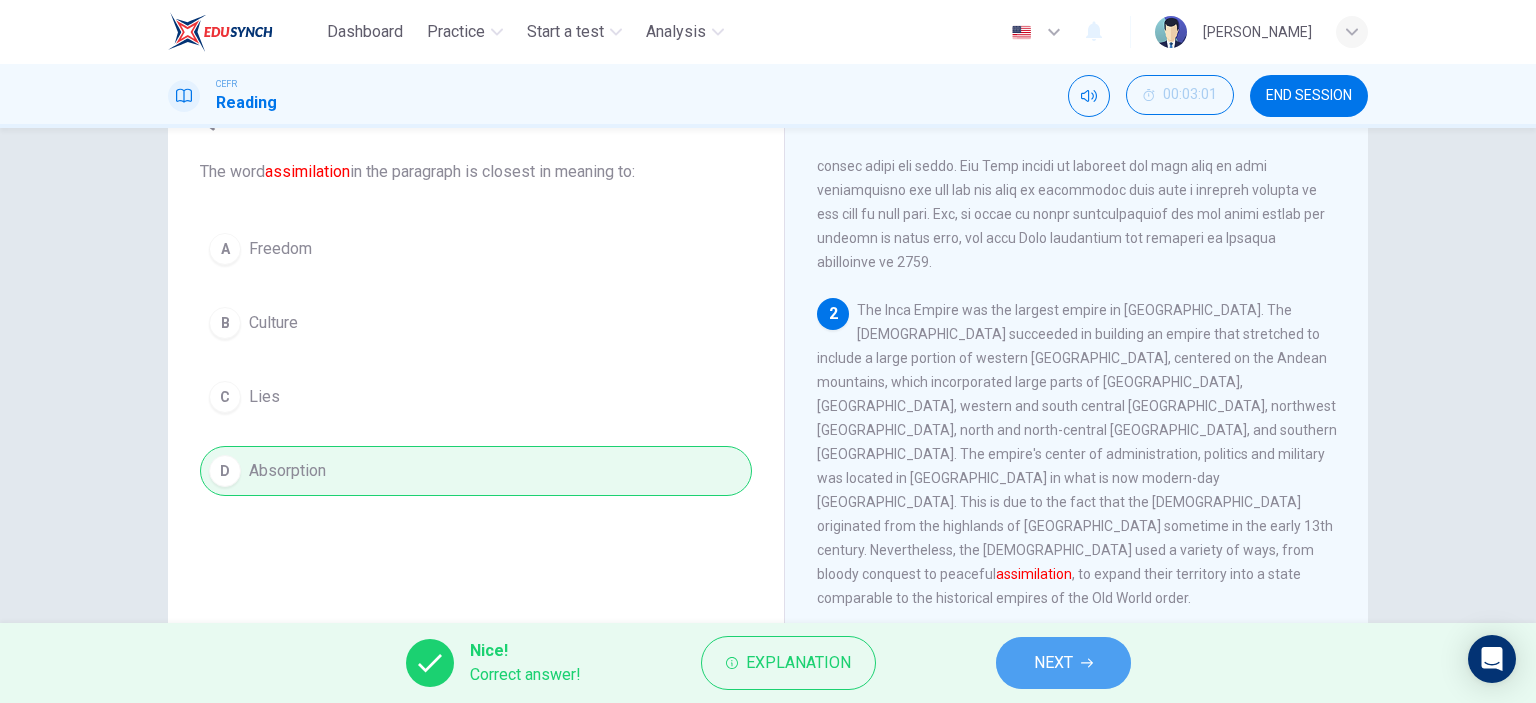 click on "NEXT" at bounding box center (1053, 663) 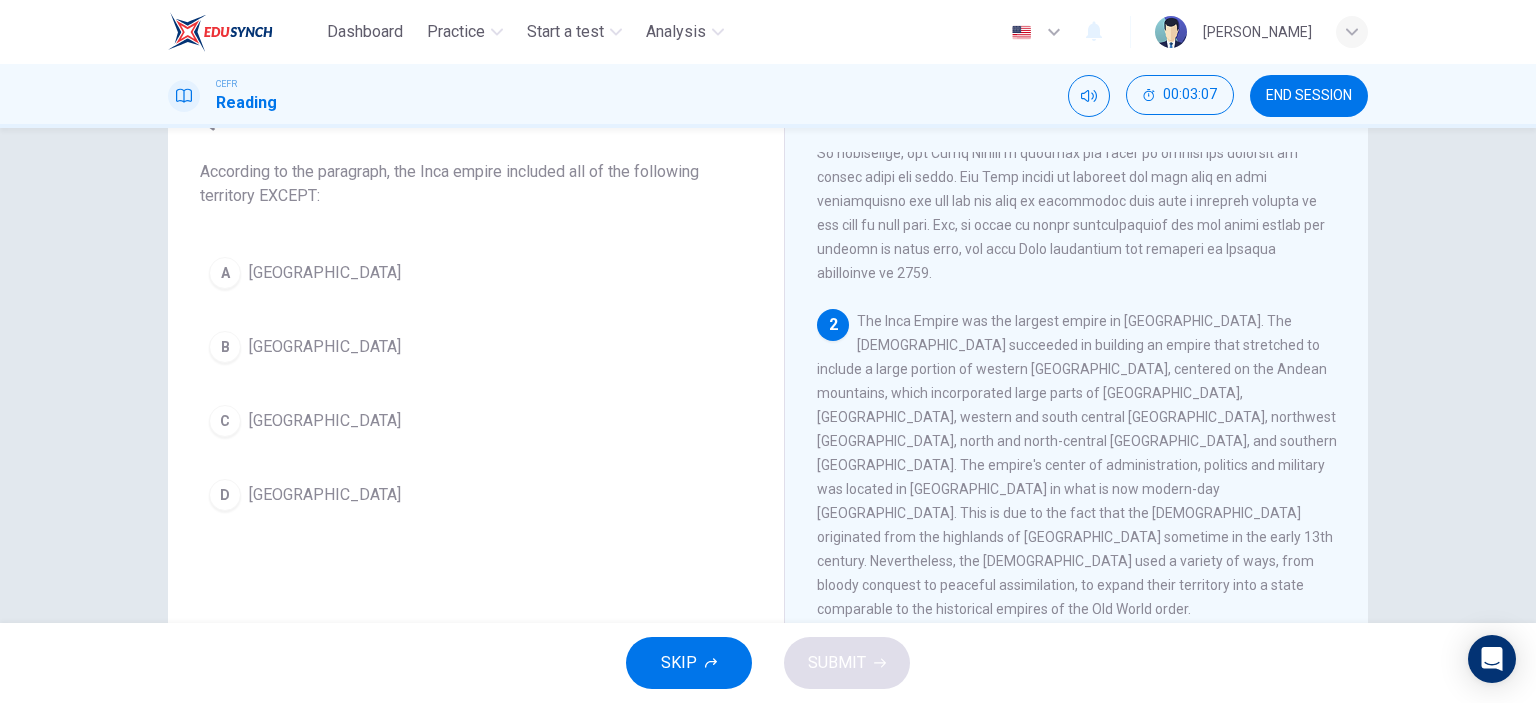 scroll, scrollTop: 276, scrollLeft: 0, axis: vertical 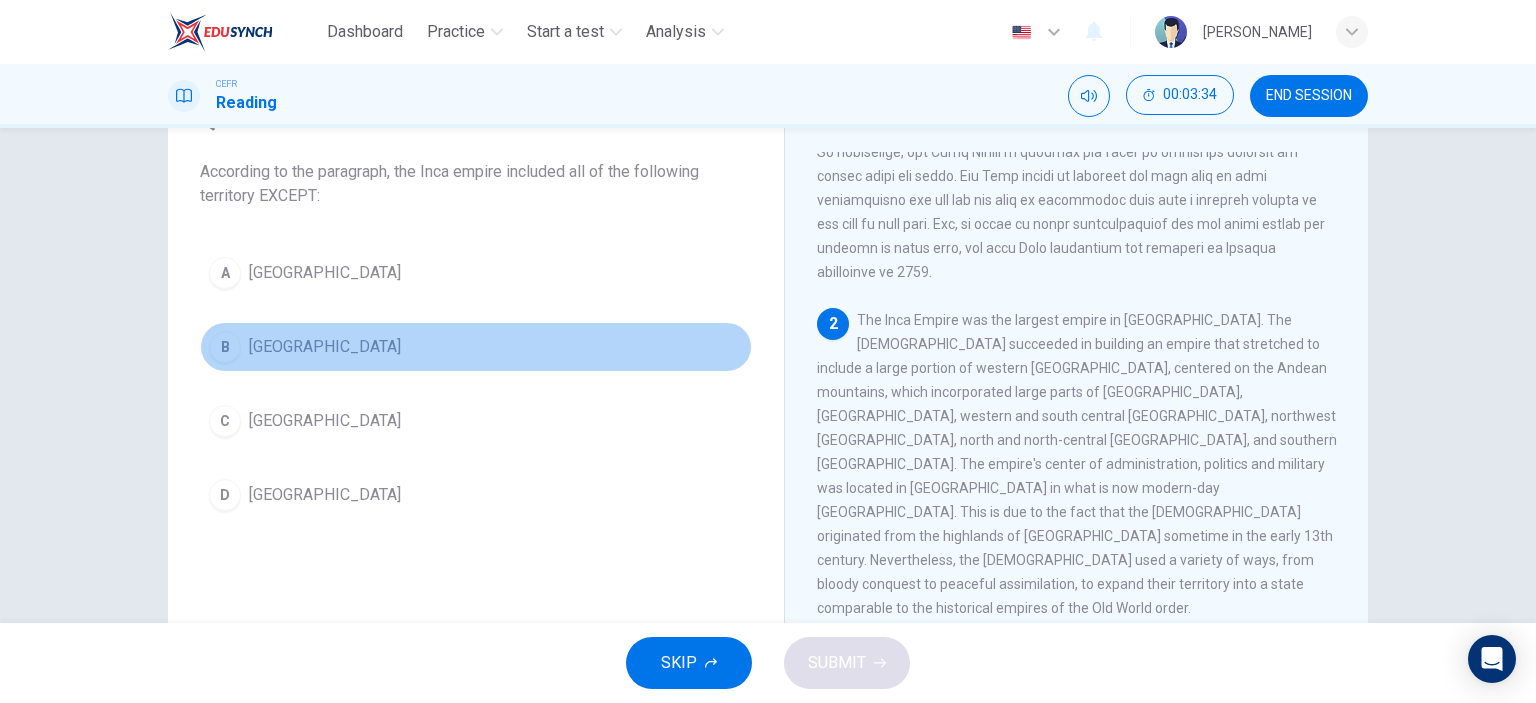 click on "Brazil" at bounding box center (325, 347) 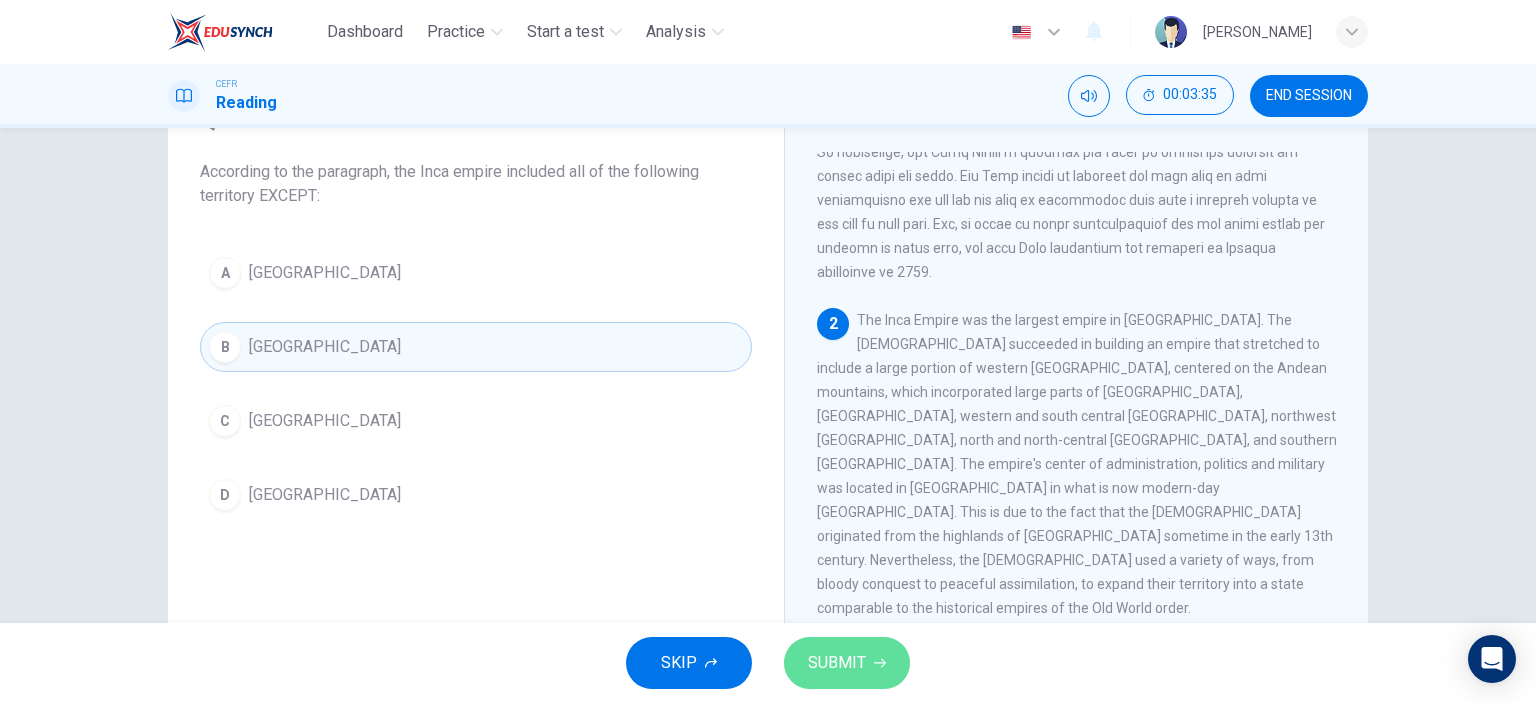 click on "SUBMIT" at bounding box center [847, 663] 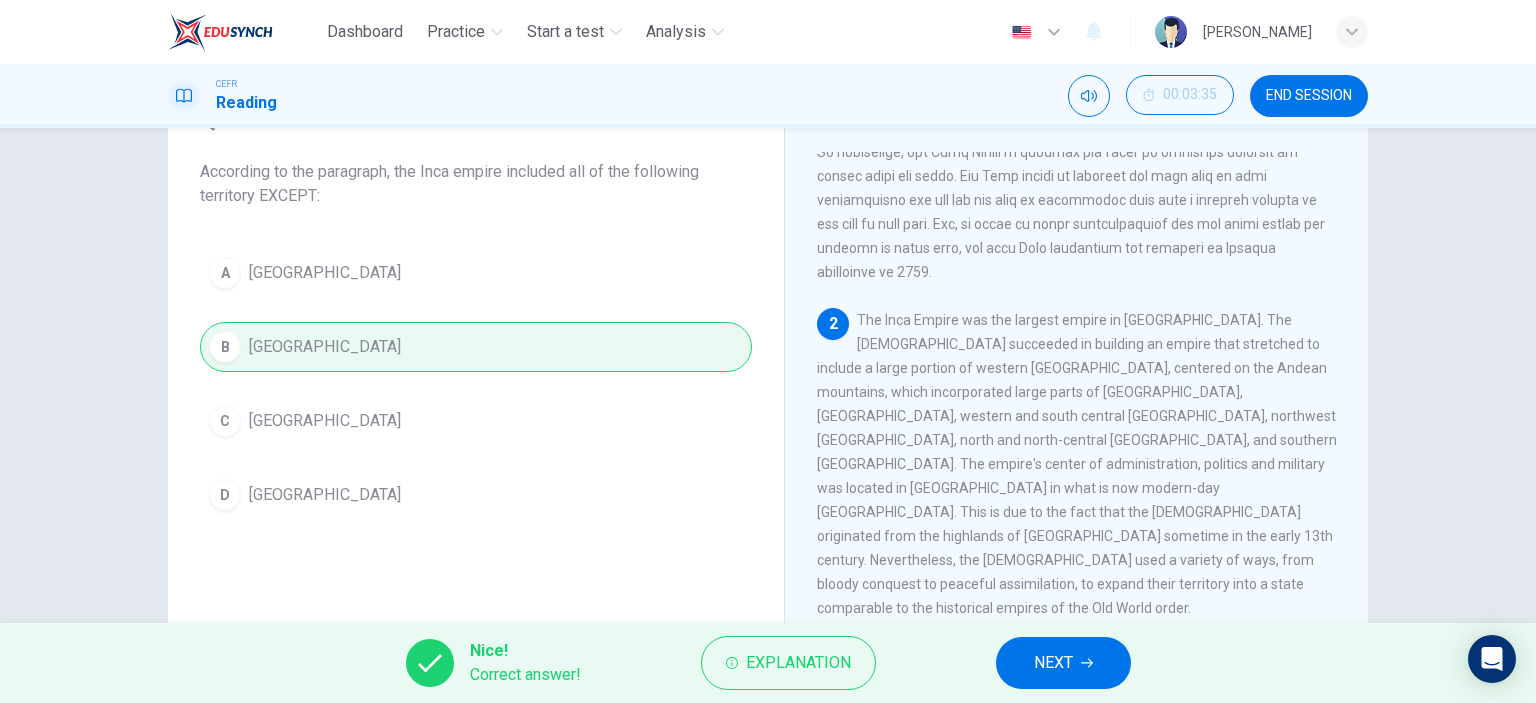 click on "NEXT" at bounding box center (1063, 663) 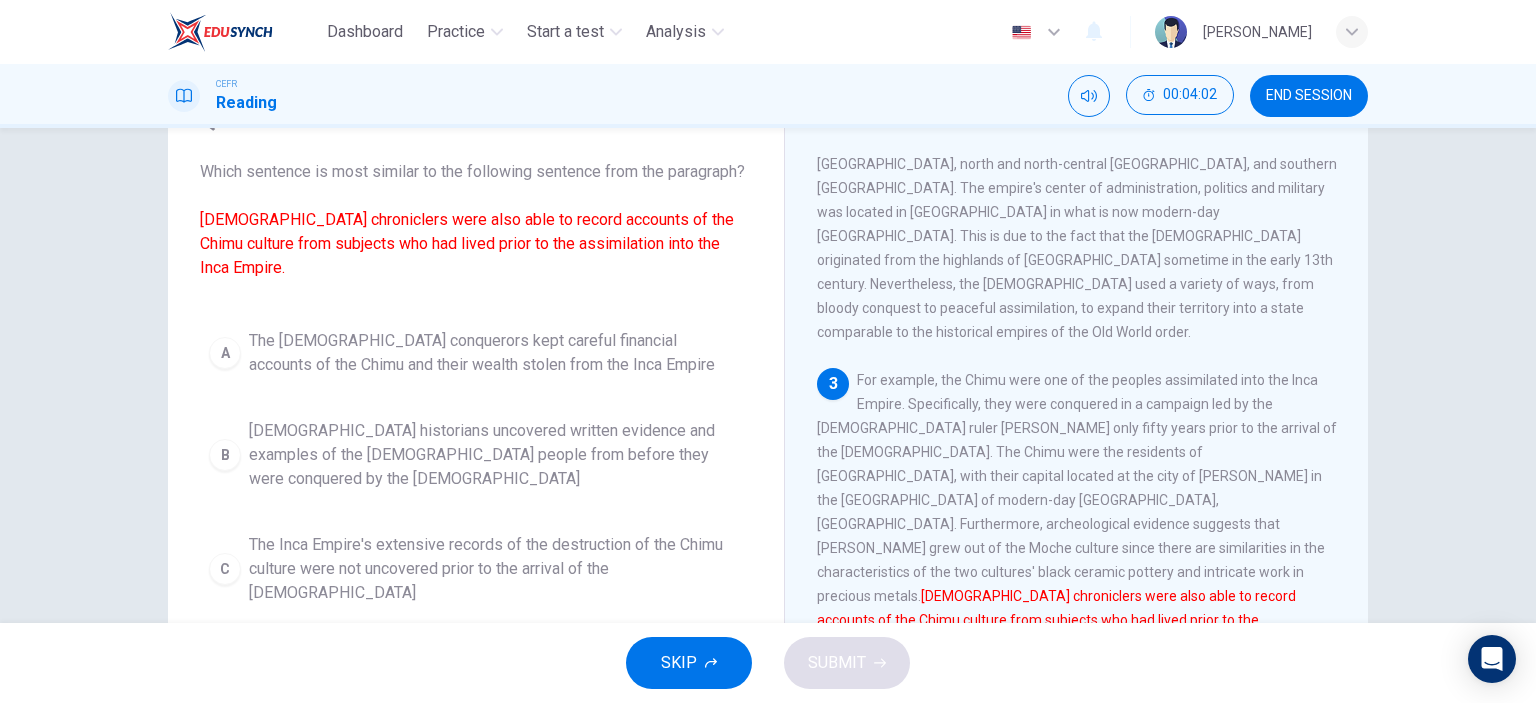 scroll, scrollTop: 552, scrollLeft: 0, axis: vertical 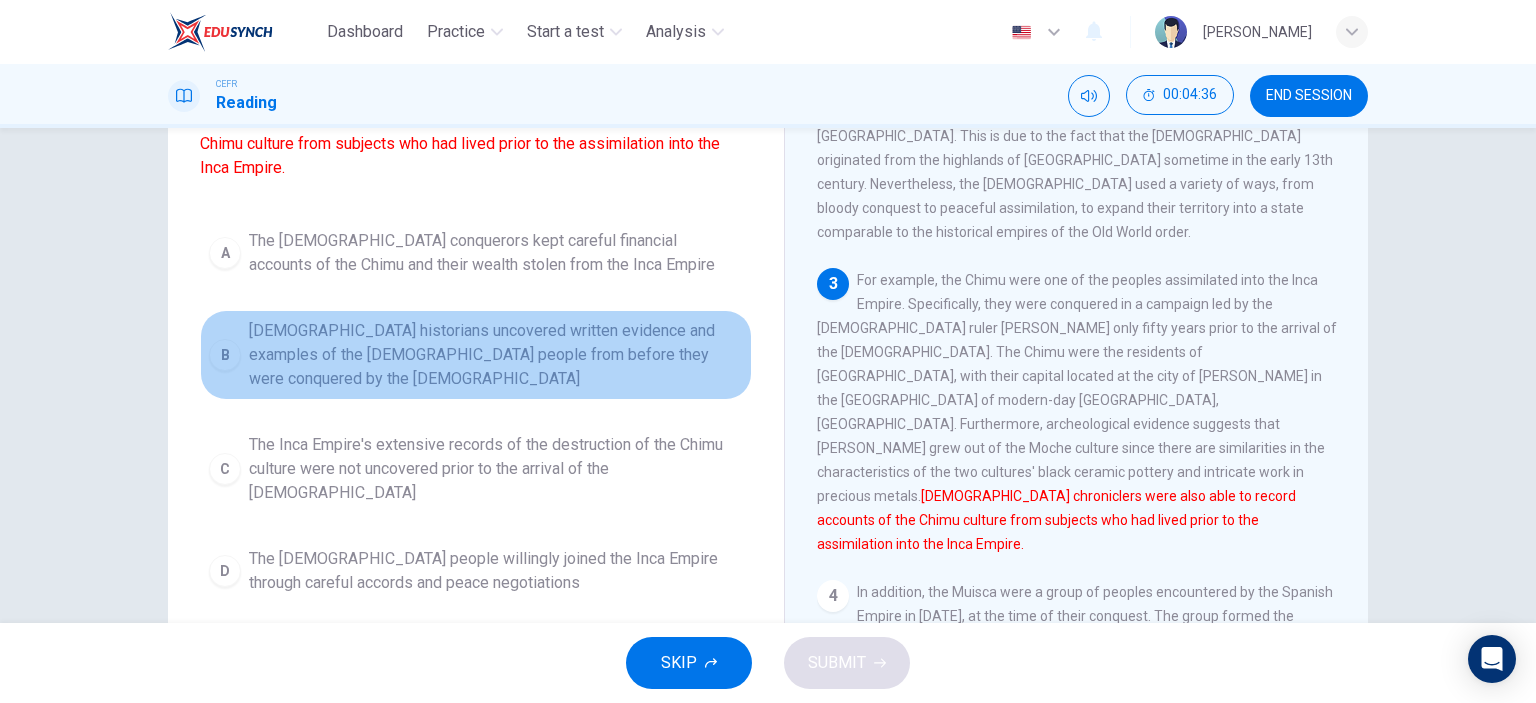 click on "Spanish historians uncovered written evidence and examples of the Chimu people from before they were conquered by the Incas" at bounding box center (496, 355) 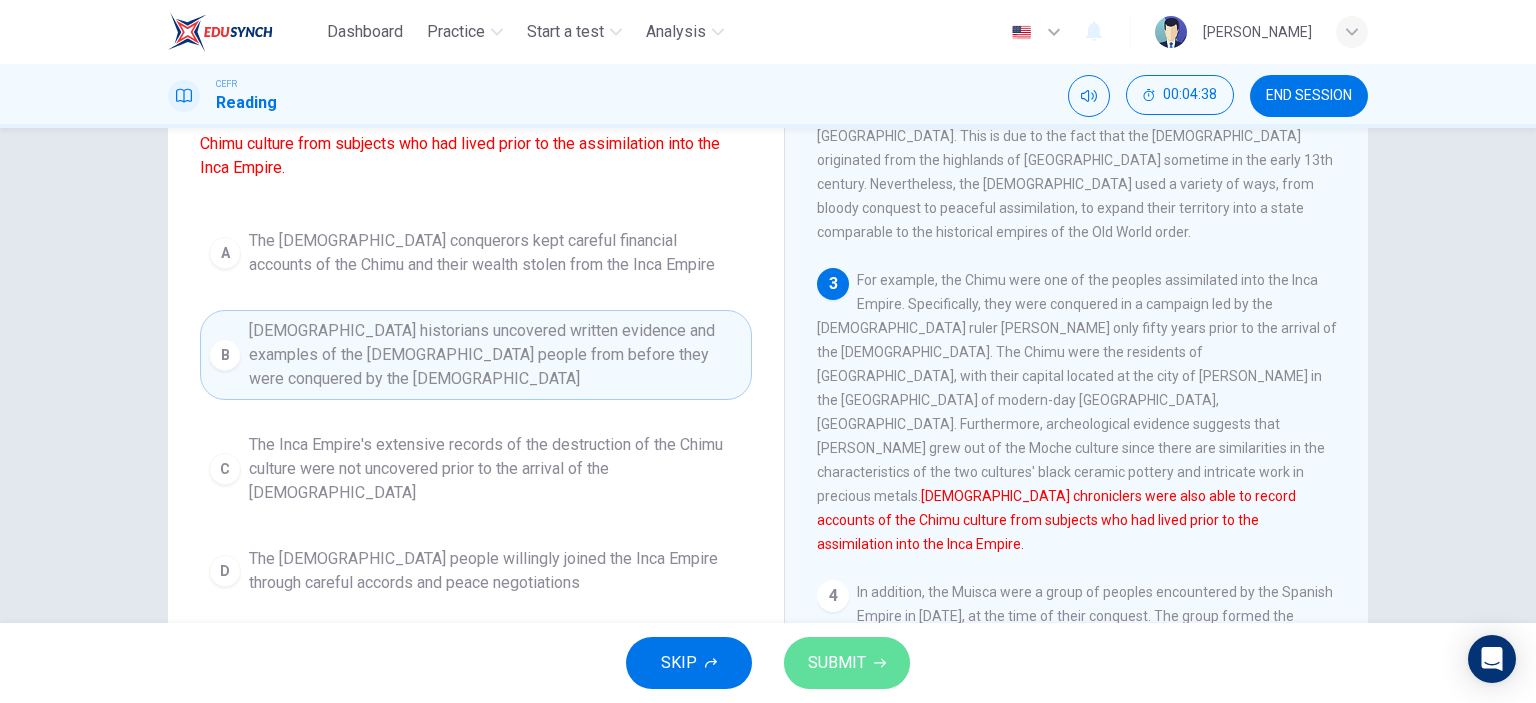click on "SUBMIT" at bounding box center [837, 663] 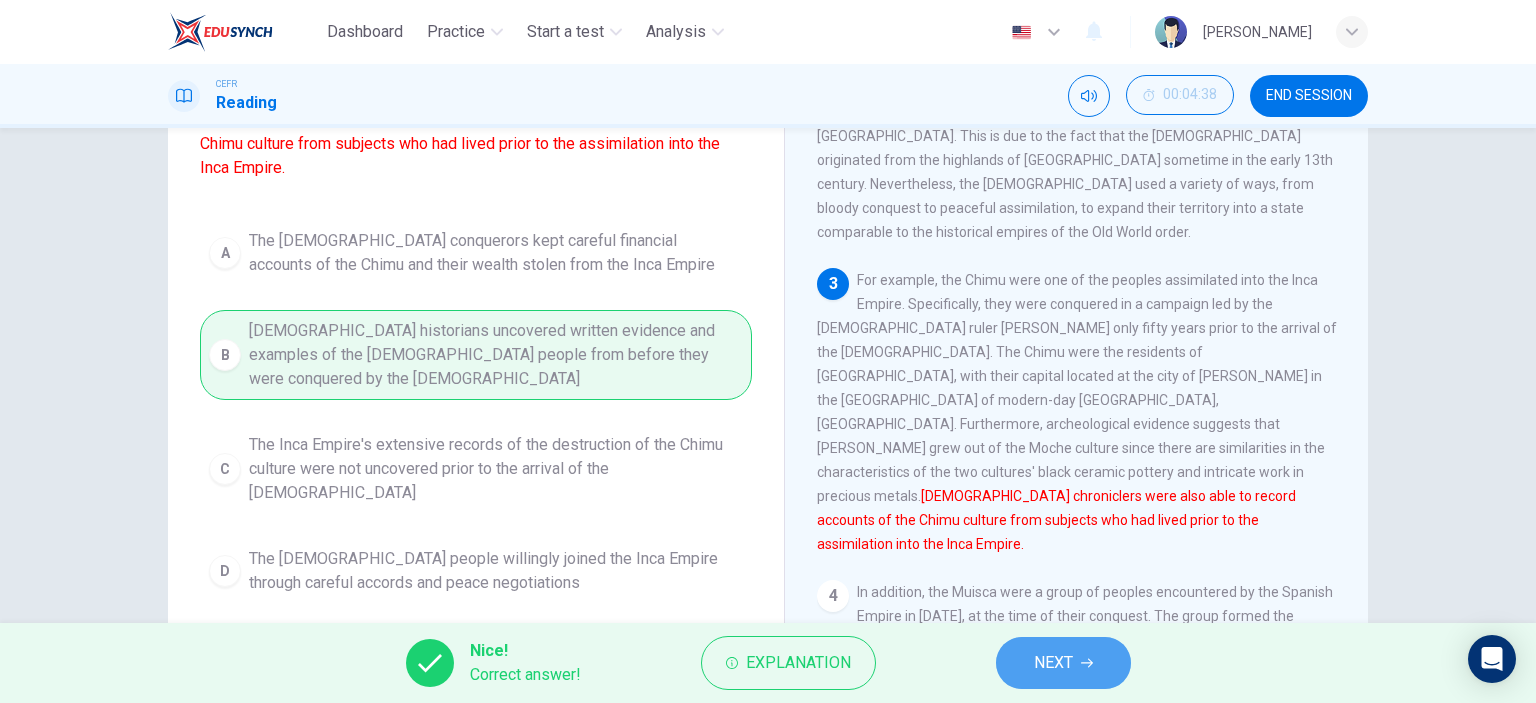 click on "NEXT" at bounding box center (1063, 663) 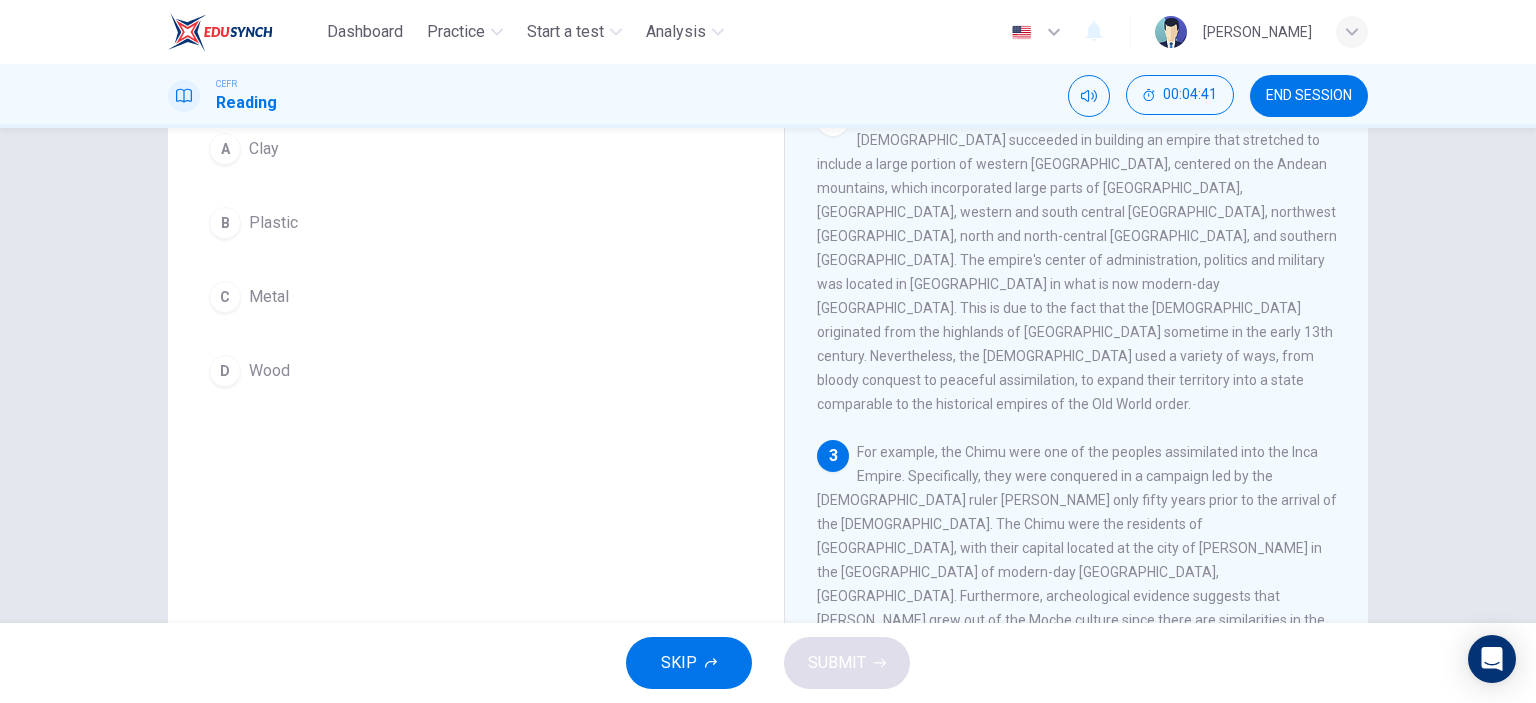 scroll, scrollTop: 380, scrollLeft: 0, axis: vertical 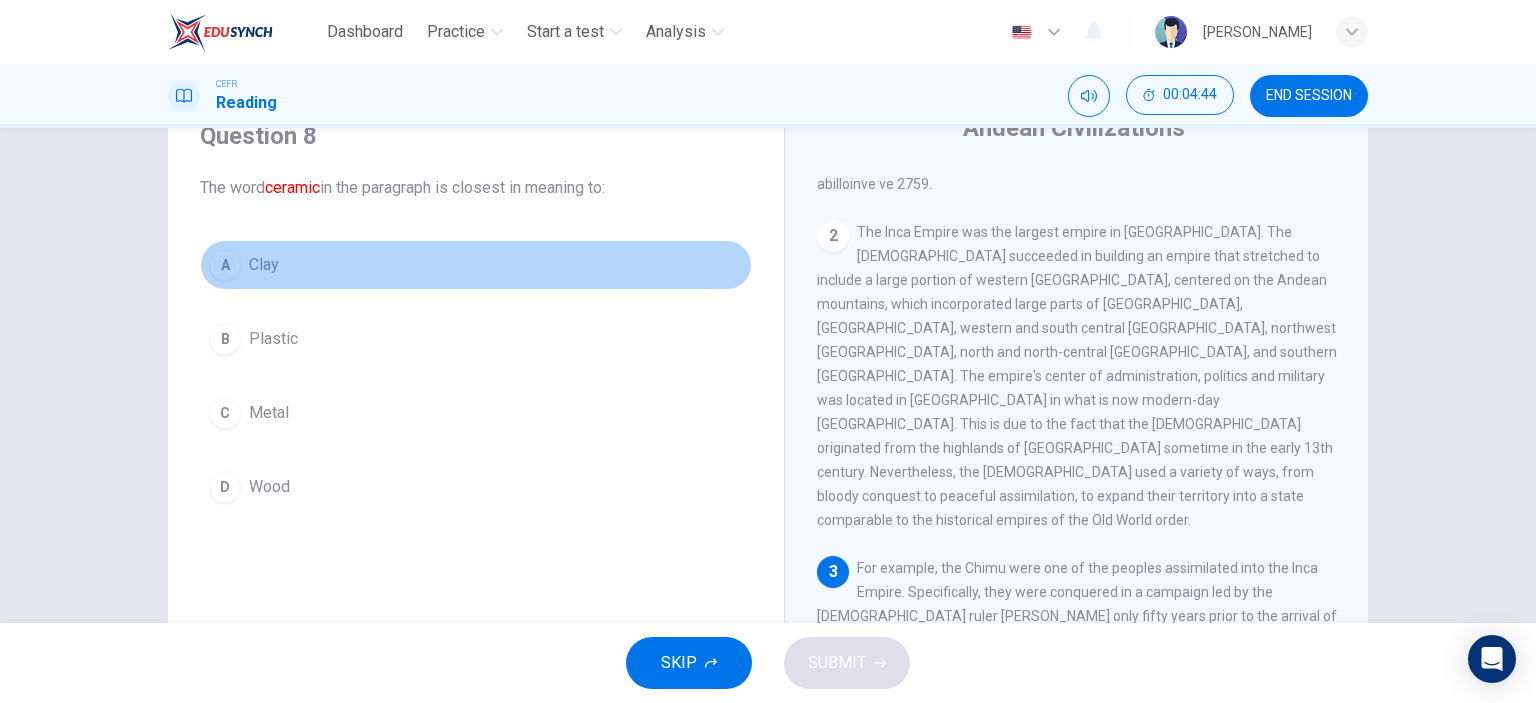 click on "A" at bounding box center [225, 265] 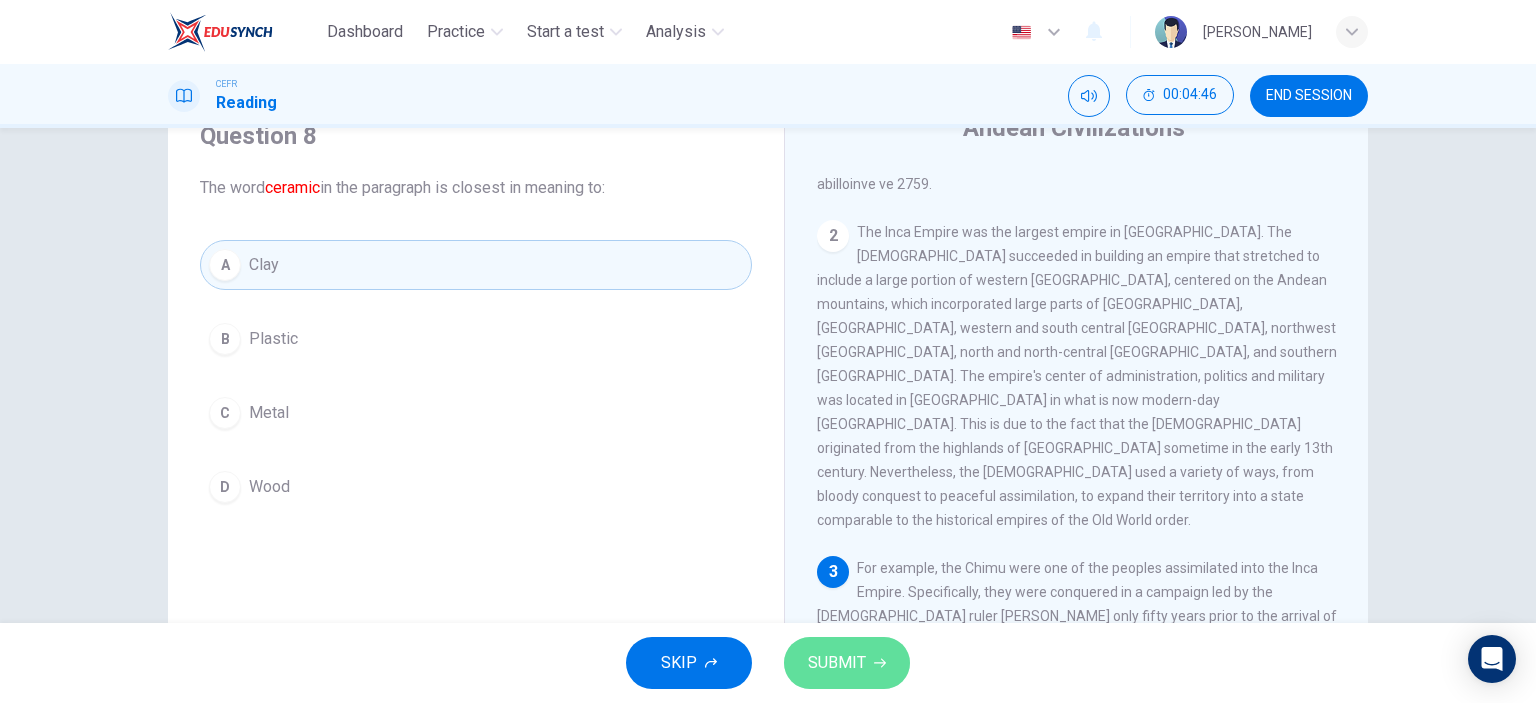 click on "SUBMIT" at bounding box center [847, 663] 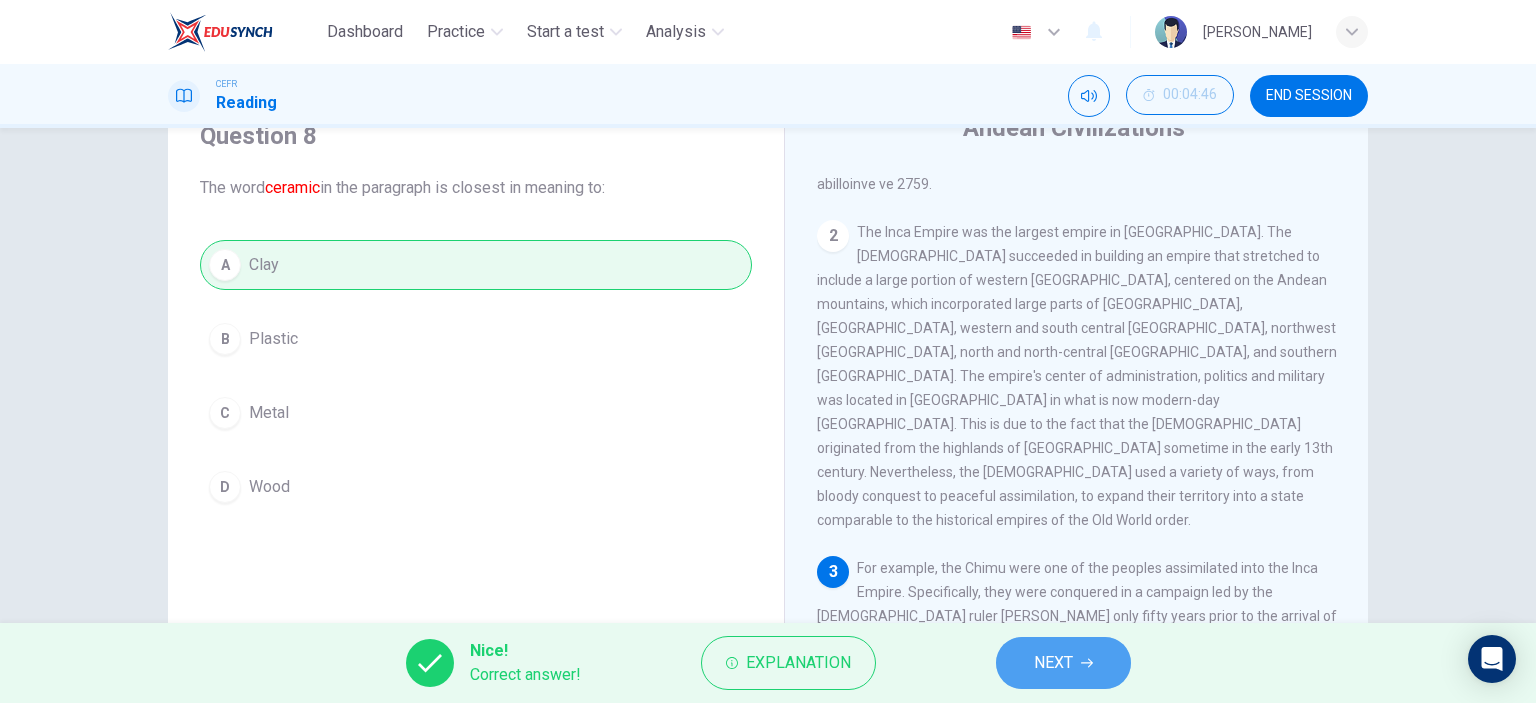 click on "NEXT" at bounding box center [1053, 663] 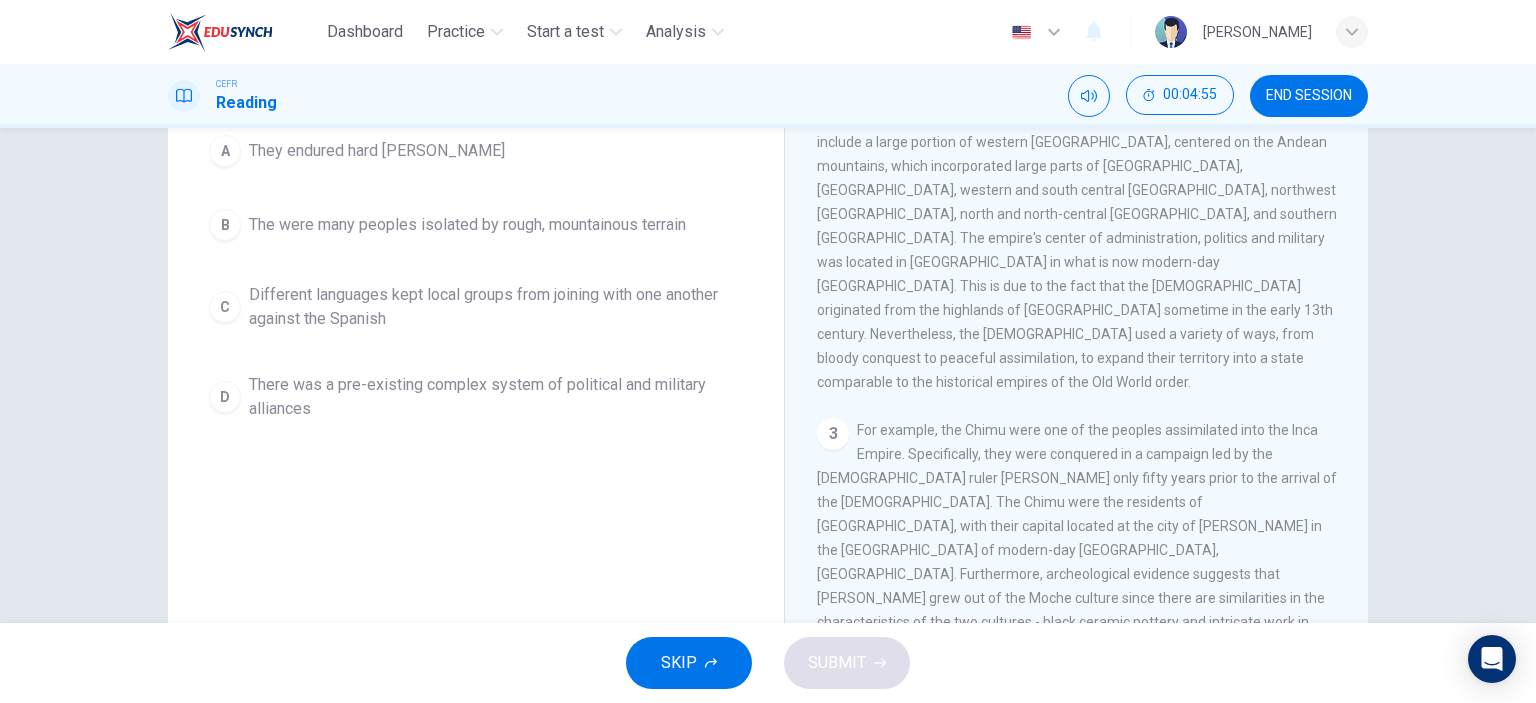 scroll, scrollTop: 280, scrollLeft: 0, axis: vertical 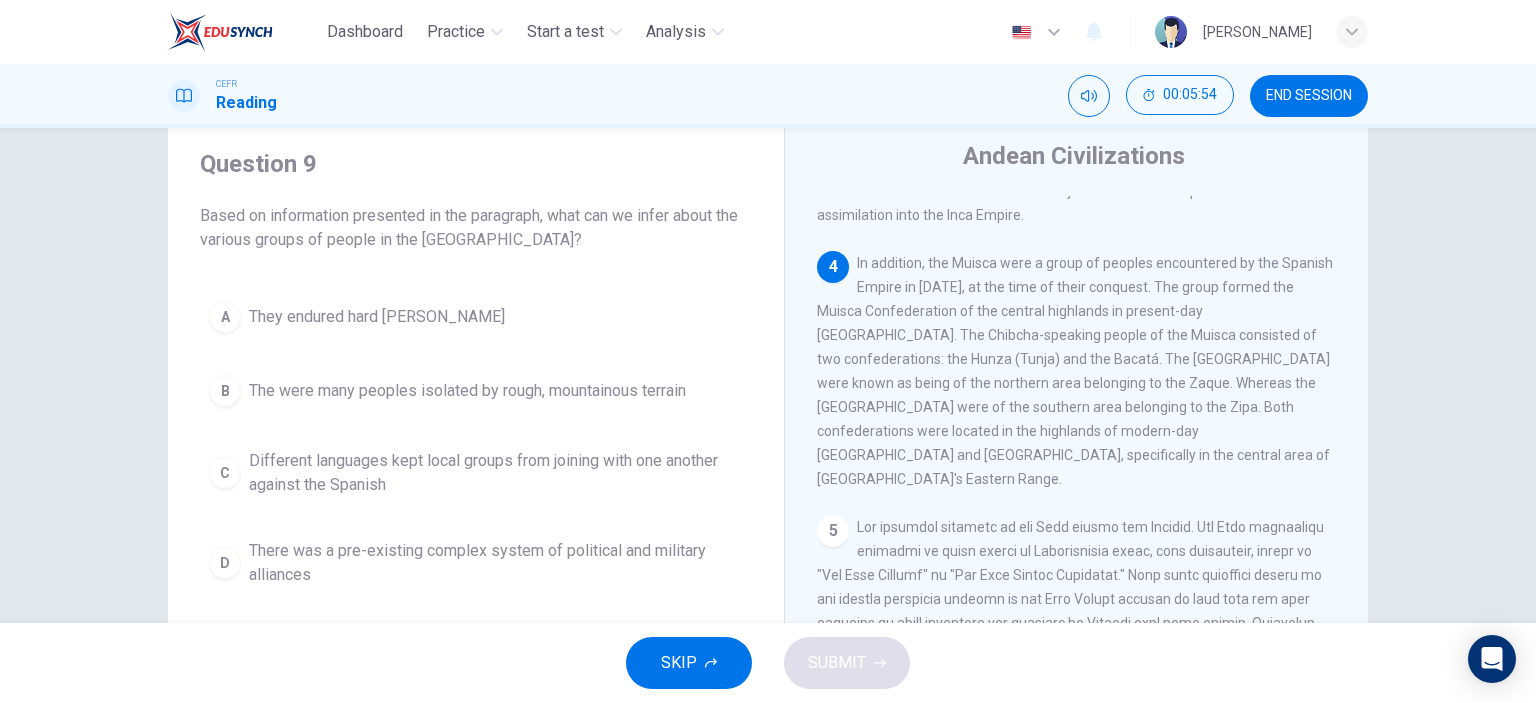 click on "There was a pre-existing complex system of political and military alliances" at bounding box center [496, 563] 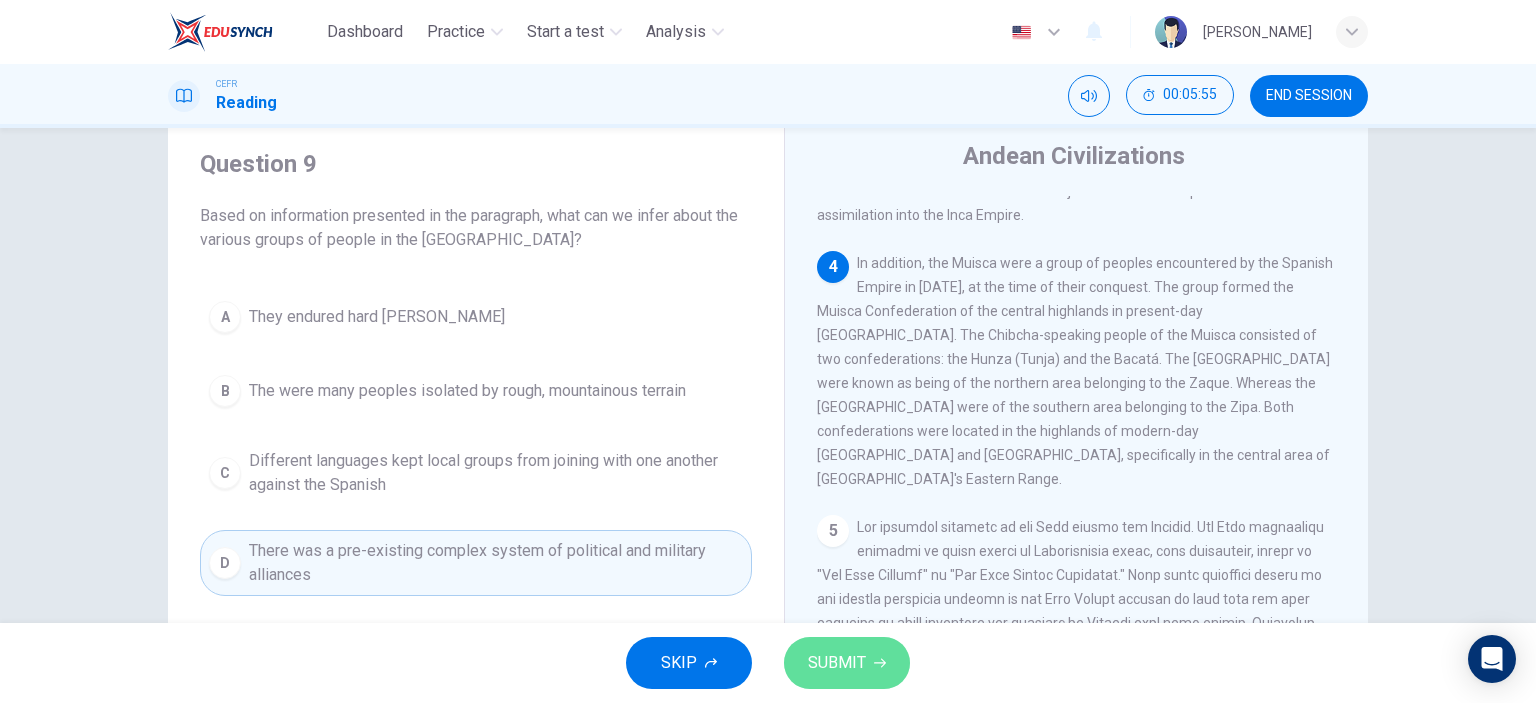 click on "SUBMIT" at bounding box center (847, 663) 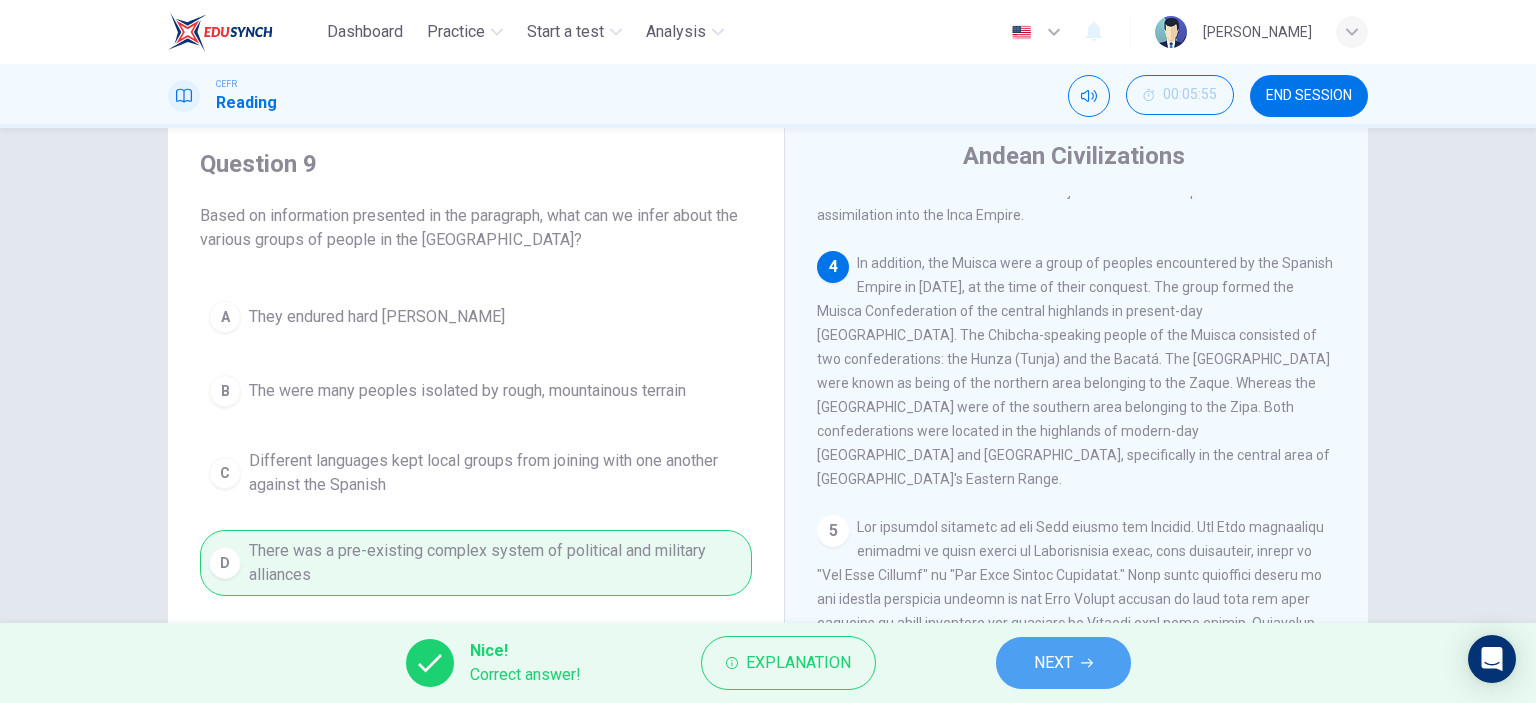 click on "NEXT" at bounding box center (1063, 663) 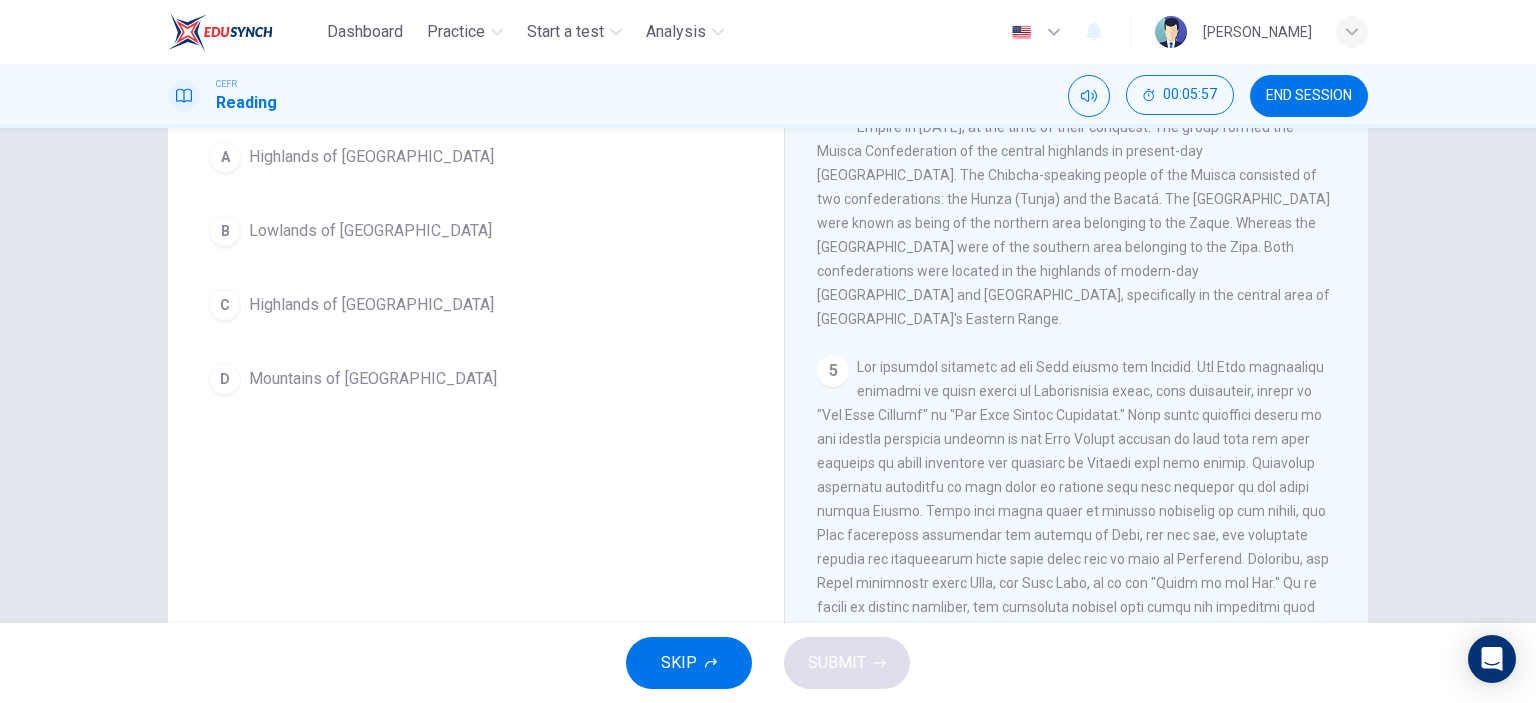 scroll, scrollTop: 280, scrollLeft: 0, axis: vertical 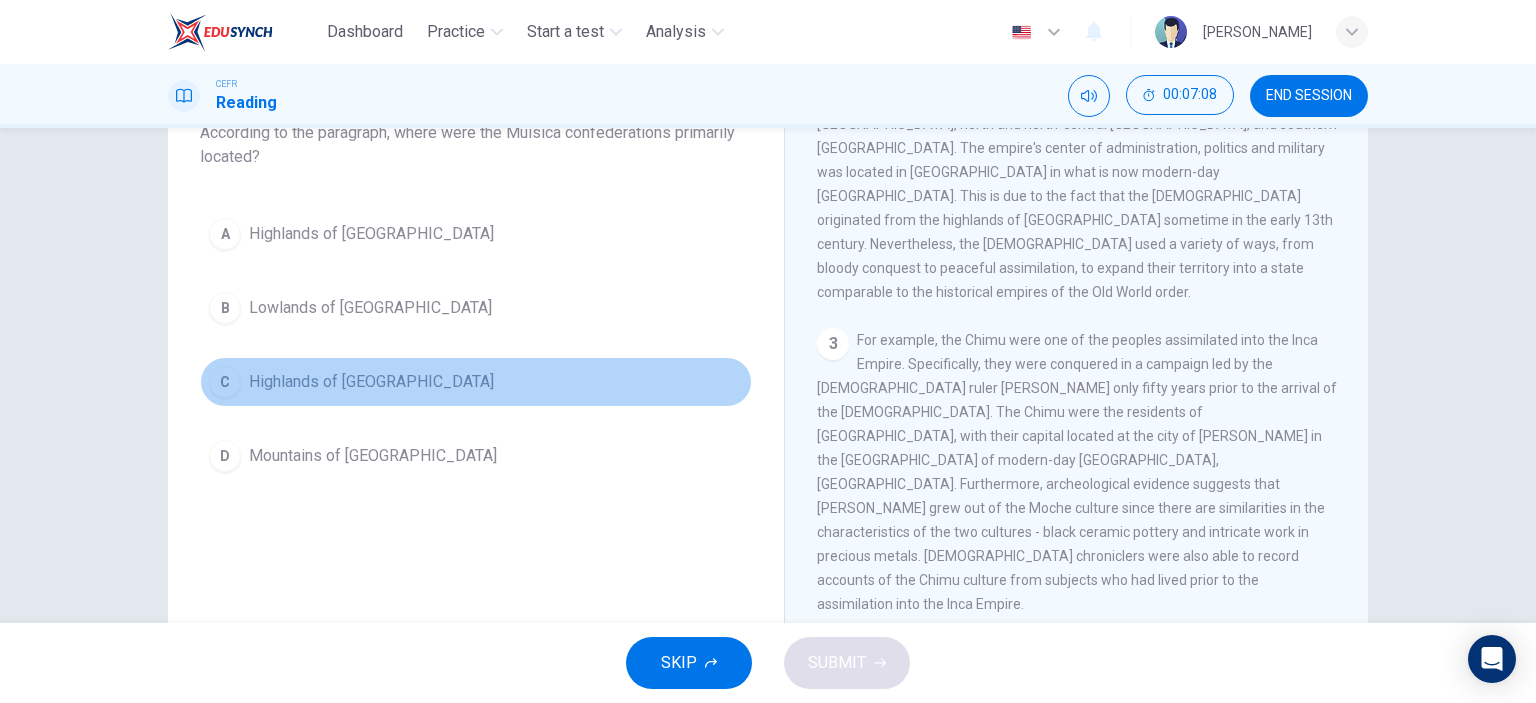 click on "Highlands of Colombia" at bounding box center (371, 382) 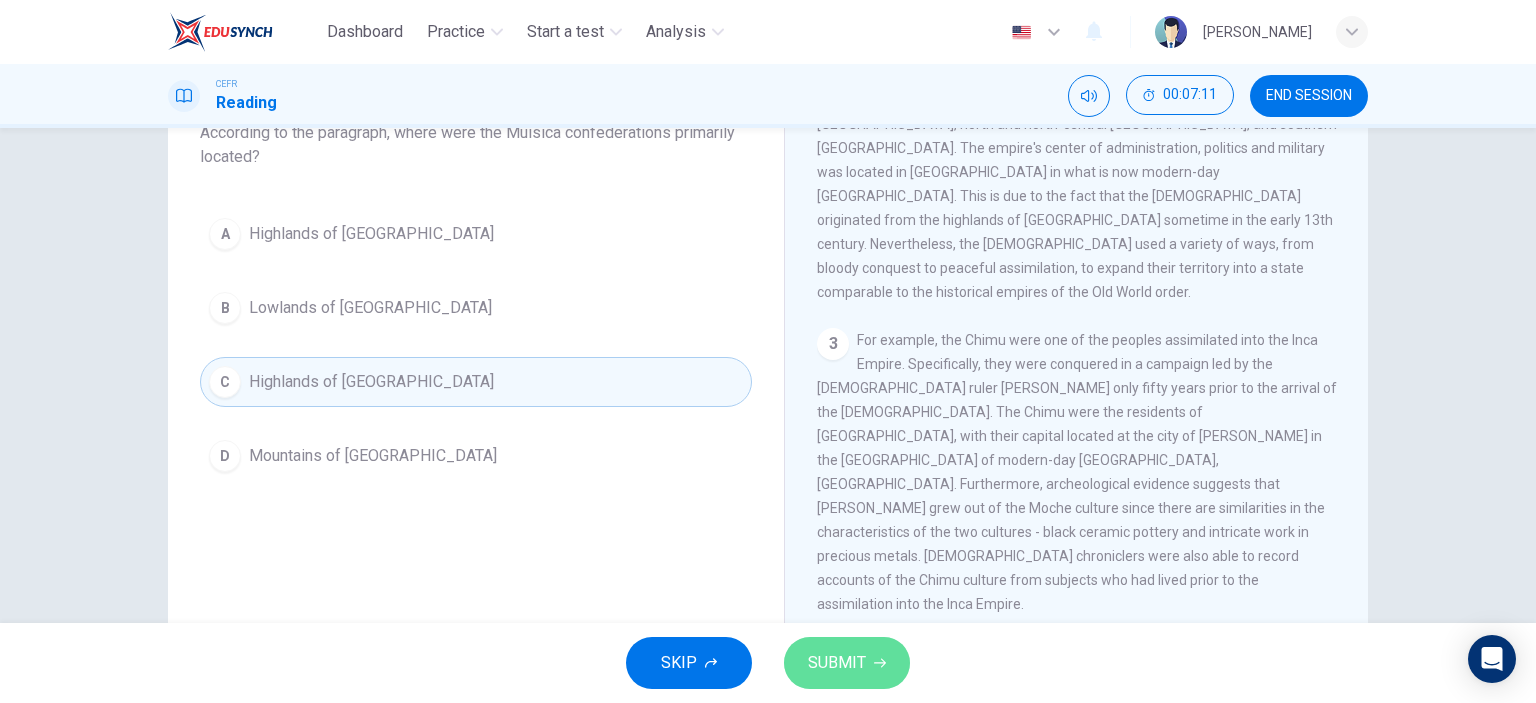 click on "SUBMIT" at bounding box center (847, 663) 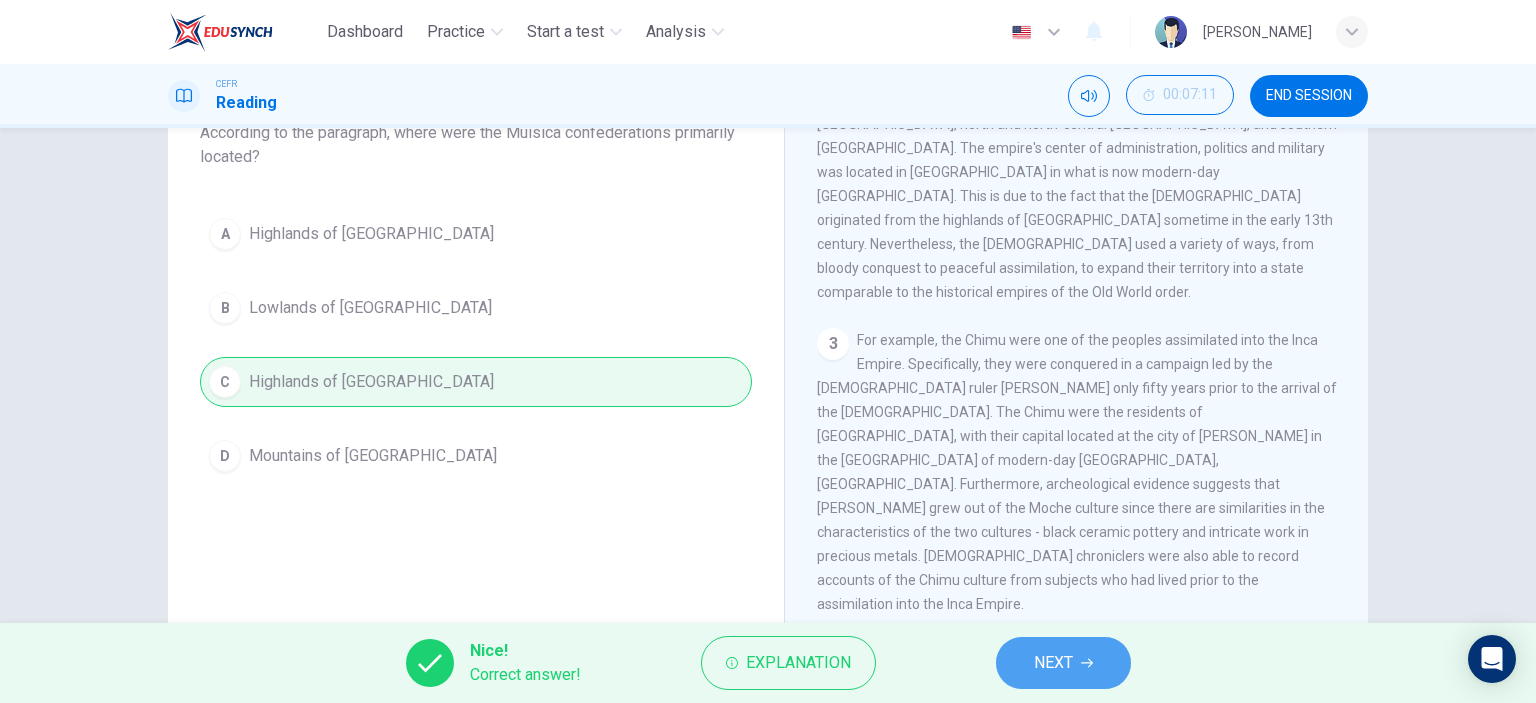 click on "NEXT" at bounding box center (1053, 663) 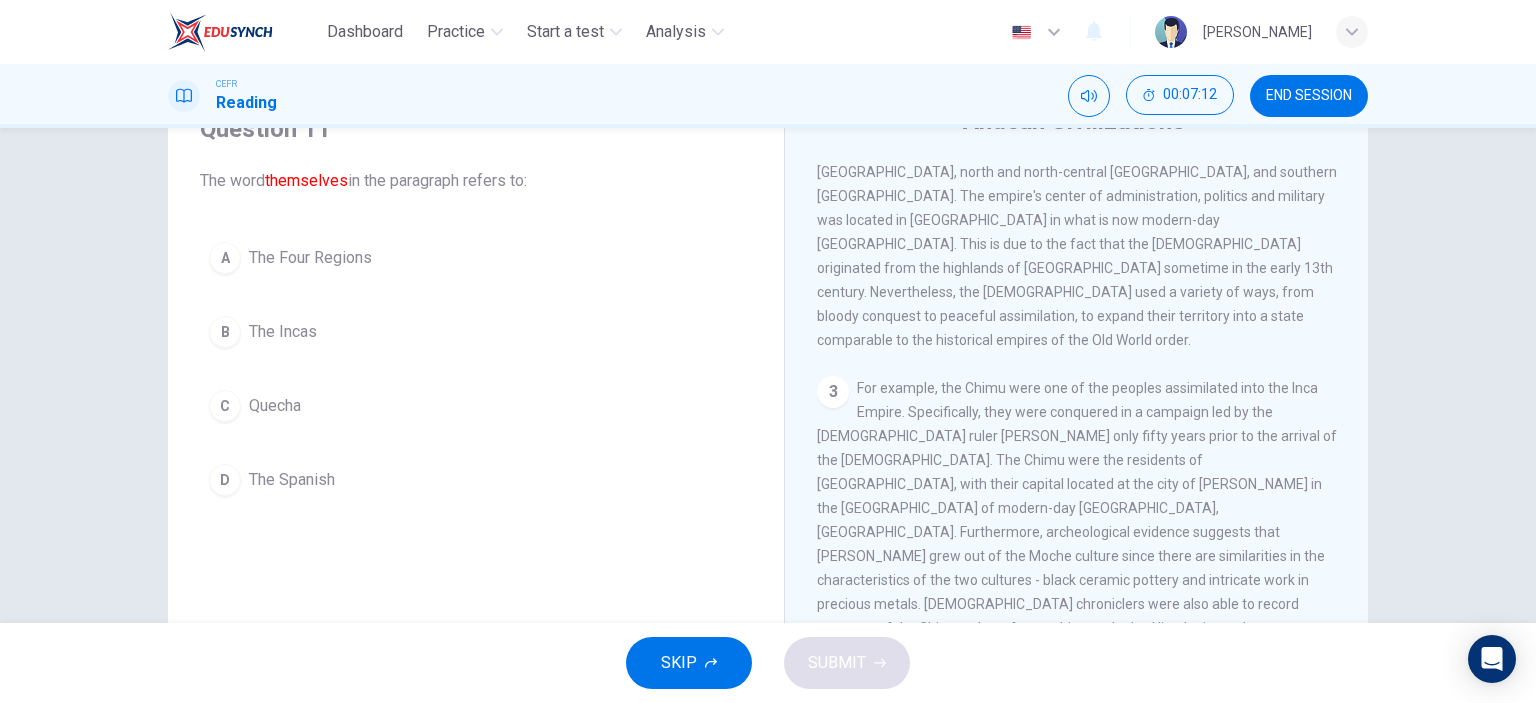 scroll, scrollTop: 94, scrollLeft: 0, axis: vertical 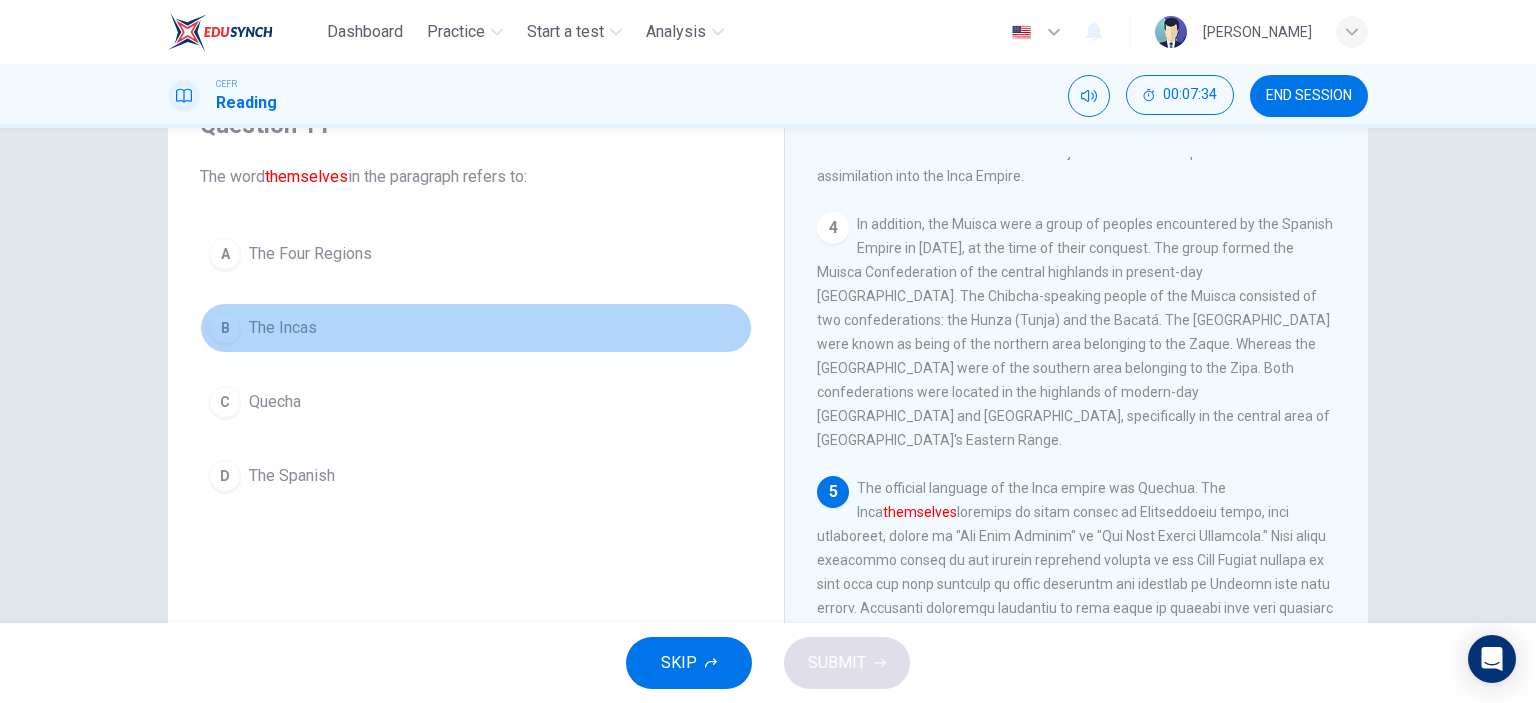 click on "B The Incas" at bounding box center [476, 328] 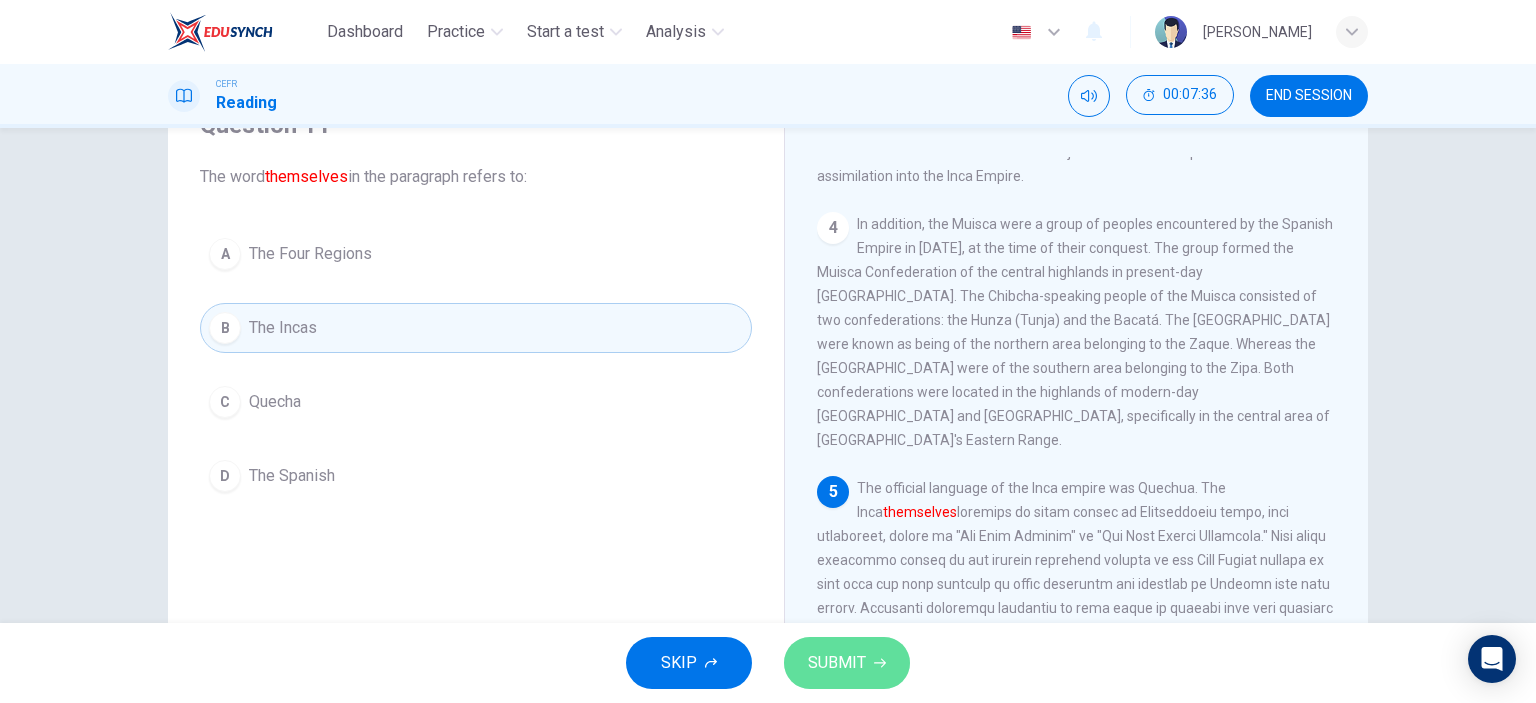 click on "SUBMIT" at bounding box center [847, 663] 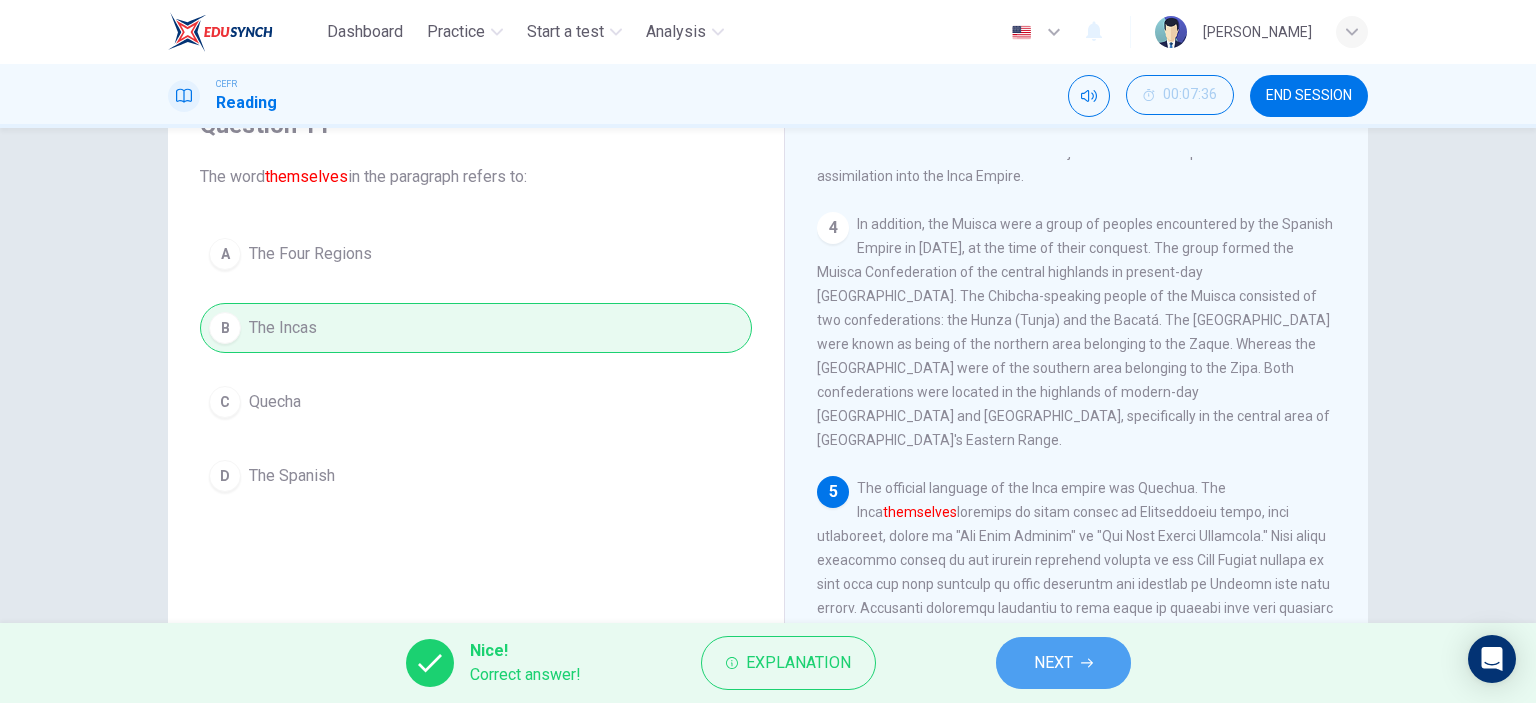 click on "NEXT" at bounding box center (1063, 663) 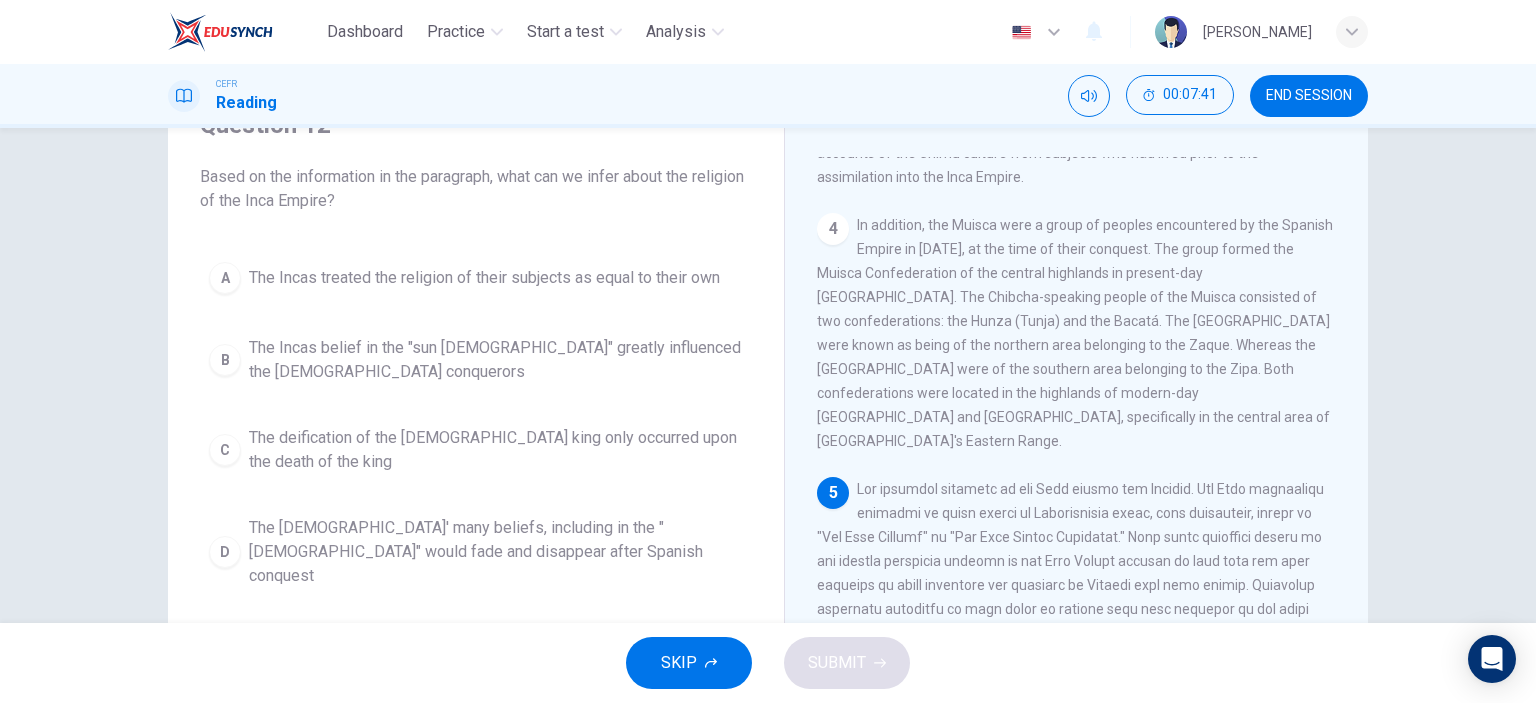 scroll, scrollTop: 1025, scrollLeft: 0, axis: vertical 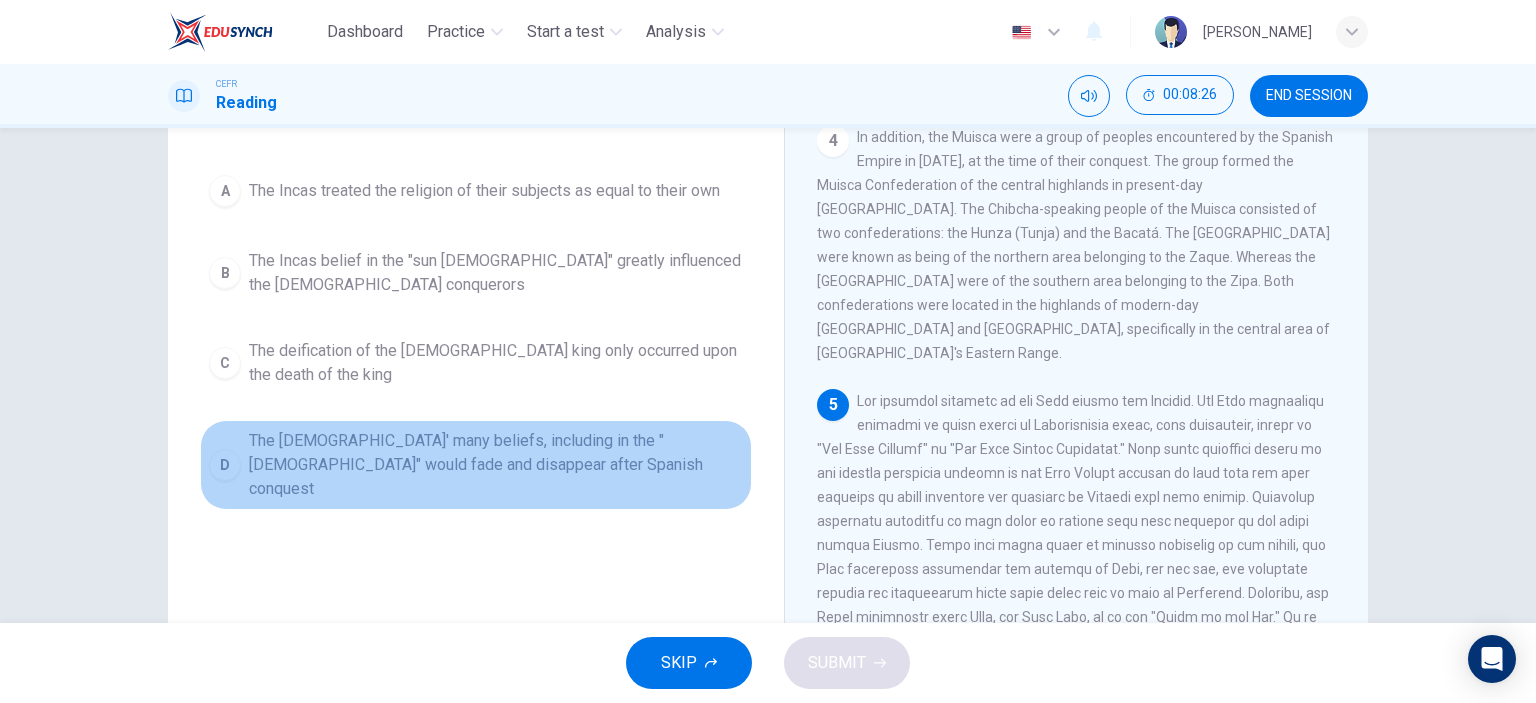 click on "The Incas' many beliefs, including in the "sun god" would fade and disappear after Spanish conquest" at bounding box center (496, 465) 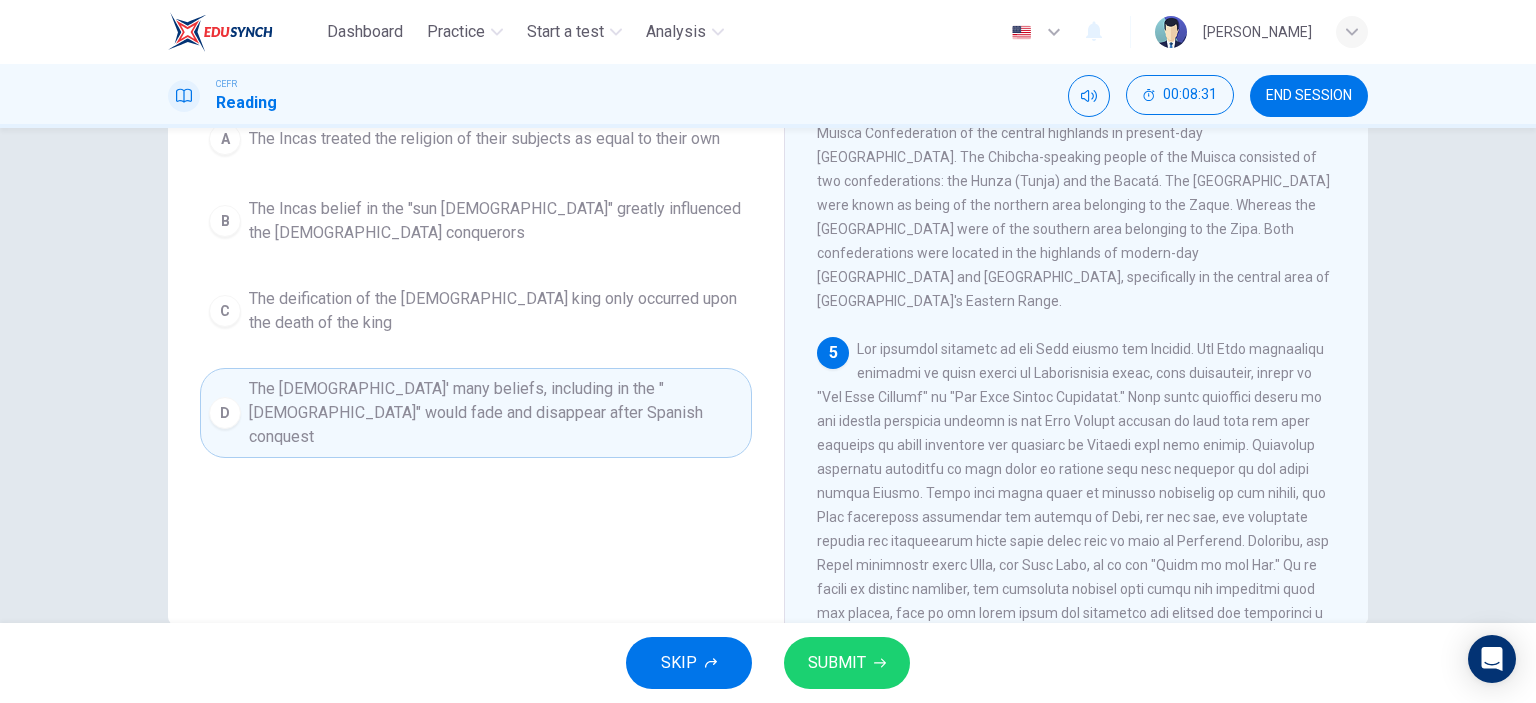 scroll, scrollTop: 236, scrollLeft: 0, axis: vertical 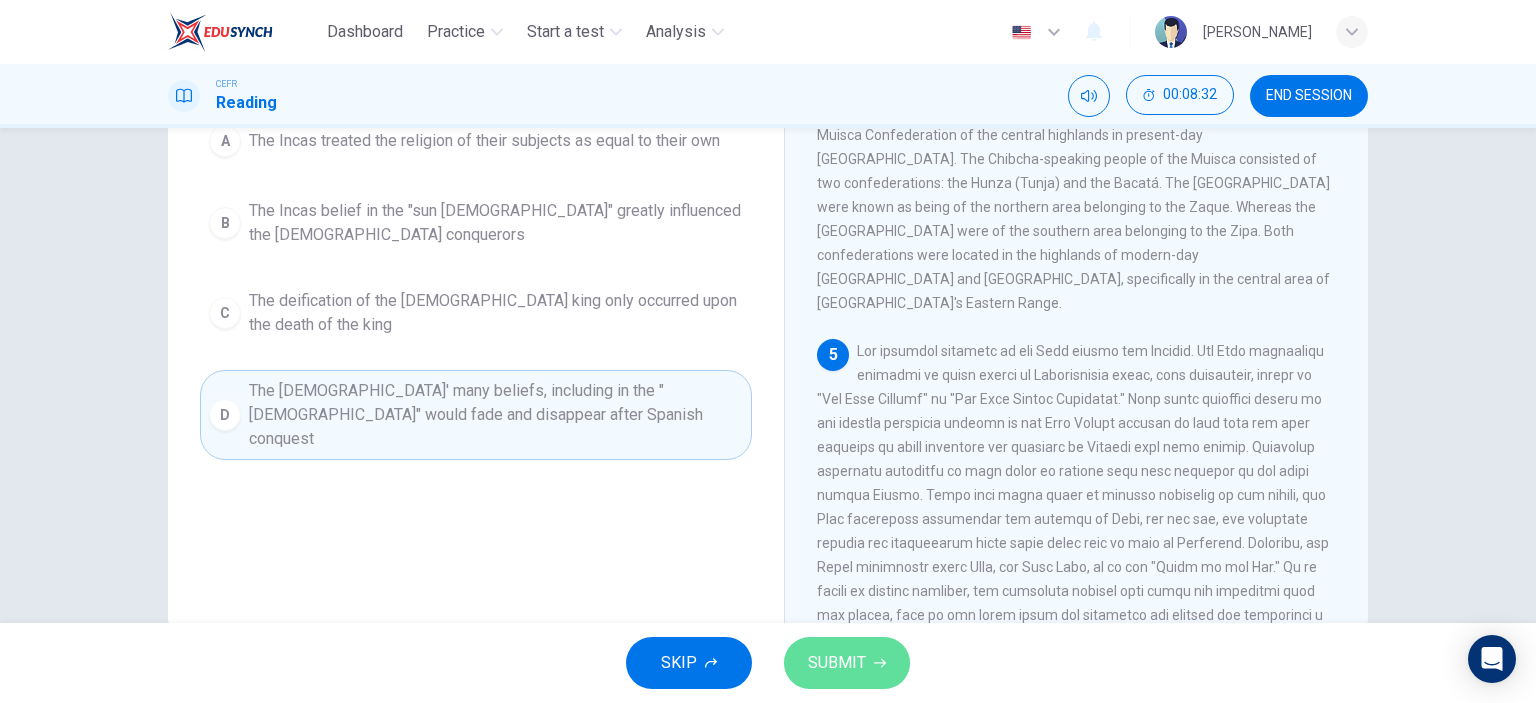 click on "SUBMIT" at bounding box center (847, 663) 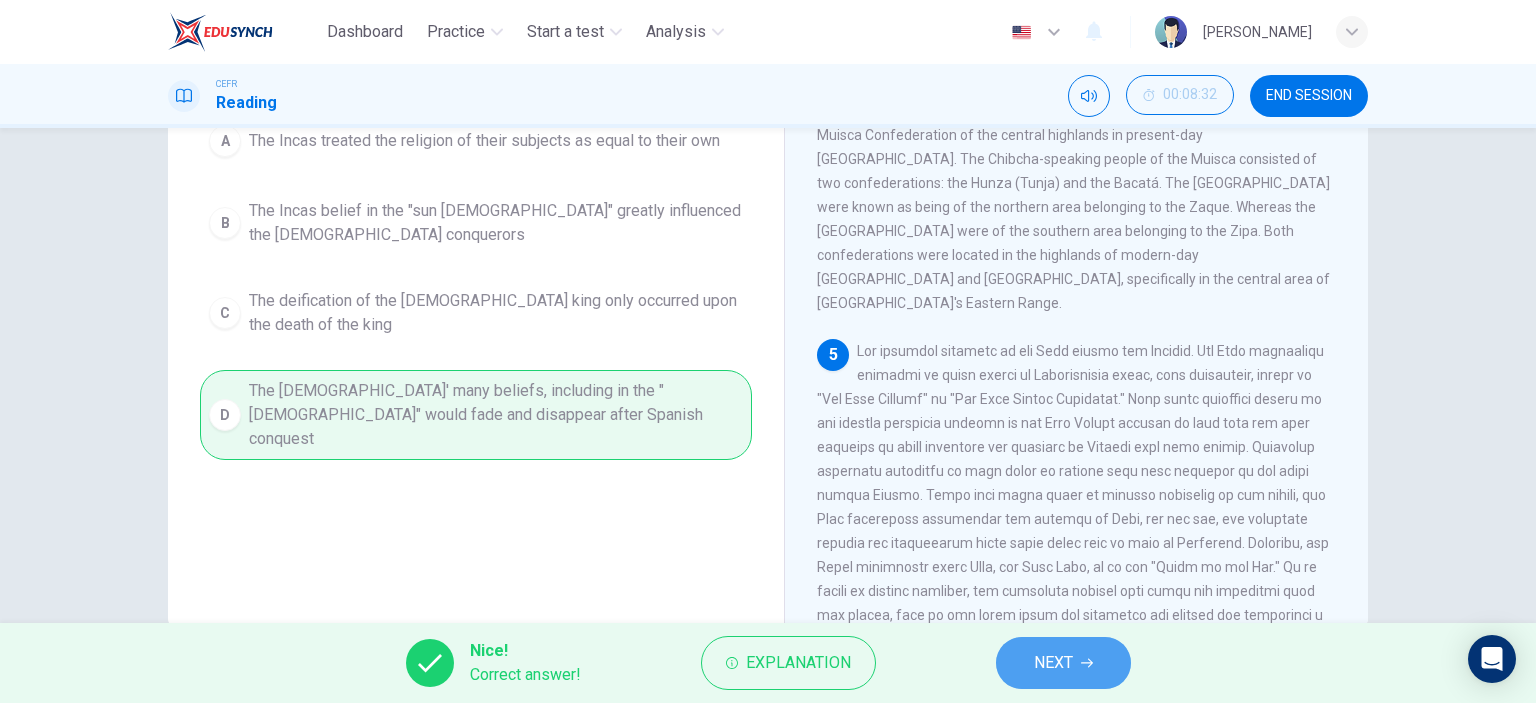 click on "NEXT" at bounding box center (1053, 663) 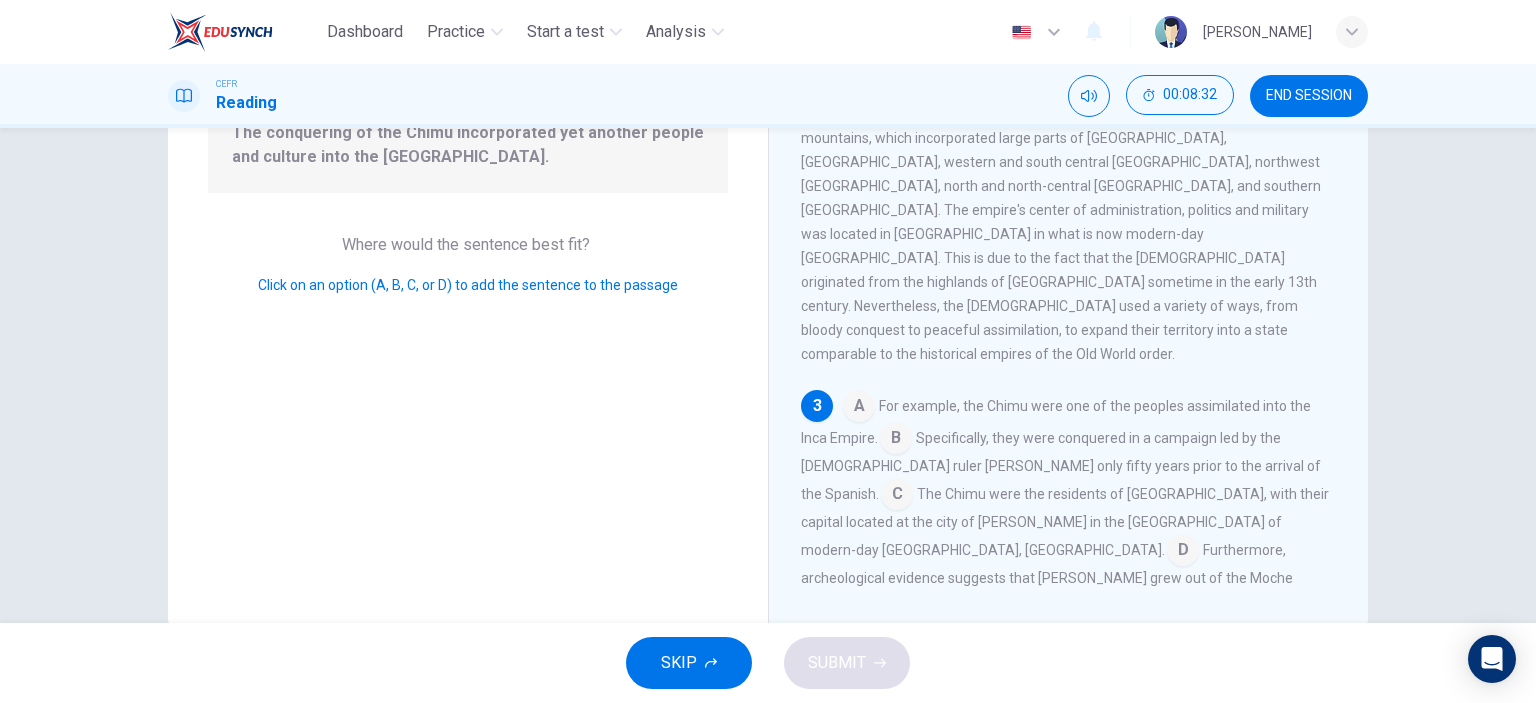 scroll, scrollTop: 541, scrollLeft: 0, axis: vertical 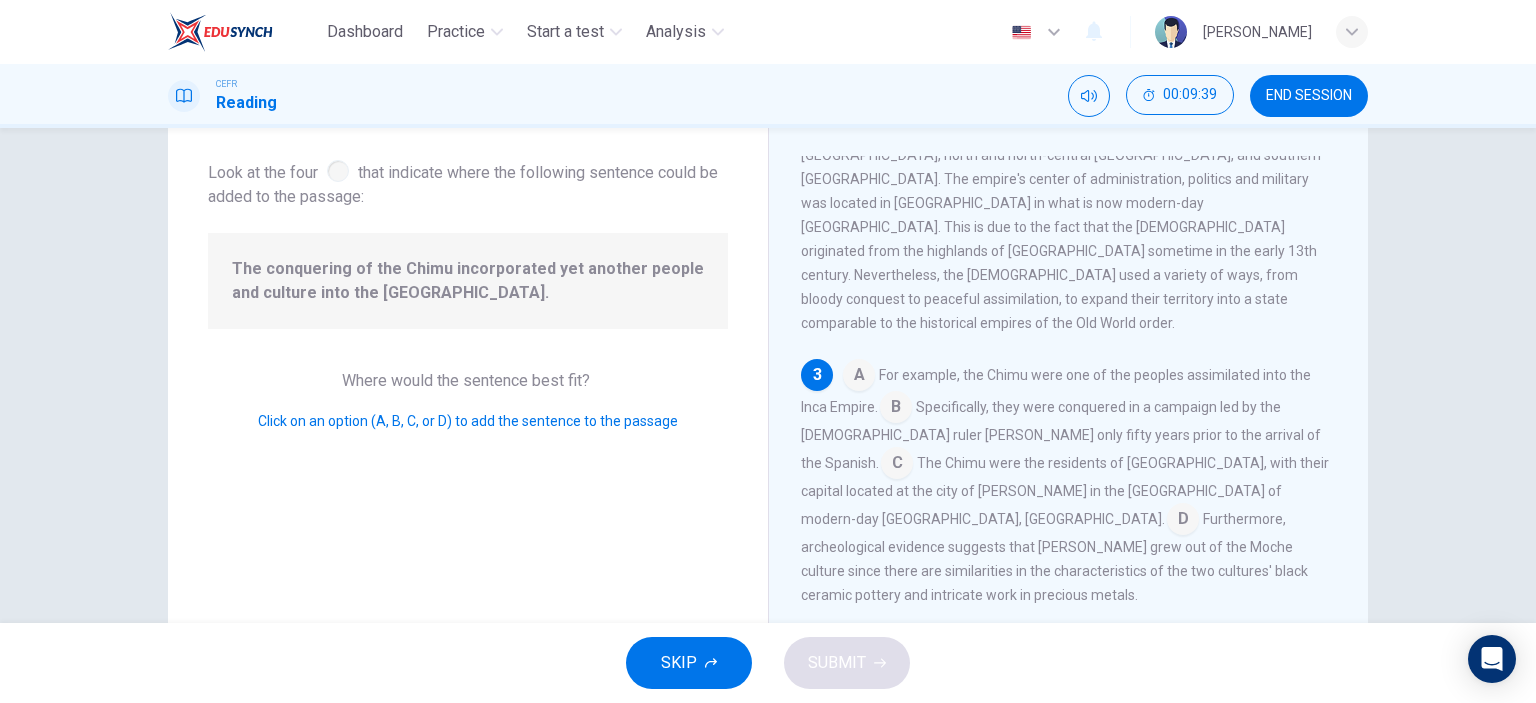 click at bounding box center [859, 377] 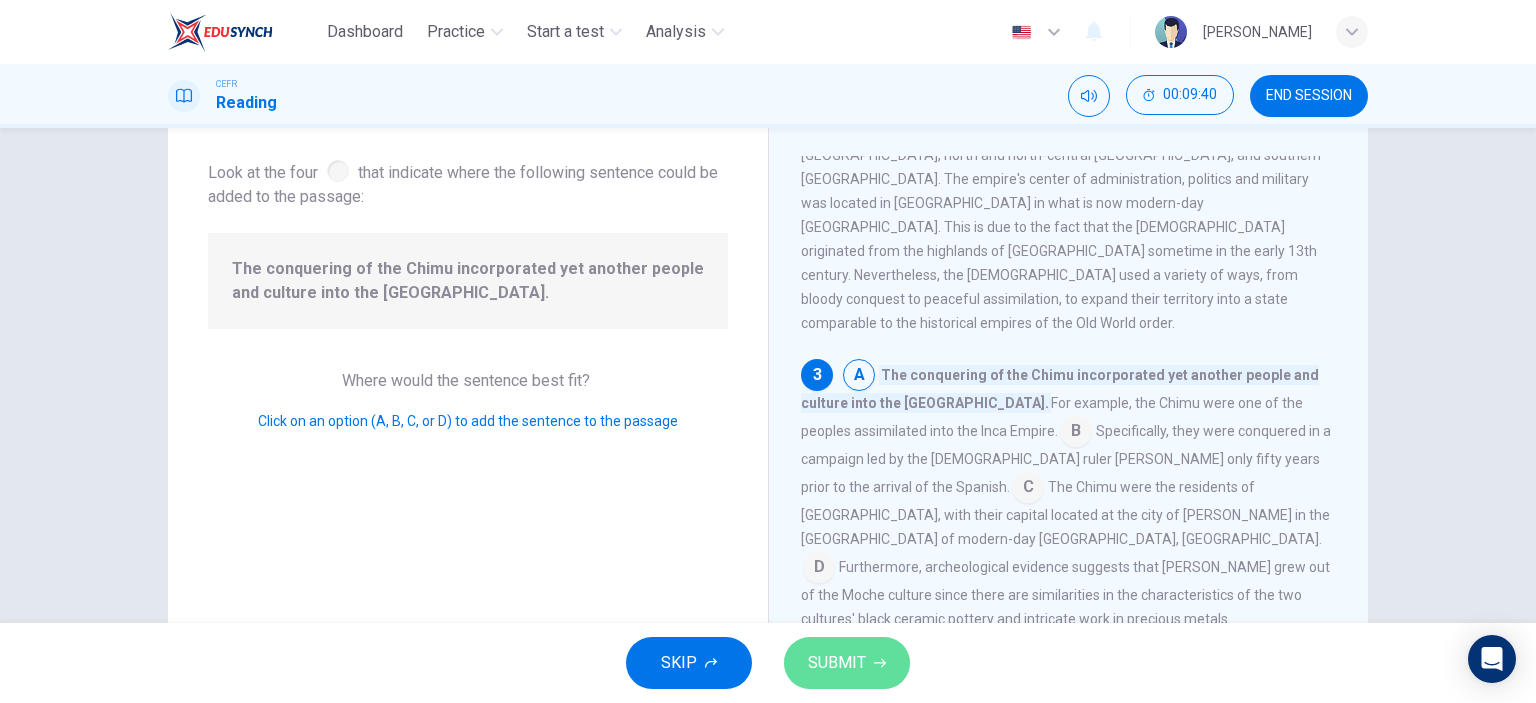 click on "SUBMIT" at bounding box center (847, 663) 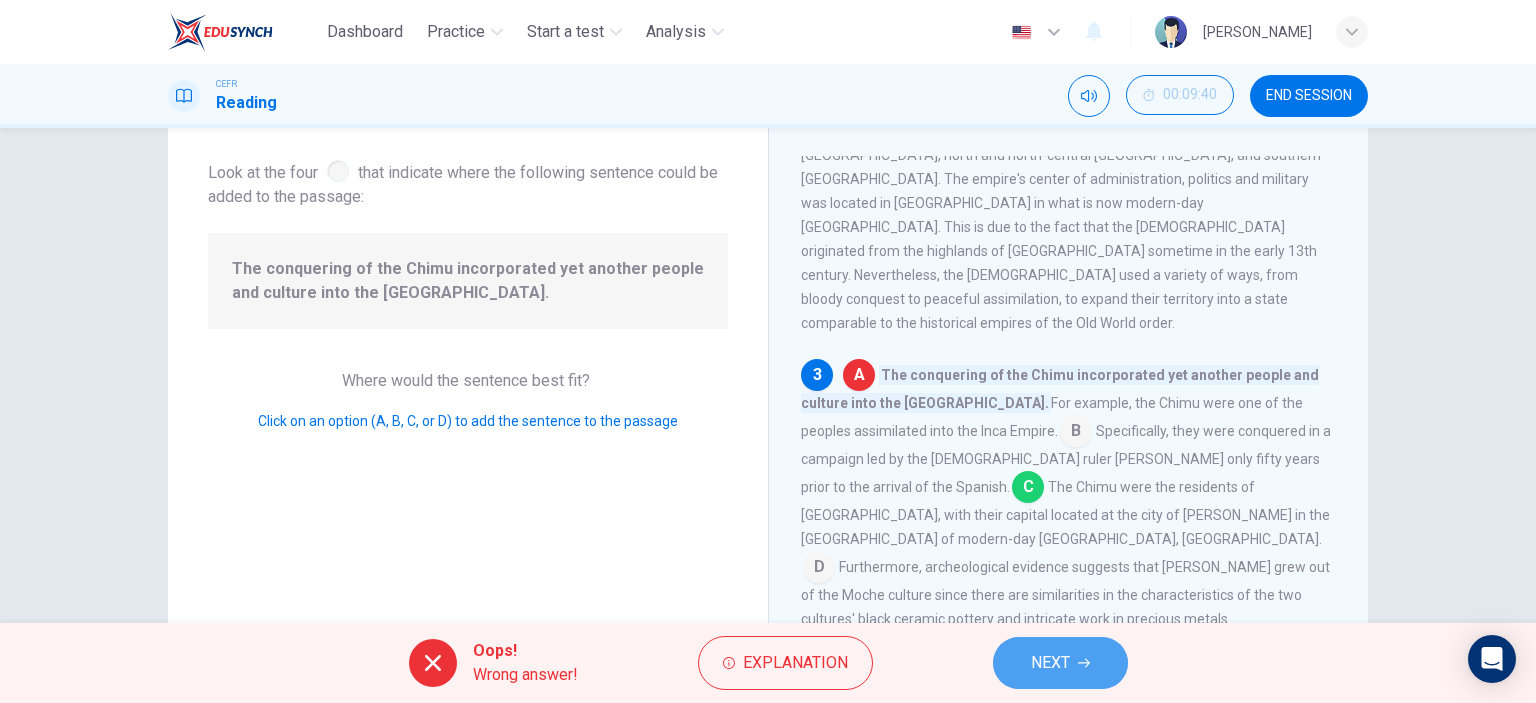 click on "NEXT" at bounding box center (1050, 663) 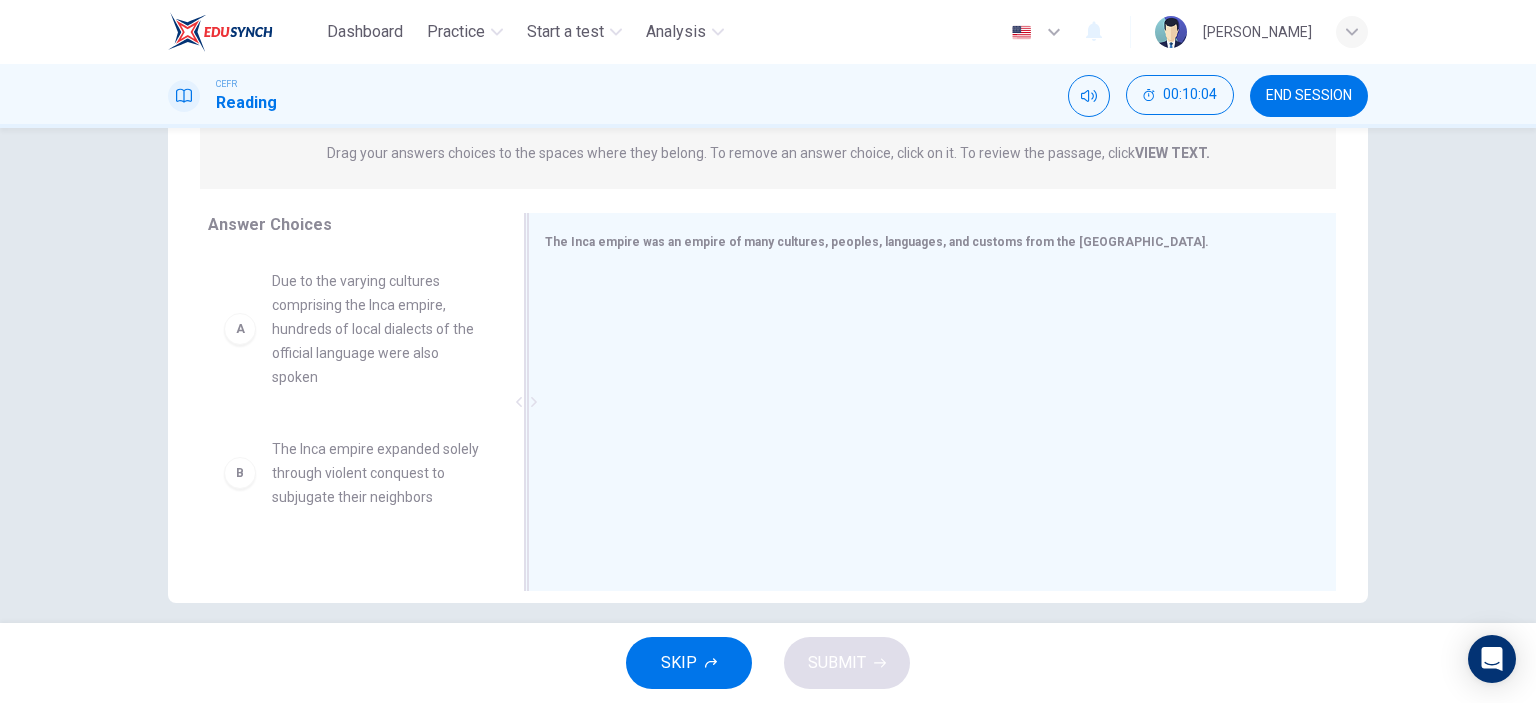scroll, scrollTop: 260, scrollLeft: 0, axis: vertical 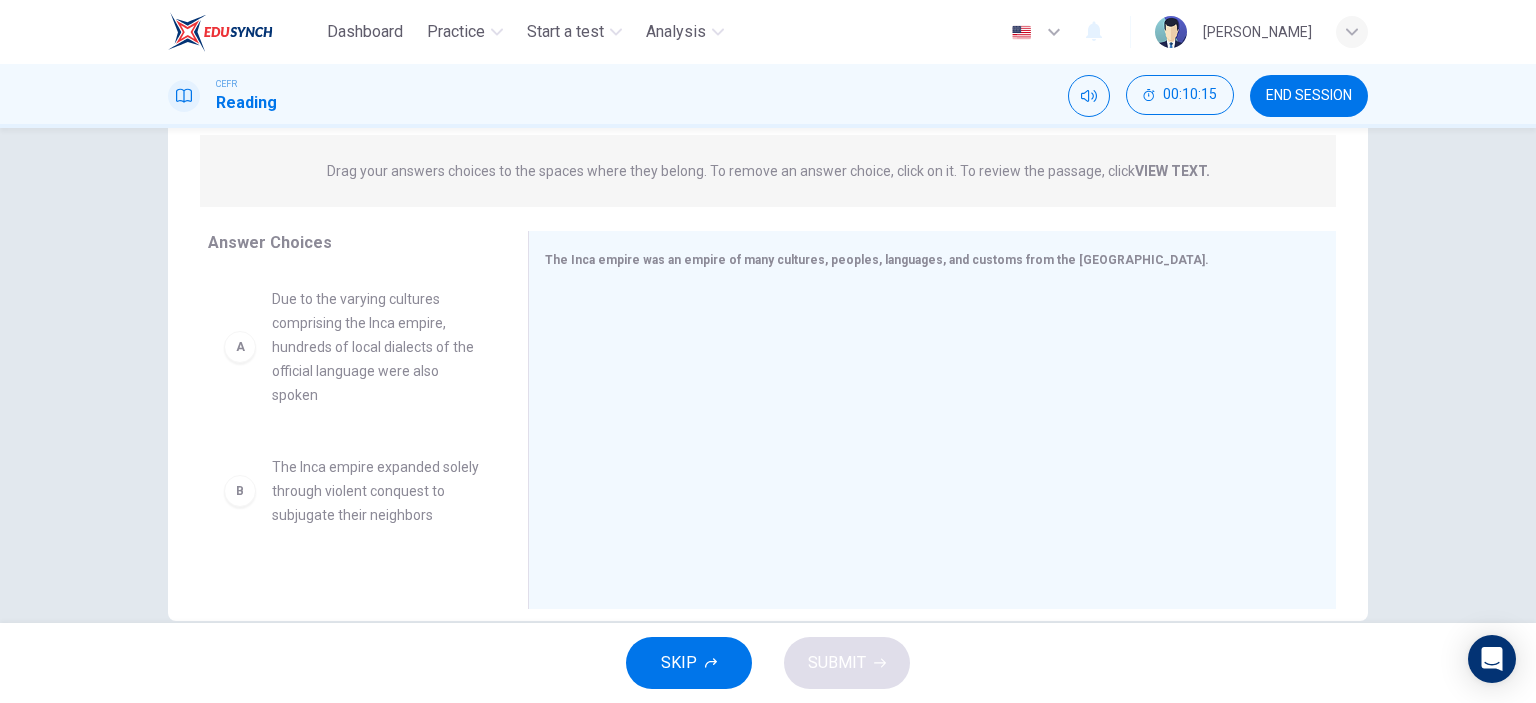 click on "A" at bounding box center (240, 347) 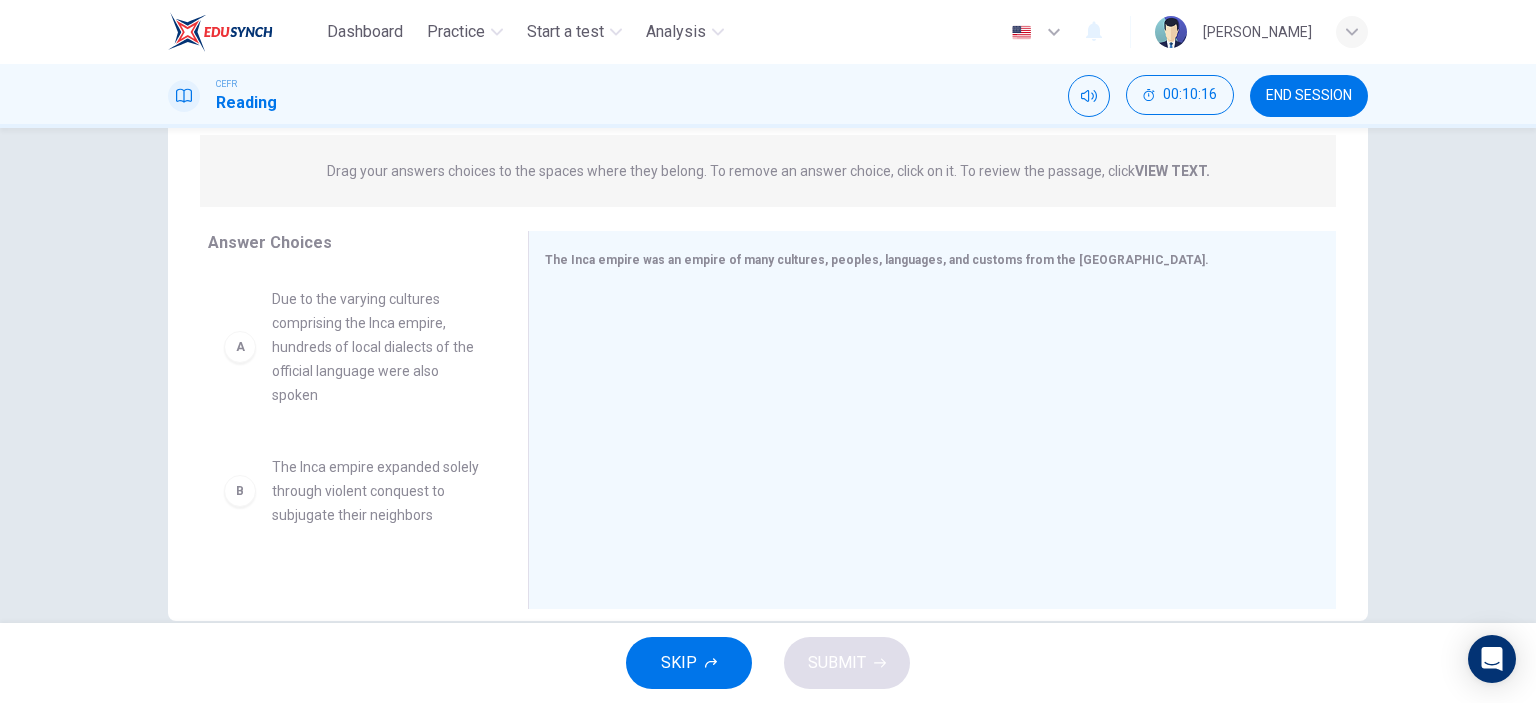 click on "A" at bounding box center [240, 347] 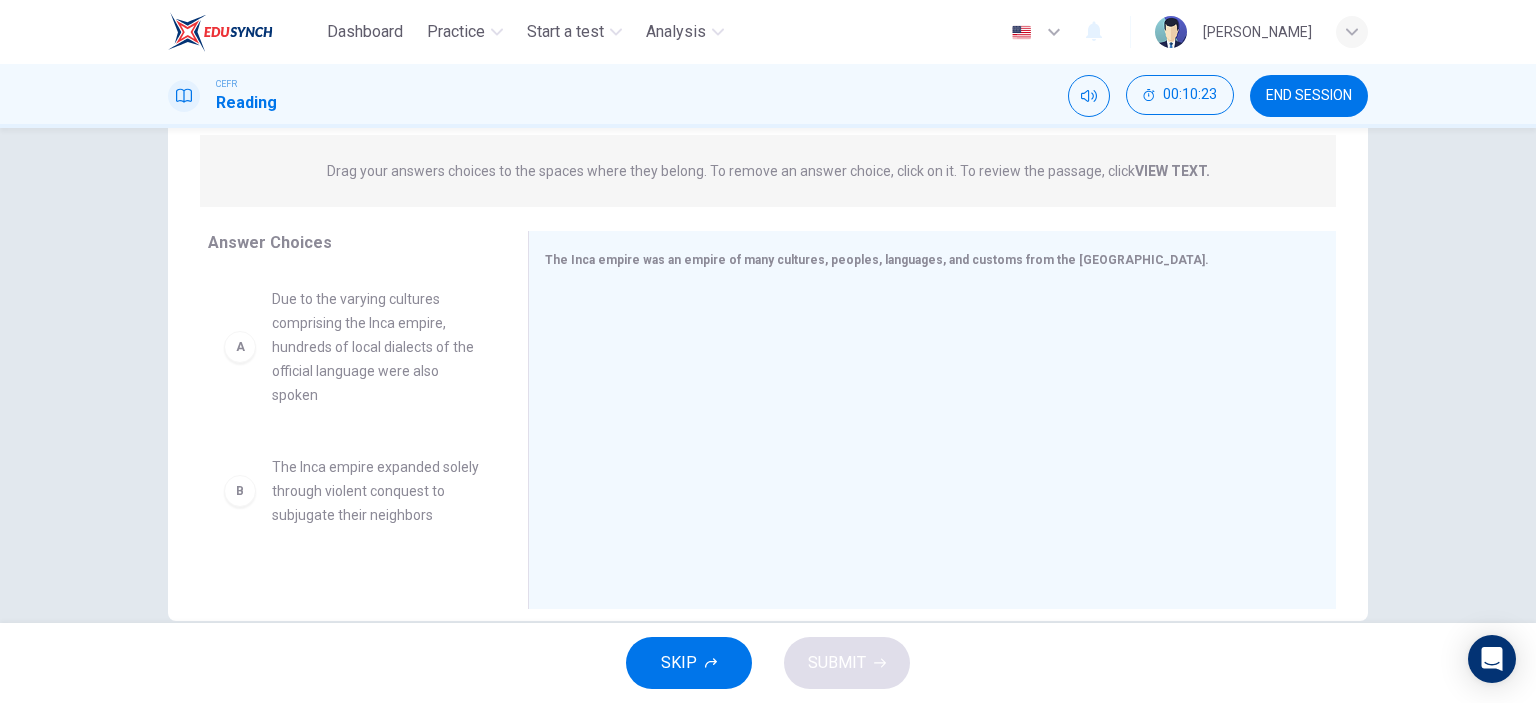 click on "VIEW TEXT." at bounding box center [1172, 171] 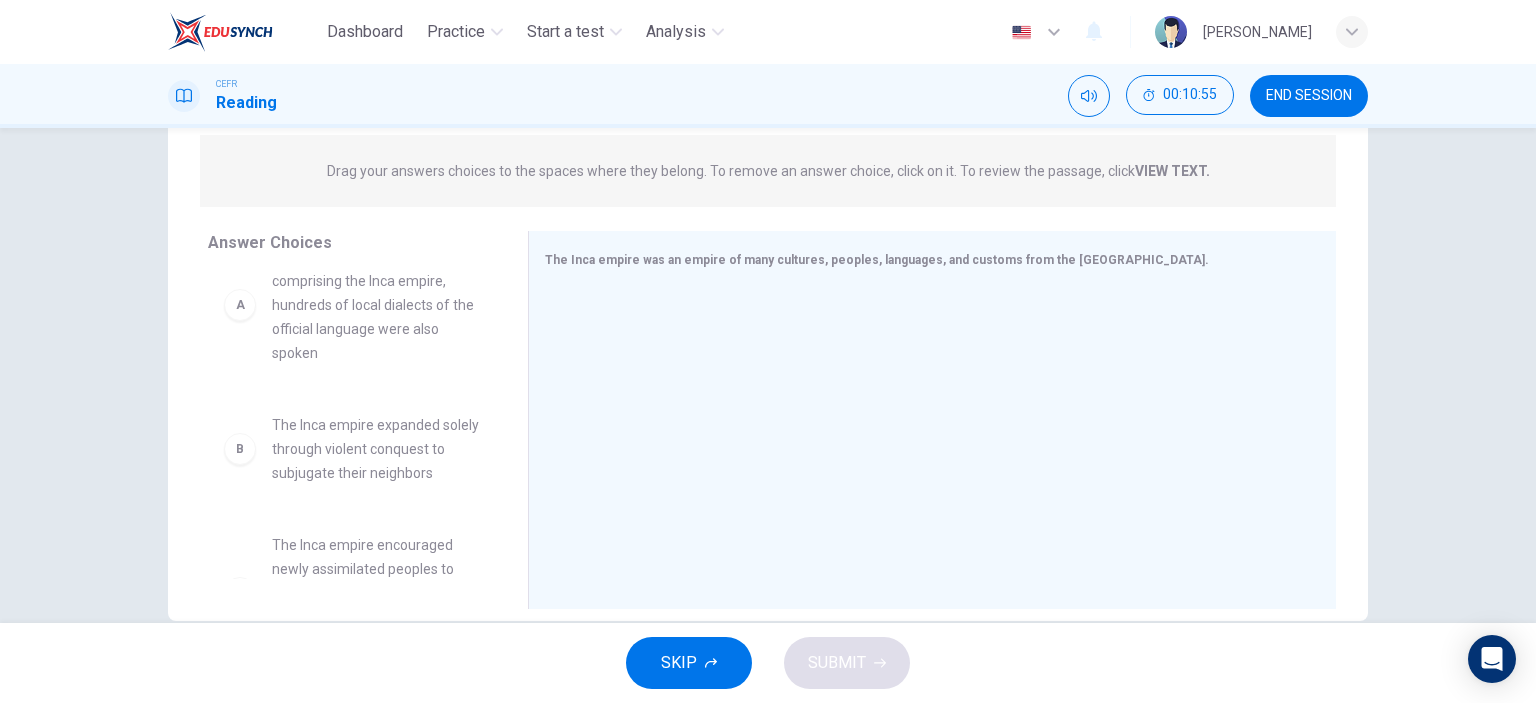 scroll, scrollTop: 0, scrollLeft: 0, axis: both 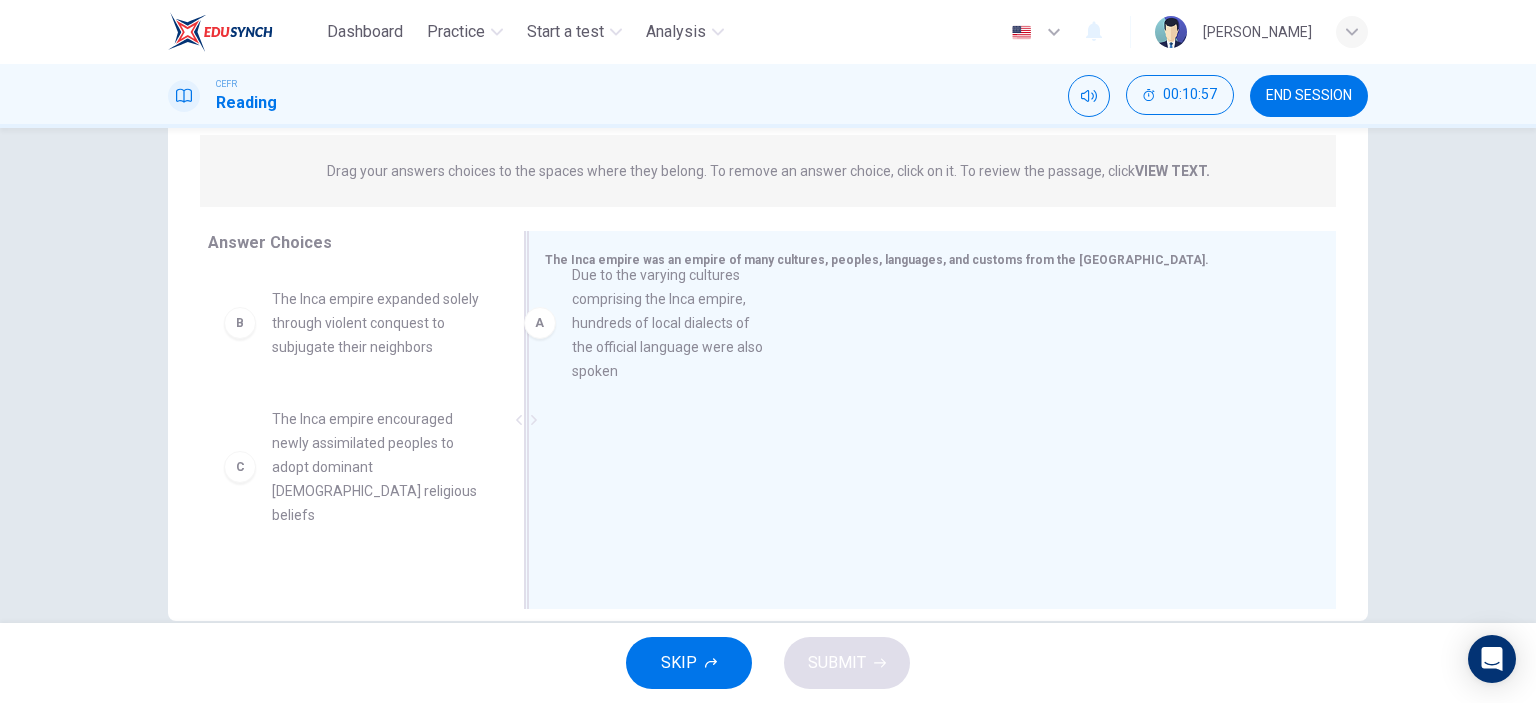 drag, startPoint x: 244, startPoint y: 355, endPoint x: 564, endPoint y: 335, distance: 320.6244 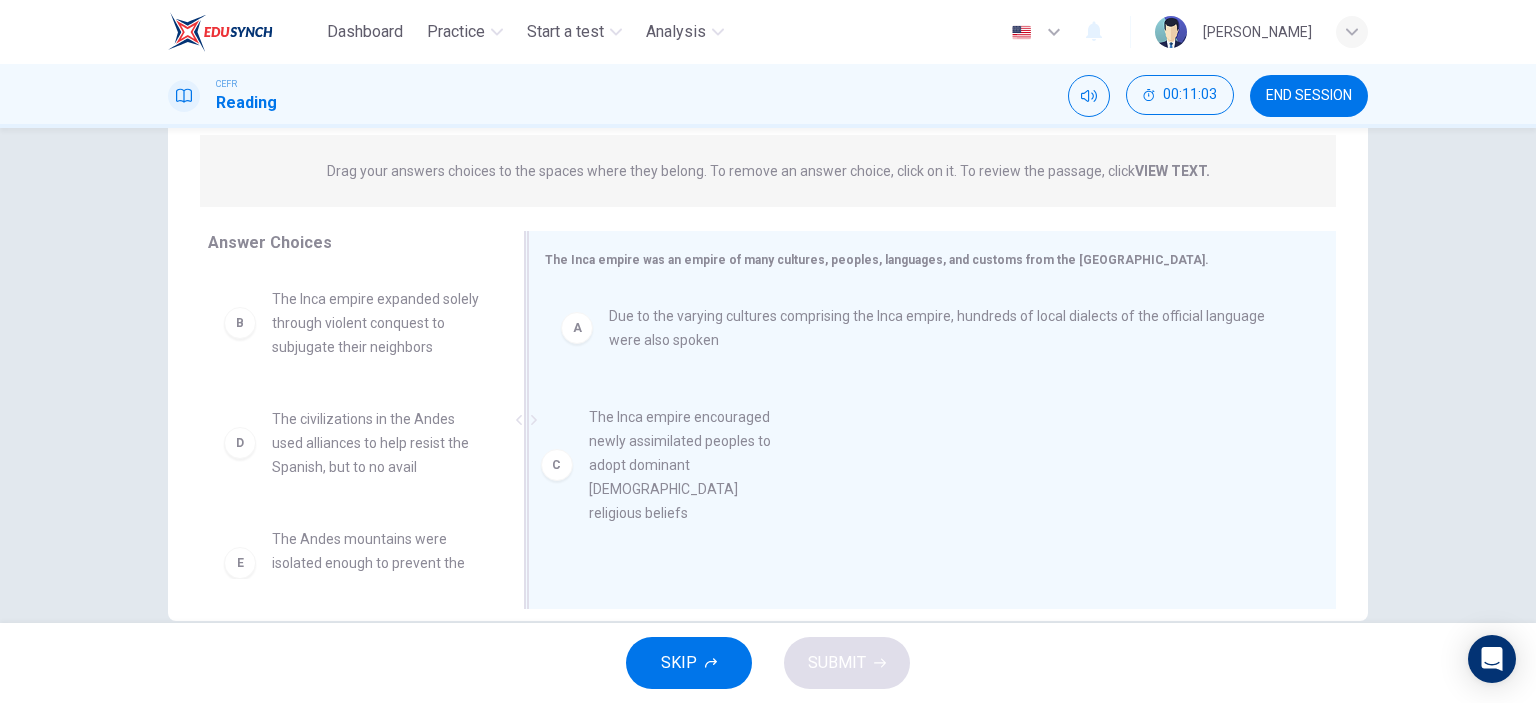 drag, startPoint x: 240, startPoint y: 467, endPoint x: 575, endPoint y: 467, distance: 335 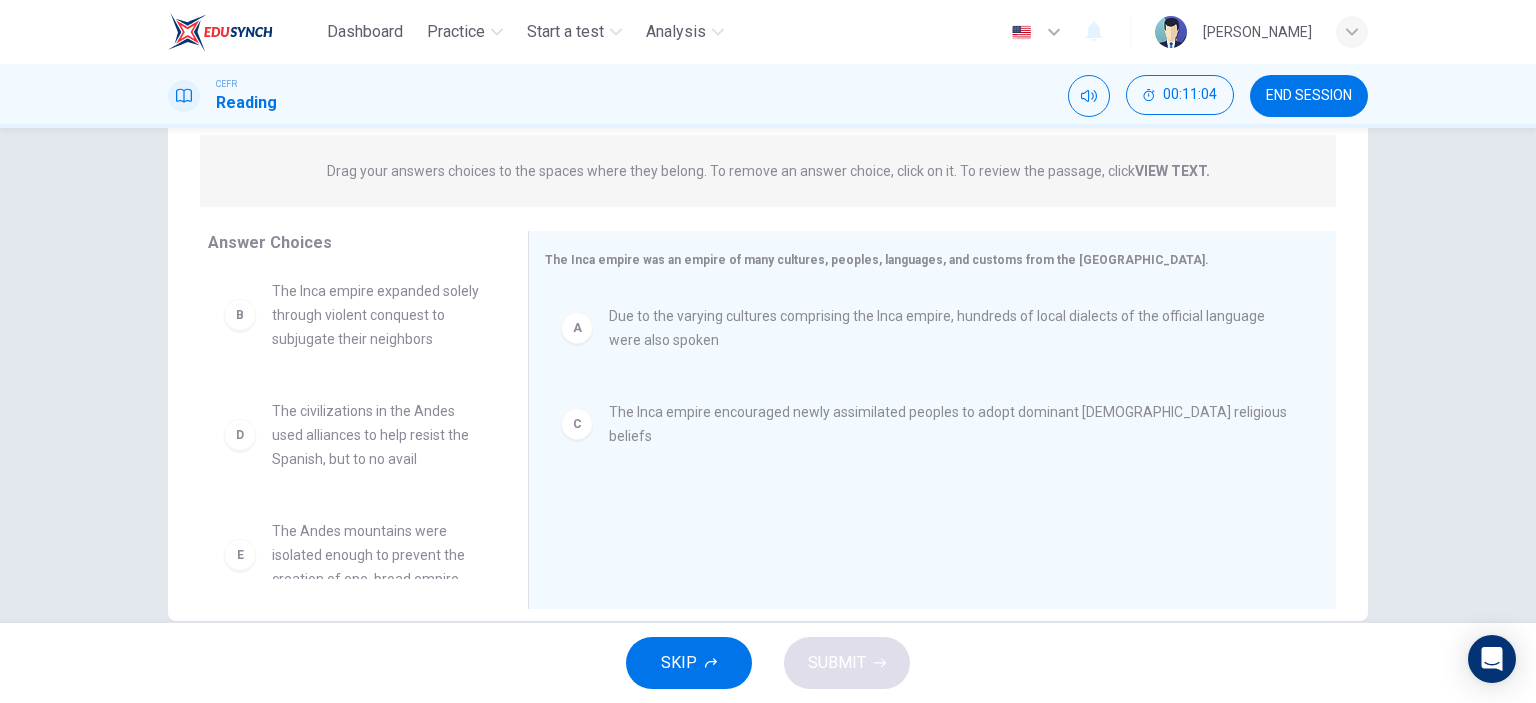 scroll, scrollTop: 0, scrollLeft: 0, axis: both 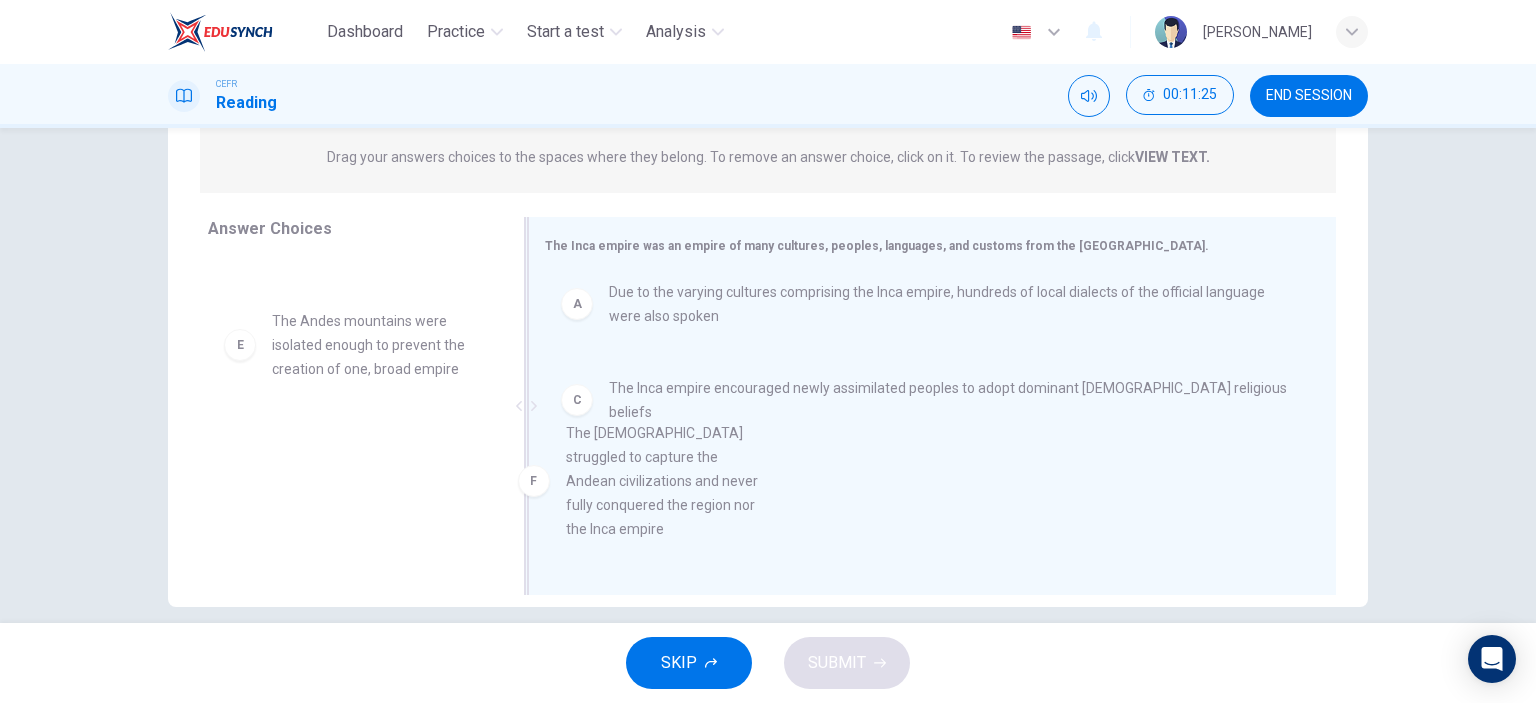 drag, startPoint x: 377, startPoint y: 522, endPoint x: 681, endPoint y: 514, distance: 304.10526 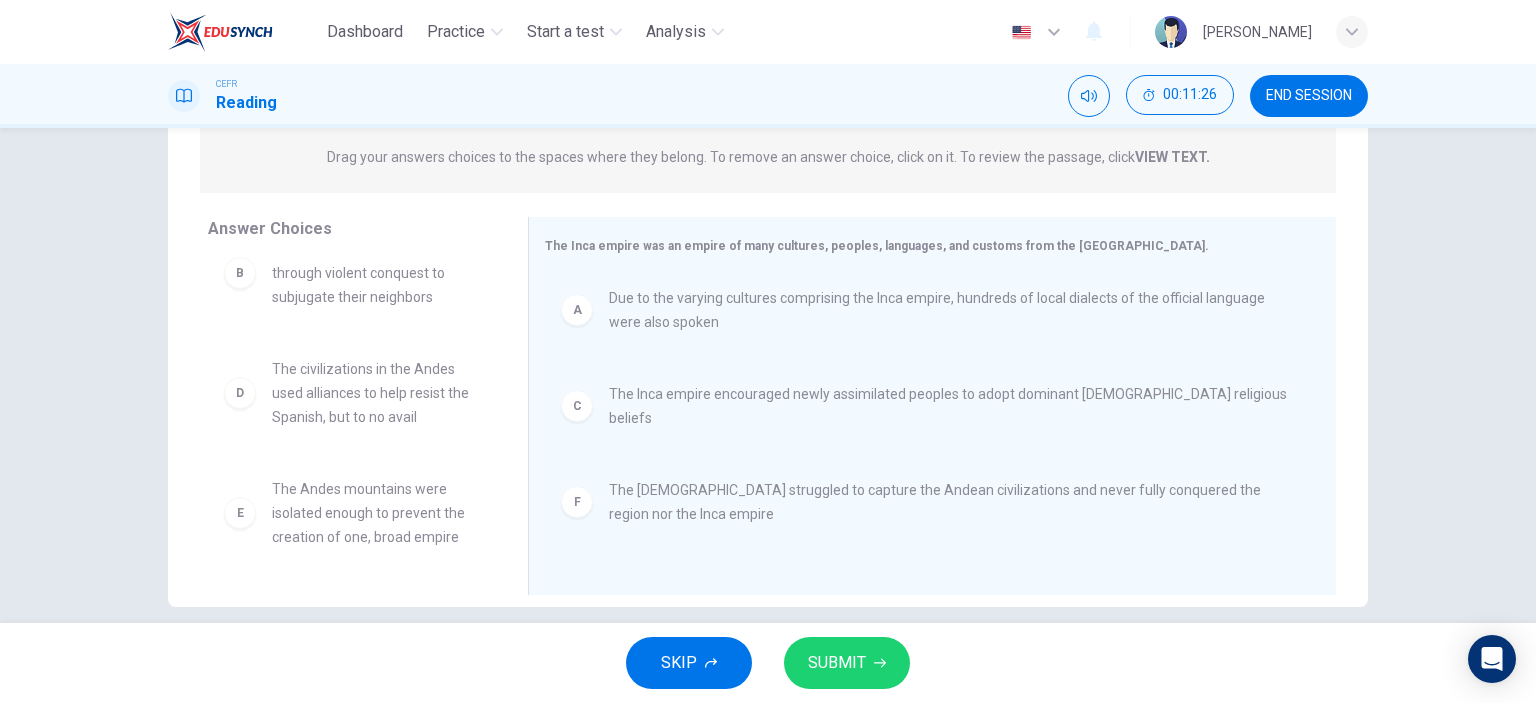 scroll, scrollTop: 0, scrollLeft: 0, axis: both 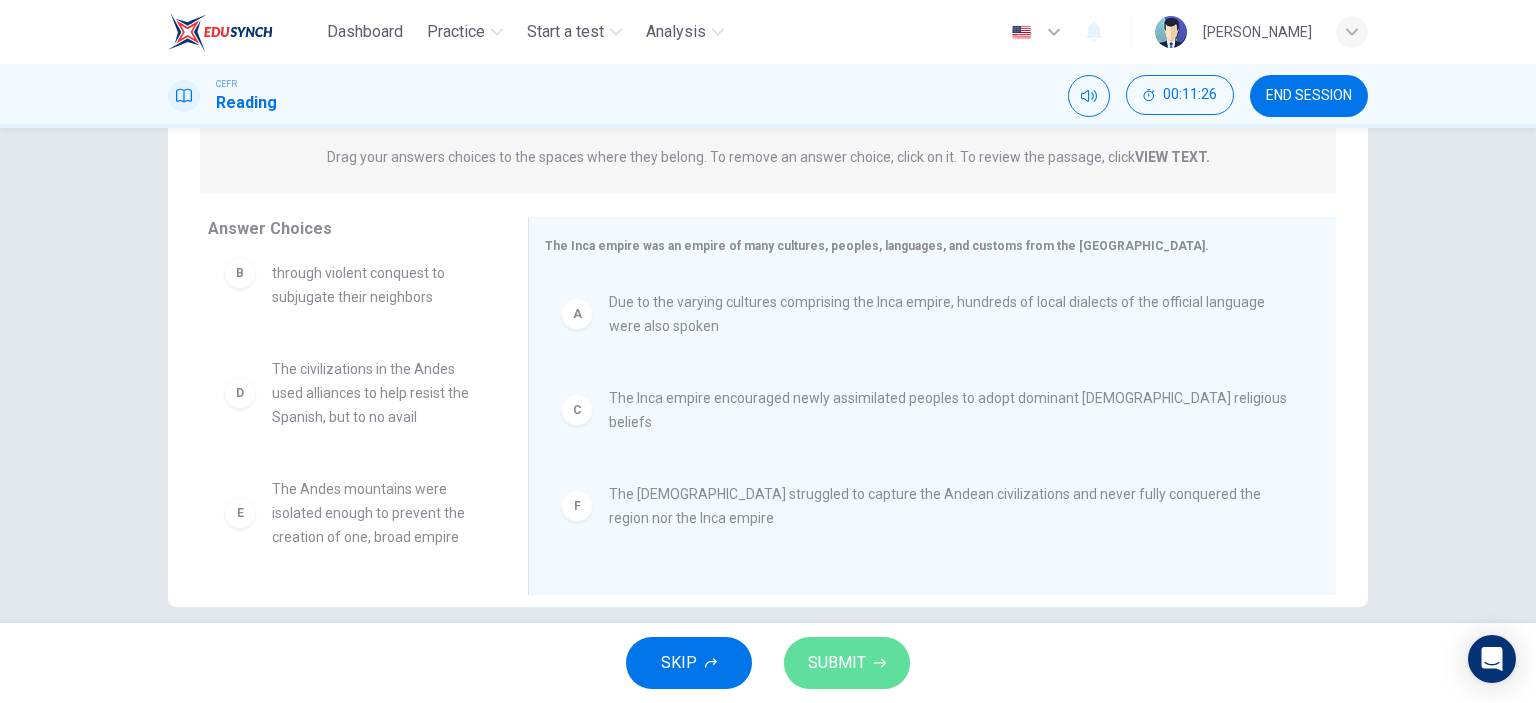click on "SUBMIT" at bounding box center (847, 663) 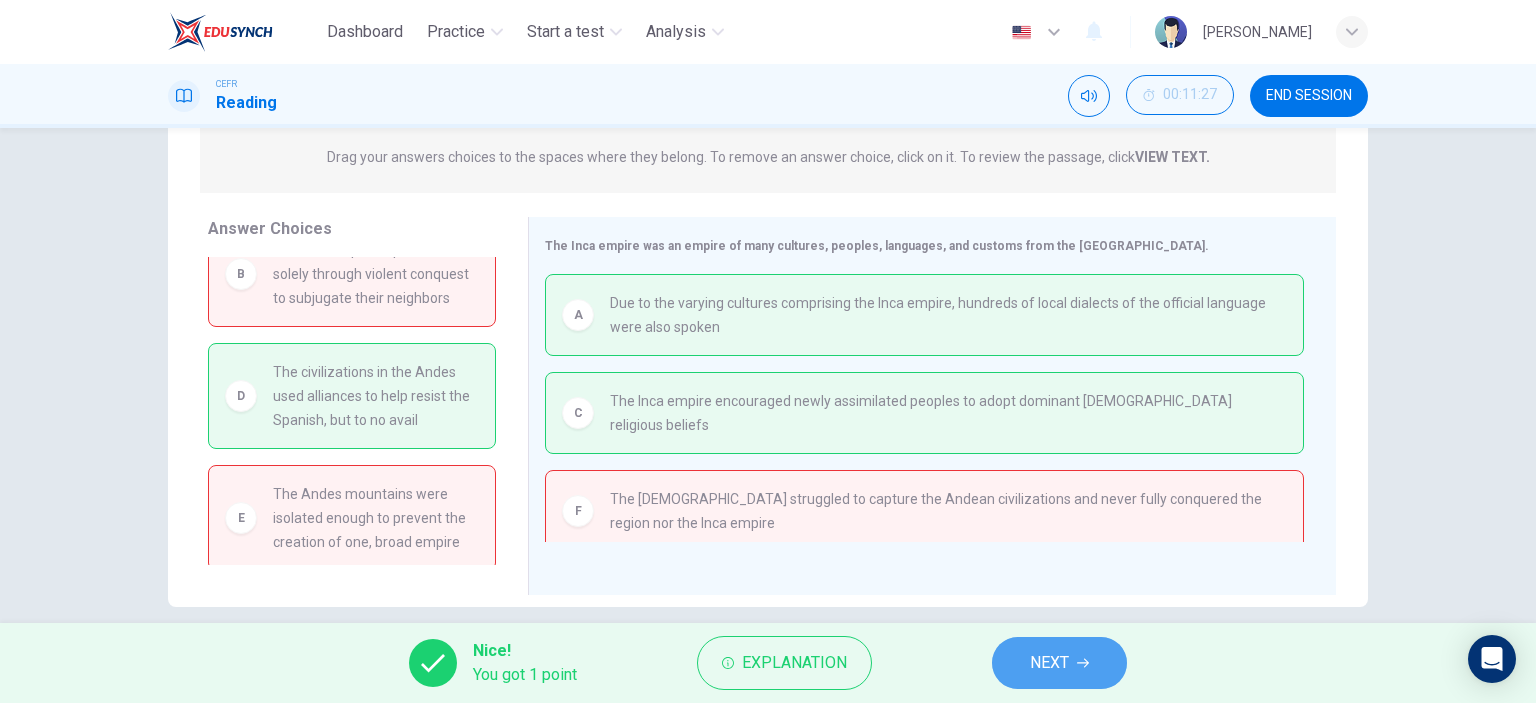 click on "NEXT" at bounding box center [1059, 663] 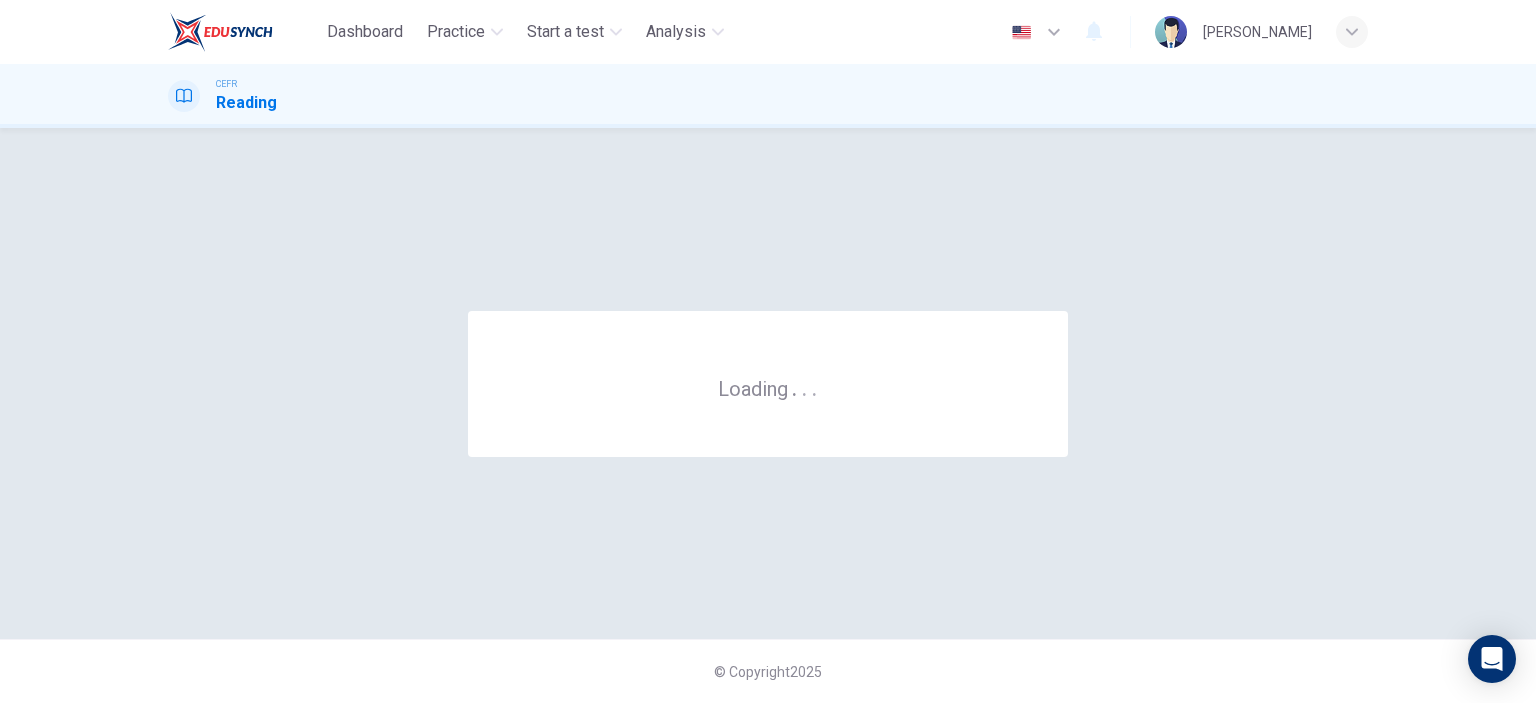 scroll, scrollTop: 0, scrollLeft: 0, axis: both 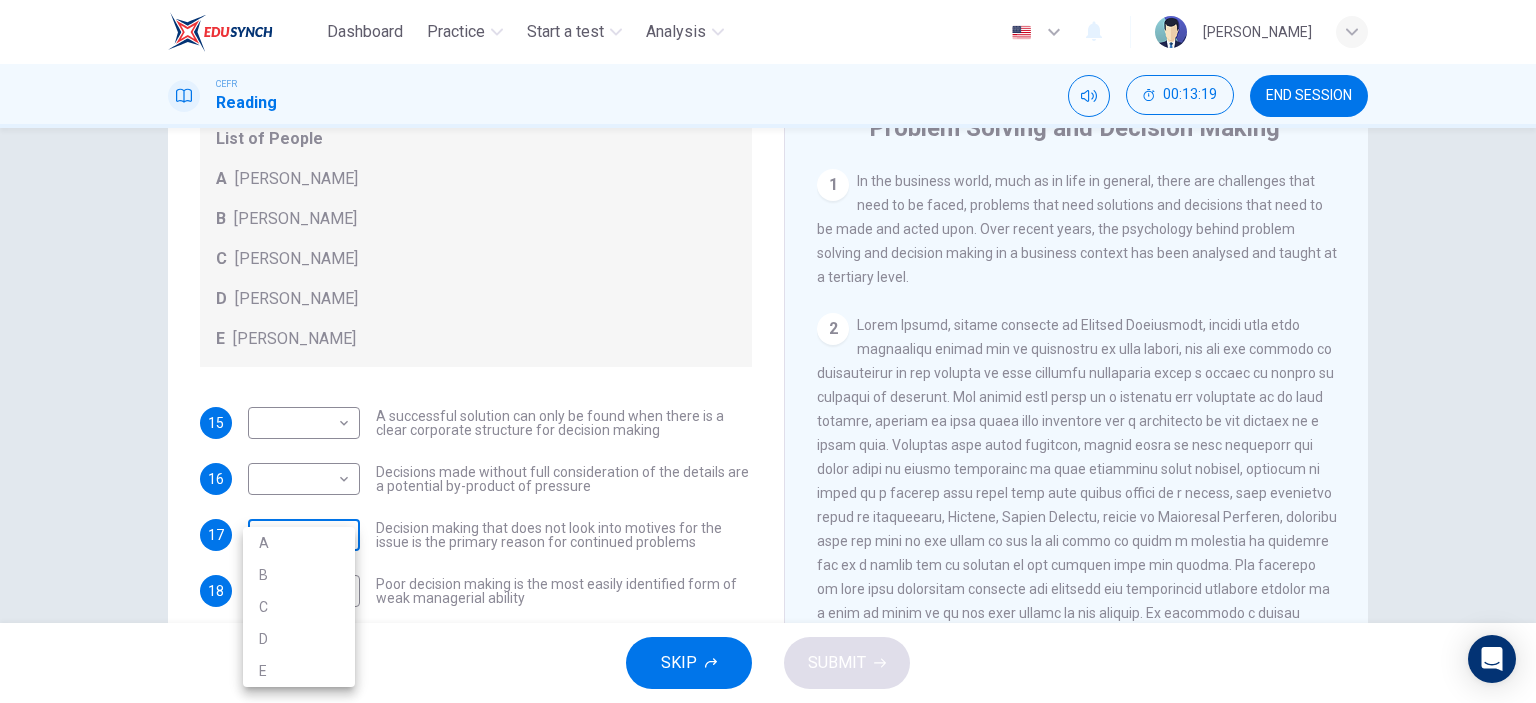 click on "Dashboard Practice Start a test Analysis English en ​ GOOI WEN MIN CEFR Reading 00:13:19 END SESSION Questions 15 - 21 Match each statement with the correct person.
Write the correct answer  A-D  in the boxes below. List of People A Marie Scrive B Martin Hewings C Garen Filke D Anne Wicks E John Tate 15 ​ ​ A successful solution can only be found when there is a clear corporate structure for decision making 16 ​ ​ Decisions made without full consideration of the details are a potential by-product of pressure 17 ​ ​ Decision making that does not look into motives for the issue is the primary reason for continued problems 18 ​ ​ Poor decision making is the most easily identified form of weak managerial ability 19 ​ ​ Seeking a staff member on whom responsibility can be placed can have negative effects 20 ​ ​ Decision making abilities are at least partly formulated long before they have any business application 21 ​ ​ Problem Solving and Decision Making CLICK TO ZOOM Click to Zoom" at bounding box center (768, 351) 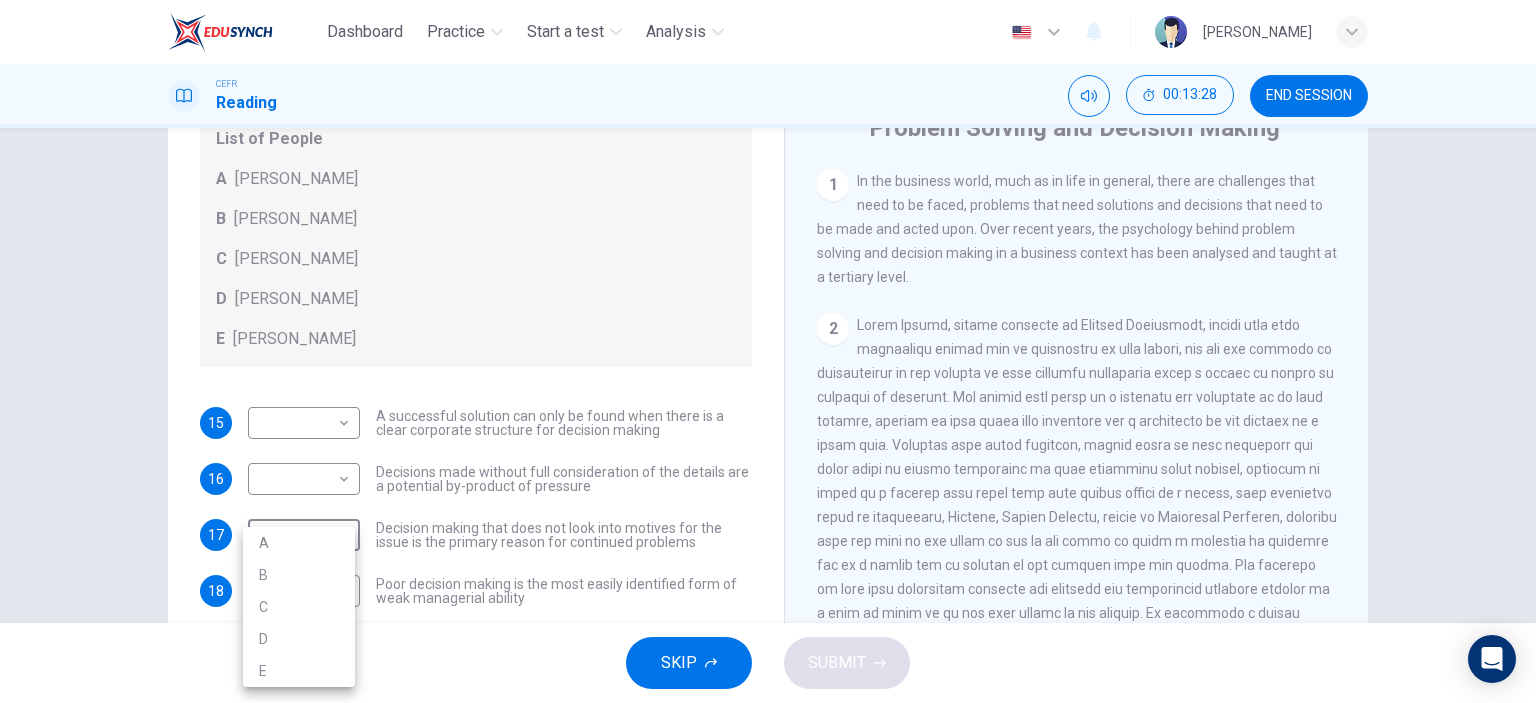 click on "B" at bounding box center (299, 575) 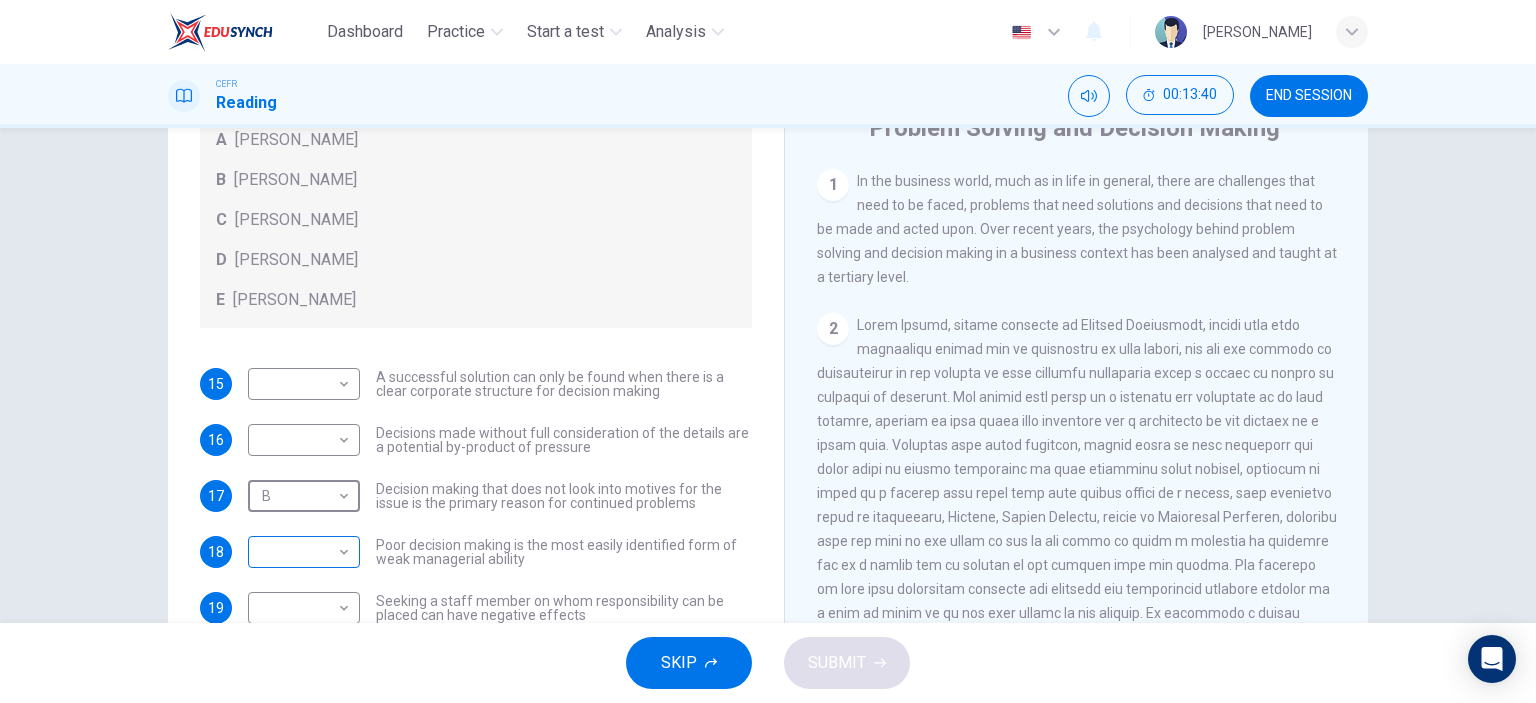 scroll, scrollTop: 216, scrollLeft: 0, axis: vertical 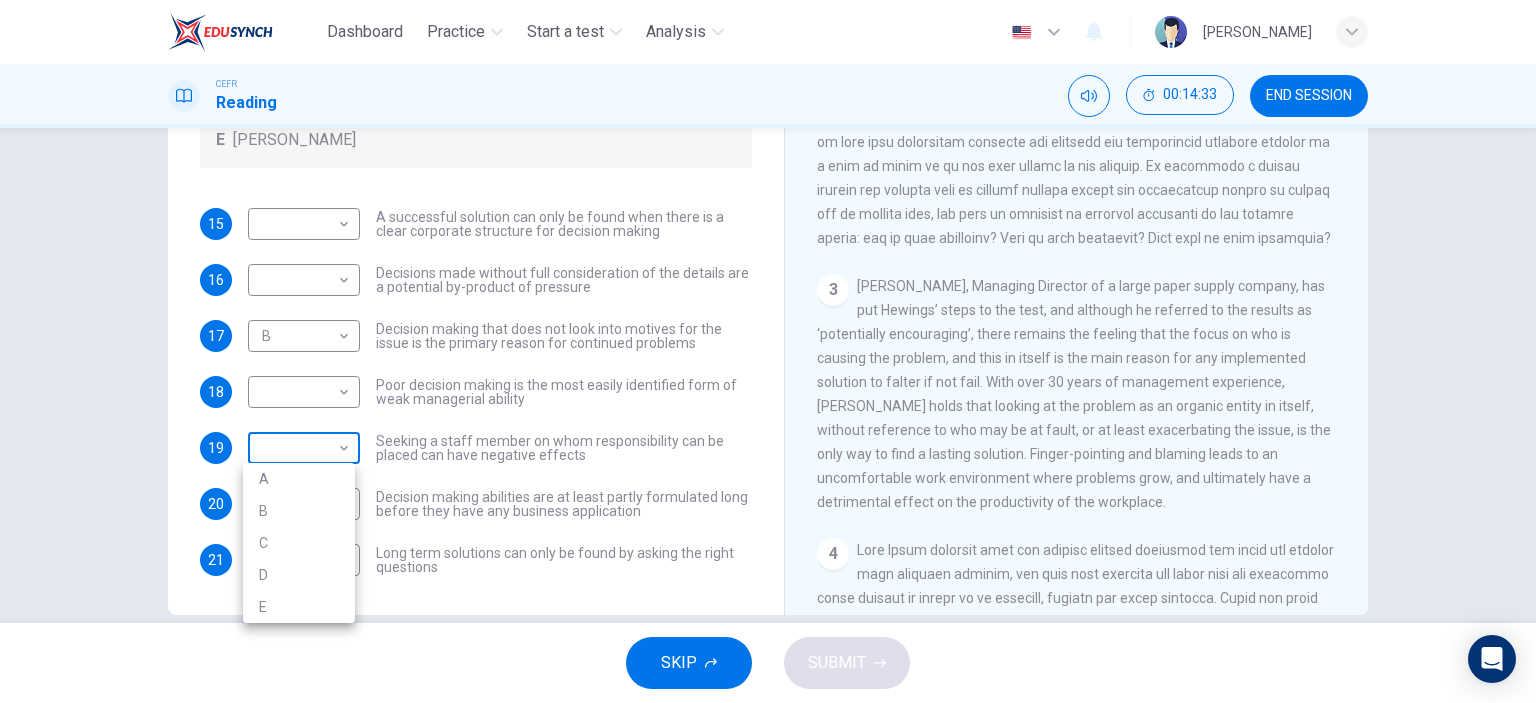 click on "Dashboard Practice Start a test Analysis English en ​ GOOI WEN MIN CEFR Reading 00:14:33 END SESSION Questions 15 - 21 Match each statement with the correct person.
Write the correct answer  A-D  in the boxes below. List of People A Marie Scrive B Martin Hewings C Garen Filke D Anne Wicks E John Tate 15 ​ ​ A successful solution can only be found when there is a clear corporate structure for decision making 16 ​ ​ Decisions made without full consideration of the details are a potential by-product of pressure 17 B B ​ Decision making that does not look into motives for the issue is the primary reason for continued problems 18 ​ ​ Poor decision making is the most easily identified form of weak managerial ability 19 ​ ​ Seeking a staff member on whom responsibility can be placed can have negative effects 20 ​ ​ Decision making abilities are at least partly formulated long before they have any business application 21 ​ ​ Problem Solving and Decision Making CLICK TO ZOOM Click to Zoom" at bounding box center [768, 351] 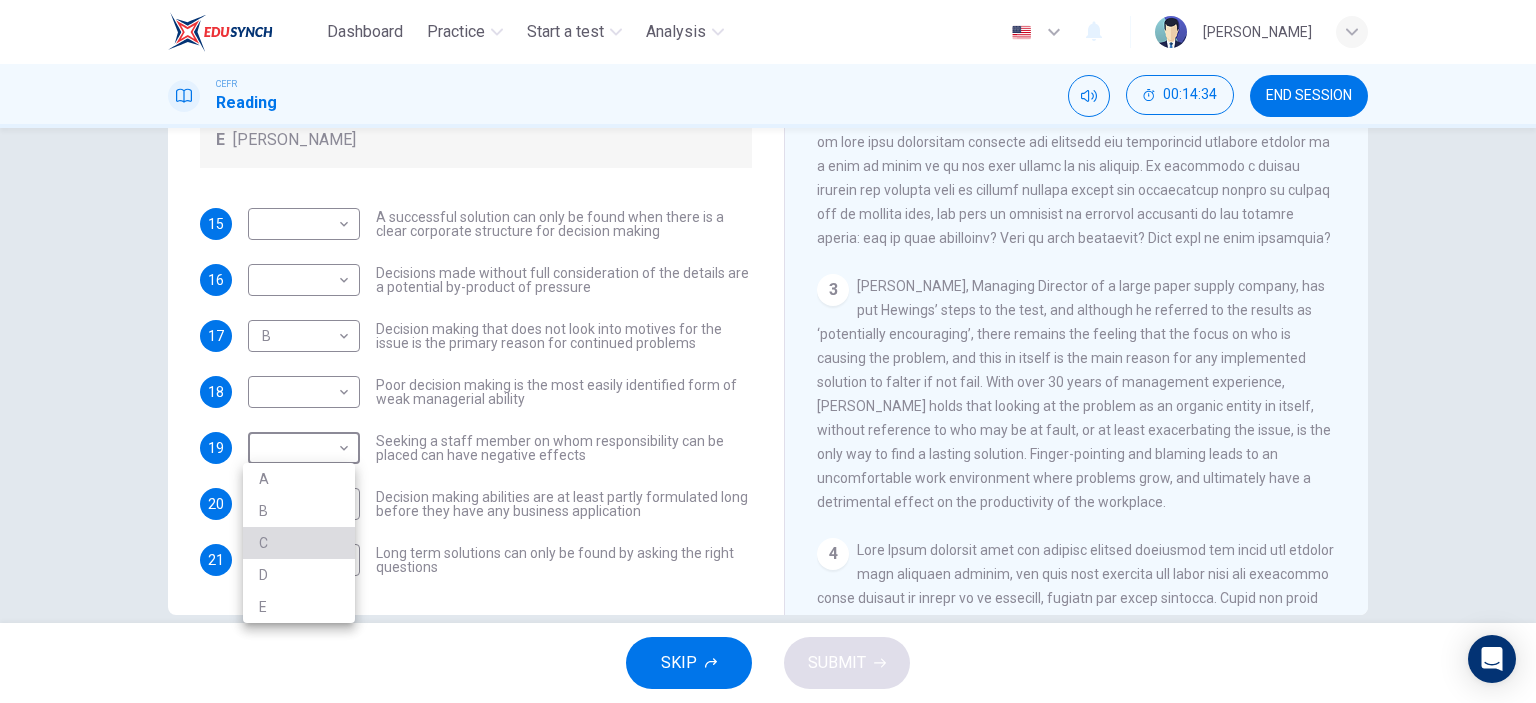 click on "C" at bounding box center (299, 543) 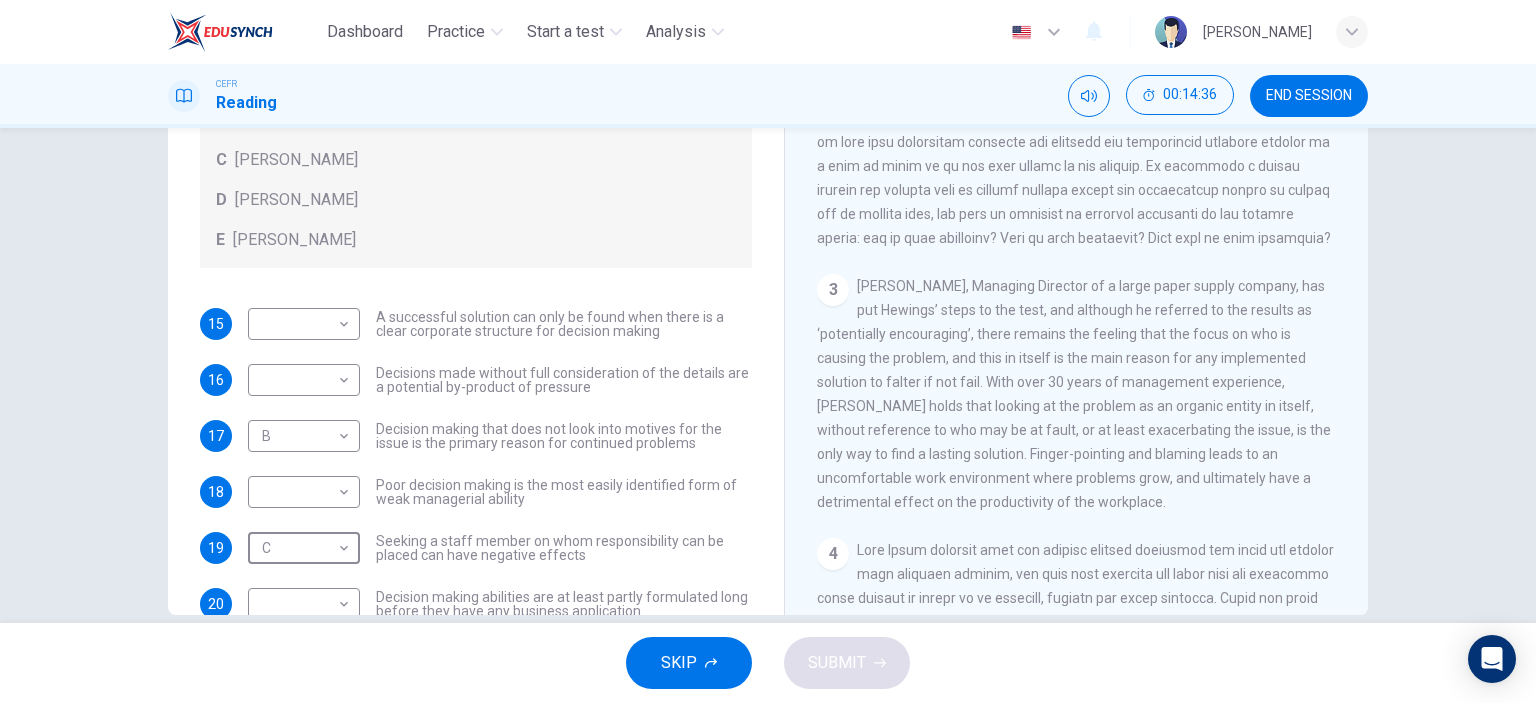 scroll, scrollTop: 133, scrollLeft: 0, axis: vertical 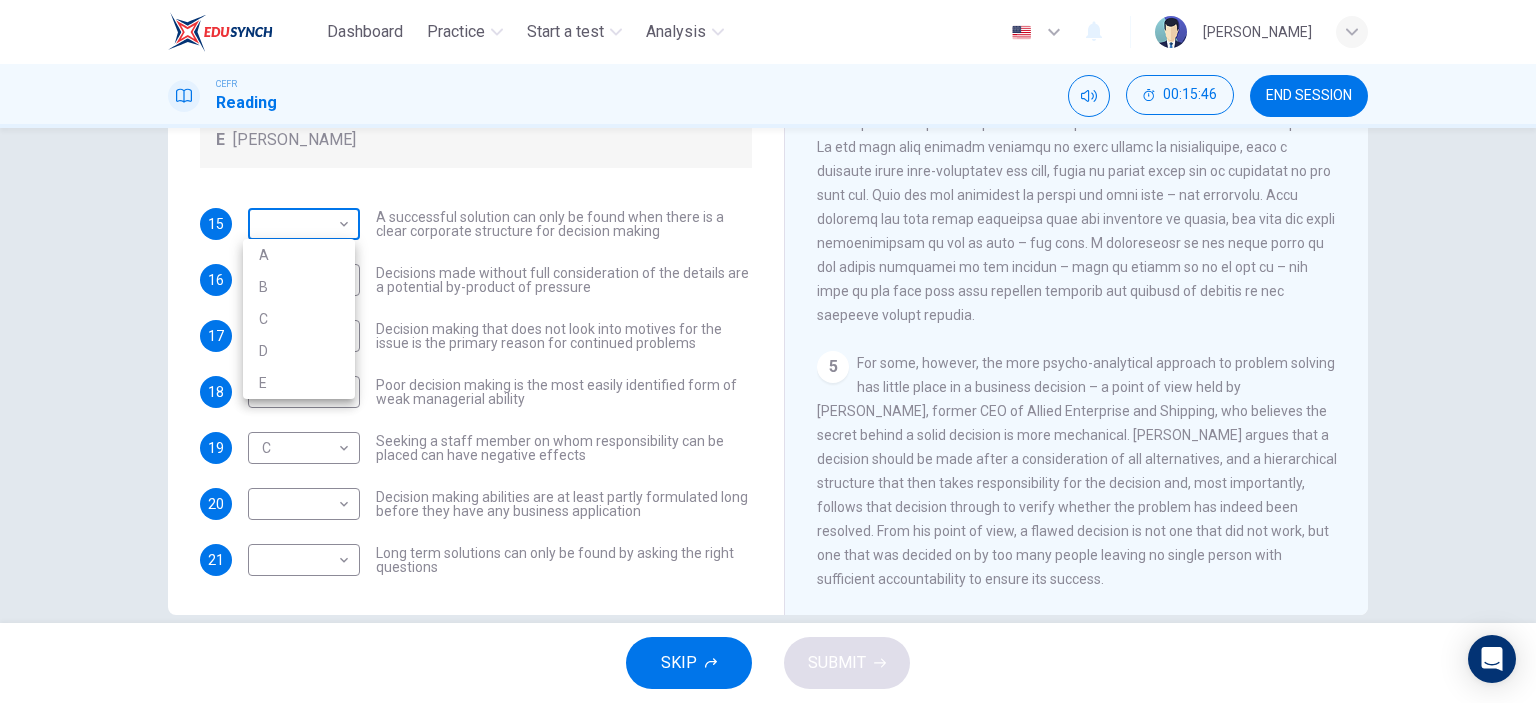 click on "Dashboard Practice Start a test Analysis English en ​ GOOI WEN MIN CEFR Reading 00:15:46 END SESSION Questions 15 - 21 Match each statement with the correct person.
Write the correct answer  A-D  in the boxes below. List of People A Marie Scrive B Martin Hewings C Garen Filke D Anne Wicks E John Tate 15 ​ ​ A successful solution can only be found when there is a clear corporate structure for decision making 16 ​ ​ Decisions made without full consideration of the details are a potential by-product of pressure 17 B B ​ Decision making that does not look into motives for the issue is the primary reason for continued problems 18 ​ ​ Poor decision making is the most easily identified form of weak managerial ability 19 C C ​ Seeking a staff member on whom responsibility can be placed can have negative effects 20 ​ ​ Decision making abilities are at least partly formulated long before they have any business application 21 ​ ​ Problem Solving and Decision Making CLICK TO ZOOM Click to Zoom" at bounding box center [768, 351] 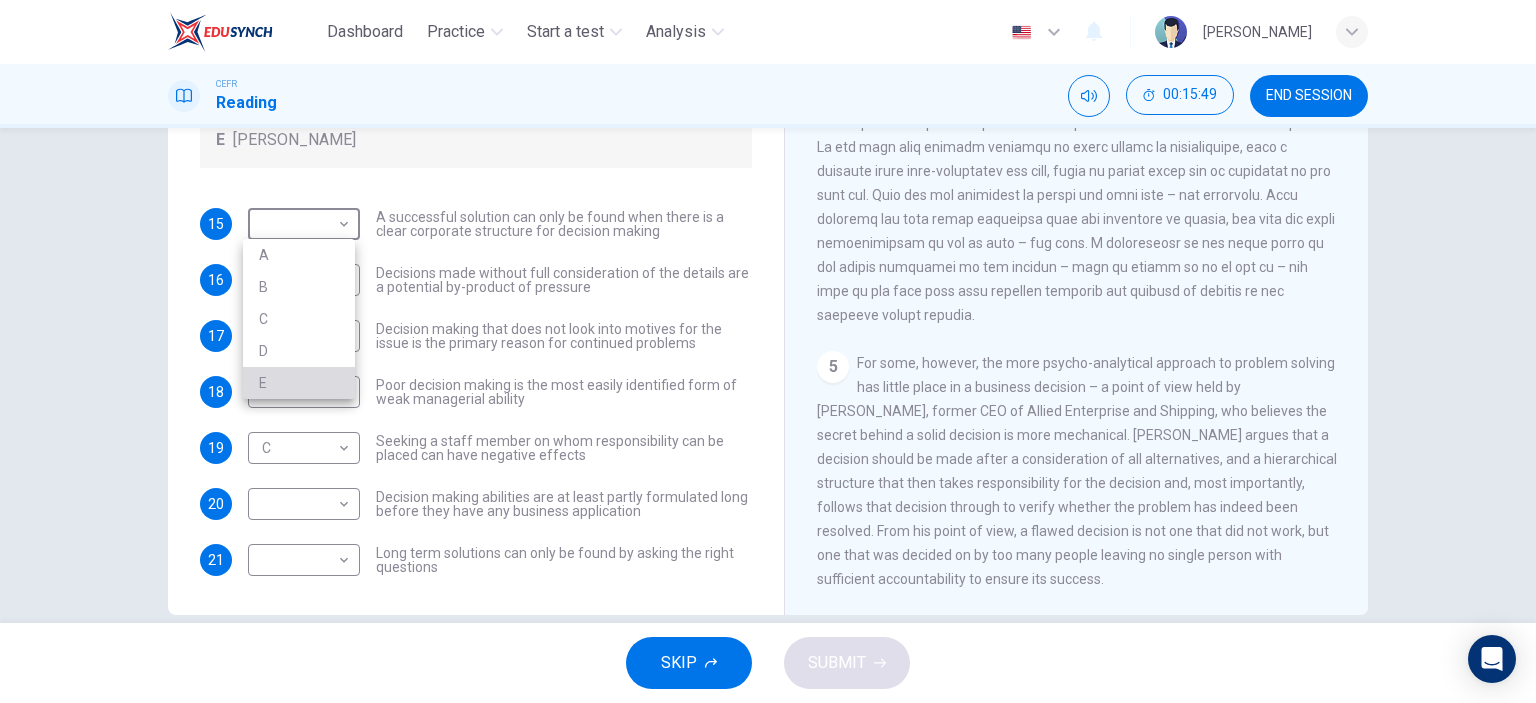 click on "E" at bounding box center [299, 383] 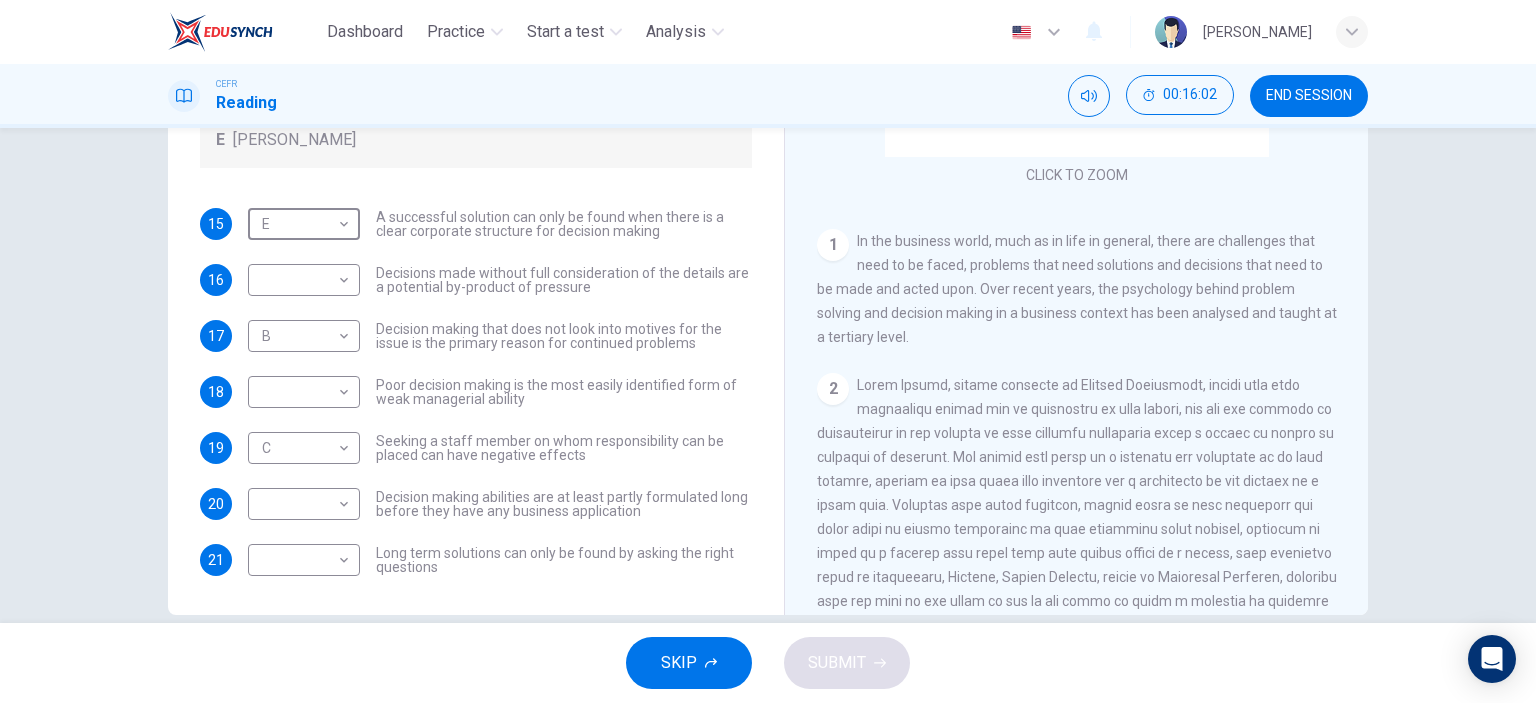 scroll, scrollTop: 201, scrollLeft: 0, axis: vertical 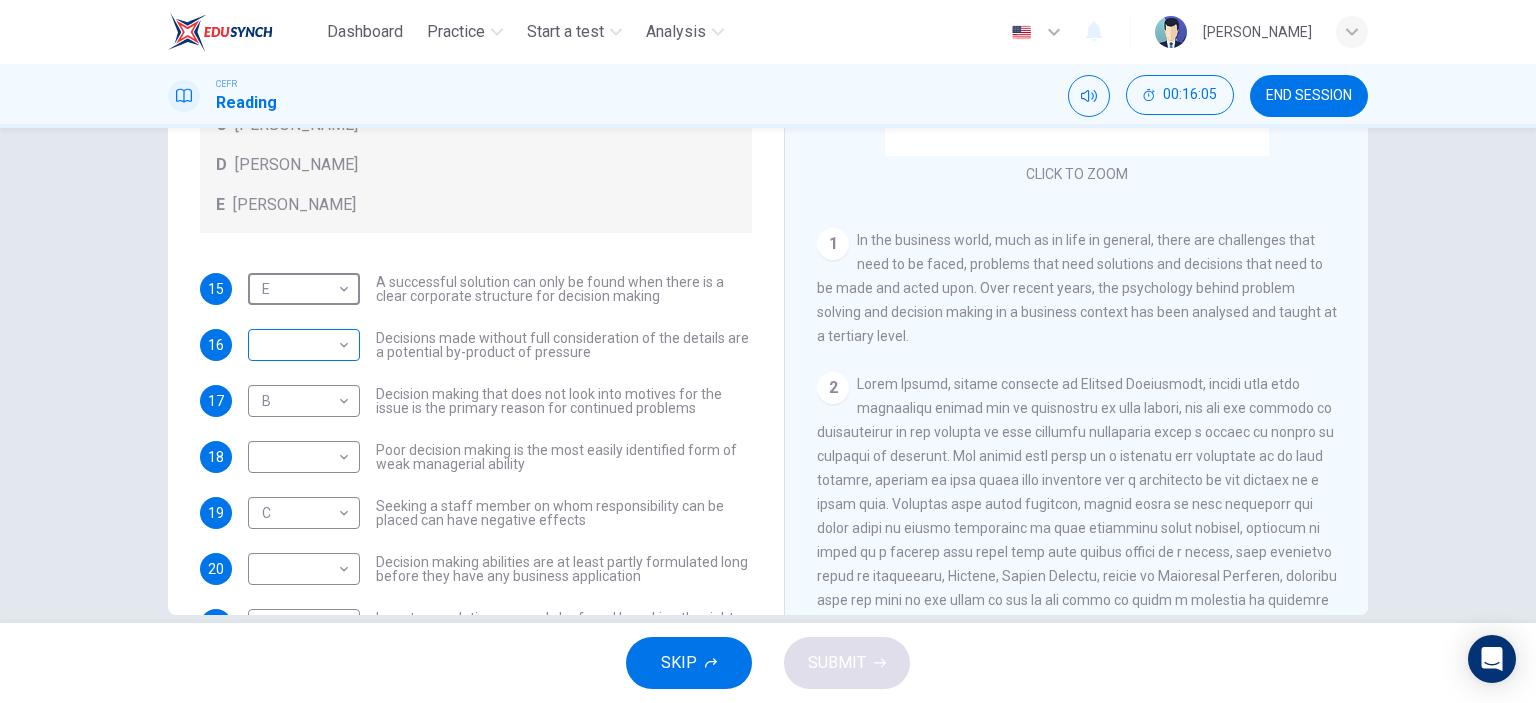 click on "Dashboard Practice Start a test Analysis English en ​ GOOI WEN MIN CEFR Reading 00:16:05 END SESSION Questions 15 - 21 Match each statement with the correct person.
Write the correct answer  A-D  in the boxes below. List of People A Marie Scrive B Martin Hewings C Garen Filke D Anne Wicks E John Tate 15 E E ​ A successful solution can only be found when there is a clear corporate structure for decision making 16 ​ ​ Decisions made without full consideration of the details are a potential by-product of pressure 17 B B ​ Decision making that does not look into motives for the issue is the primary reason for continued problems 18 ​ ​ Poor decision making is the most easily identified form of weak managerial ability 19 C C ​ Seeking a staff member on whom responsibility can be placed can have negative effects 20 ​ ​ Decision making abilities are at least partly formulated long before they have any business application 21 ​ ​ Problem Solving and Decision Making CLICK TO ZOOM Click to Zoom" at bounding box center (768, 351) 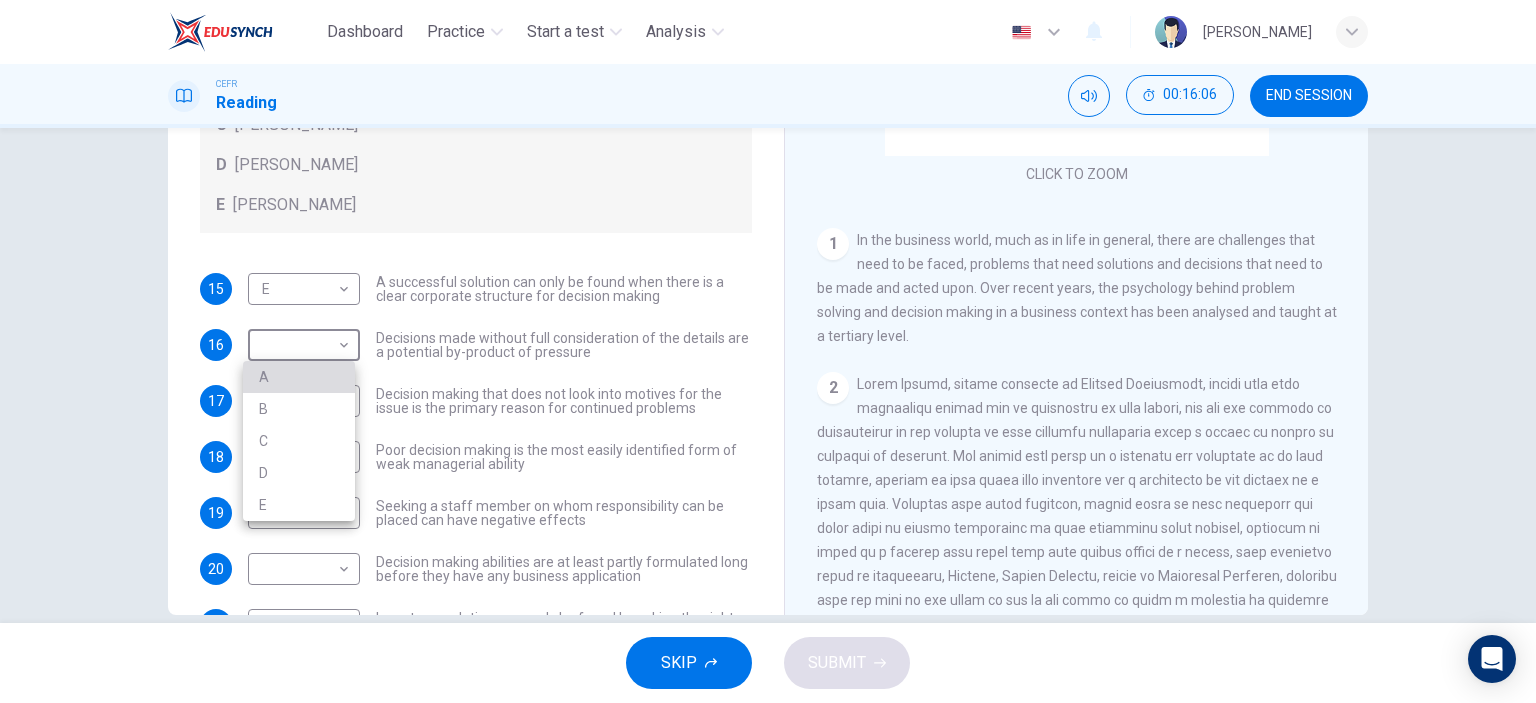 click on "A" at bounding box center [299, 377] 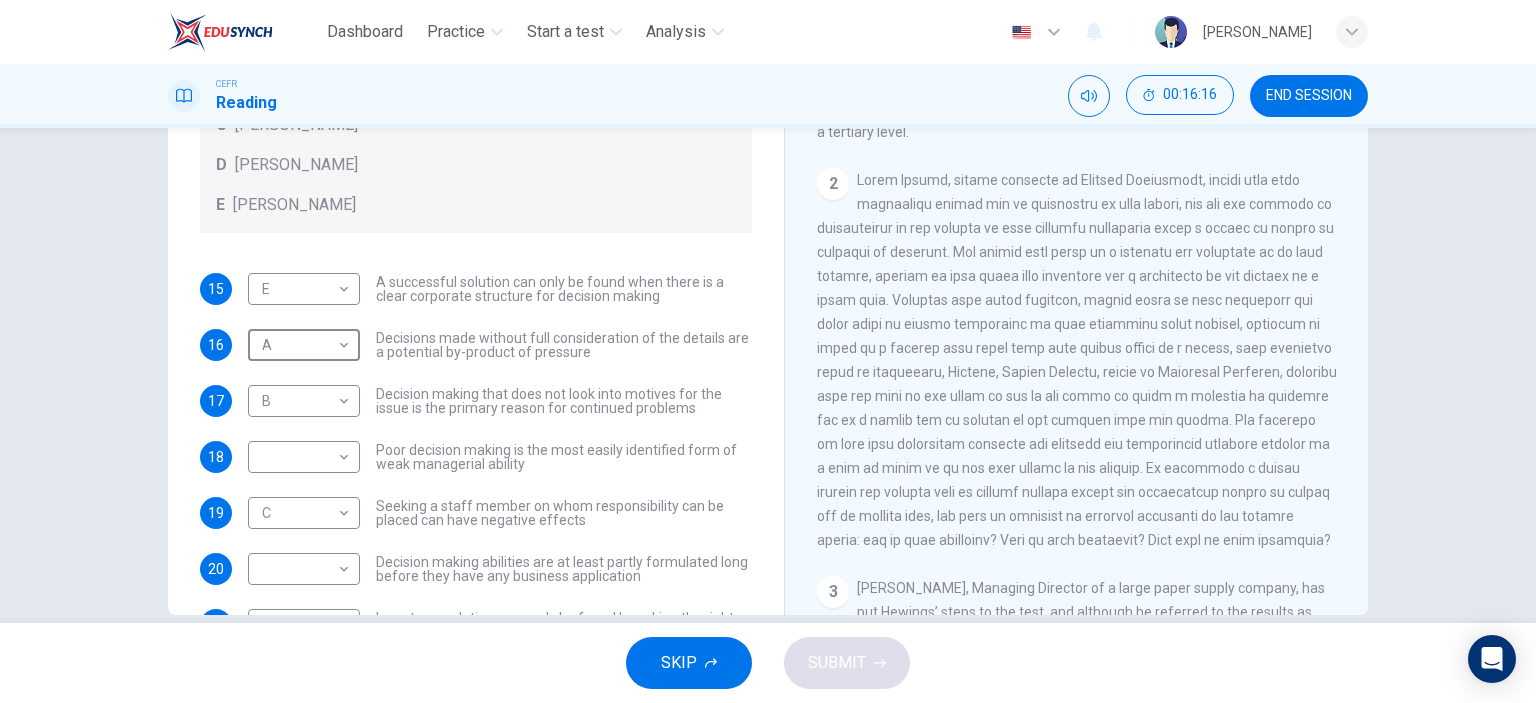 scroll, scrollTop: 407, scrollLeft: 0, axis: vertical 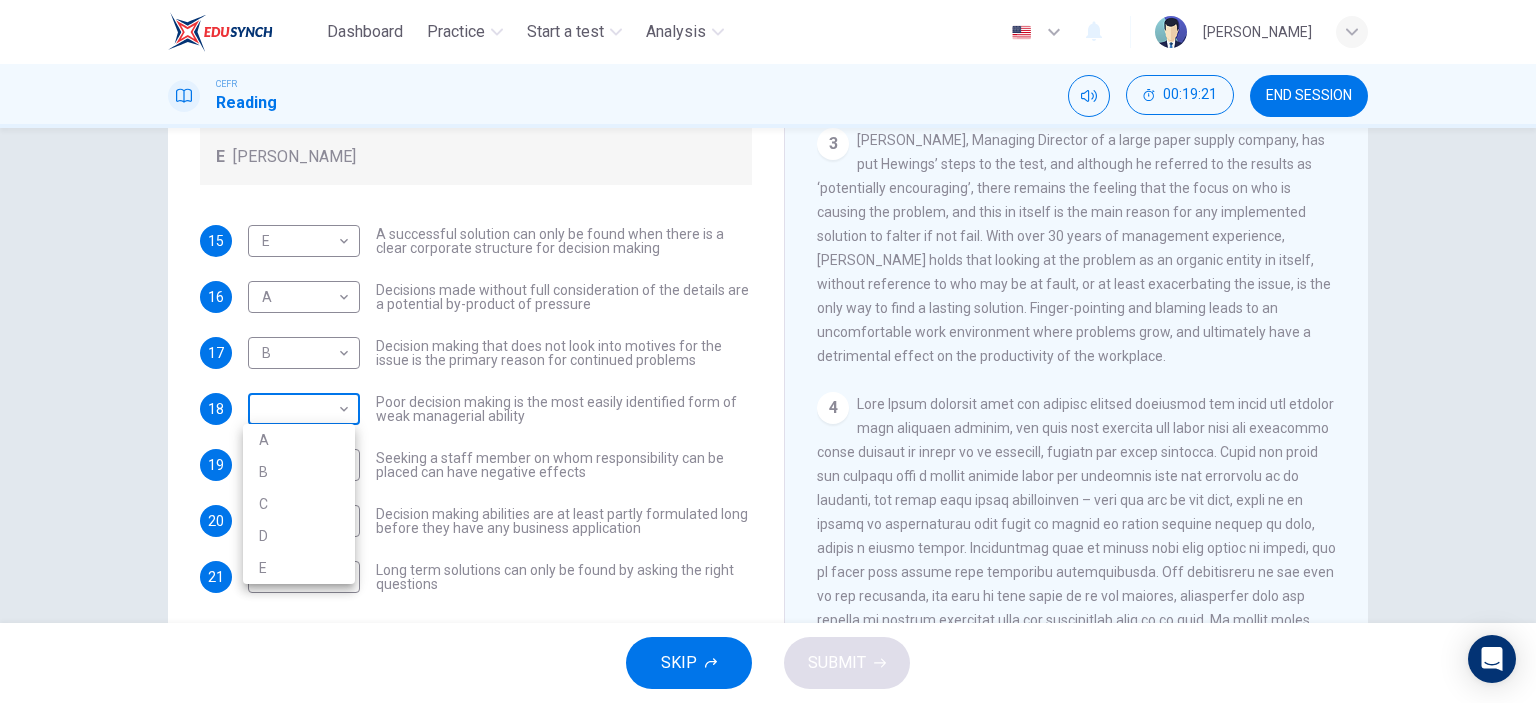 click on "Dashboard Practice Start a test Analysis English en ​ GOOI WEN MIN CEFR Reading 00:19:21 END SESSION Questions 15 - 21 Match each statement with the correct person.
Write the correct answer  A-D  in the boxes below. List of People A Marie Scrive B Martin Hewings C Garen Filke D Anne Wicks E John Tate 15 E E ​ A successful solution can only be found when there is a clear corporate structure for decision making 16 A A ​ Decisions made without full consideration of the details are a potential by-product of pressure 17 B B ​ Decision making that does not look into motives for the issue is the primary reason for continued problems 18 ​ ​ Poor decision making is the most easily identified form of weak managerial ability 19 C C ​ Seeking a staff member on whom responsibility can be placed can have negative effects 20 ​ ​ Decision making abilities are at least partly formulated long before they have any business application 21 ​ ​ Problem Solving and Decision Making CLICK TO ZOOM Click to Zoom" at bounding box center [768, 351] 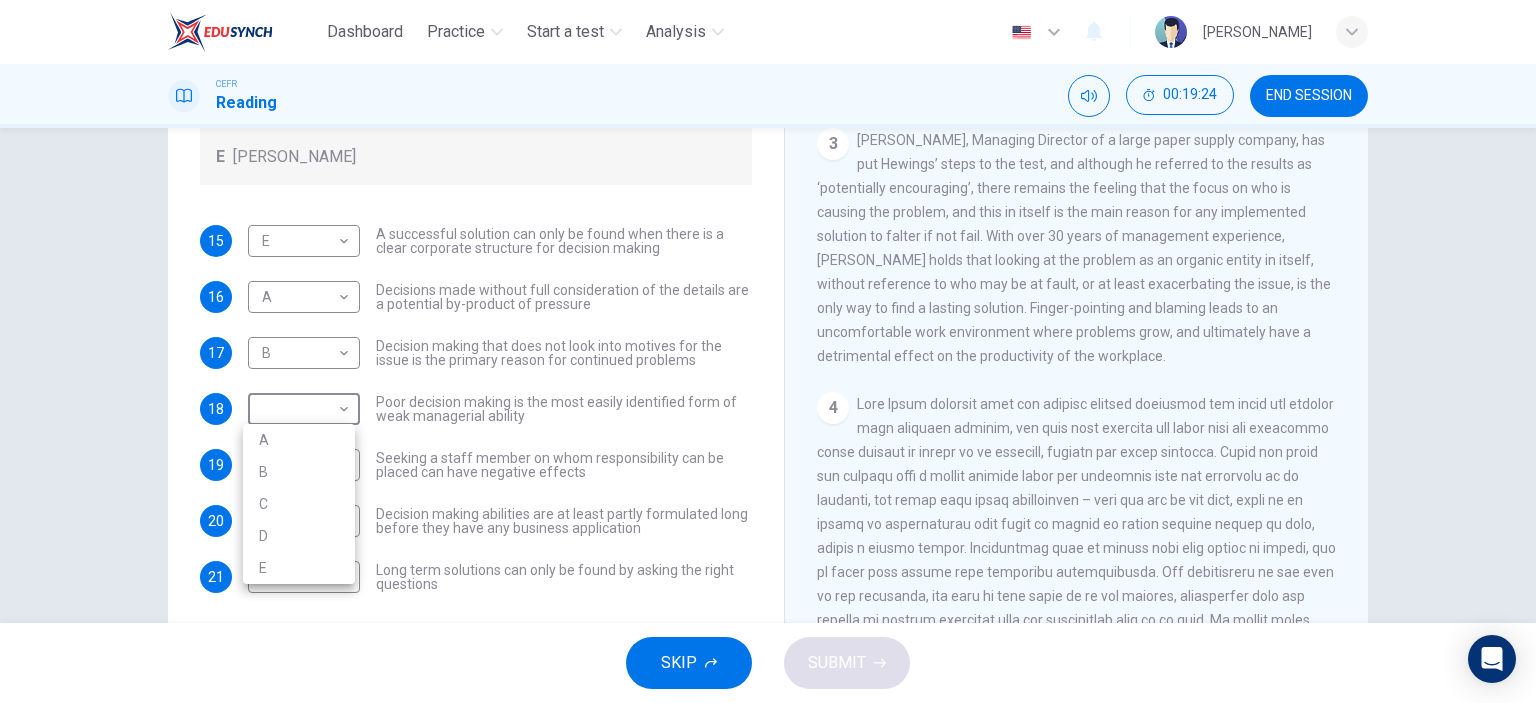 click at bounding box center (768, 351) 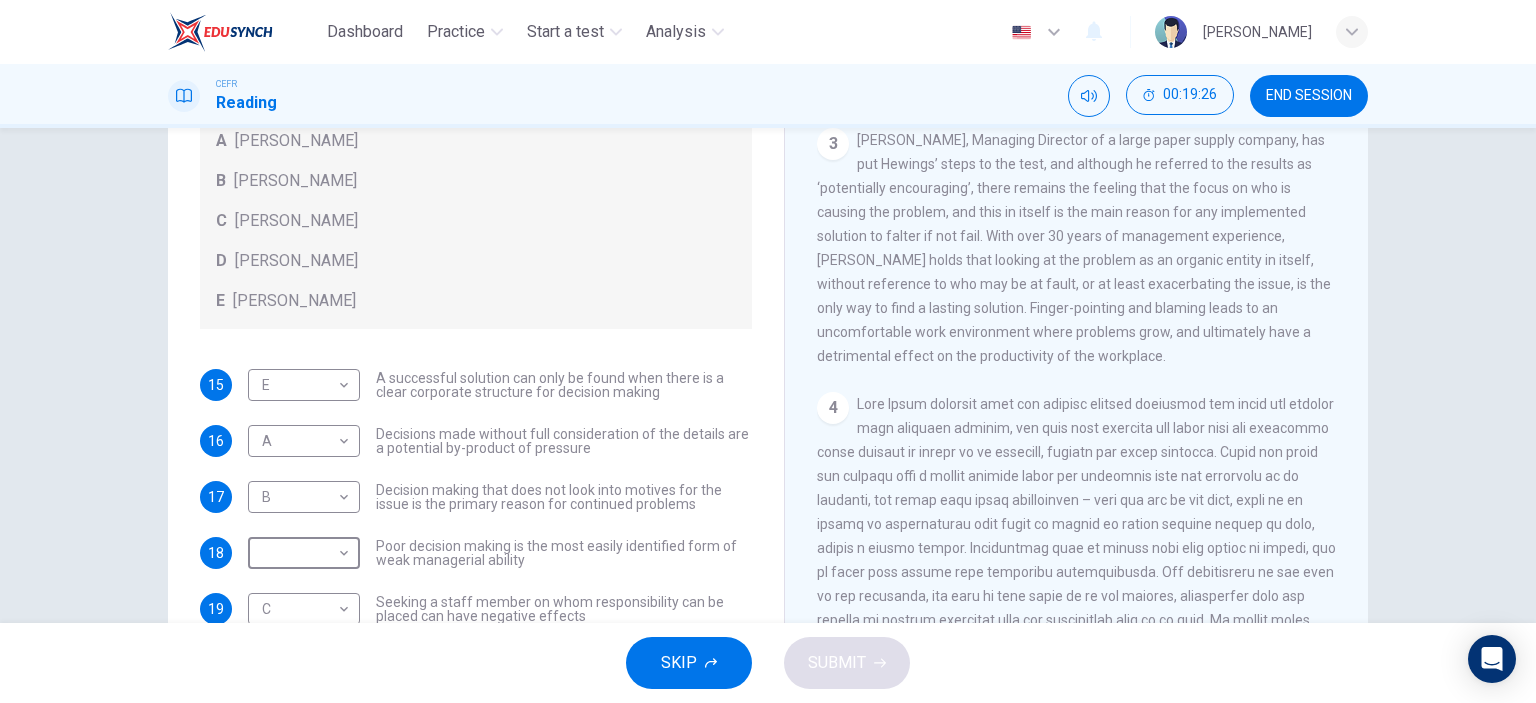 scroll, scrollTop: 73, scrollLeft: 0, axis: vertical 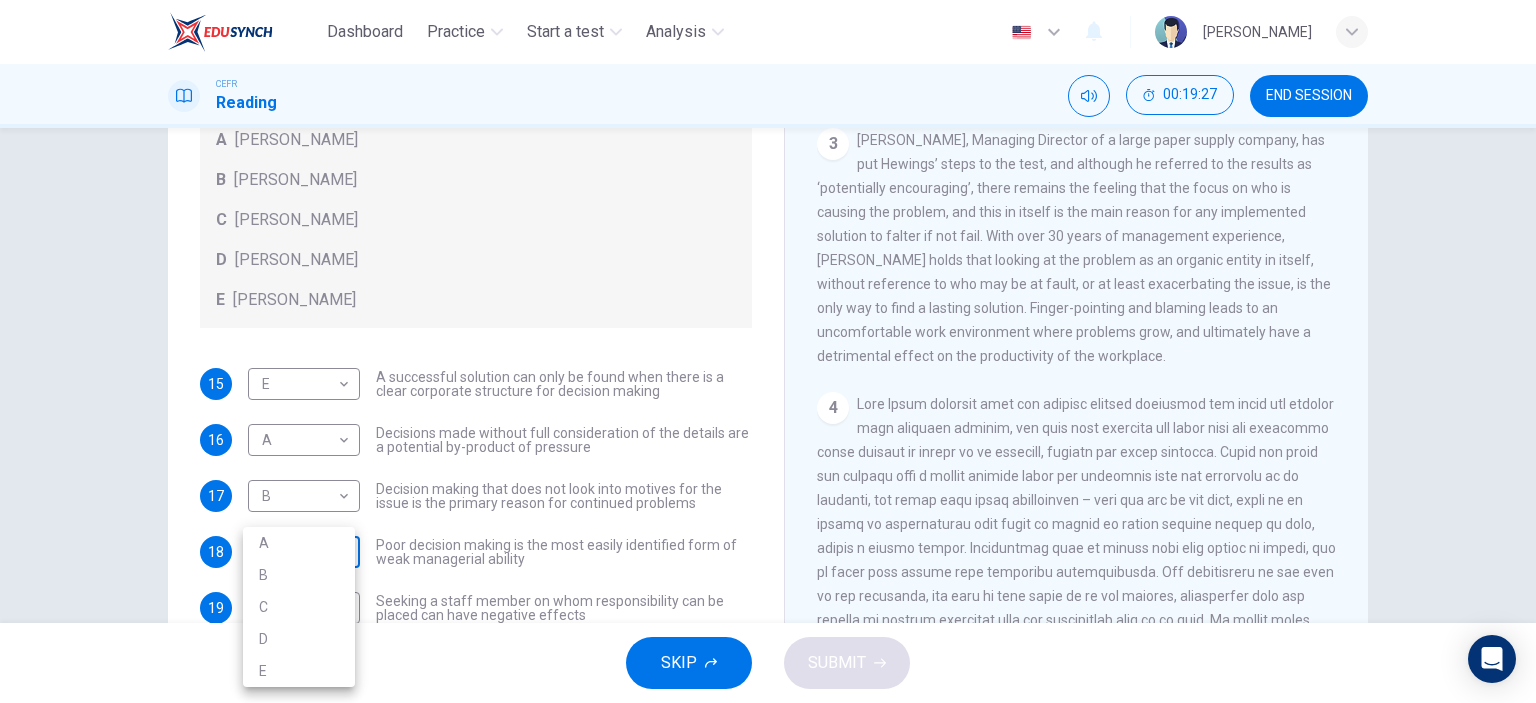 click on "Dashboard Practice Start a test Analysis English en ​ GOOI WEN MIN CEFR Reading 00:19:27 END SESSION Questions 15 - 21 Match each statement with the correct person.
Write the correct answer  A-D  in the boxes below. List of People A Marie Scrive B Martin Hewings C Garen Filke D Anne Wicks E John Tate 15 E E ​ A successful solution can only be found when there is a clear corporate structure for decision making 16 A A ​ Decisions made without full consideration of the details are a potential by-product of pressure 17 B B ​ Decision making that does not look into motives for the issue is the primary reason for continued problems 18 ​ ​ Poor decision making is the most easily identified form of weak managerial ability 19 C C ​ Seeking a staff member on whom responsibility can be placed can have negative effects 20 ​ ​ Decision making abilities are at least partly formulated long before they have any business application 21 ​ ​ Problem Solving and Decision Making CLICK TO ZOOM Click to Zoom" at bounding box center [768, 351] 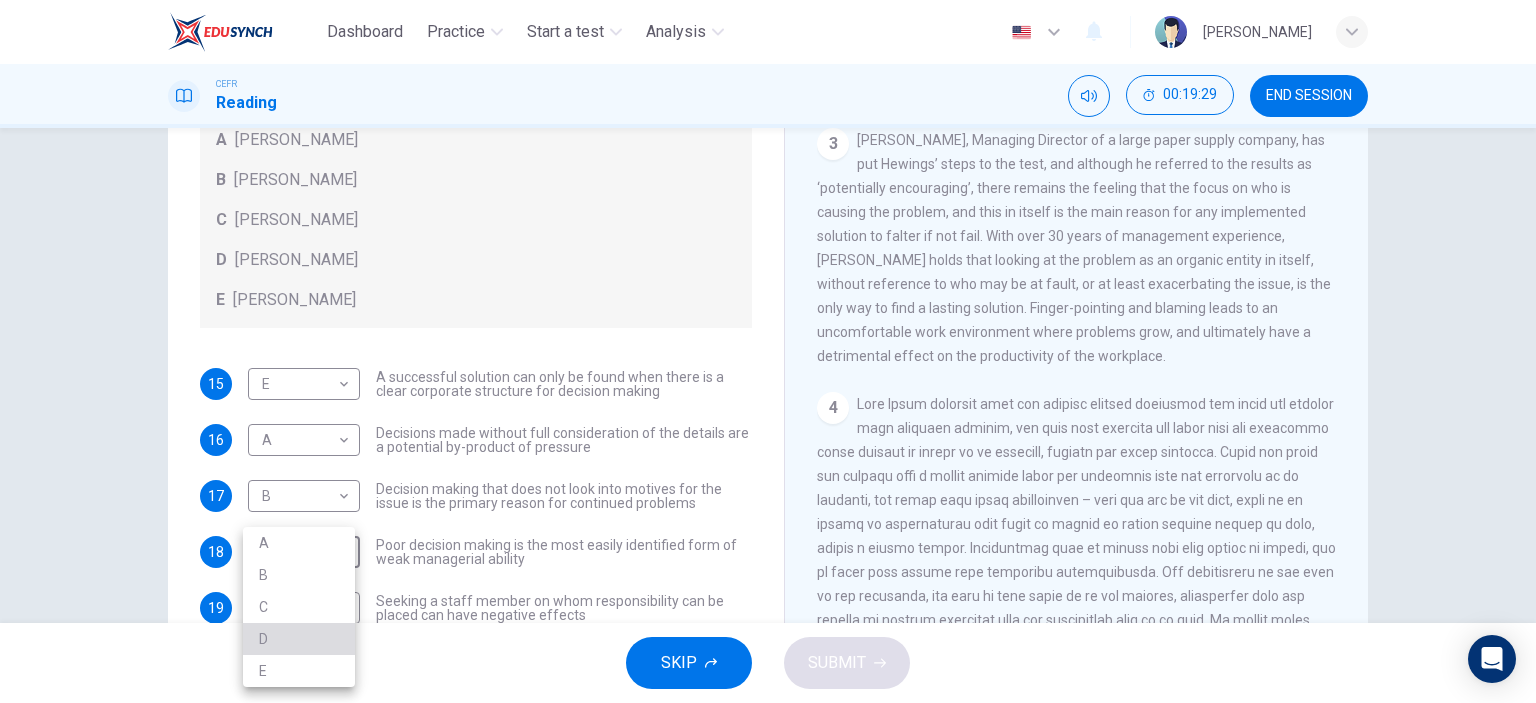 click on "D" at bounding box center [299, 639] 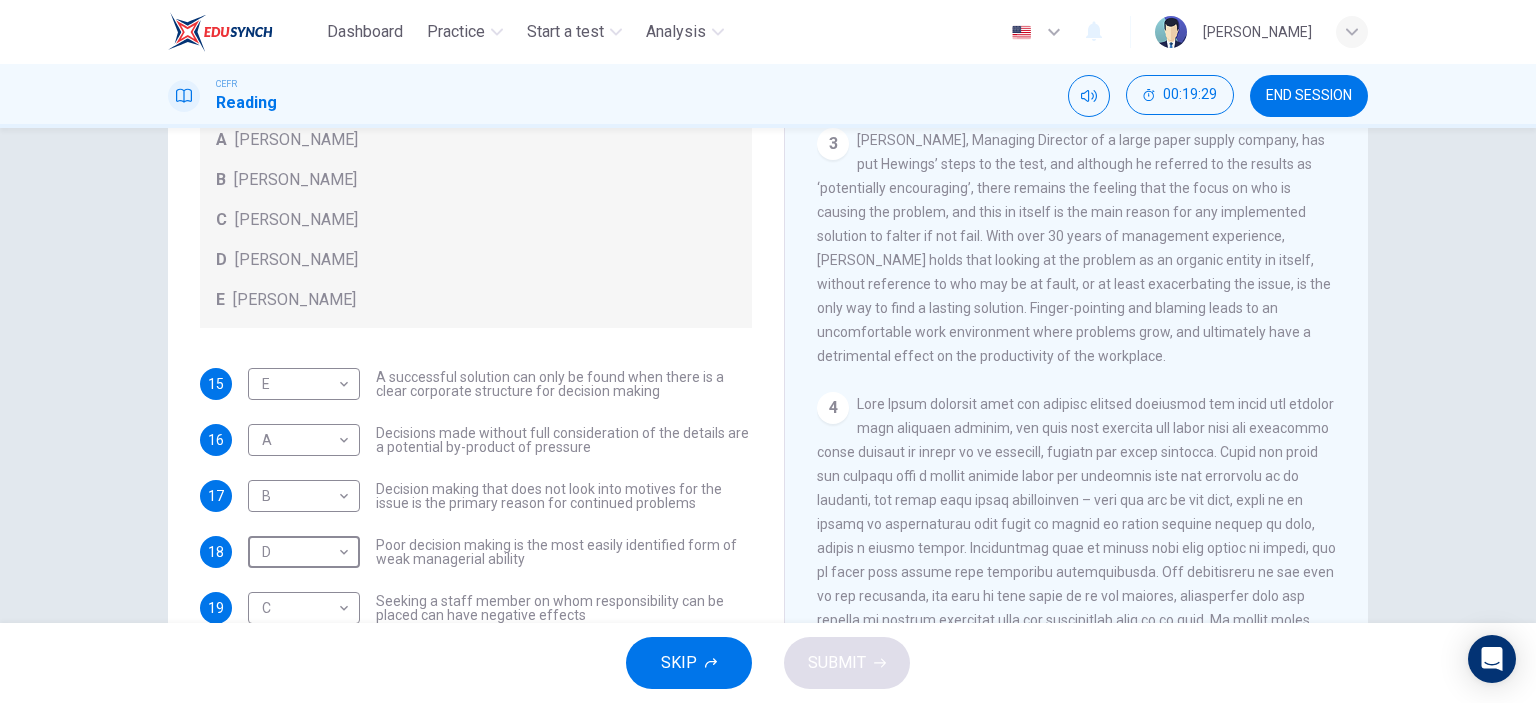 scroll, scrollTop: 216, scrollLeft: 0, axis: vertical 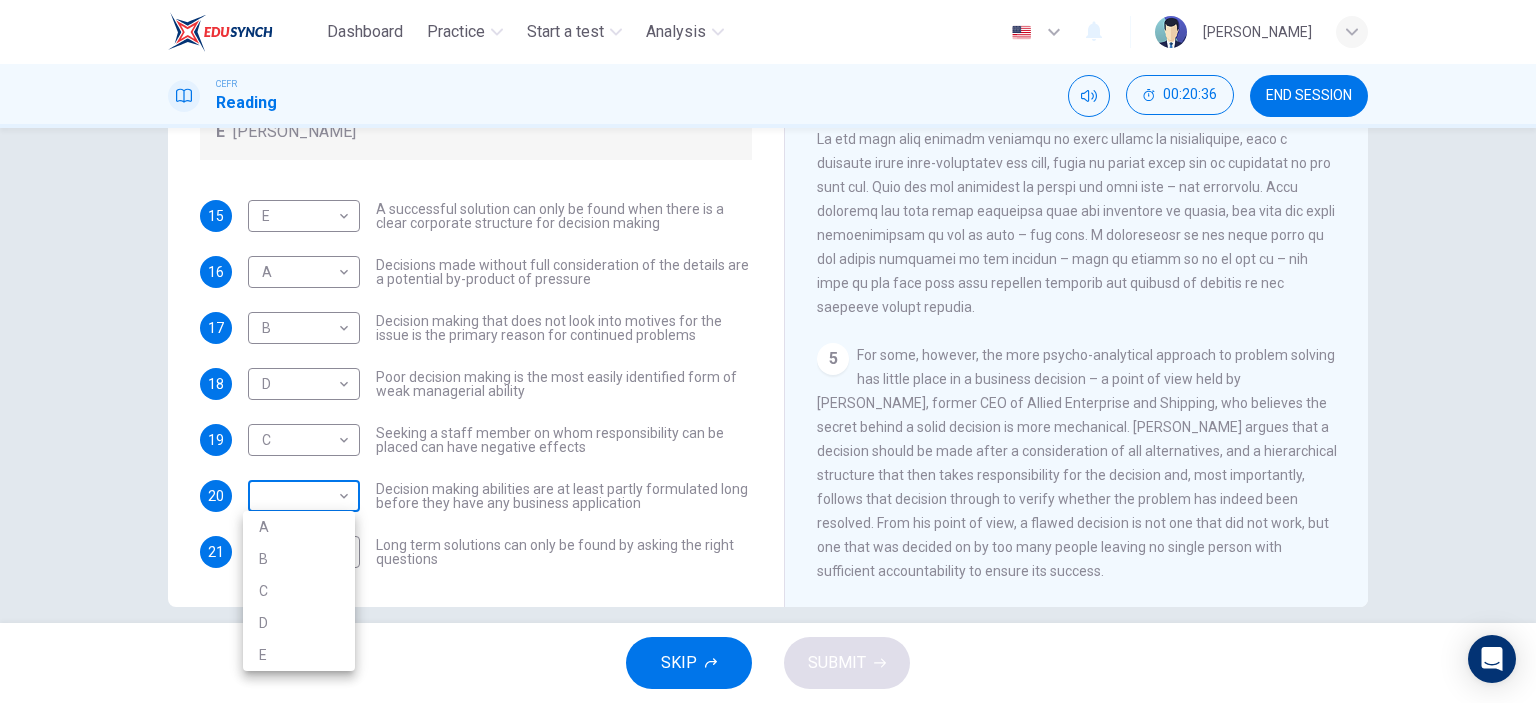 click on "Dashboard Practice Start a test Analysis English en ​ GOOI WEN MIN CEFR Reading 00:20:36 END SESSION Questions 15 - 21 Match each statement with the correct person.
Write the correct answer  A-D  in the boxes below. List of People A Marie Scrive B Martin Hewings C Garen Filke D Anne Wicks E John Tate 15 E E ​ A successful solution can only be found when there is a clear corporate structure for decision making 16 A A ​ Decisions made without full consideration of the details are a potential by-product of pressure 17 B B ​ Decision making that does not look into motives for the issue is the primary reason for continued problems 18 D D ​ Poor decision making is the most easily identified form of weak managerial ability 19 C C ​ Seeking a staff member on whom responsibility can be placed can have negative effects 20 ​ ​ Decision making abilities are at least partly formulated long before they have any business application 21 ​ ​ Problem Solving and Decision Making CLICK TO ZOOM Click to Zoom" at bounding box center [768, 351] 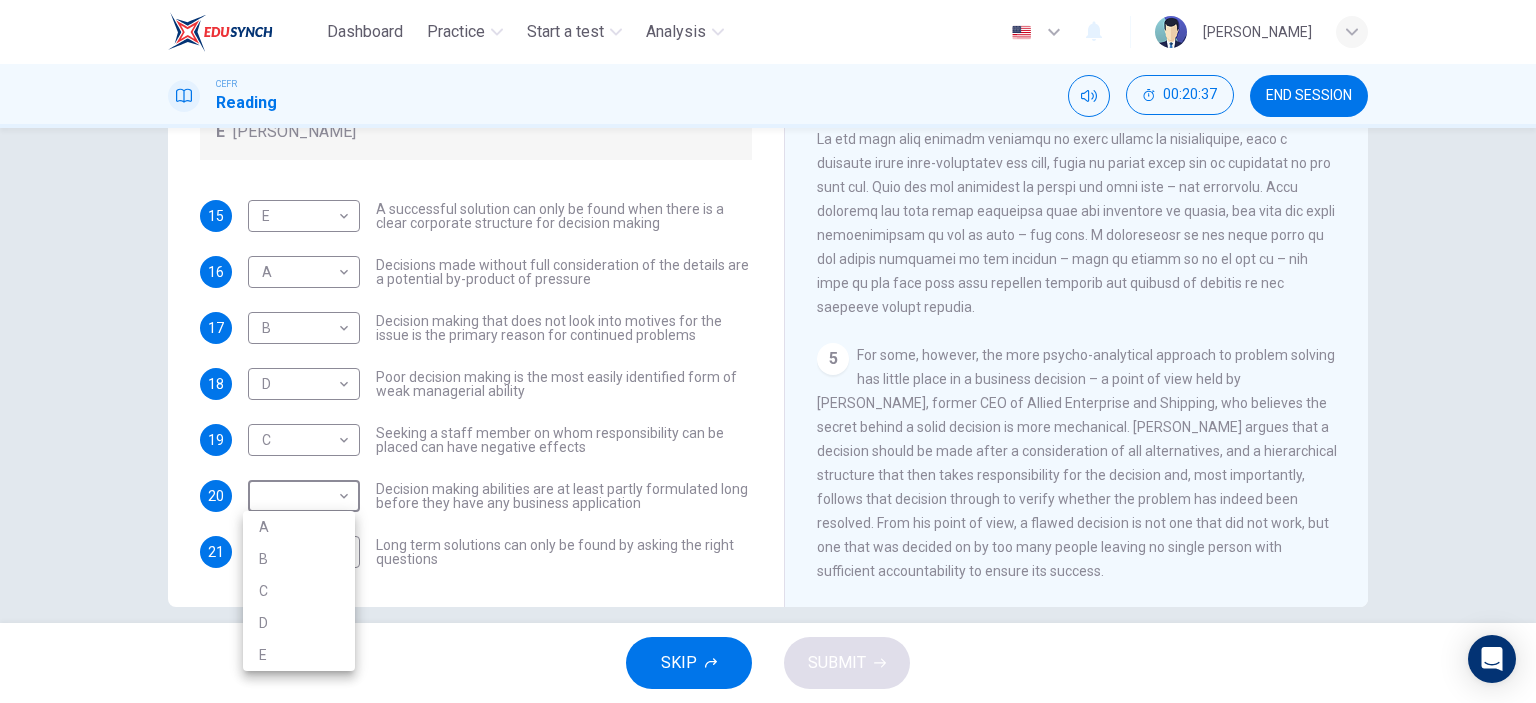click on "E" at bounding box center (299, 655) 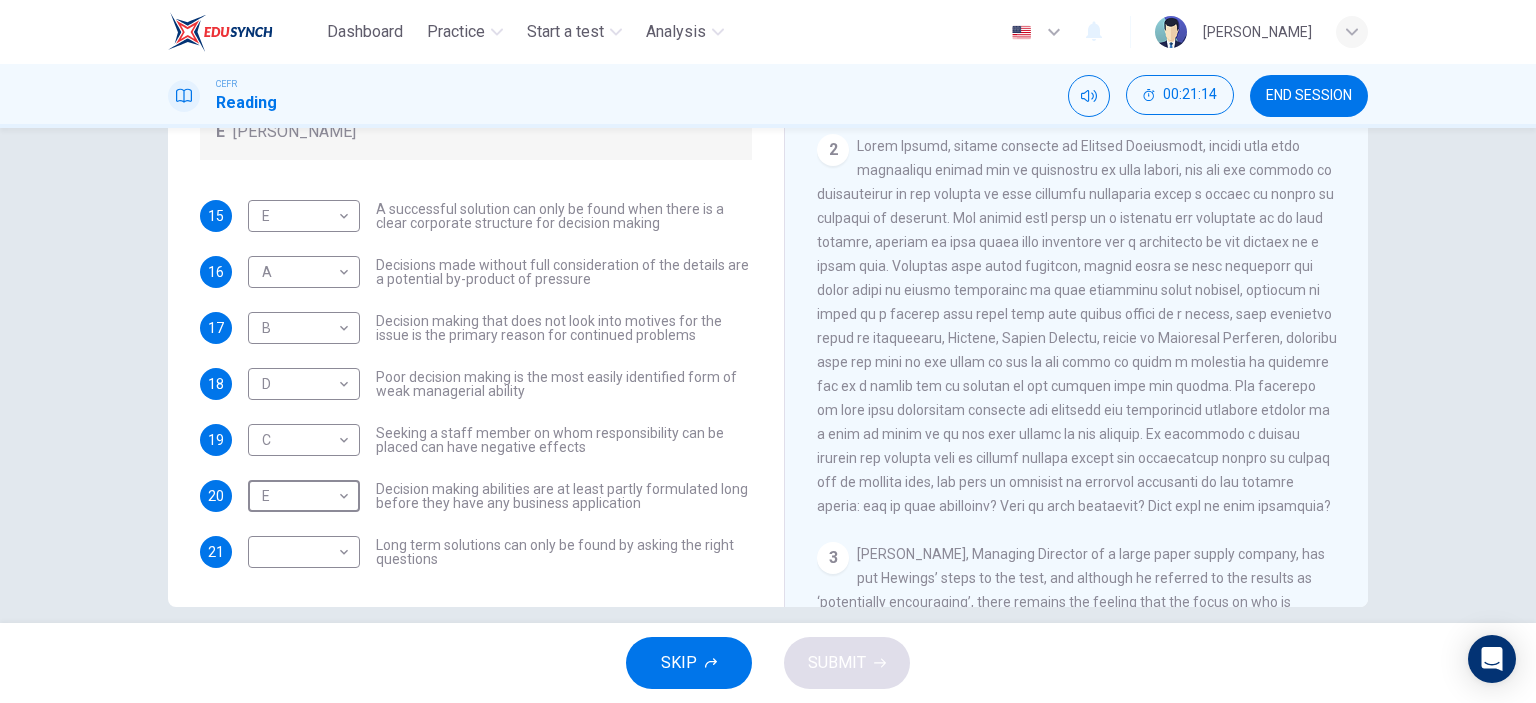scroll, scrollTop: 430, scrollLeft: 0, axis: vertical 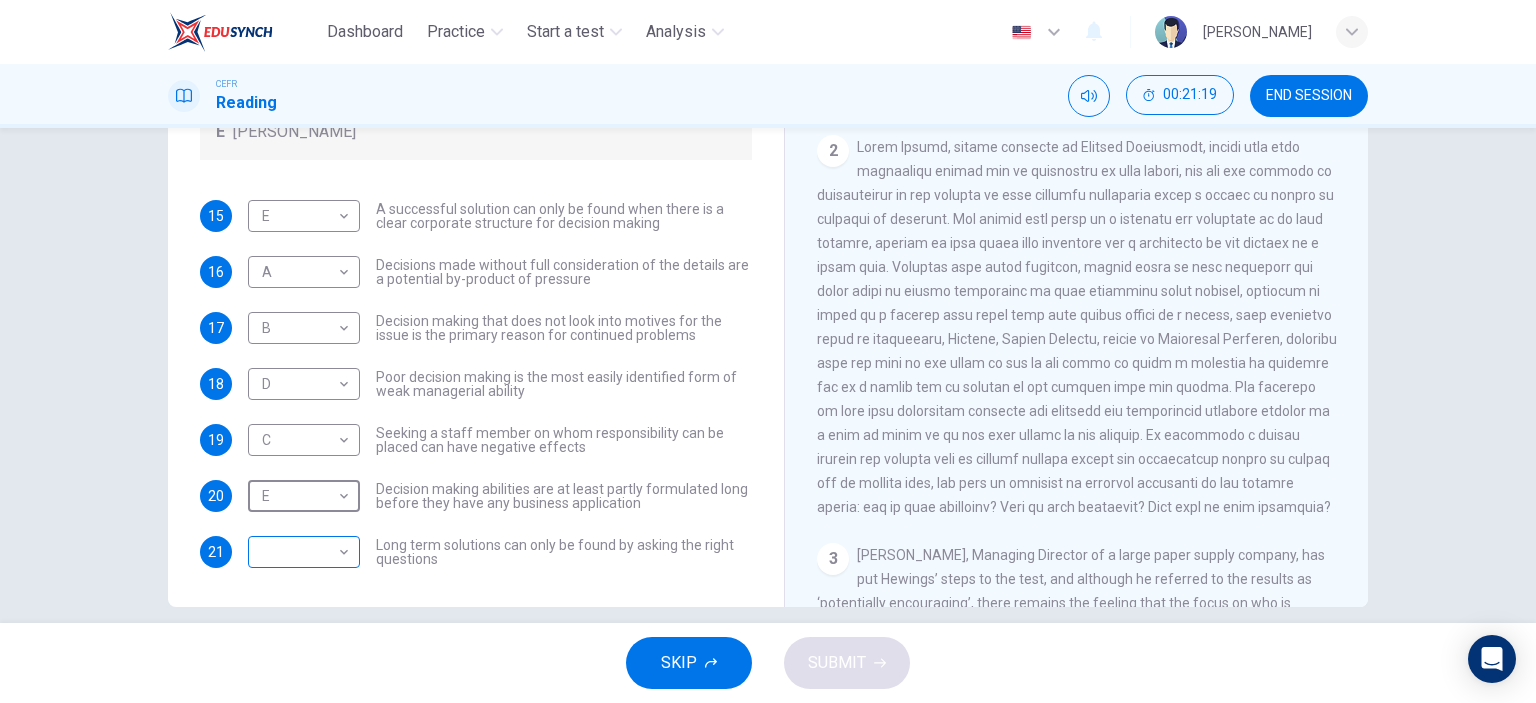 click on "Dashboard Practice Start a test Analysis English en ​ GOOI WEN MIN CEFR Reading 00:21:19 END SESSION Questions 15 - 21 Match each statement with the correct person.
Write the correct answer  A-D  in the boxes below. List of People A Marie Scrive B Martin Hewings C Garen Filke D Anne Wicks E John Tate 15 E E ​ A successful solution can only be found when there is a clear corporate structure for decision making 16 A A ​ Decisions made without full consideration of the details are a potential by-product of pressure 17 B B ​ Decision making that does not look into motives for the issue is the primary reason for continued problems 18 D D ​ Poor decision making is the most easily identified form of weak managerial ability 19 C C ​ Seeking a staff member on whom responsibility can be placed can have negative effects 20 E E ​ Decision making abilities are at least partly formulated long before they have any business application 21 ​ ​ Problem Solving and Decision Making CLICK TO ZOOM Click to Zoom" at bounding box center (768, 351) 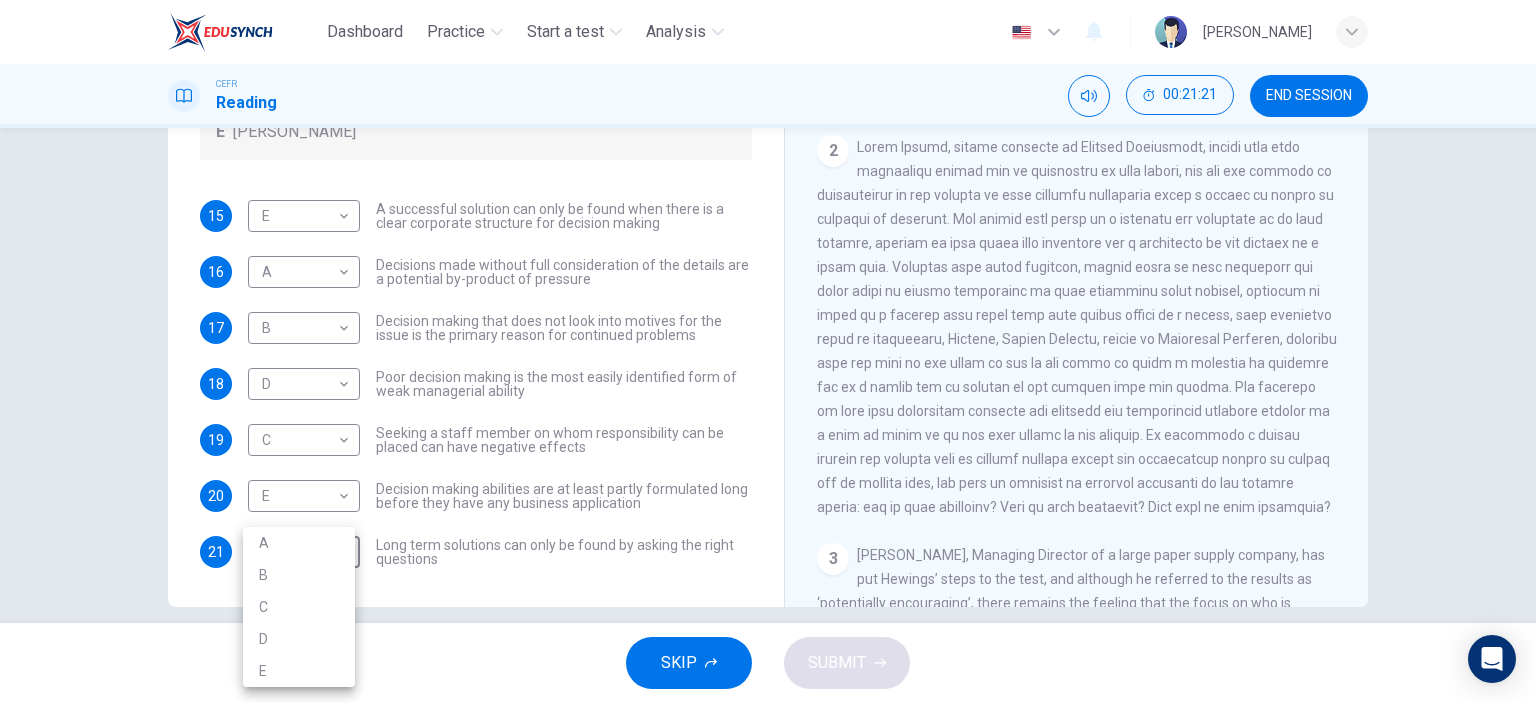 click at bounding box center (768, 351) 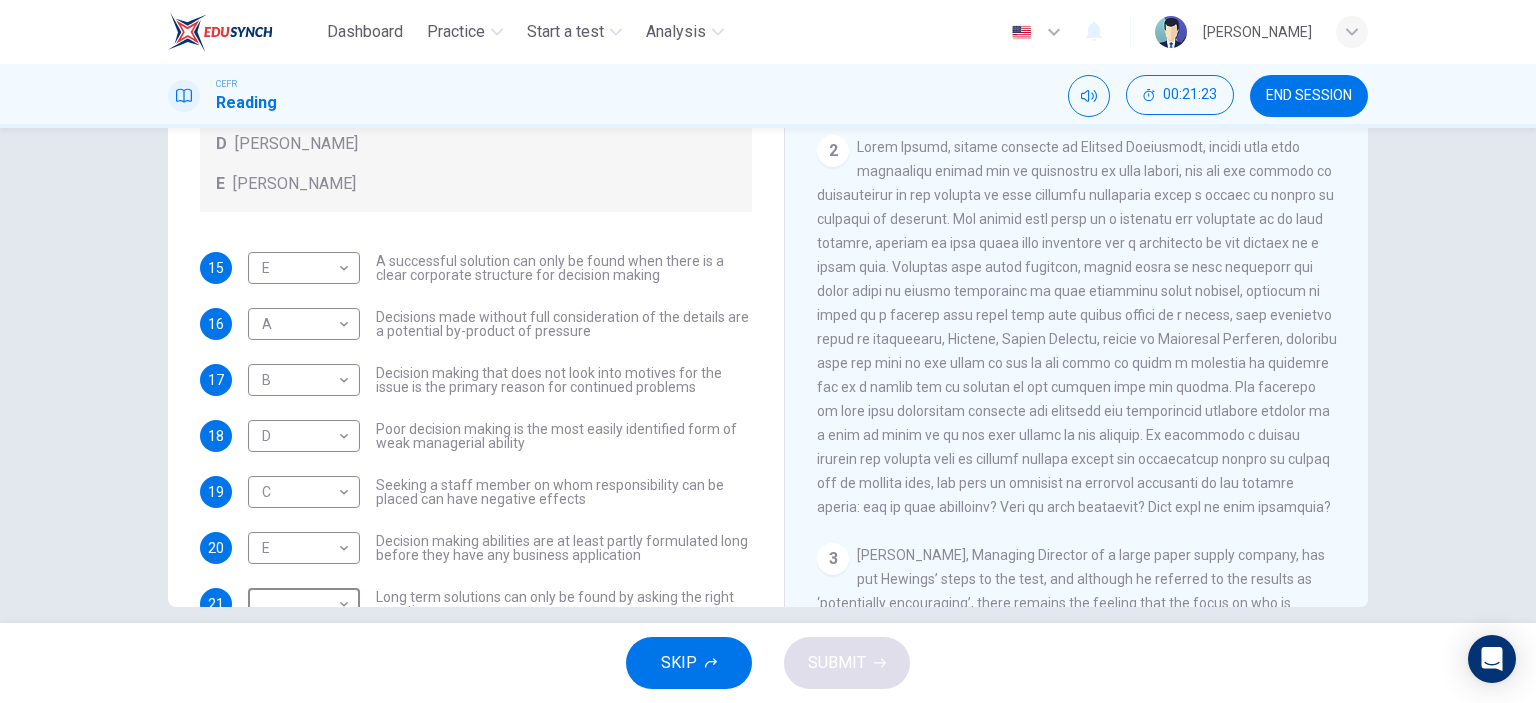 scroll, scrollTop: 216, scrollLeft: 0, axis: vertical 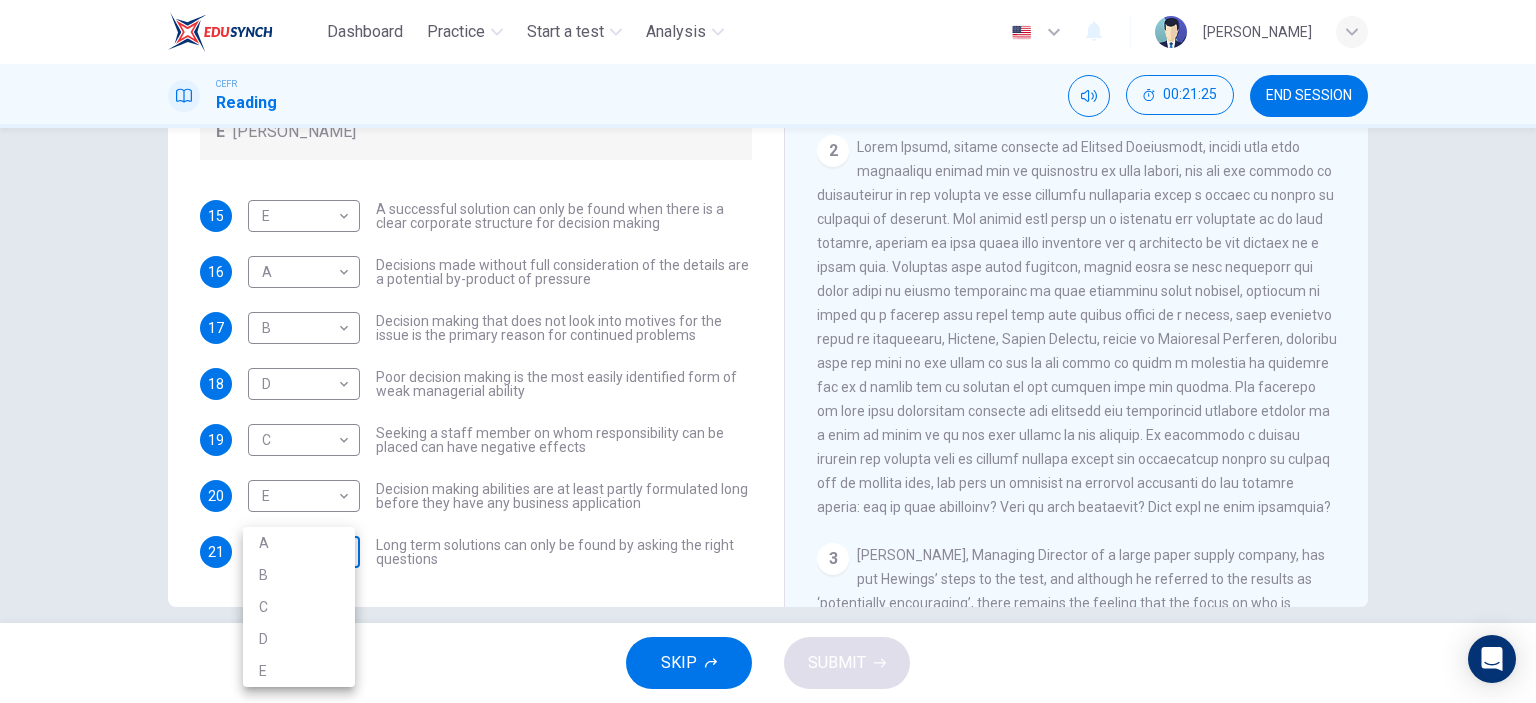 click on "Dashboard Practice Start a test Analysis English en ​ GOOI WEN MIN CEFR Reading 00:21:25 END SESSION Questions 15 - 21 Match each statement with the correct person.
Write the correct answer  A-D  in the boxes below. List of People A Marie Scrive B Martin Hewings C Garen Filke D Anne Wicks E John Tate 15 E E ​ A successful solution can only be found when there is a clear corporate structure for decision making 16 A A ​ Decisions made without full consideration of the details are a potential by-product of pressure 17 B B ​ Decision making that does not look into motives for the issue is the primary reason for continued problems 18 D D ​ Poor decision making is the most easily identified form of weak managerial ability 19 C C ​ Seeking a staff member on whom responsibility can be placed can have negative effects 20 E E ​ Decision making abilities are at least partly formulated long before they have any business application 21 ​ ​ Problem Solving and Decision Making CLICK TO ZOOM Click to Zoom" at bounding box center (768, 351) 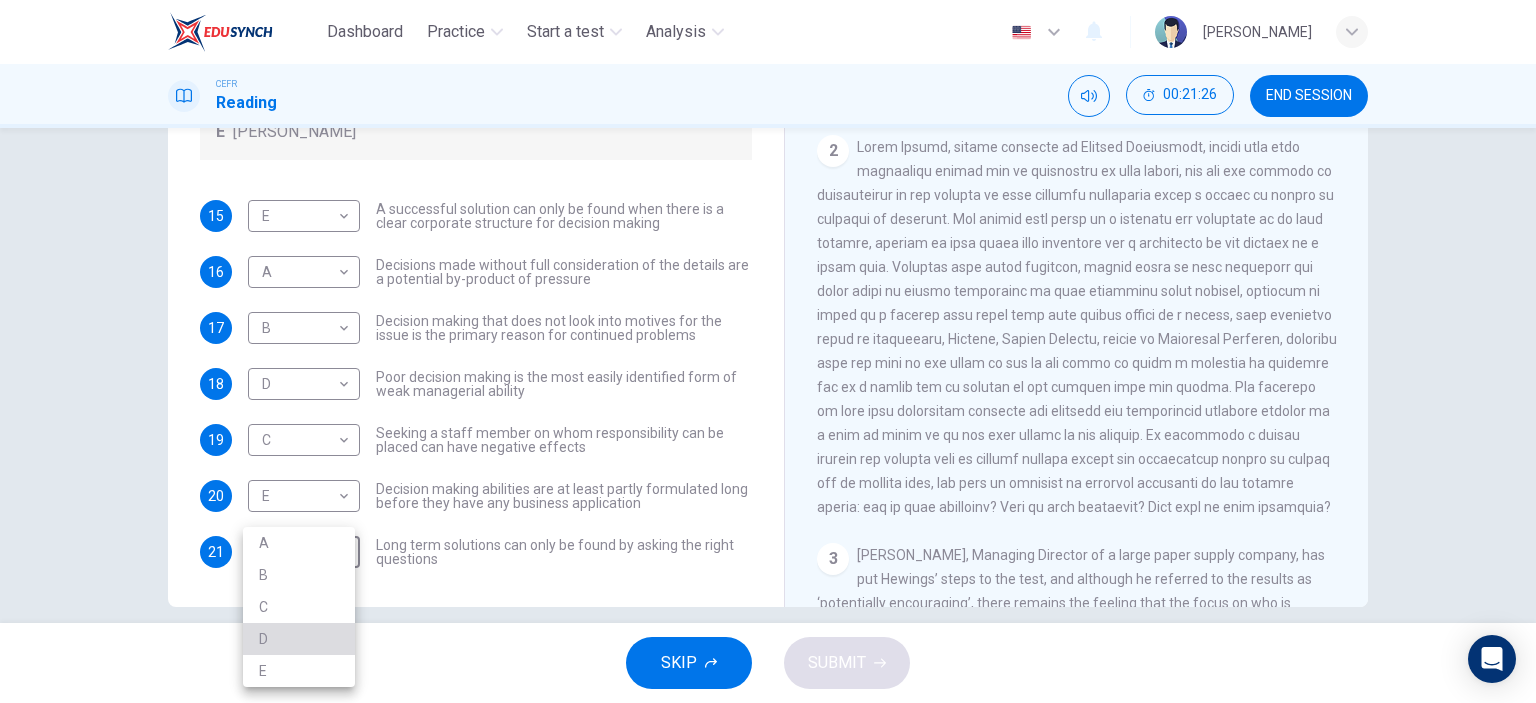 click on "D" at bounding box center [299, 639] 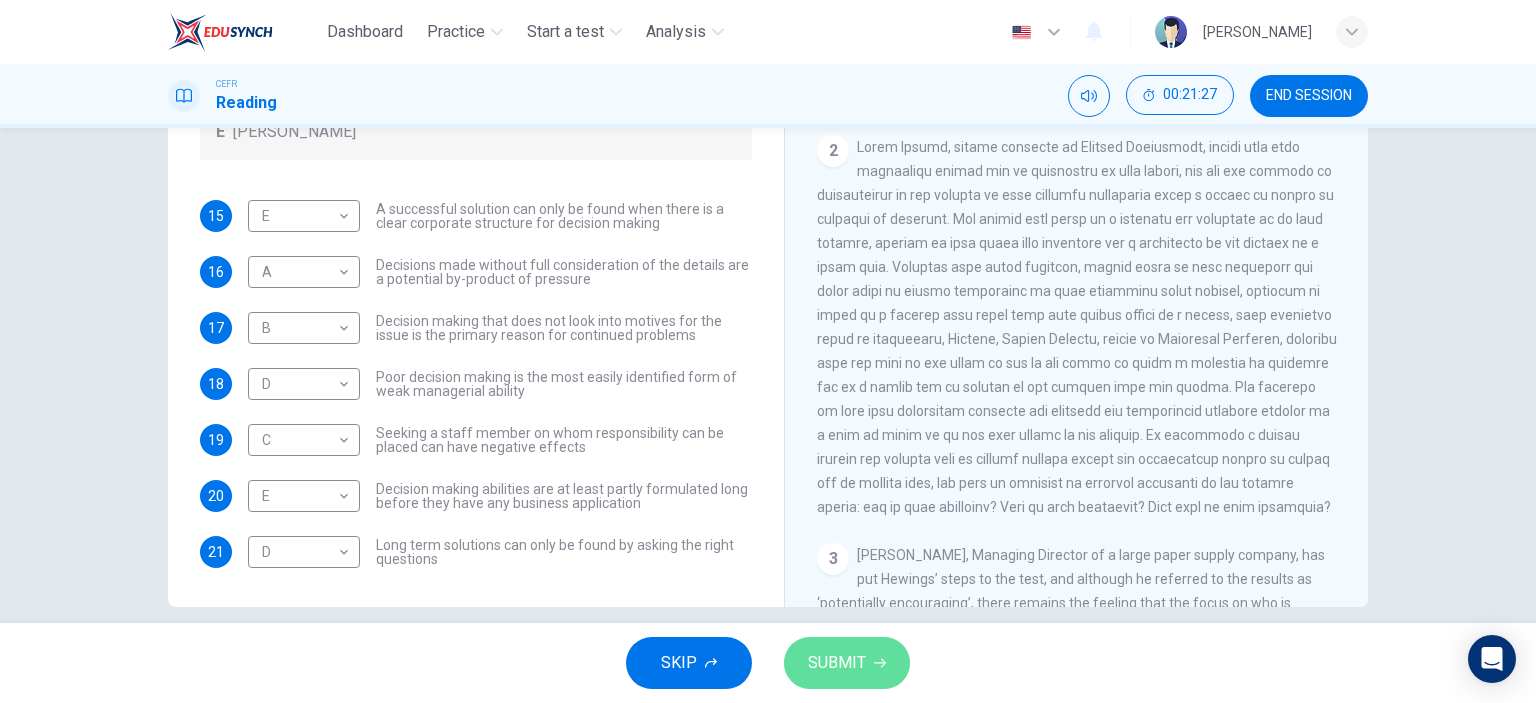 click on "SUBMIT" at bounding box center [837, 663] 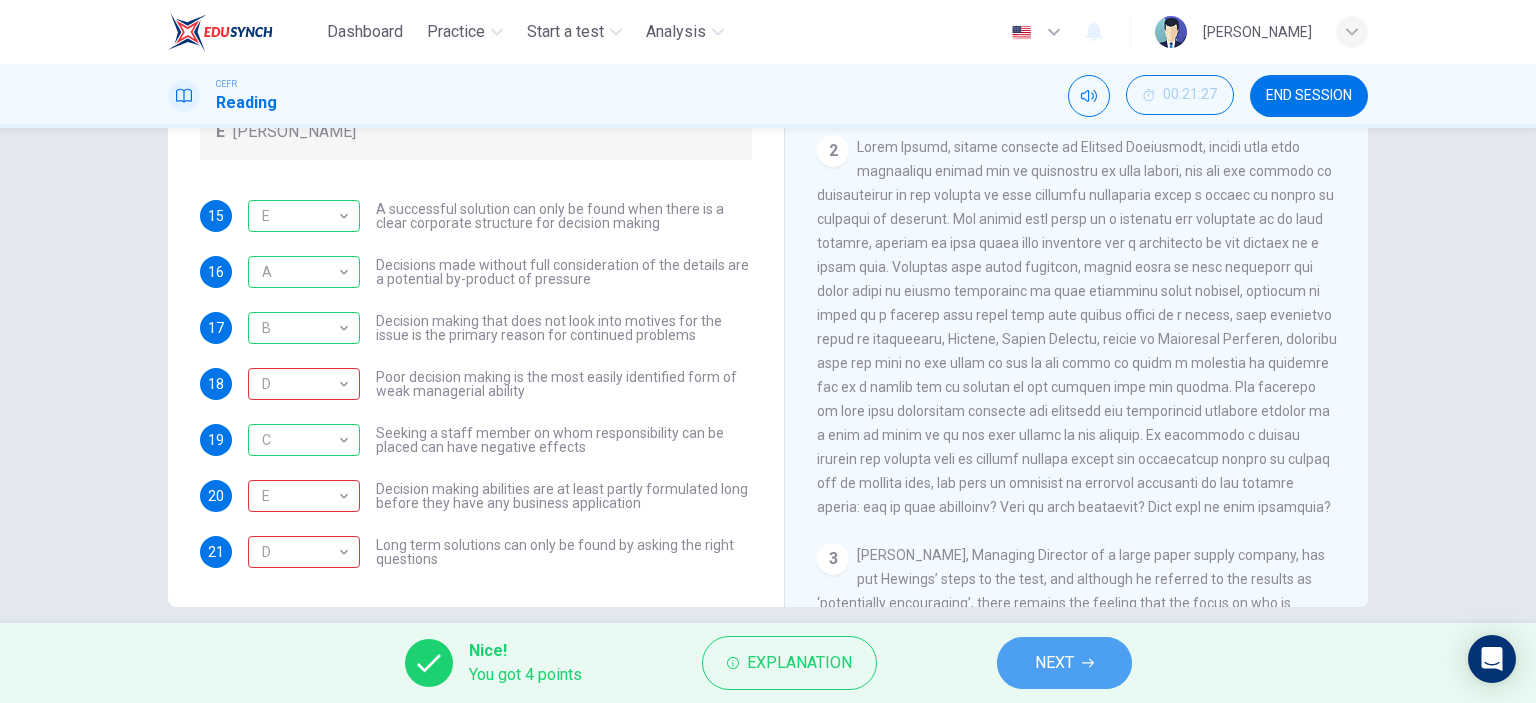 click on "NEXT" at bounding box center (1064, 663) 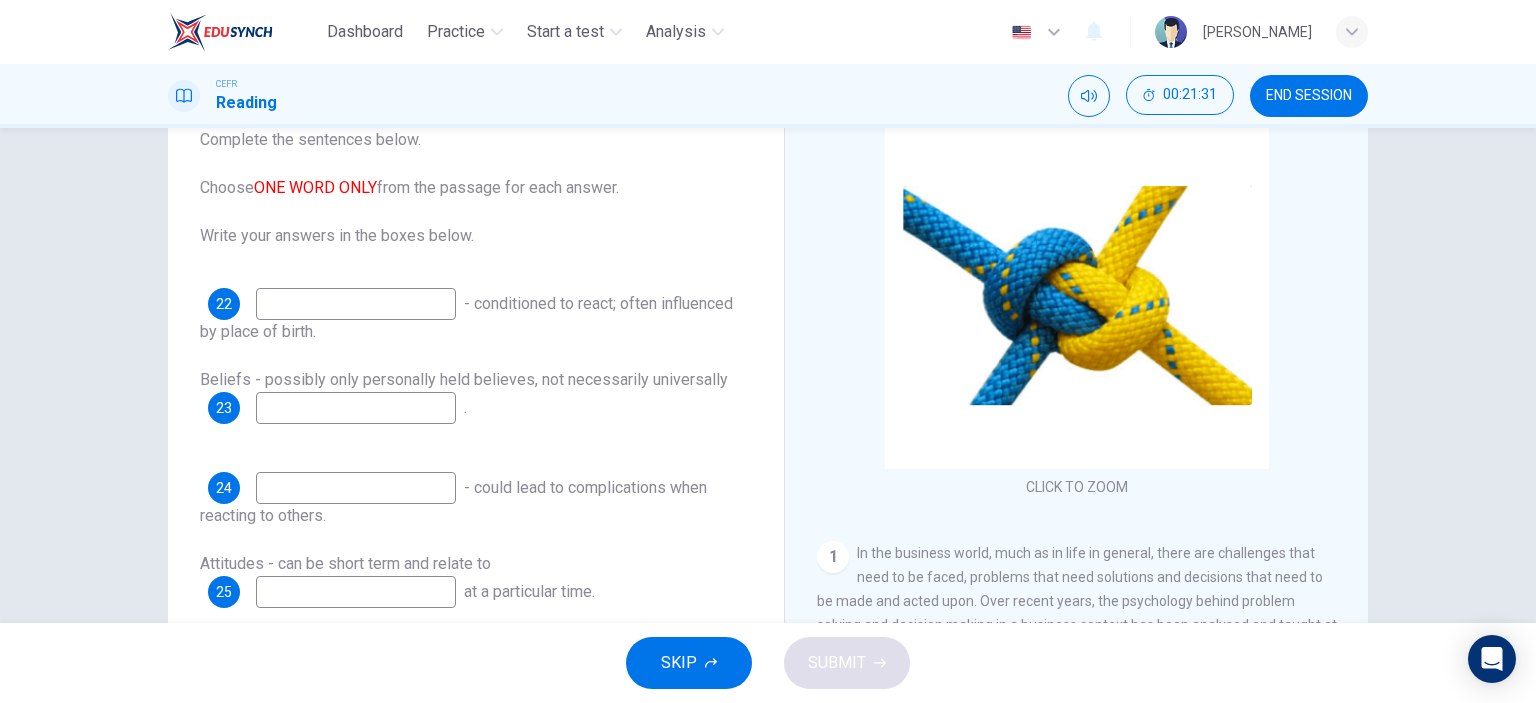 scroll, scrollTop: 142, scrollLeft: 0, axis: vertical 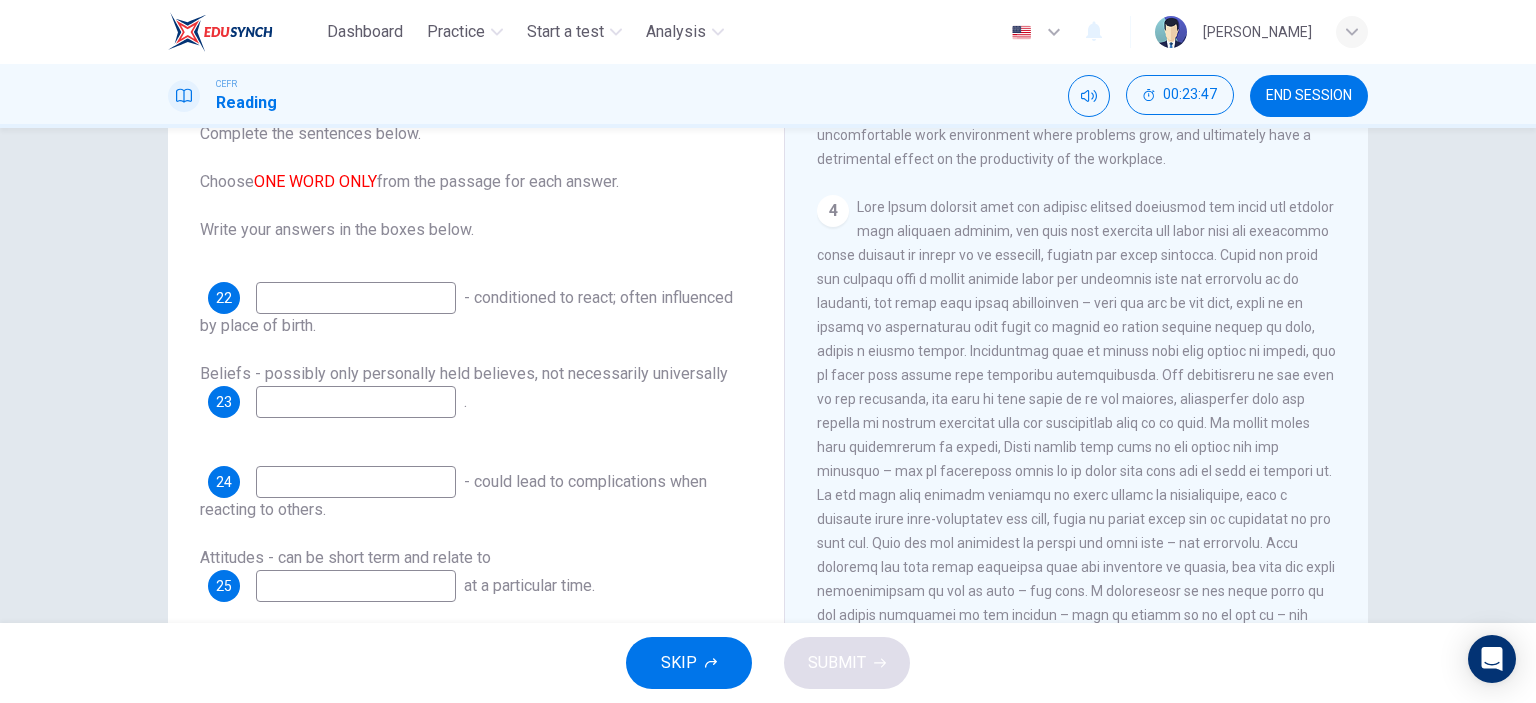 click at bounding box center (356, 298) 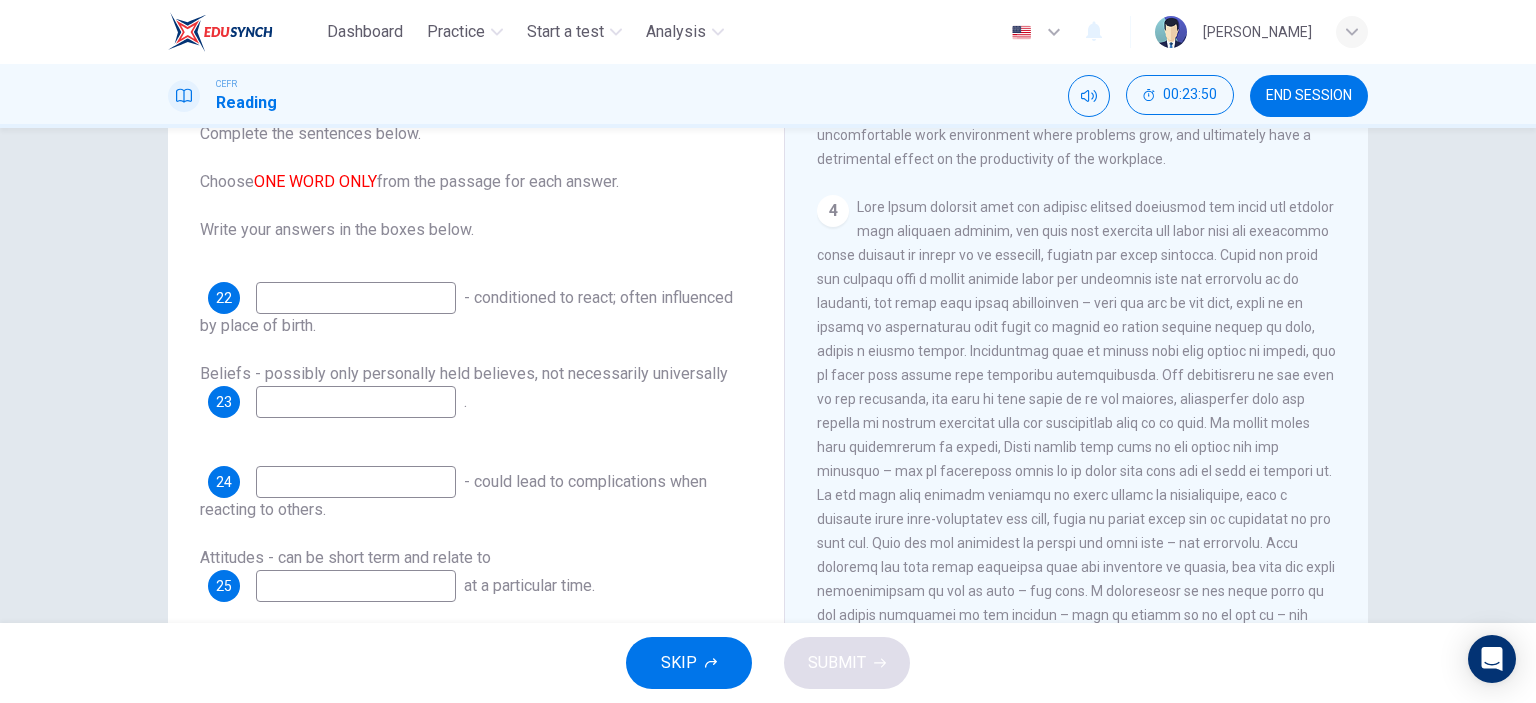 click at bounding box center [356, 402] 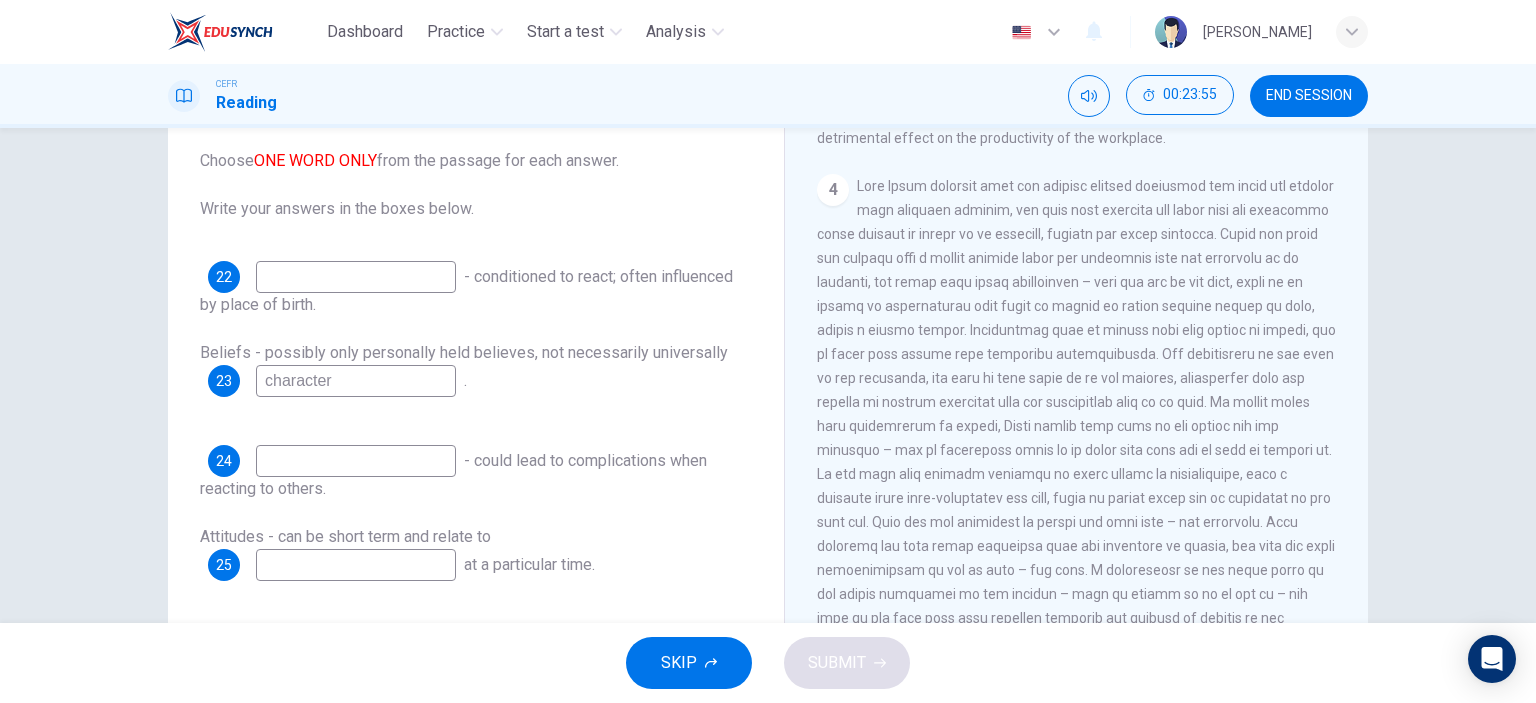 scroll, scrollTop: 171, scrollLeft: 0, axis: vertical 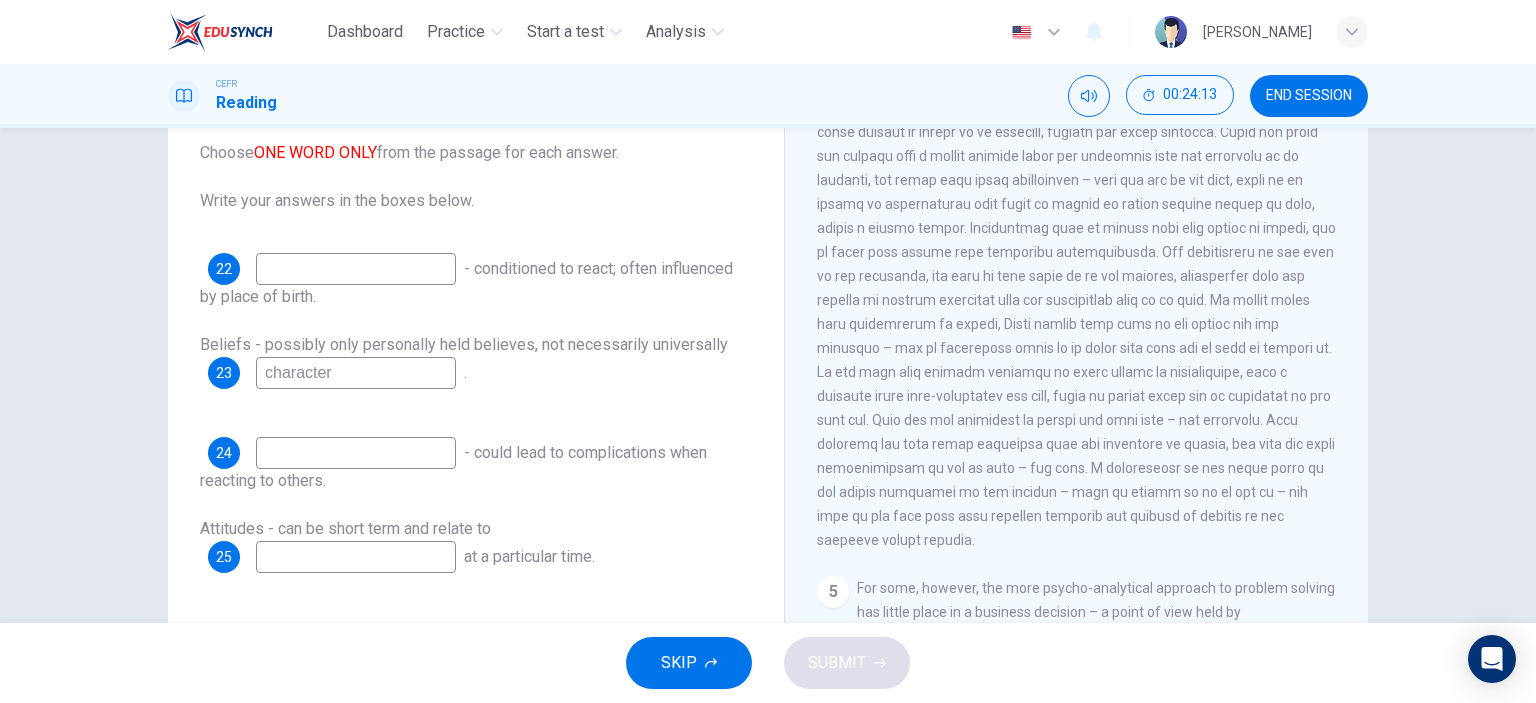 type on "character" 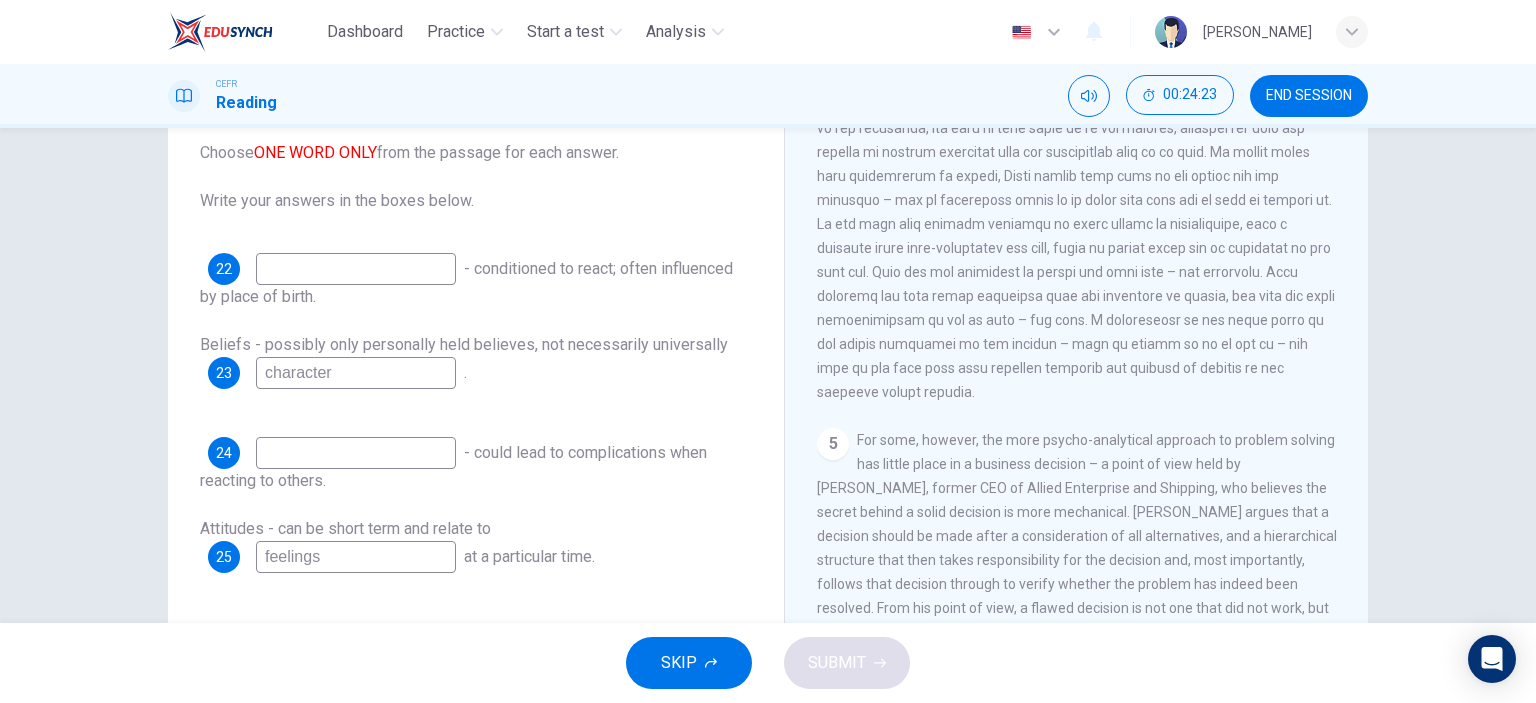 scroll, scrollTop: 1446, scrollLeft: 0, axis: vertical 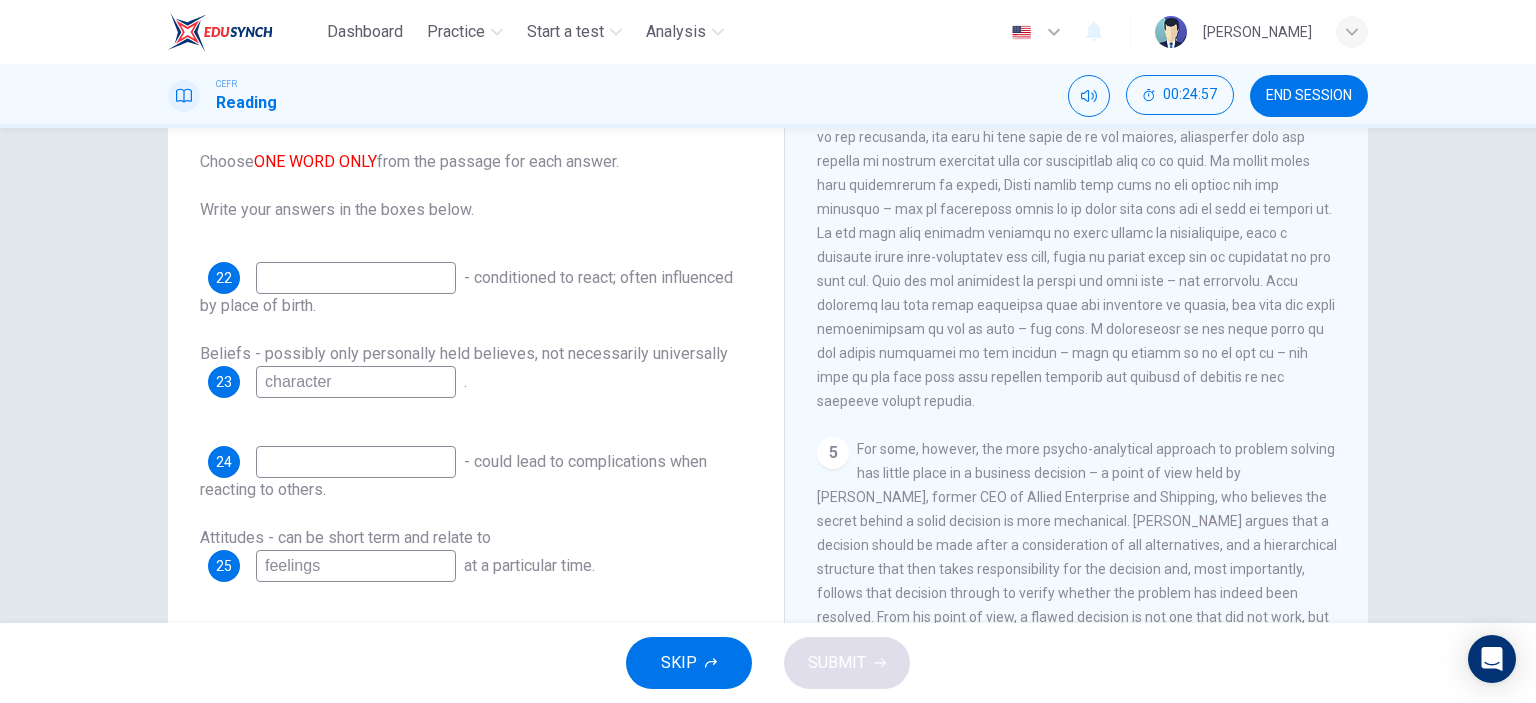 drag, startPoint x: 360, startPoint y: 563, endPoint x: 231, endPoint y: 571, distance: 129.24782 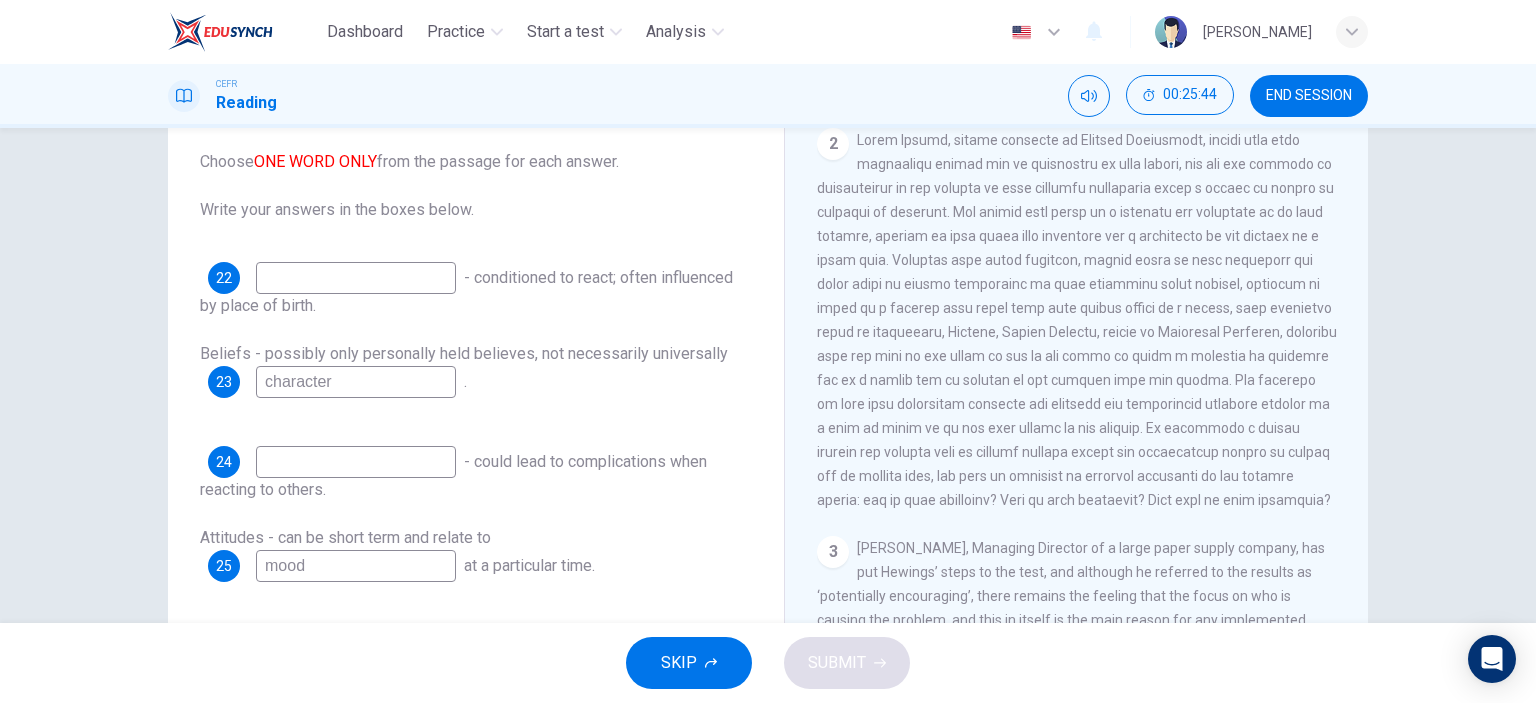 scroll, scrollTop: 549, scrollLeft: 0, axis: vertical 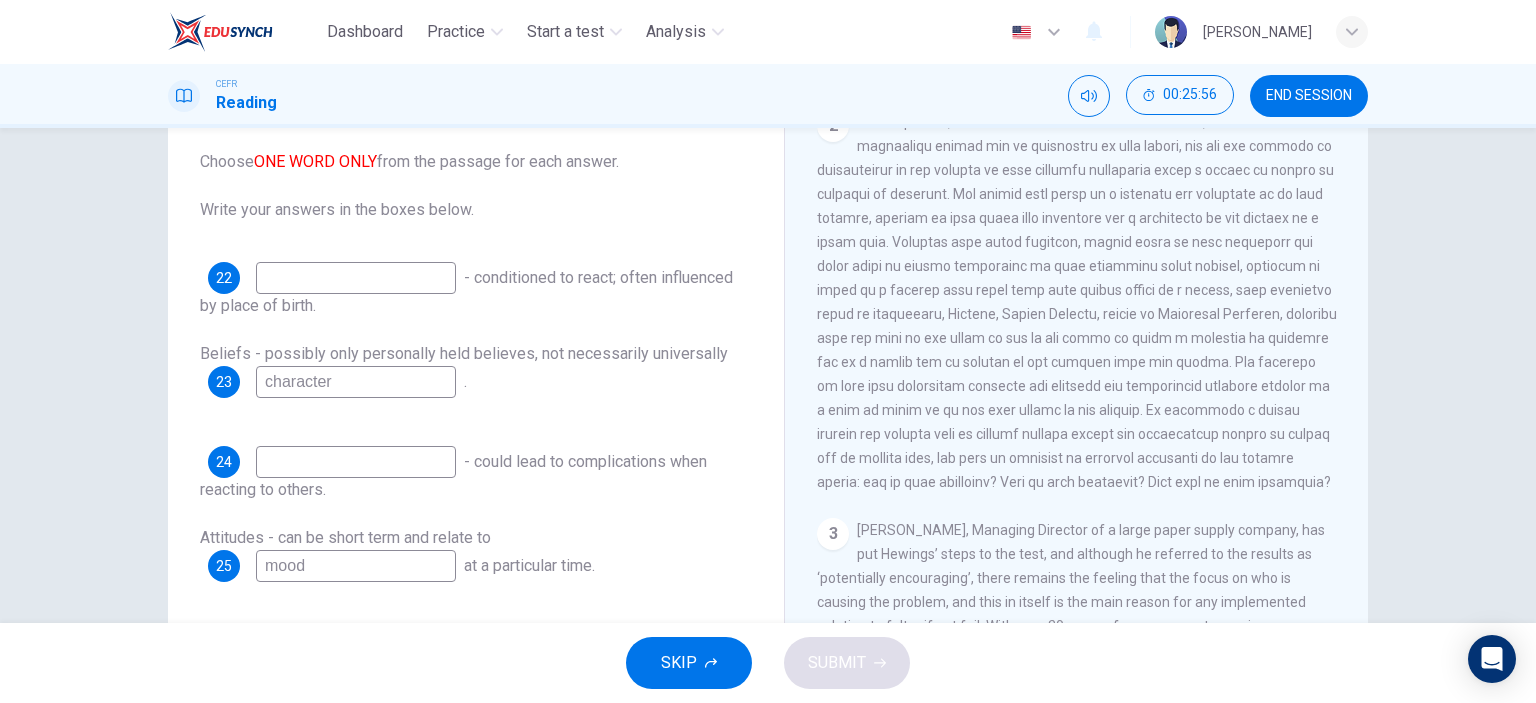 type on "mood" 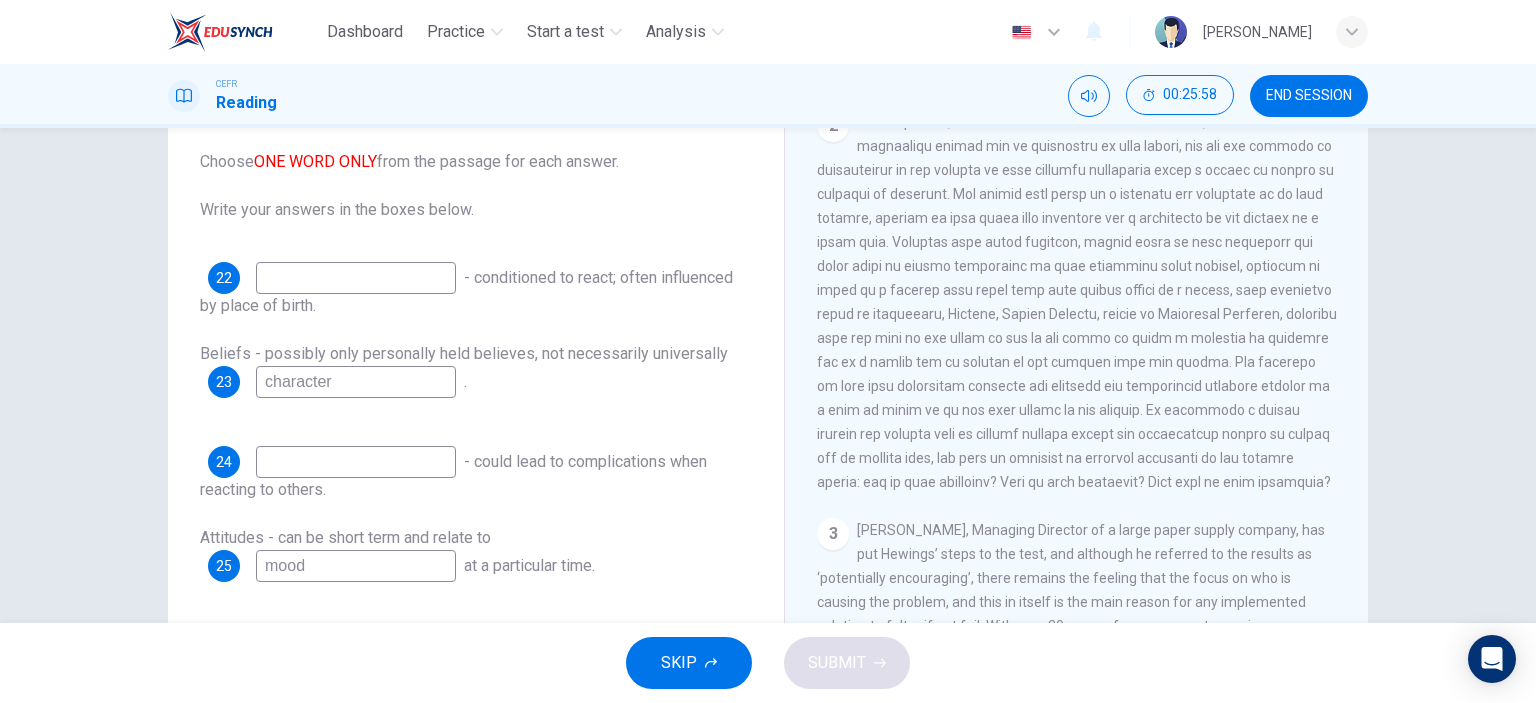 click at bounding box center [356, 462] 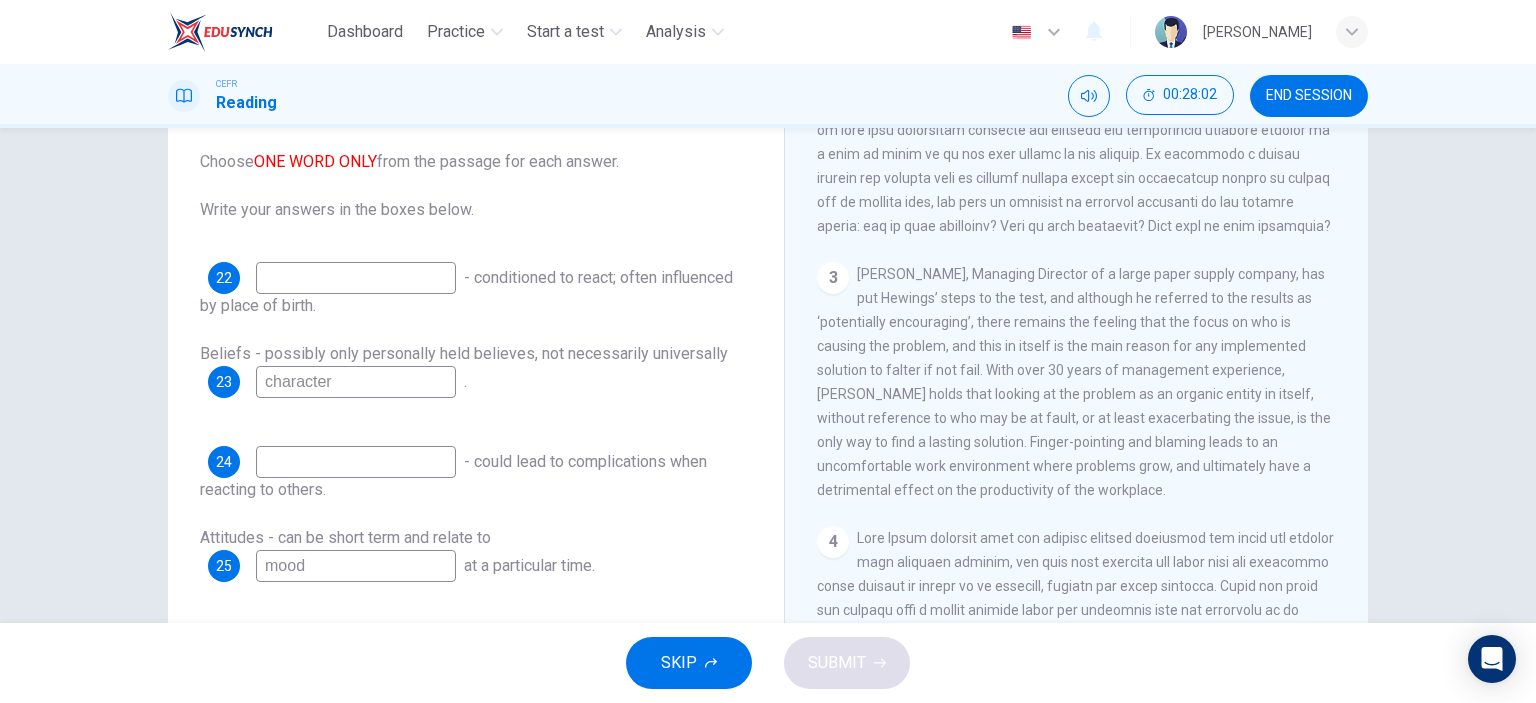 scroll, scrollTop: 806, scrollLeft: 0, axis: vertical 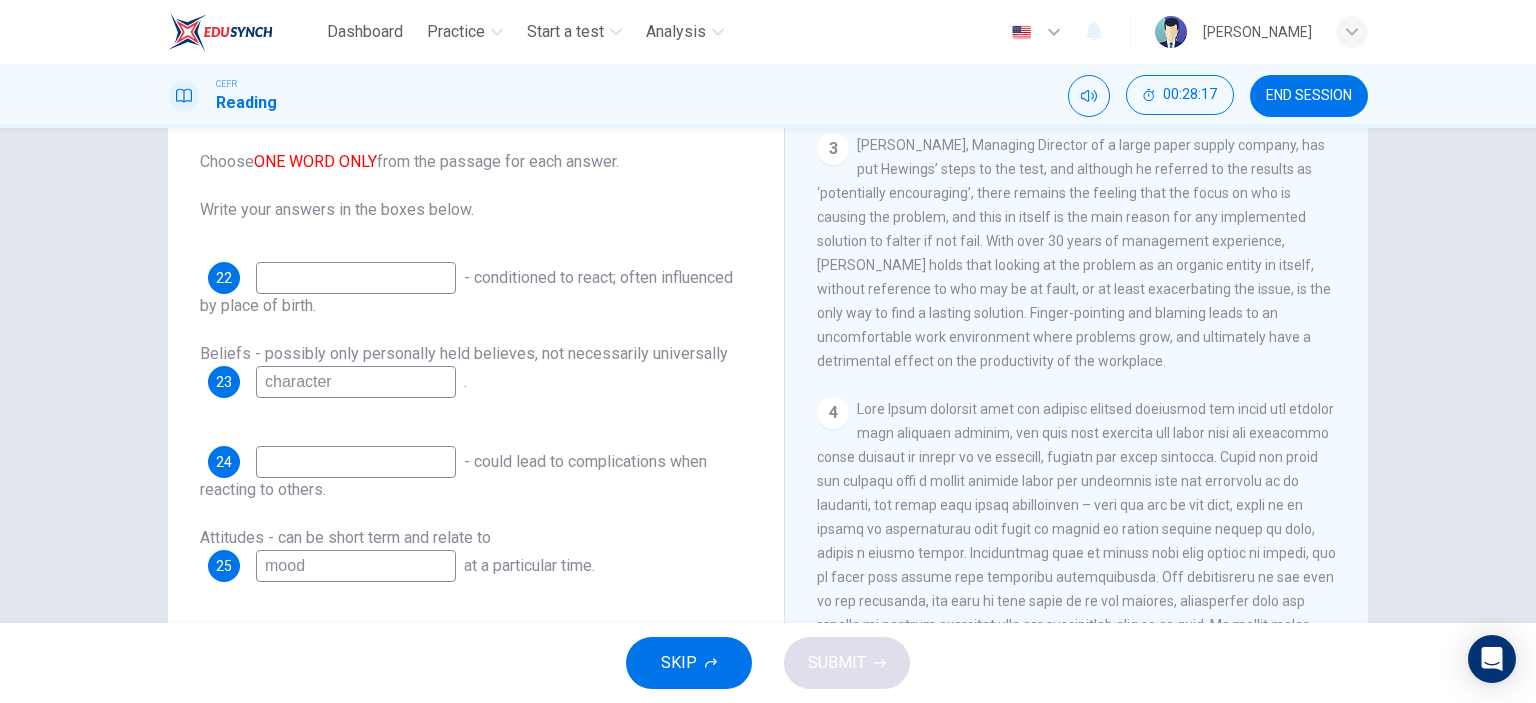 click at bounding box center (356, 278) 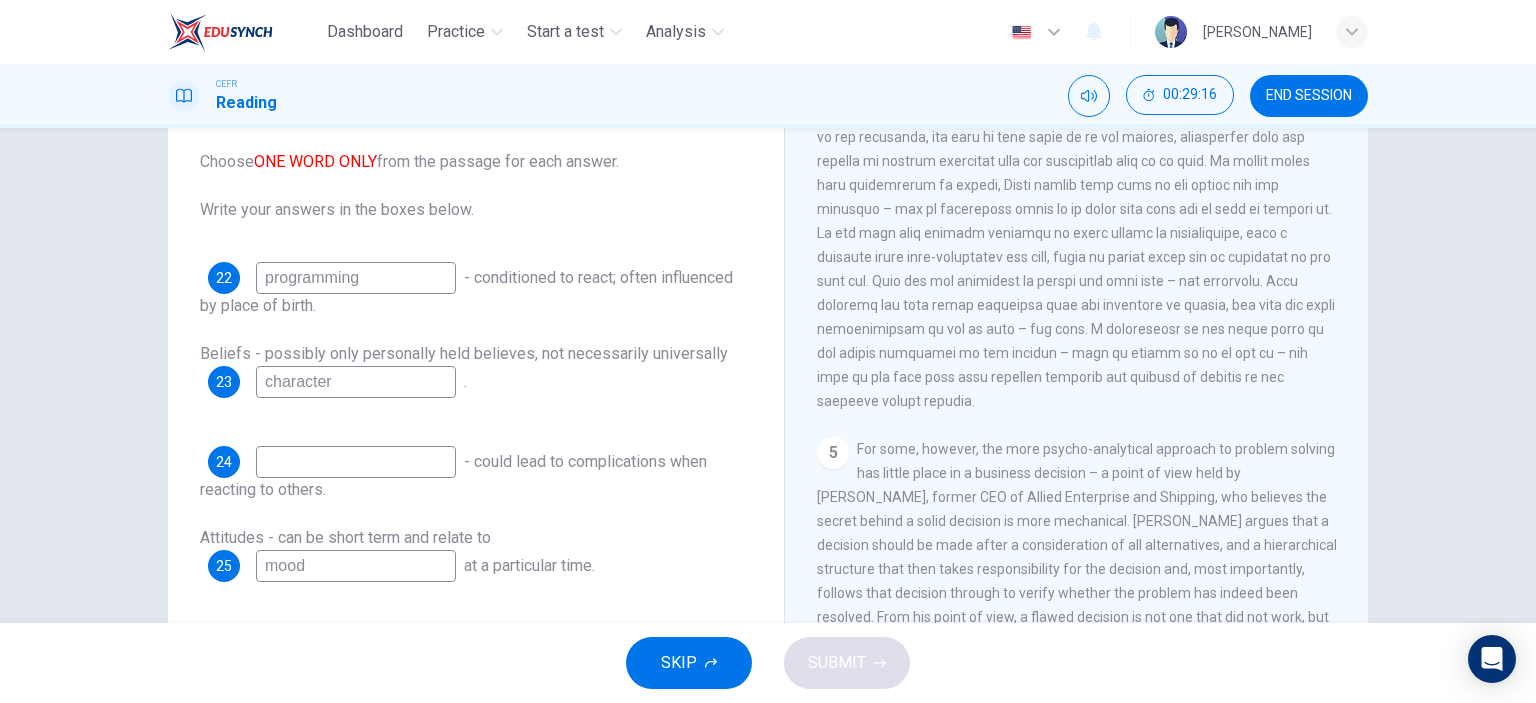 scroll, scrollTop: 1446, scrollLeft: 0, axis: vertical 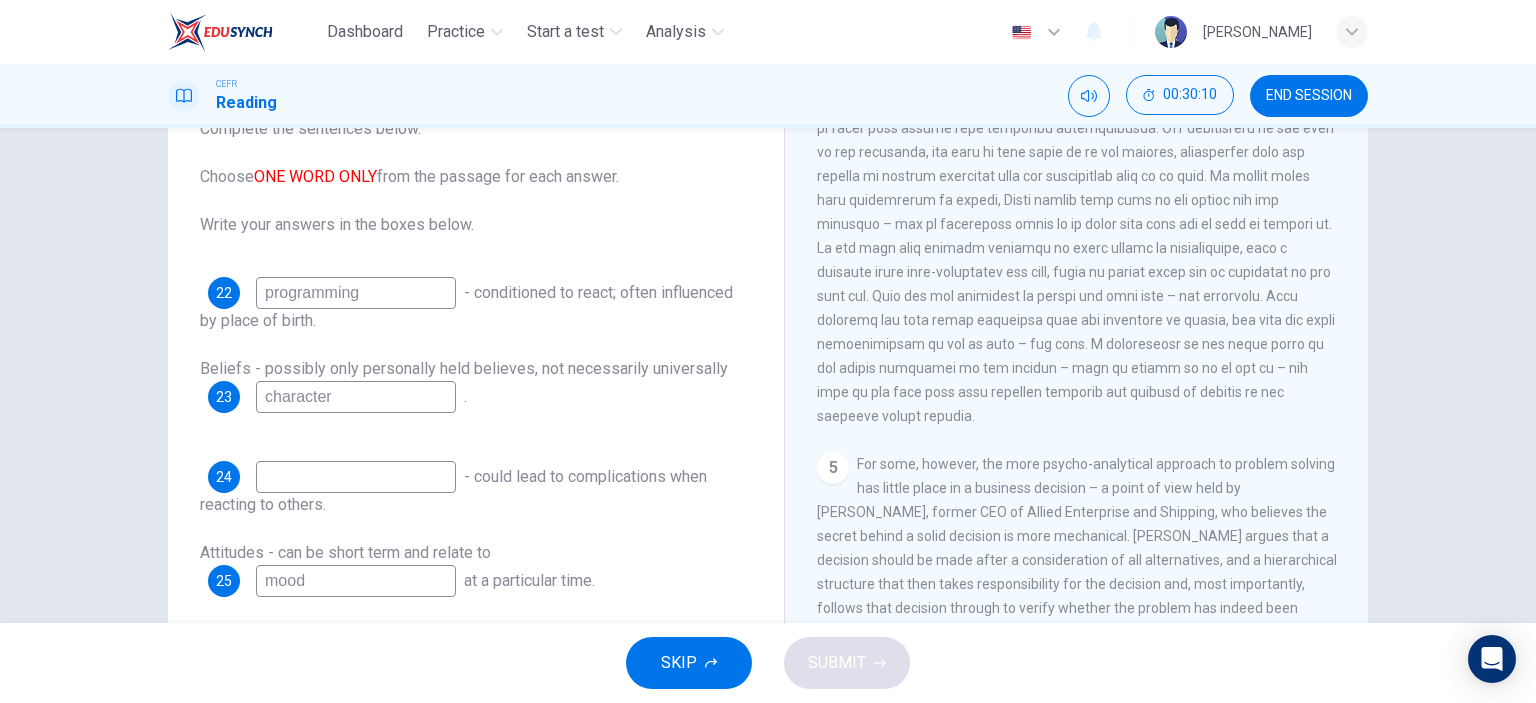 type on "programming" 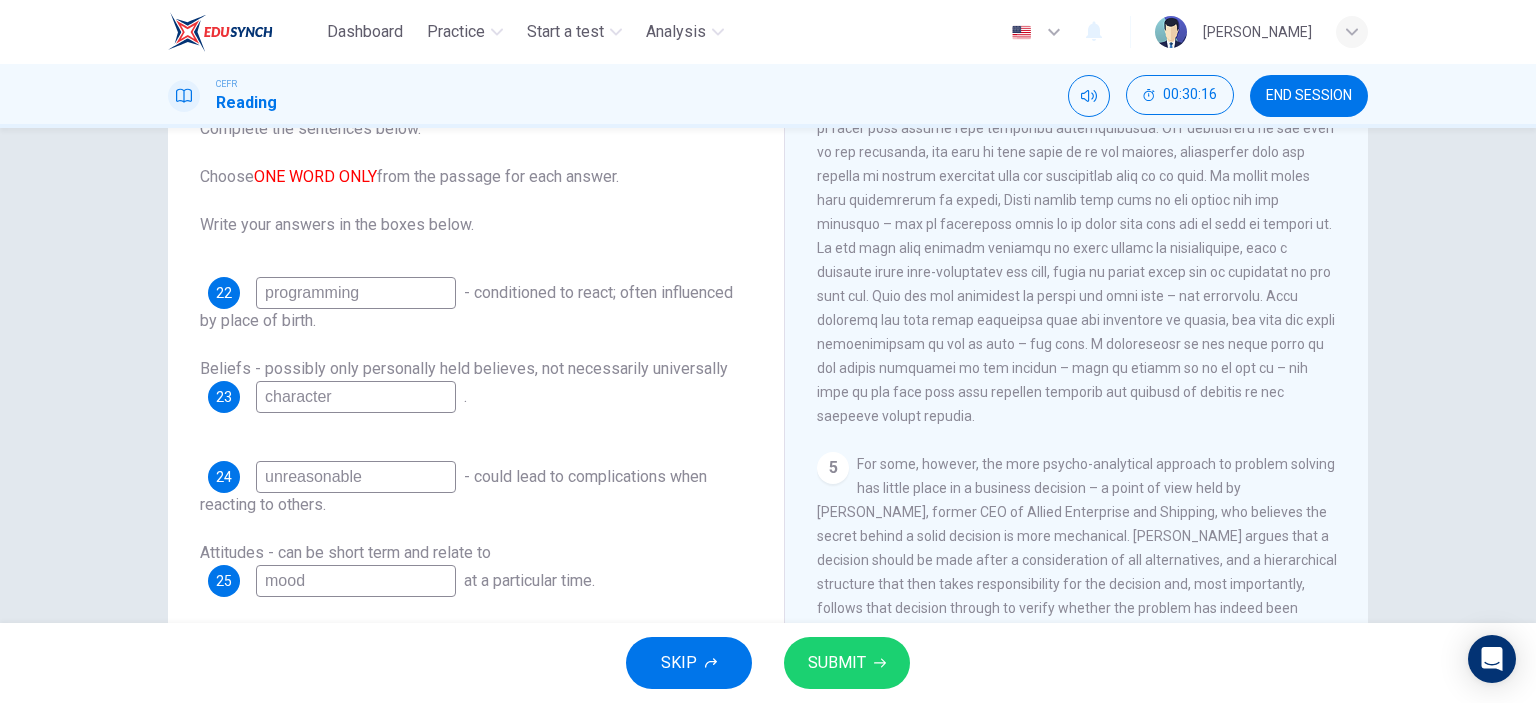 scroll, scrollTop: 280, scrollLeft: 0, axis: vertical 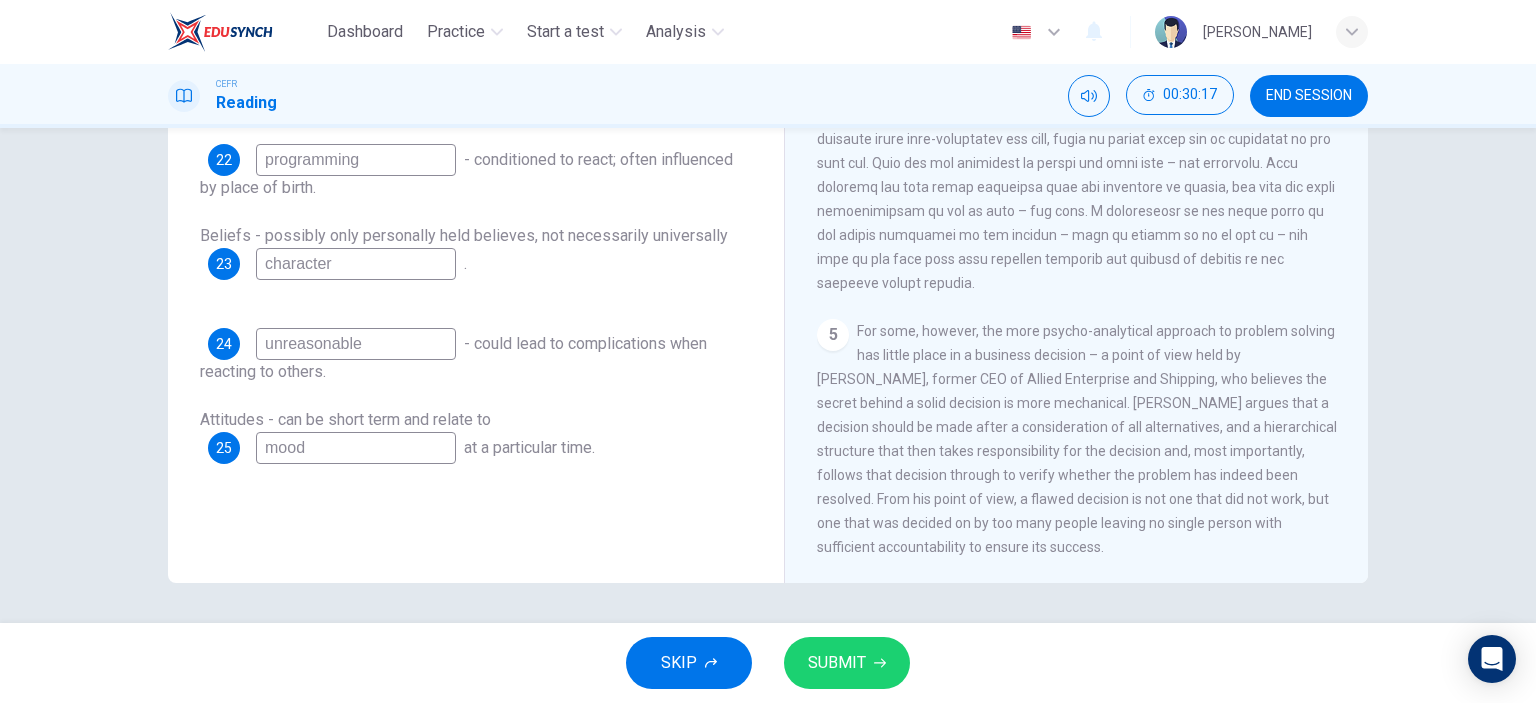 type on "unreasonable" 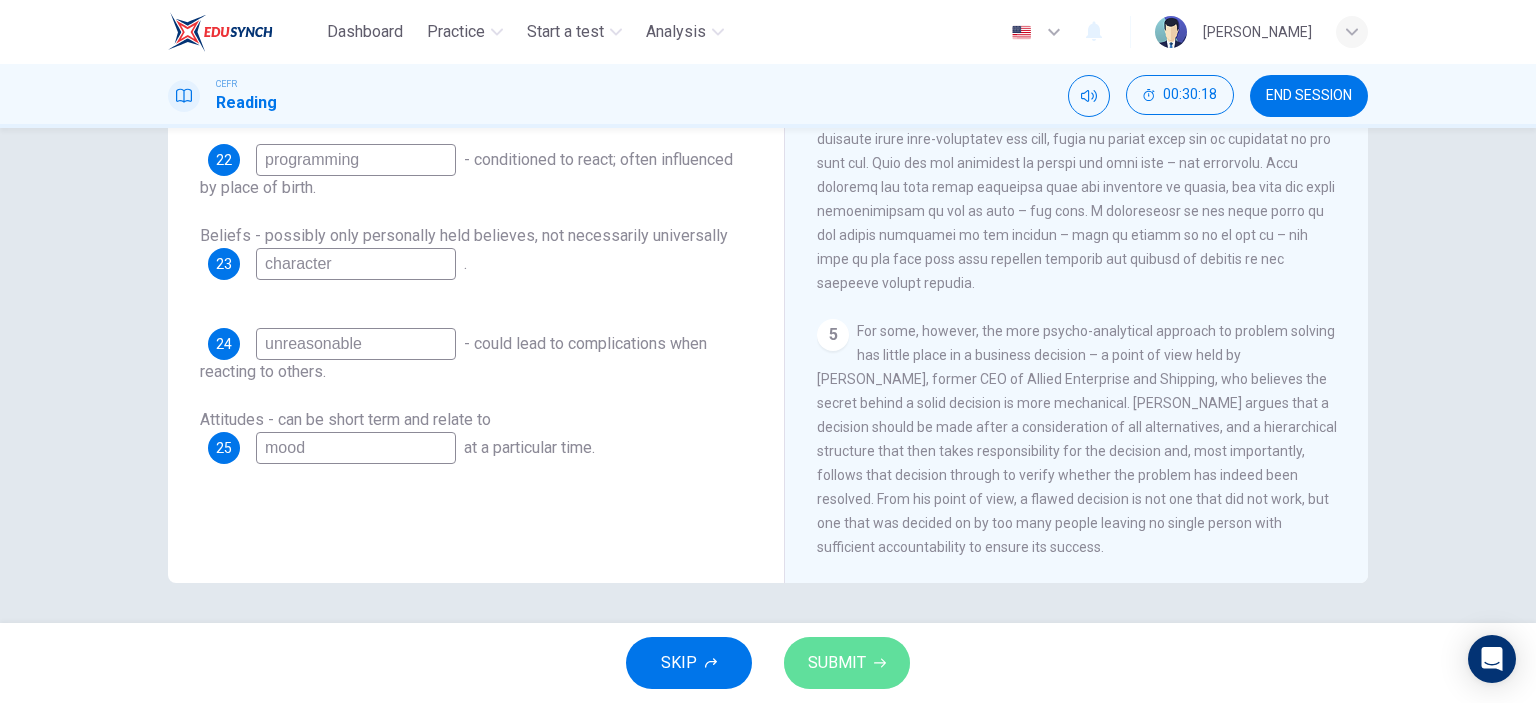 click on "SUBMIT" at bounding box center (847, 663) 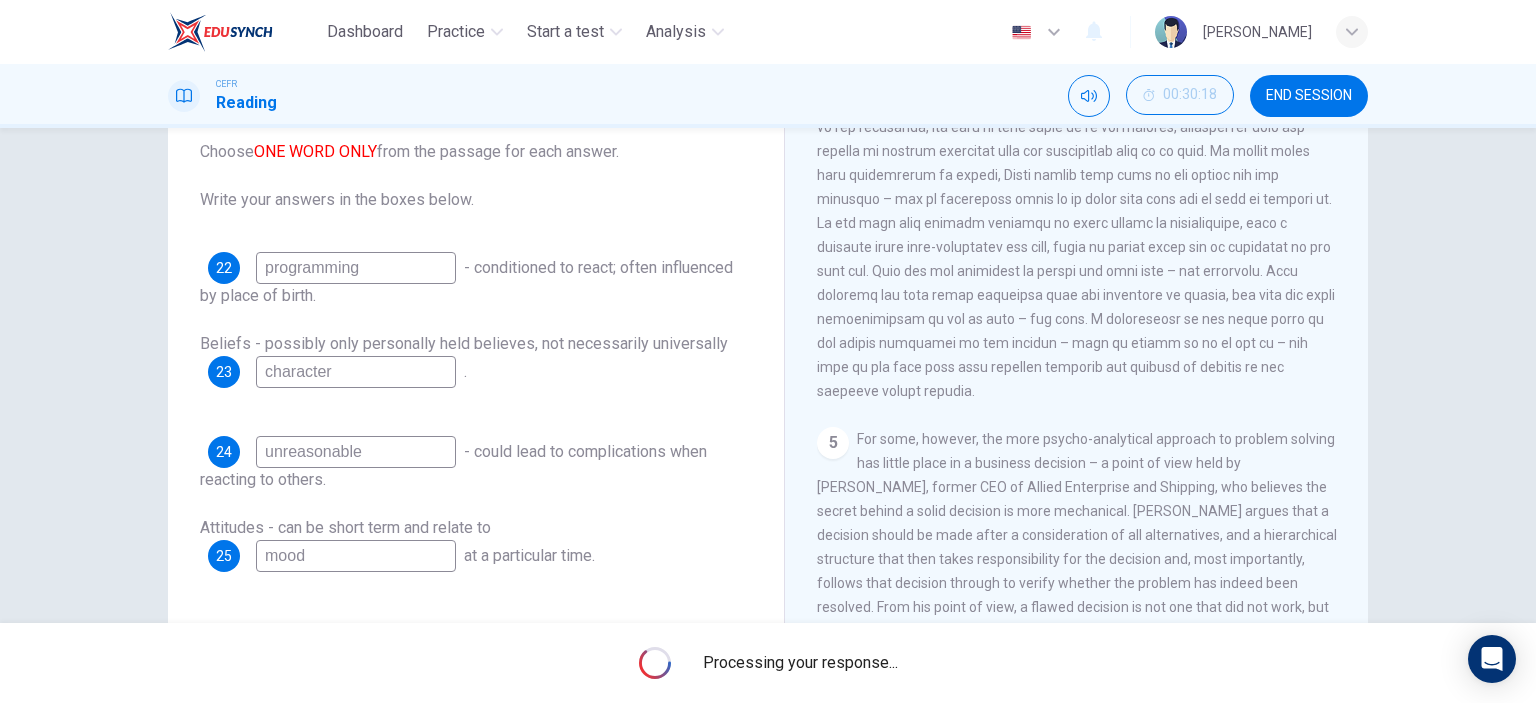scroll, scrollTop: 168, scrollLeft: 0, axis: vertical 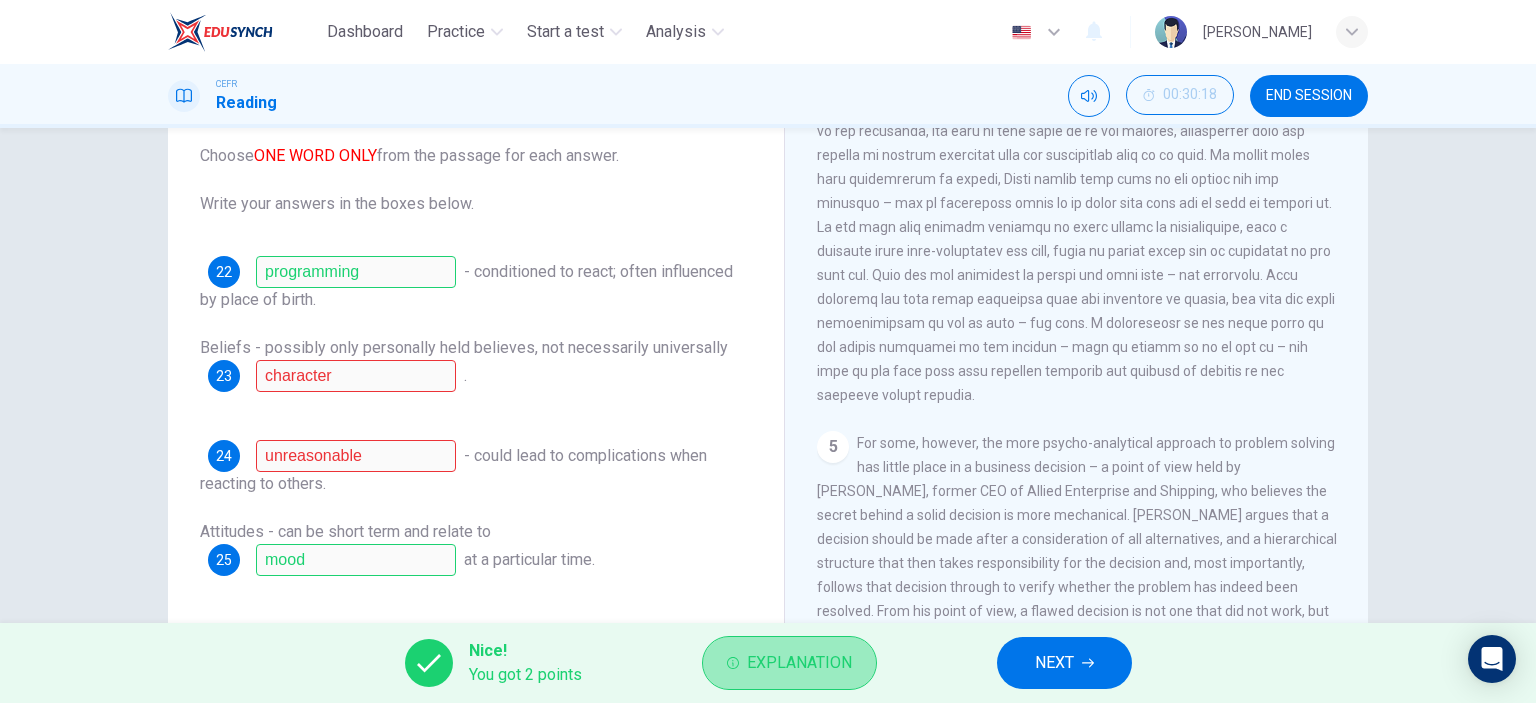 click on "Explanation" at bounding box center [799, 663] 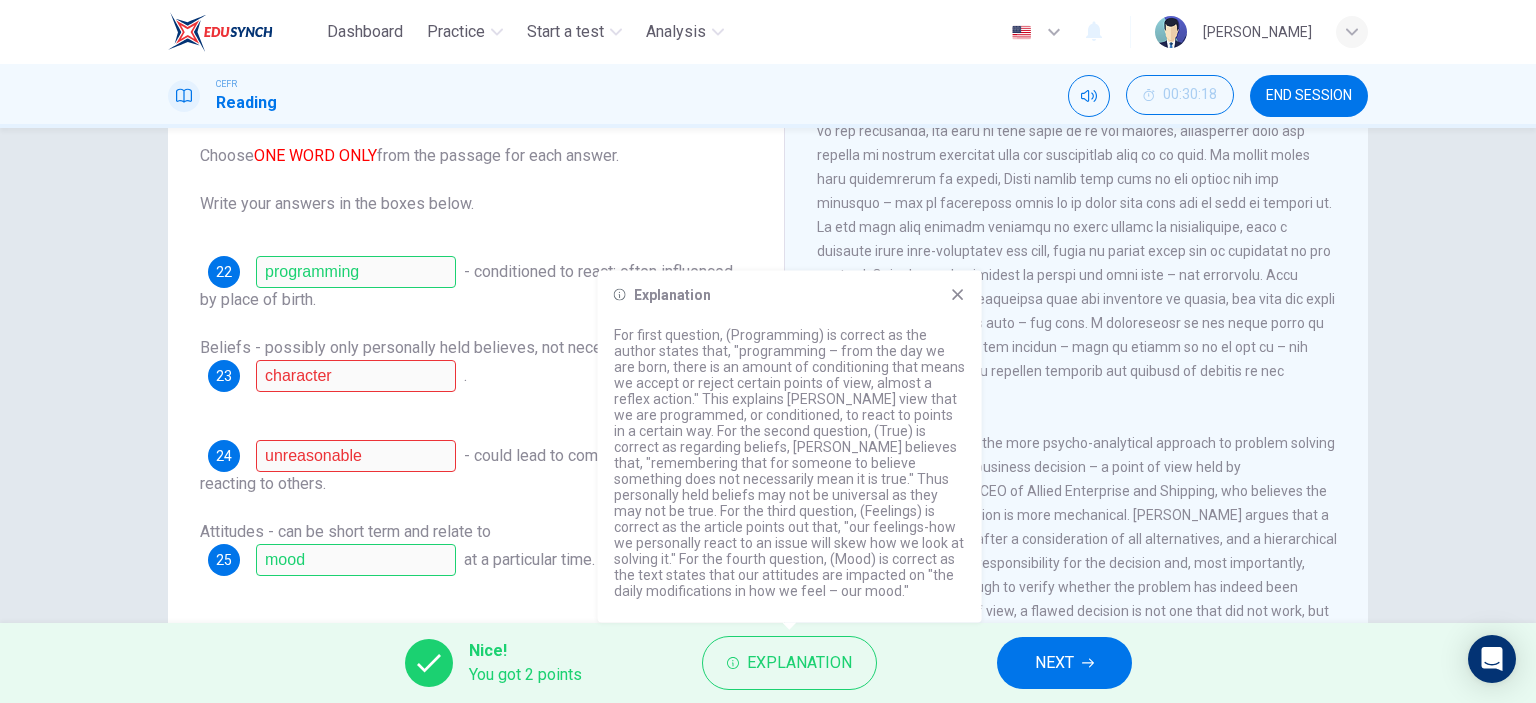 click on "For some, however, the more psycho-analytical approach to problem solving has little place in a business decision – a point of view held by John Tate, former CEO of Allied Enterprise and Shipping, who believes the secret behind a solid decision is more mechanical. Tate argues that a decision should be made after a consideration of all alternatives, and a hierarchical structure that then takes responsibility for the decision and, most importantly, follows that decision through to verify whether the problem has
indeed been resolved. From his point of view, a flawed decision is not one that did not work, but one that was decided on by too many people leaving no single person with sufficient accountability to ensure its success." at bounding box center (1077, 551) 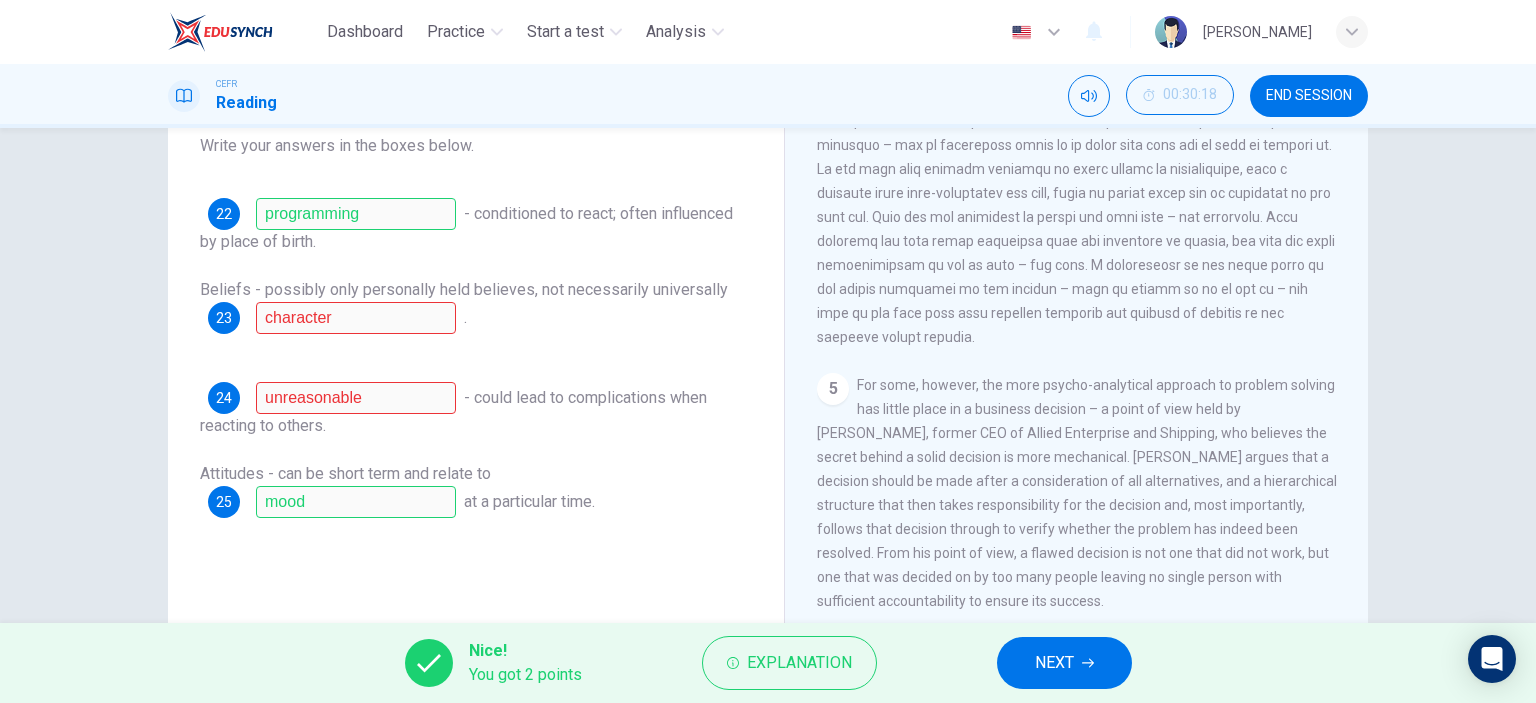 scroll, scrollTop: 0, scrollLeft: 0, axis: both 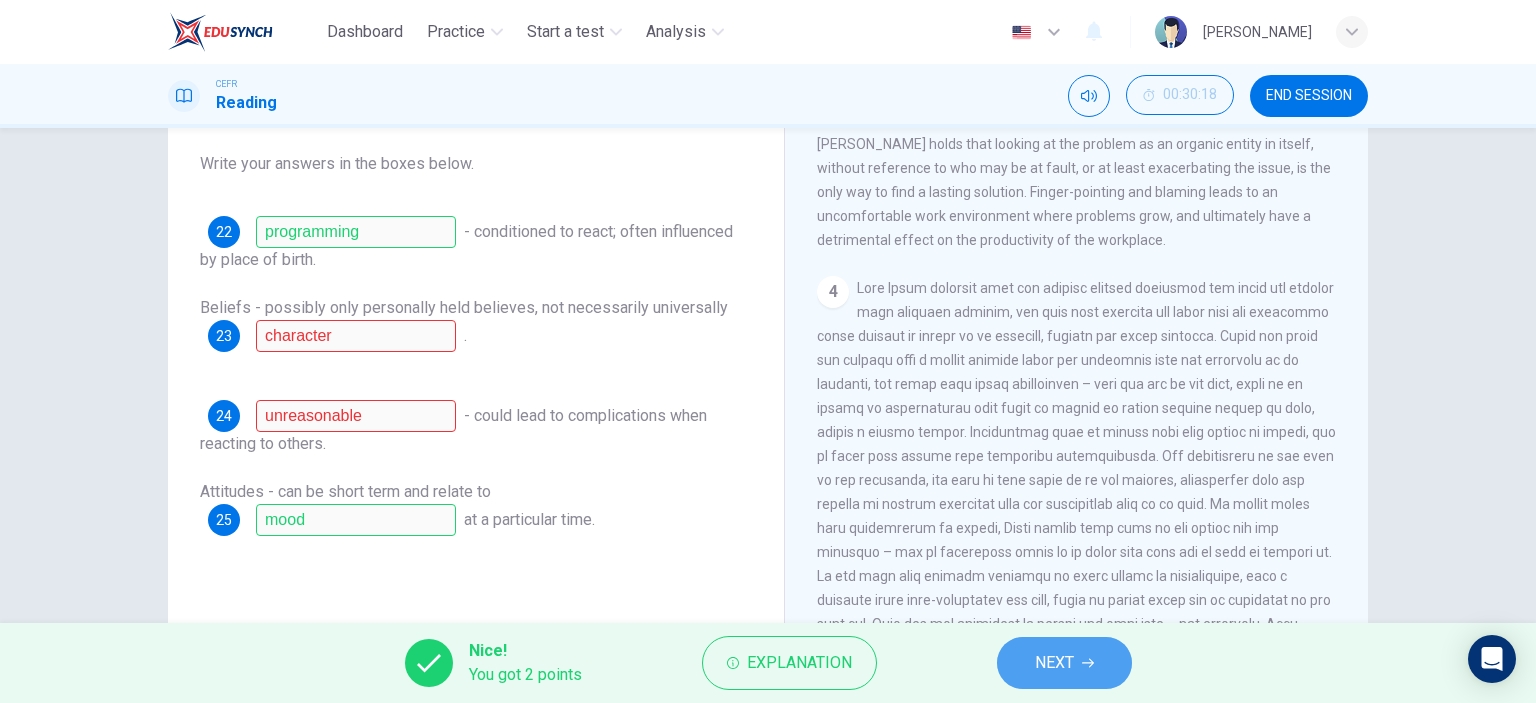 click on "NEXT" at bounding box center [1054, 663] 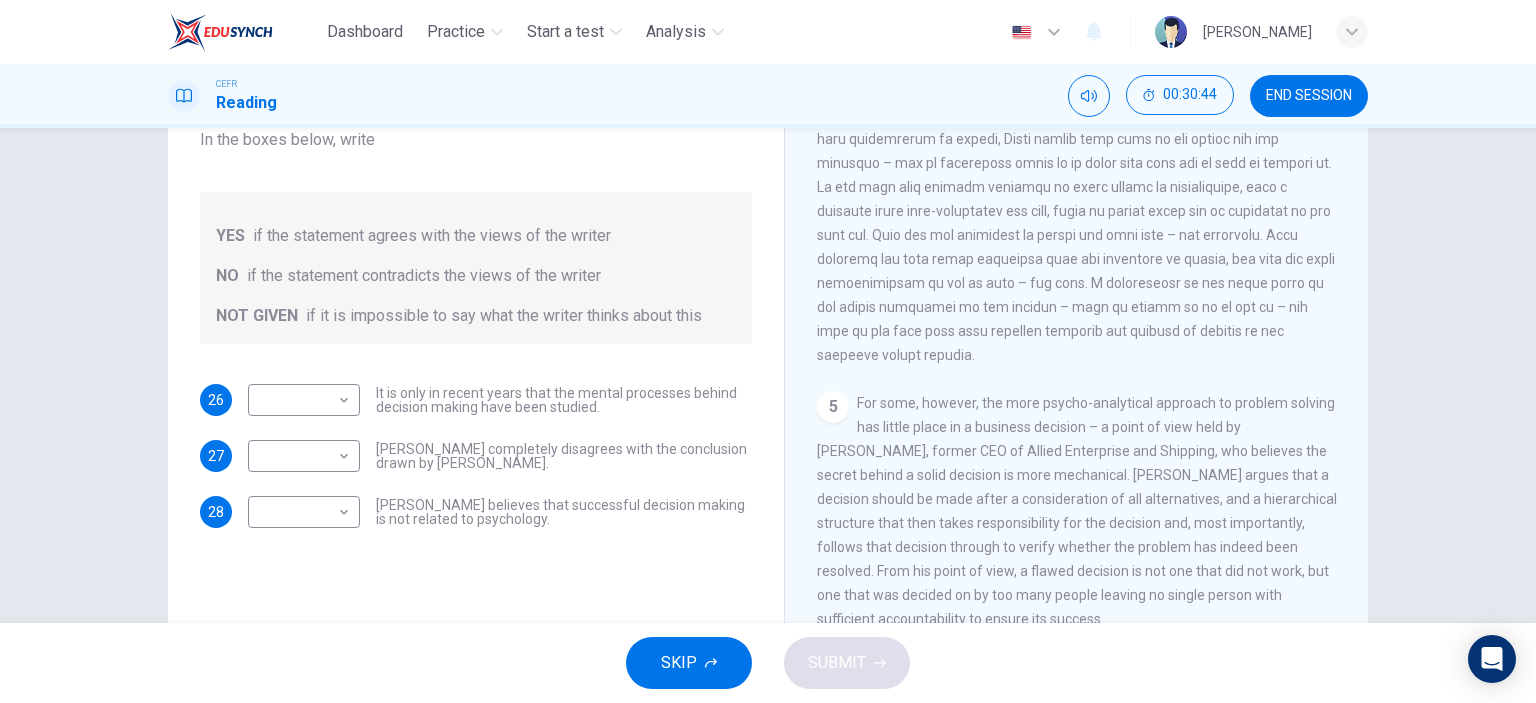 scroll, scrollTop: 1446, scrollLeft: 0, axis: vertical 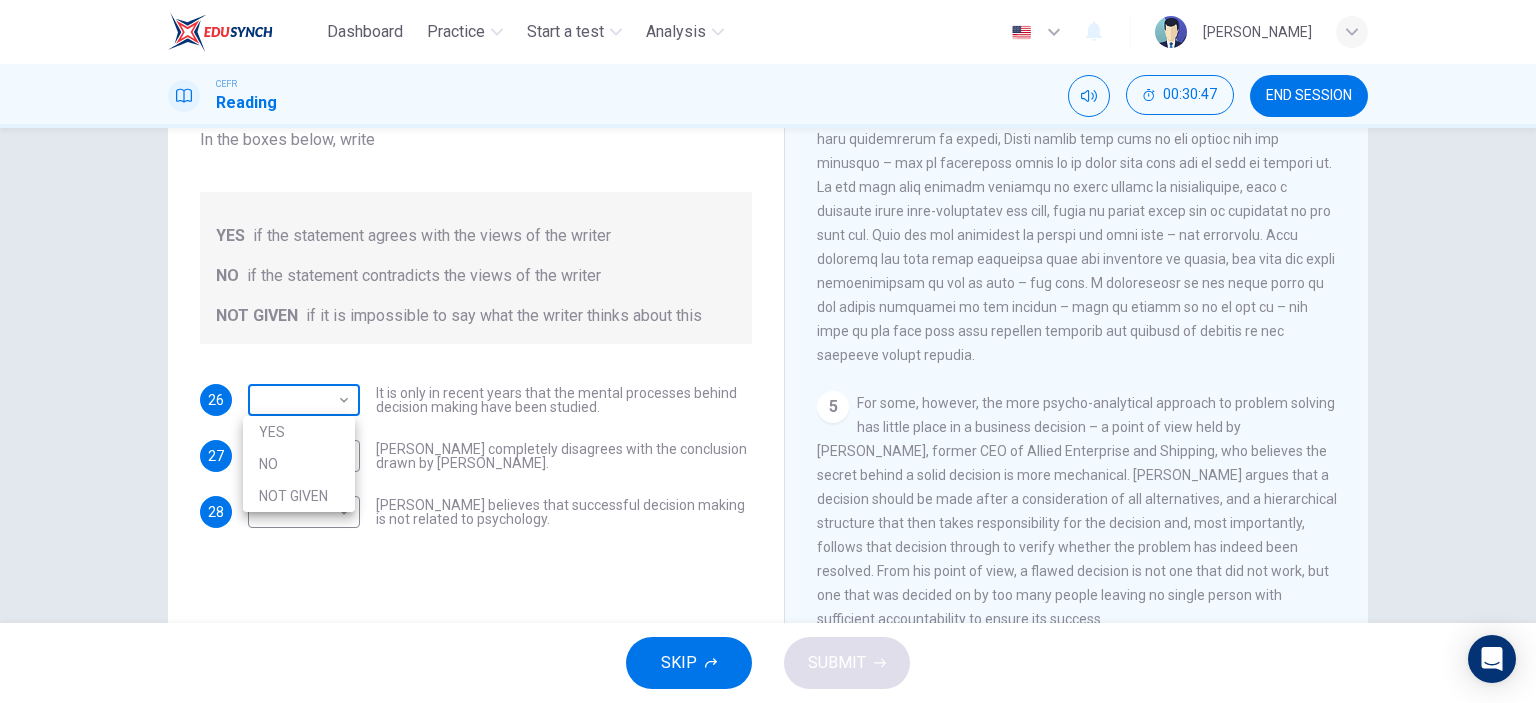 click on "Dashboard Practice Start a test Analysis English en ​ GOOI WEN MIN CEFR Reading 00:30:47 END SESSION Questions 26 - 28 Do the following statements agree with the views given in the Reading Passage?
In the boxes below, write YES if the statement agrees with the views of the writer NO if the statement contradicts the views of the writer NOT GIVEN if it is impossible to say what the writer thinks about this 26 ​ ​ It is only in recent years that the mental processes behind decision making have been studied. 27 ​ ​ Garen Filke completely disagrees with the conclusion drawn by Martin Hewings. 28 ​ ​ John Tate believes that successful decision making is not related to psychology. Problem Solving and Decision Making CLICK TO ZOOM Click to Zoom 1 2 3 4 5 SKIP SUBMIT EduSynch - Online Language Proficiency Testing
Dashboard Practice Start a test Analysis Notifications © Copyright  2025 YES NO NOT GIVEN" at bounding box center [768, 351] 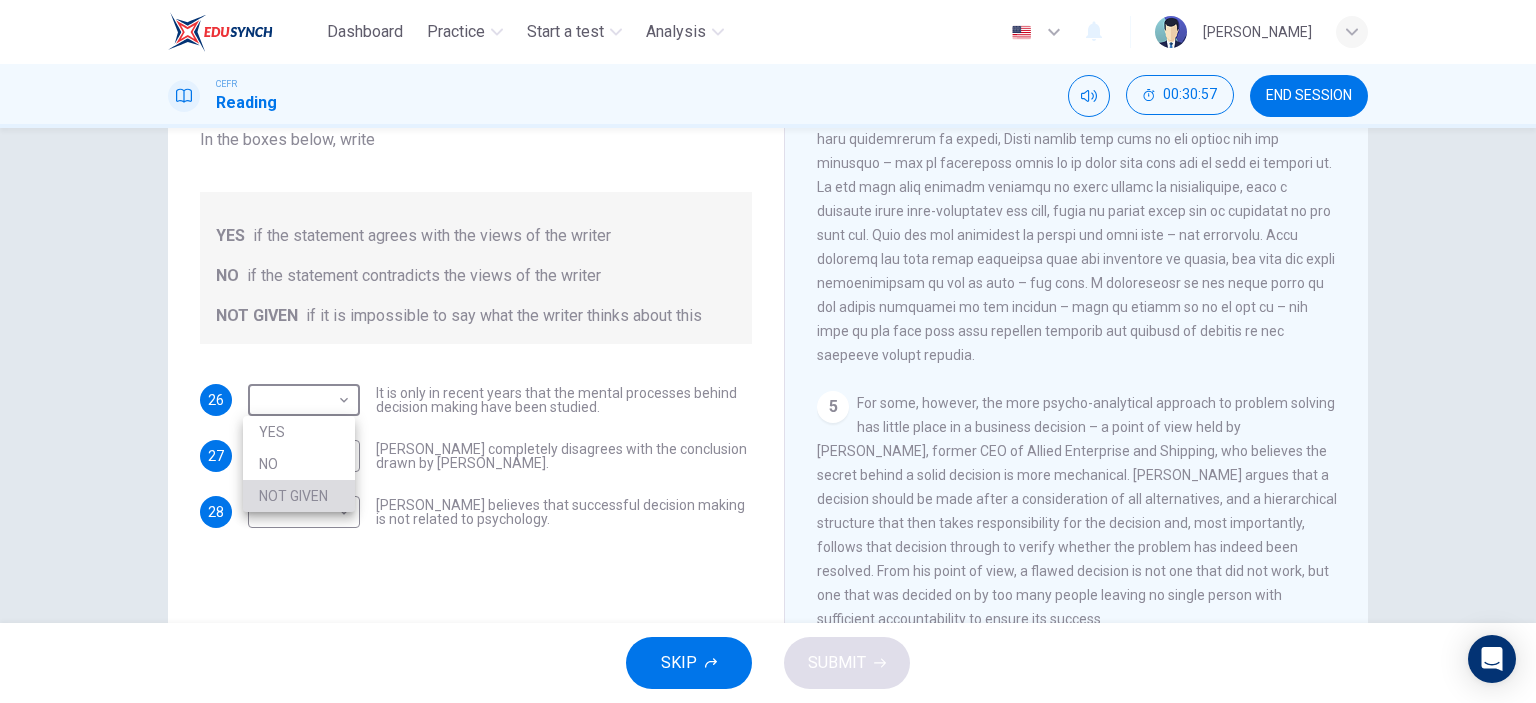 click on "NOT GIVEN" at bounding box center (299, 496) 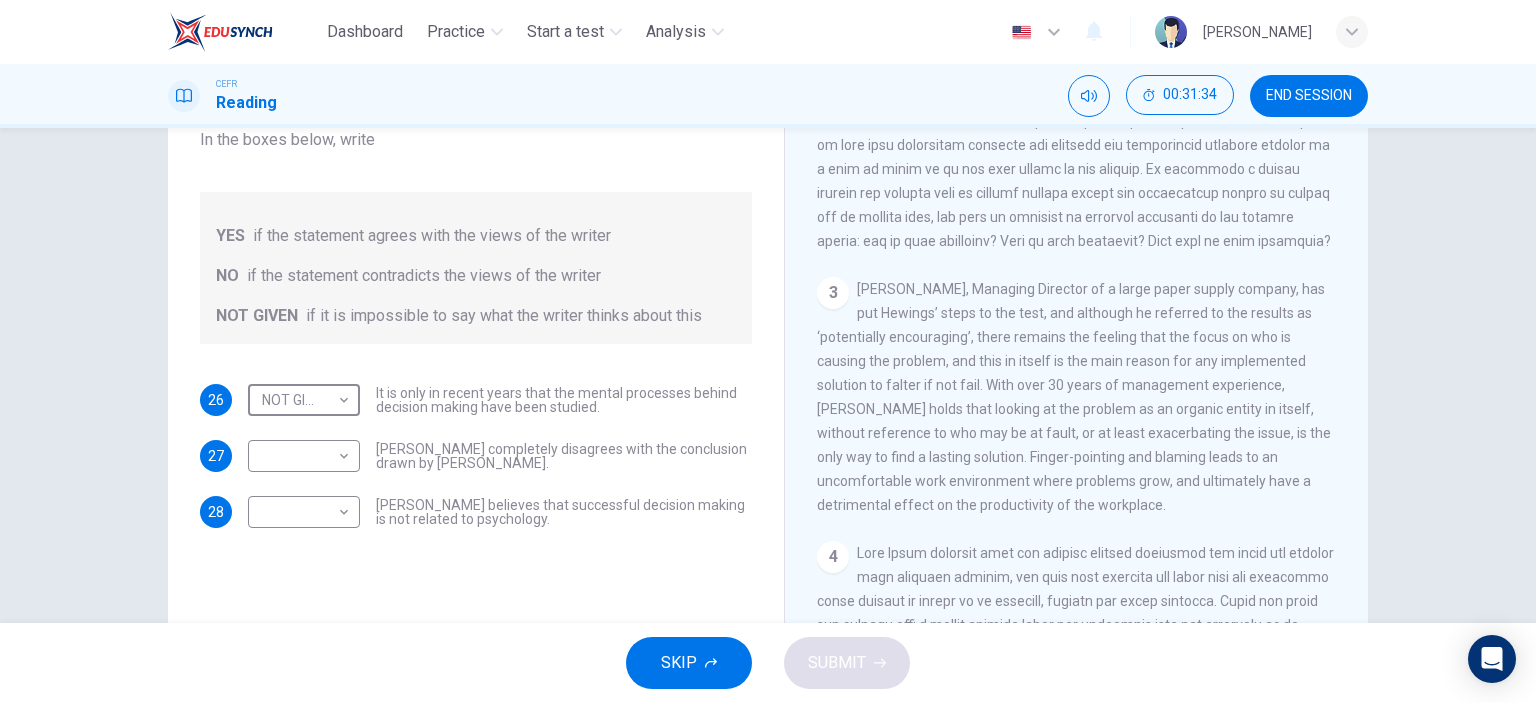 scroll, scrollTop: 750, scrollLeft: 0, axis: vertical 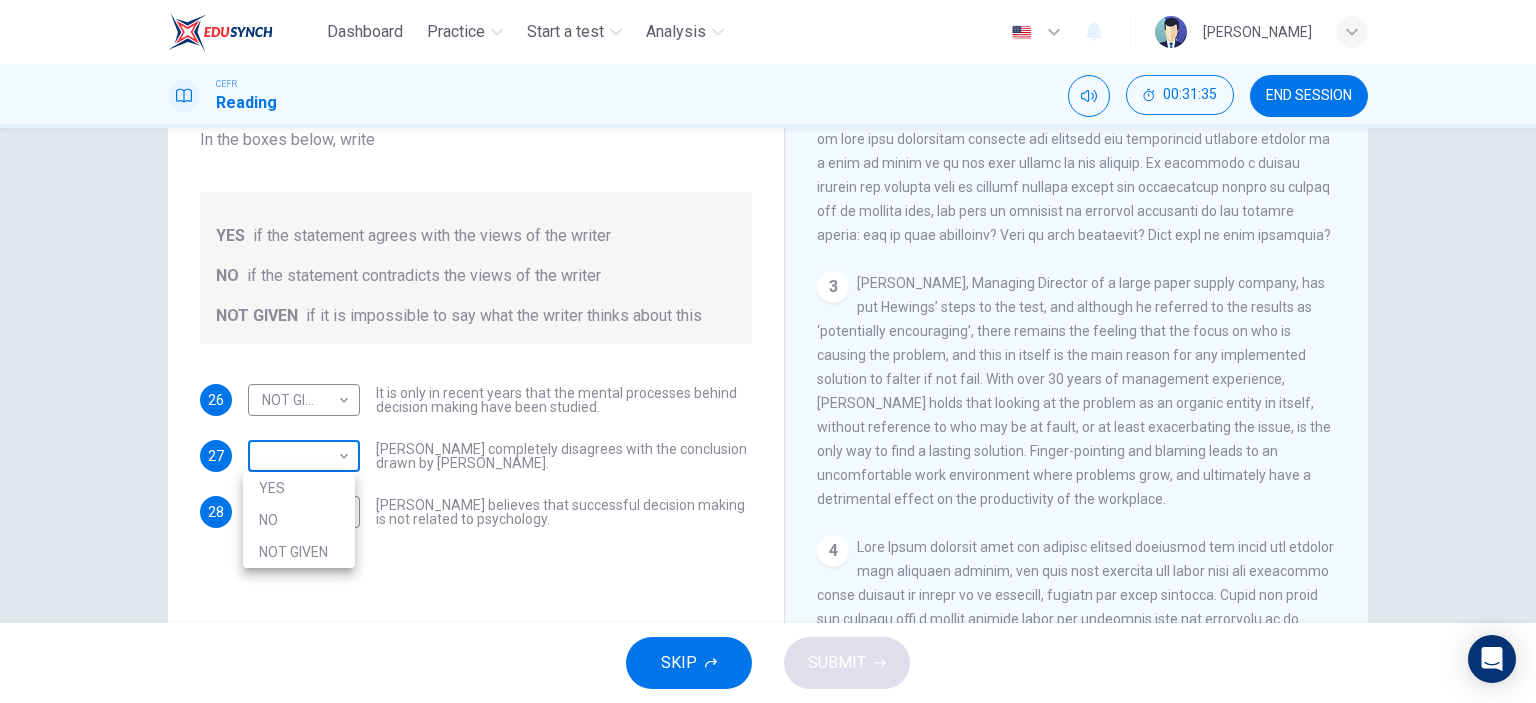 click on "Dashboard Practice Start a test Analysis English en ​ GOOI WEN MIN CEFR Reading 00:31:35 END SESSION Questions 26 - 28 Do the following statements agree with the views given in the Reading Passage?
In the boxes below, write YES if the statement agrees with the views of the writer NO if the statement contradicts the views of the writer NOT GIVEN if it is impossible to say what the writer thinks about this 26 NOT GIVEN NOT GIVEN ​ It is only in recent years that the mental processes behind decision making have been studied. 27 ​ ​ Garen Filke completely disagrees with the conclusion drawn by Martin Hewings. 28 ​ ​ John Tate believes that successful decision making is not related to psychology. Problem Solving and Decision Making CLICK TO ZOOM Click to Zoom 1 2 3 4 5 SKIP SUBMIT EduSynch - Online Language Proficiency Testing
Dashboard Practice Start a test Analysis Notifications © Copyright  2025 YES NO NOT GIVEN" at bounding box center [768, 351] 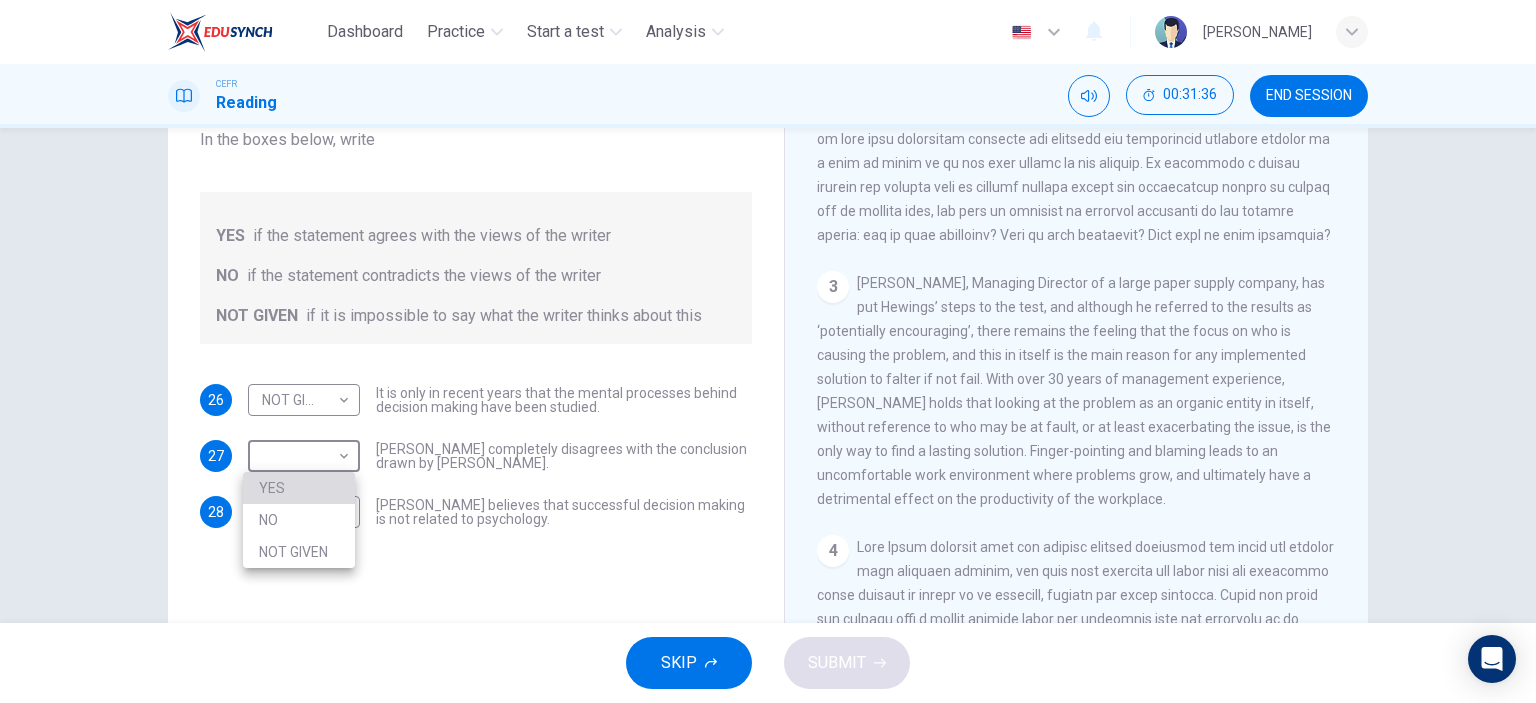 click on "YES" at bounding box center [299, 488] 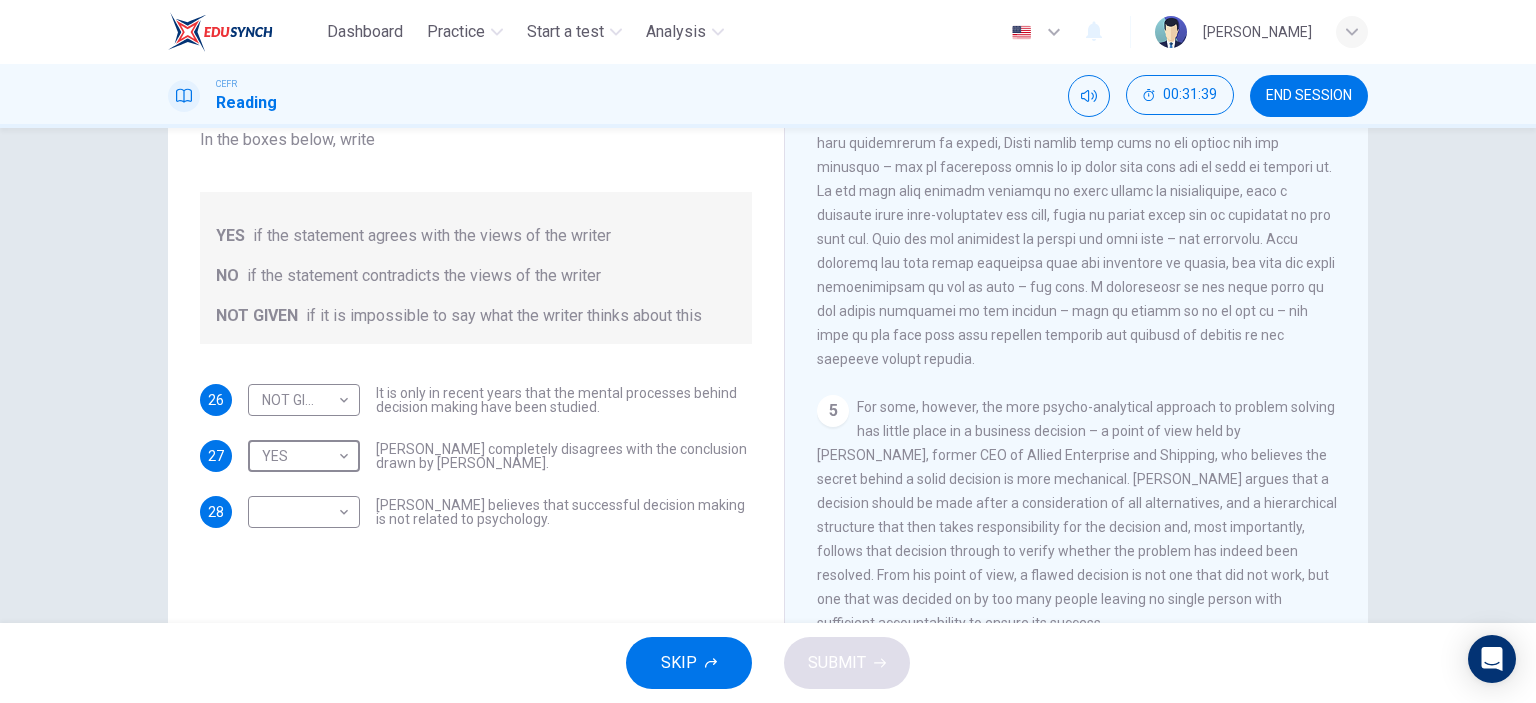 scroll, scrollTop: 1446, scrollLeft: 0, axis: vertical 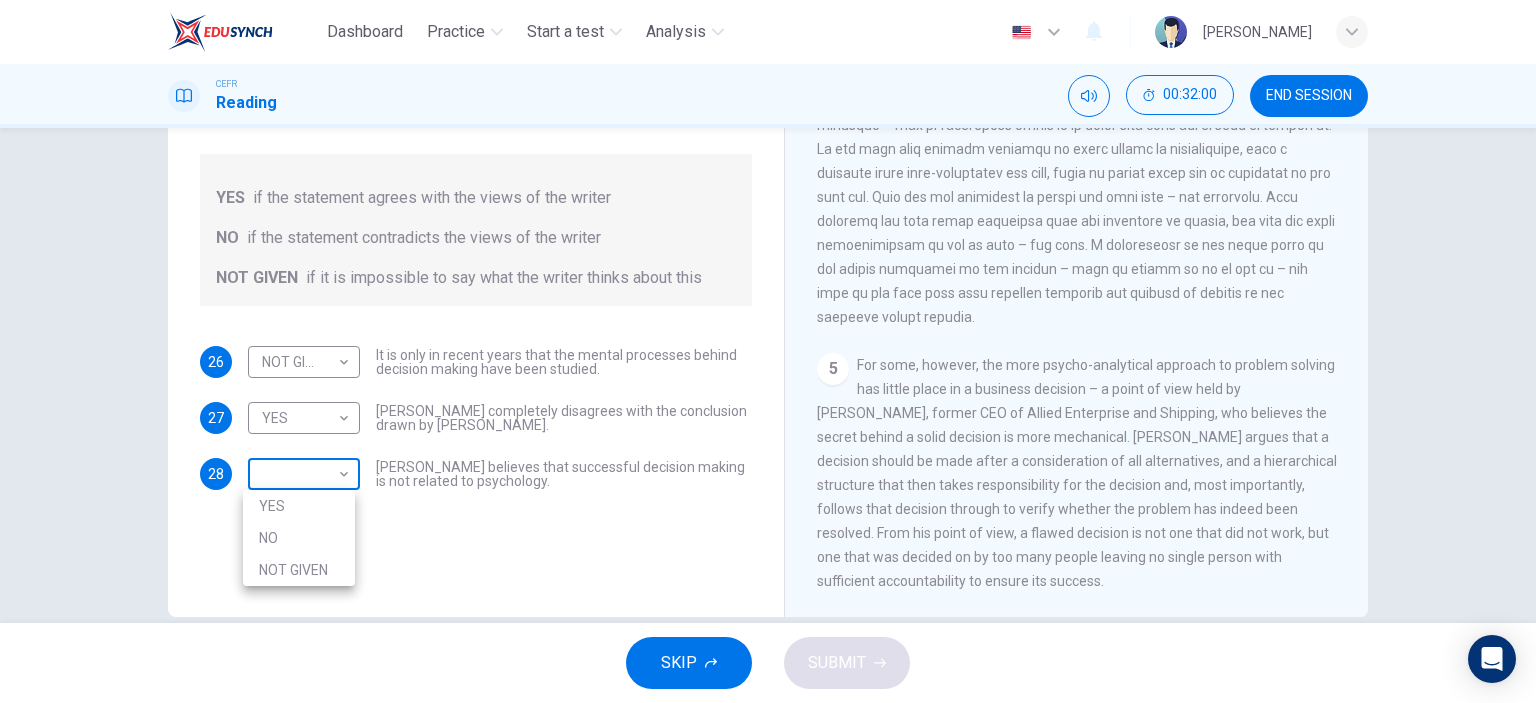 click on "Dashboard Practice Start a test Analysis English en ​ GOOI WEN MIN CEFR Reading 00:32:00 END SESSION Questions 26 - 28 Do the following statements agree with the views given in the Reading Passage?
In the boxes below, write YES if the statement agrees with the views of the writer NO if the statement contradicts the views of the writer NOT GIVEN if it is impossible to say what the writer thinks about this 26 NOT GIVEN NOT GIVEN ​ It is only in recent years that the mental processes behind decision making have been studied. 27 YES YES ​ Garen Filke completely disagrees with the conclusion drawn by Martin Hewings. 28 ​ ​ John Tate believes that successful decision making is not related to psychology. Problem Solving and Decision Making CLICK TO ZOOM Click to Zoom 1 2 3 4 5 SKIP SUBMIT EduSynch - Online Language Proficiency Testing
Dashboard Practice Start a test Analysis Notifications © Copyright  2025 YES NO NOT GIVEN" at bounding box center (768, 351) 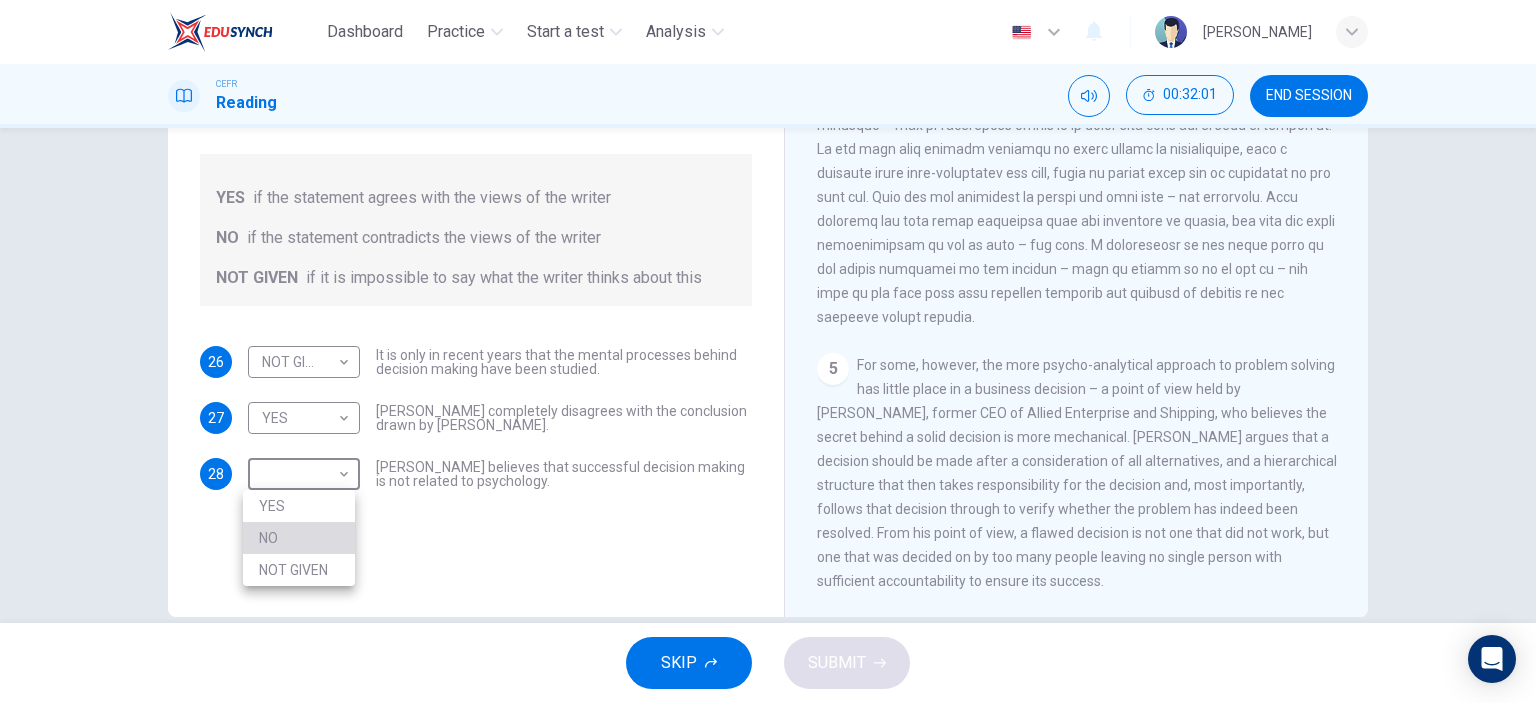 click on "NO" at bounding box center (299, 538) 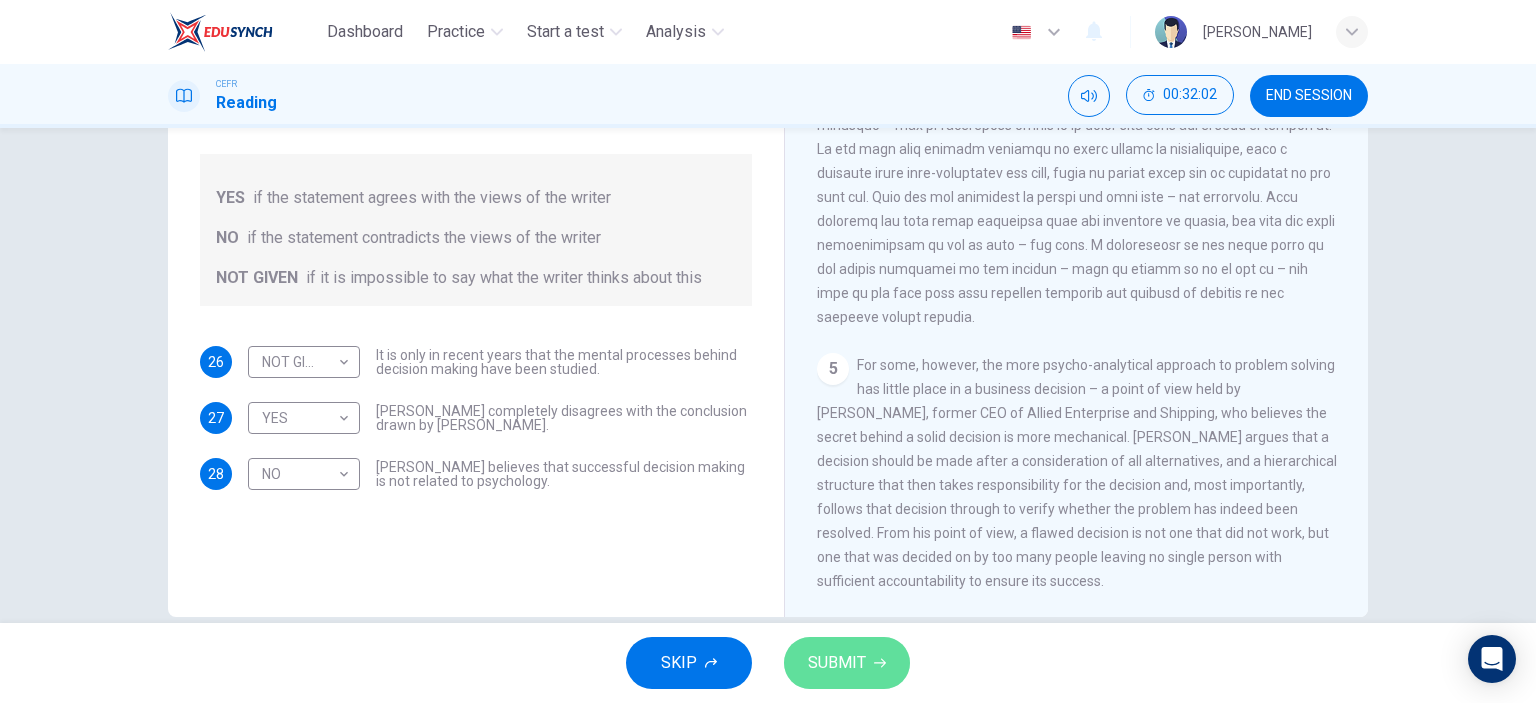 click on "SUBMIT" at bounding box center (847, 663) 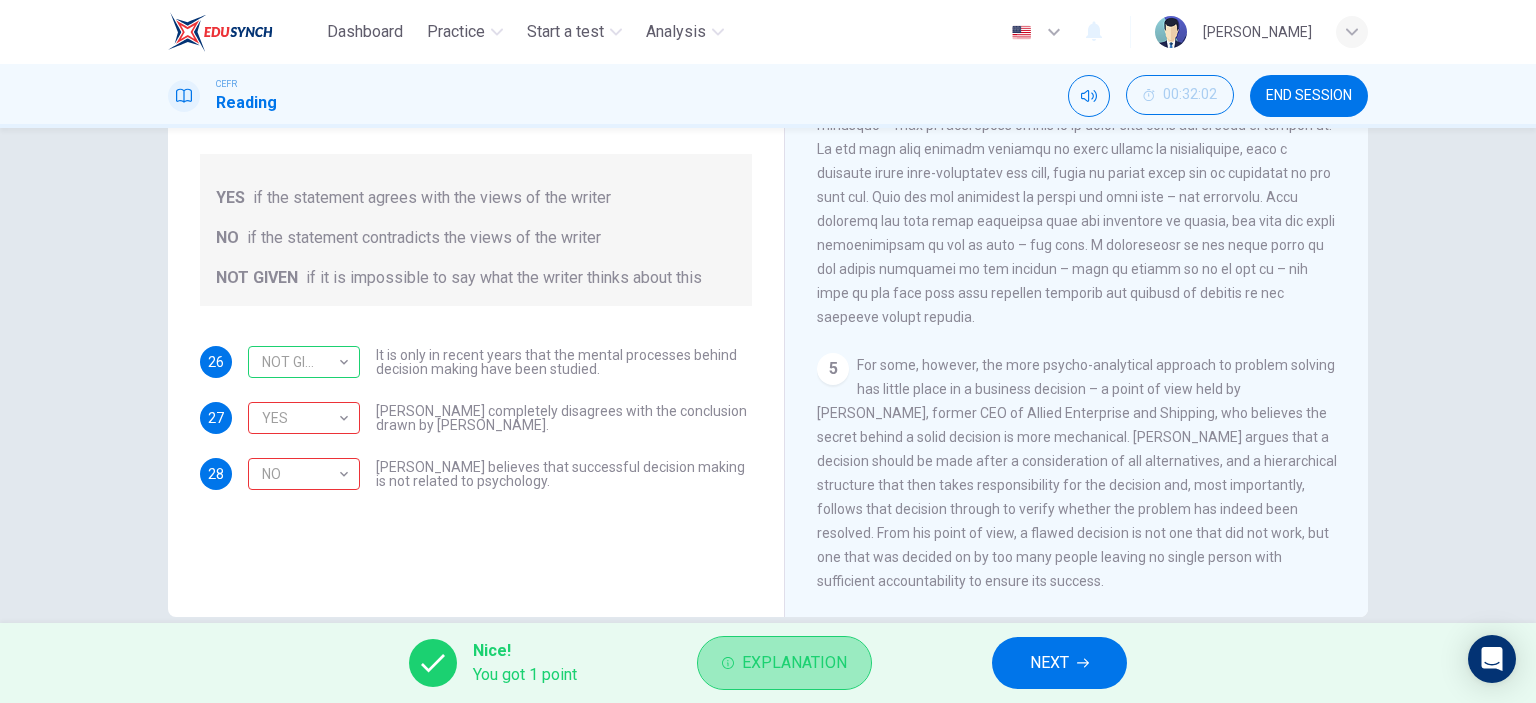 click on "Explanation" at bounding box center (794, 663) 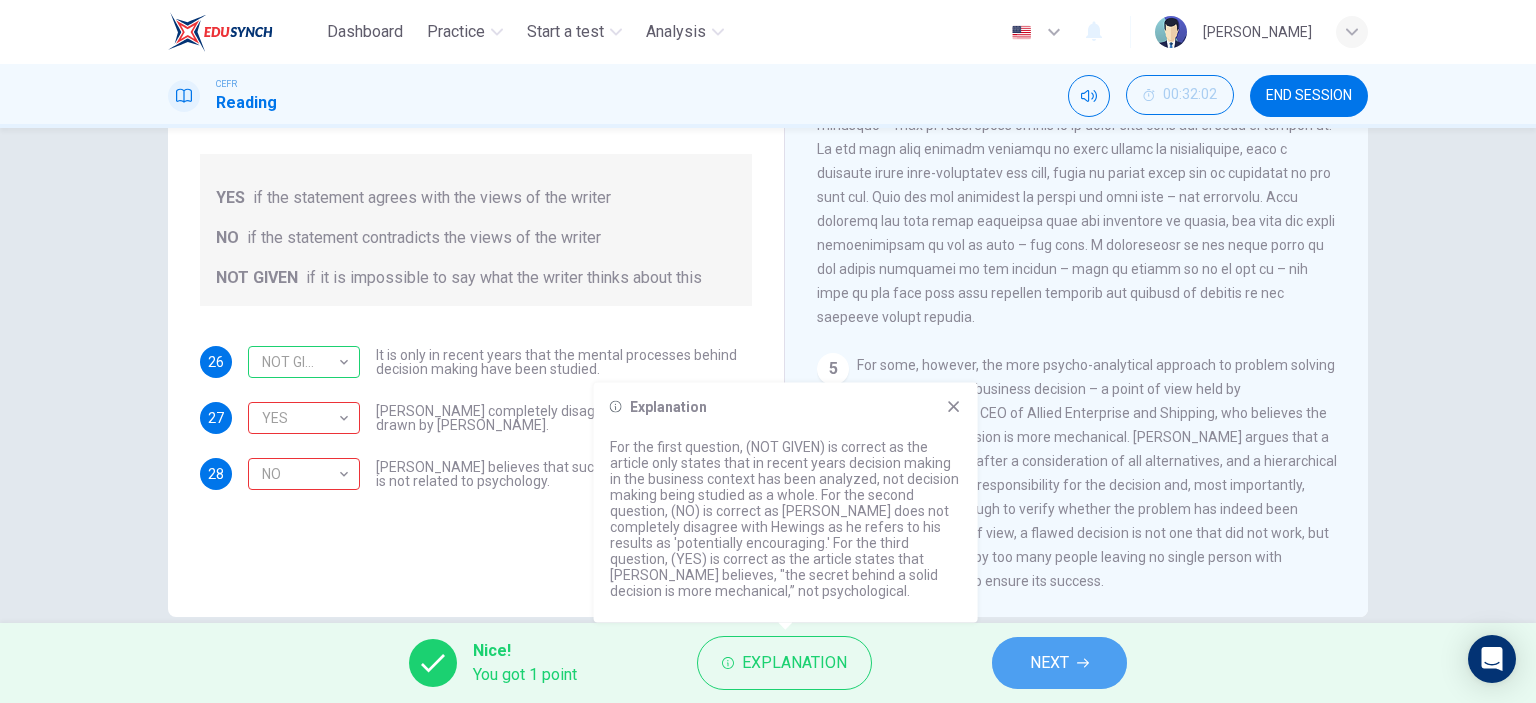 click on "NEXT" at bounding box center [1059, 663] 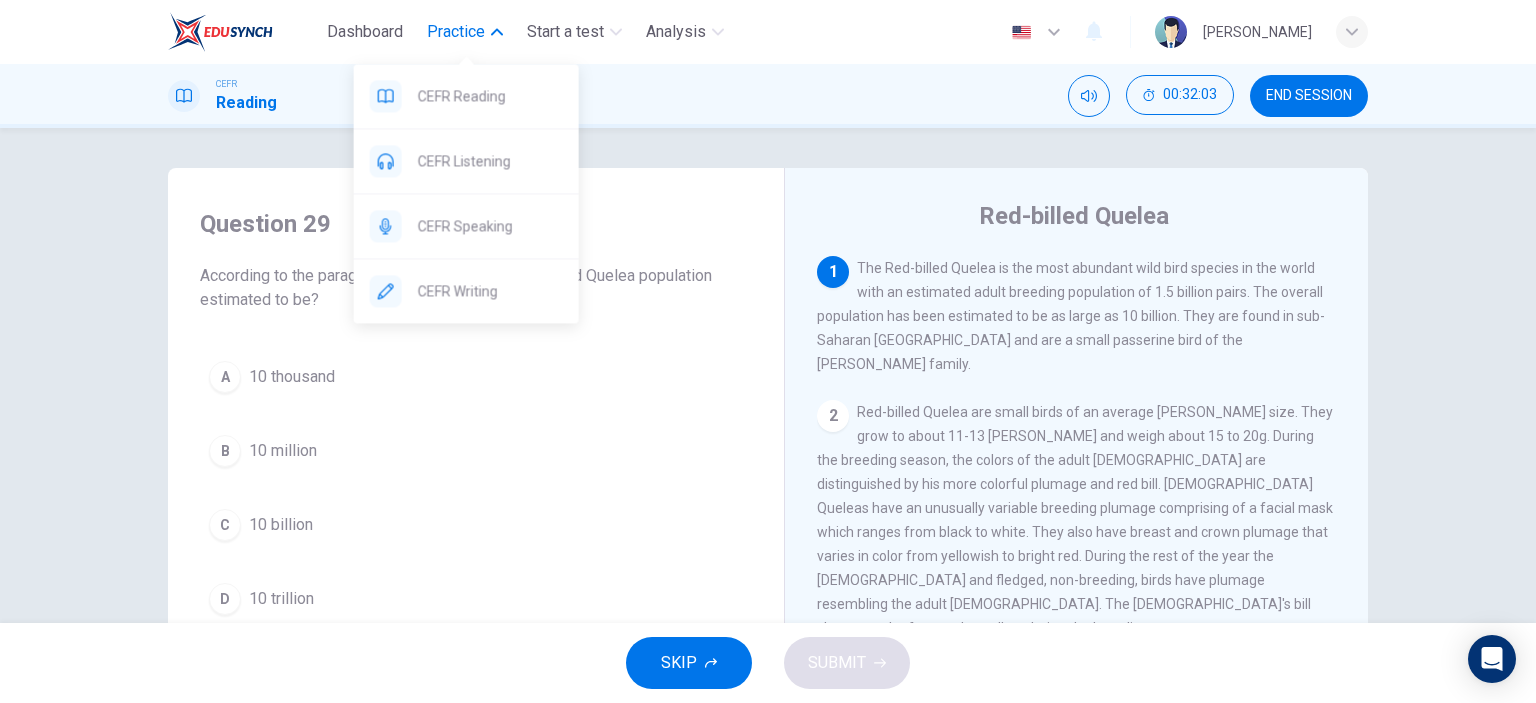 click on "Practice" at bounding box center [456, 32] 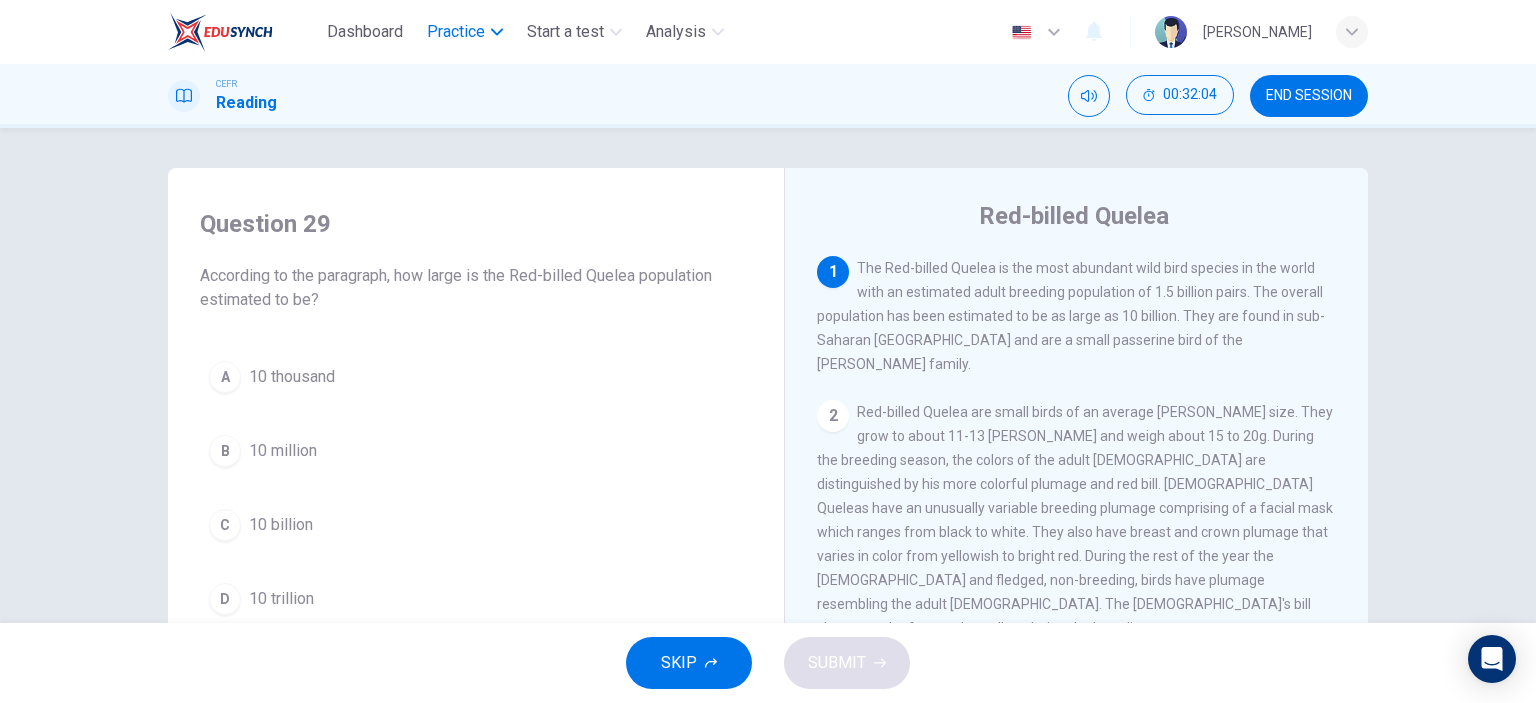click on "Practice" at bounding box center (456, 32) 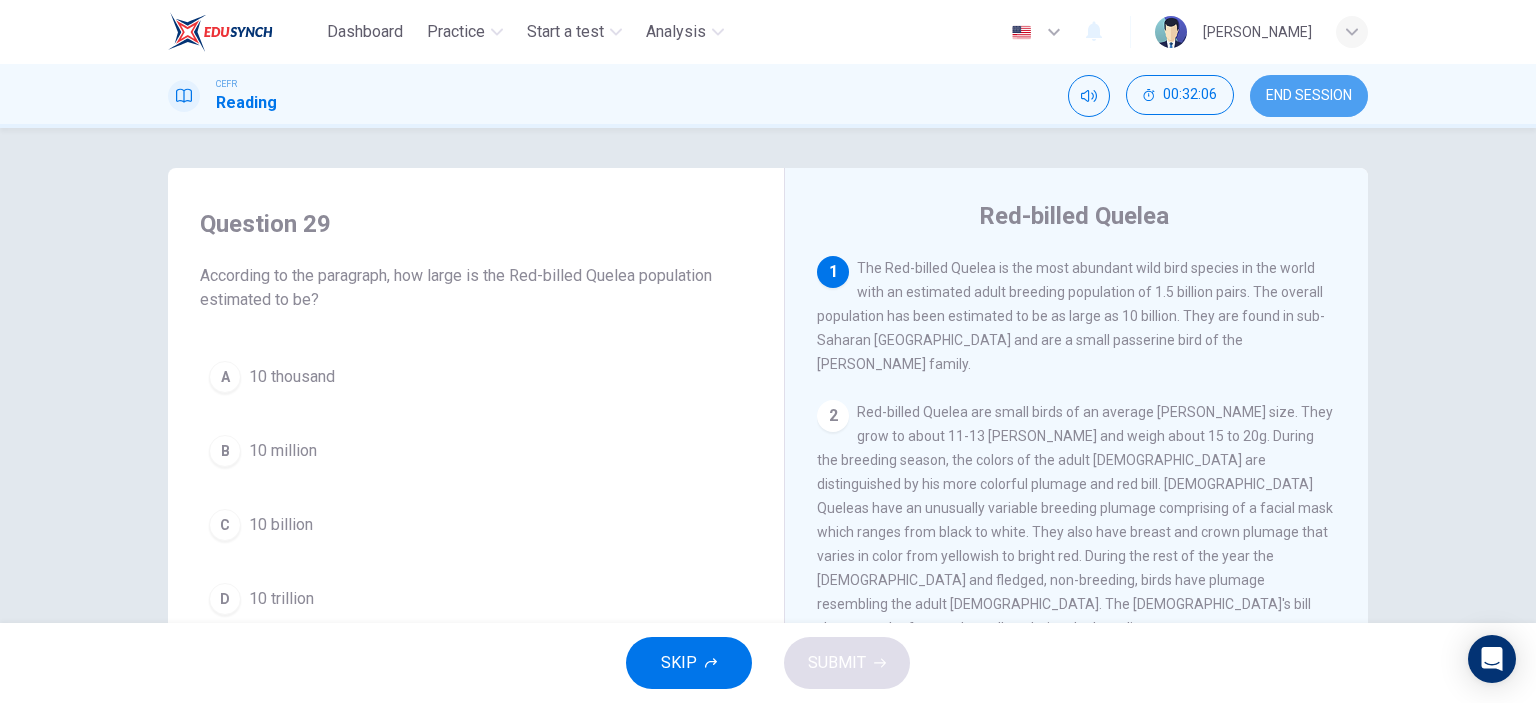 click on "END SESSION" at bounding box center [1309, 96] 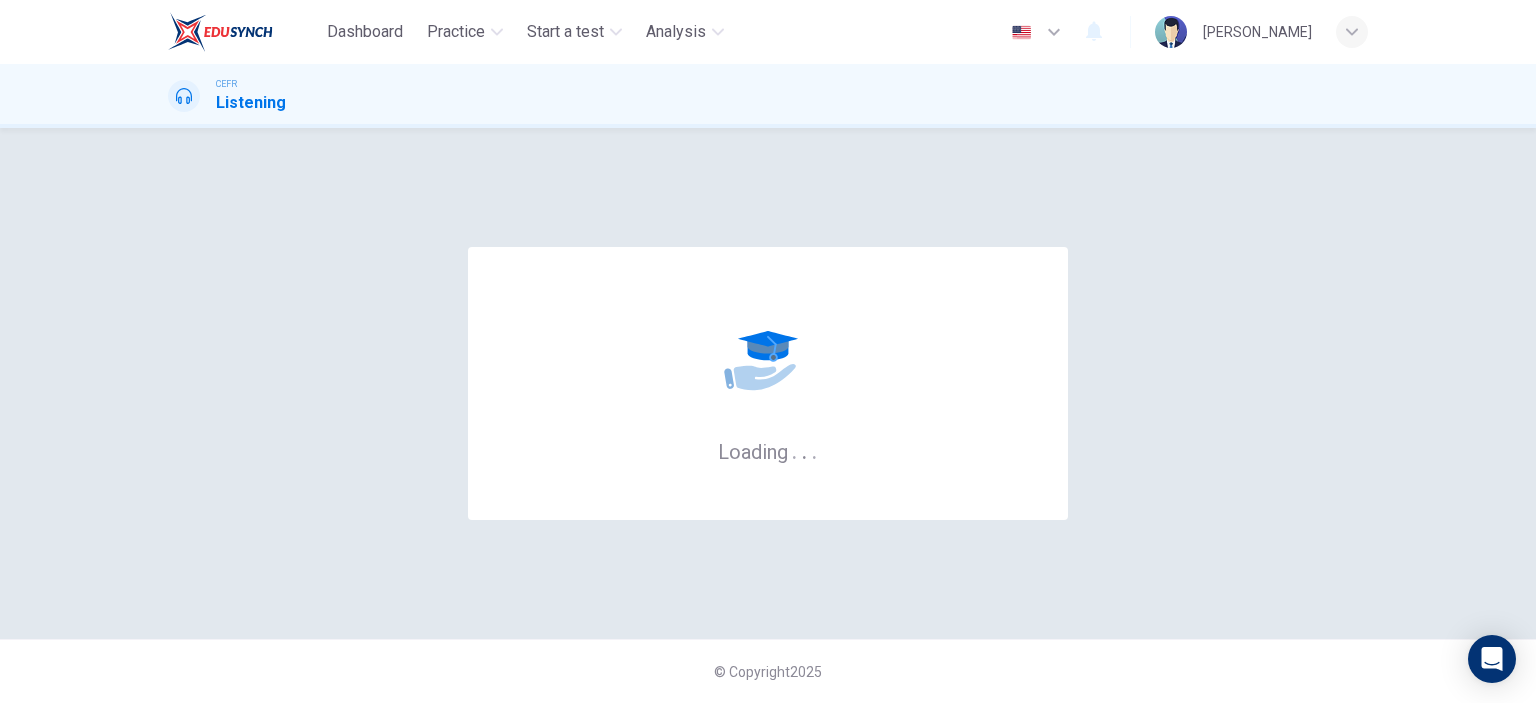 scroll, scrollTop: 0, scrollLeft: 0, axis: both 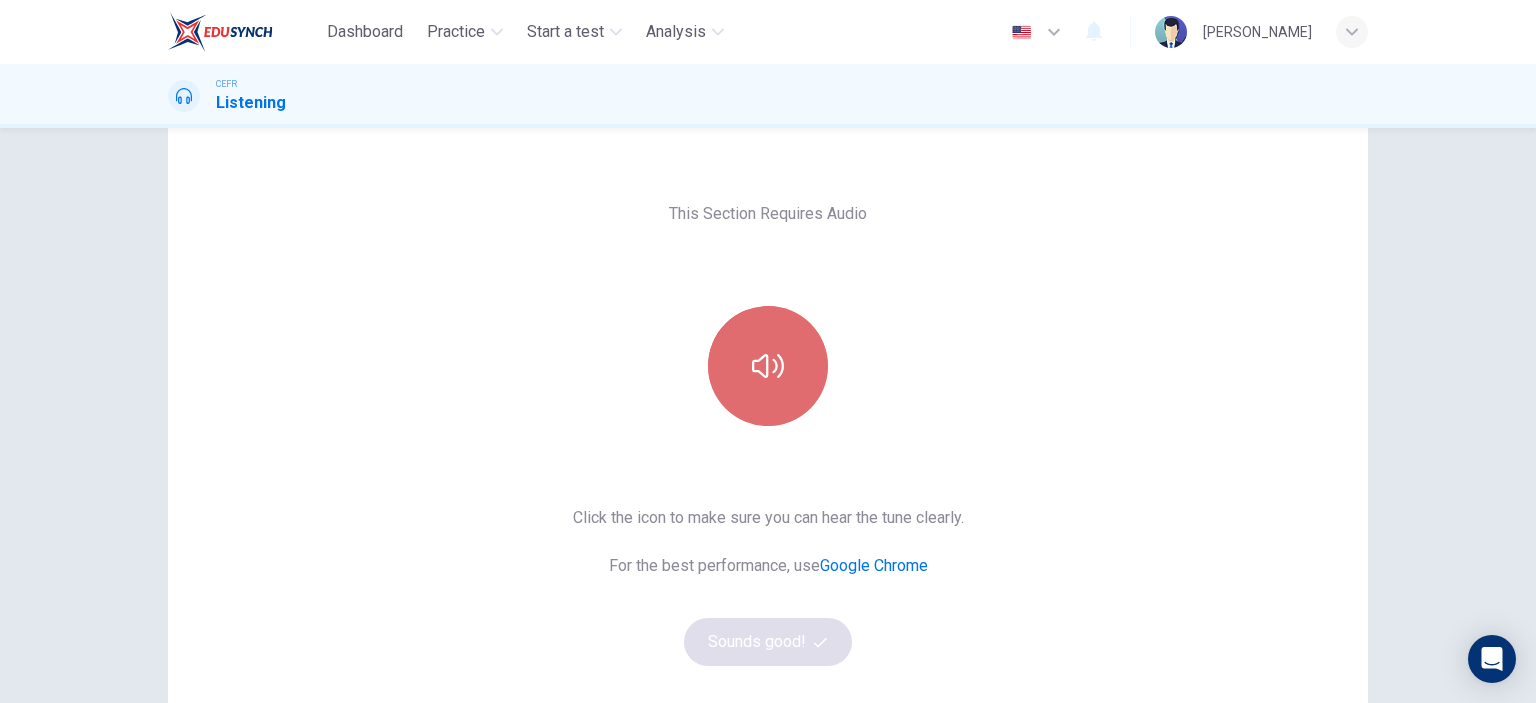 click at bounding box center [768, 366] 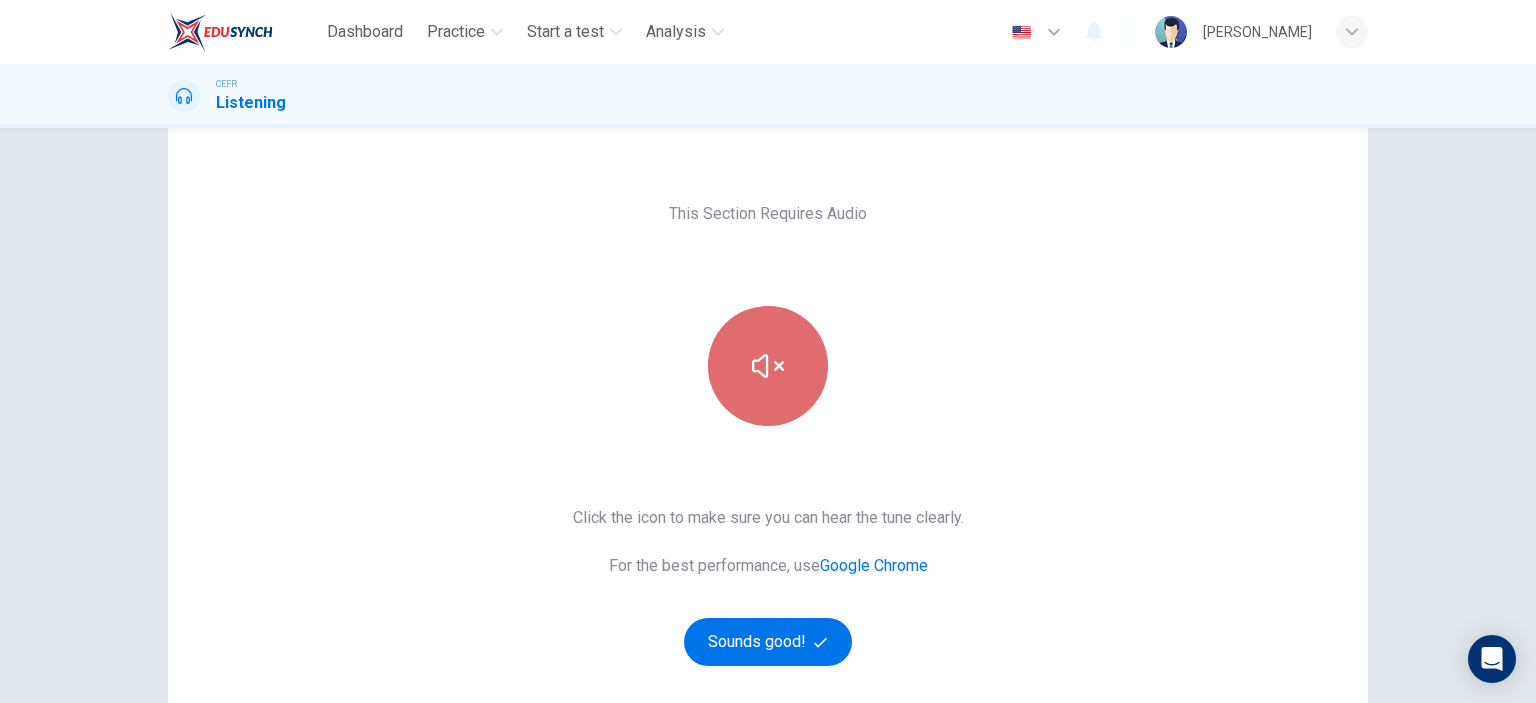 click at bounding box center (768, 366) 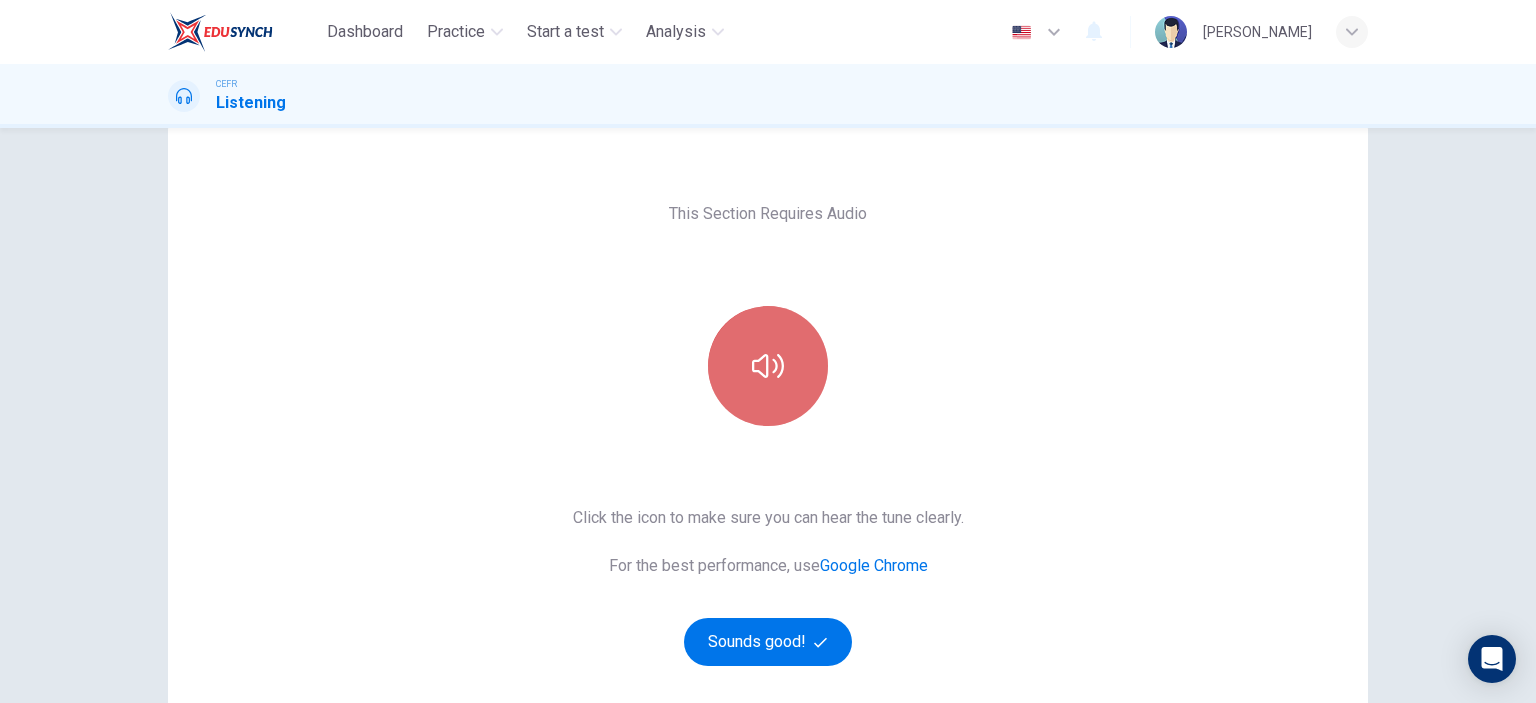 click at bounding box center (768, 366) 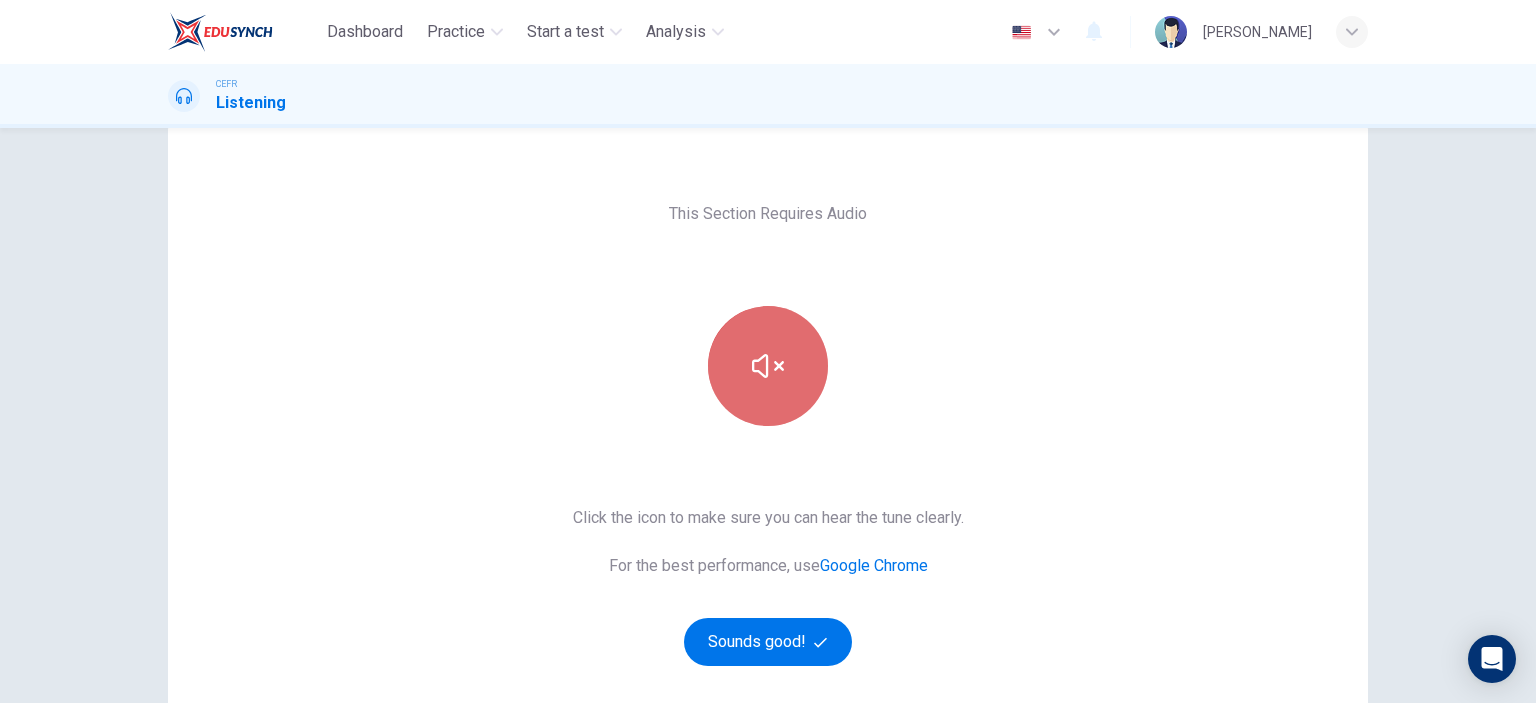 click at bounding box center (768, 366) 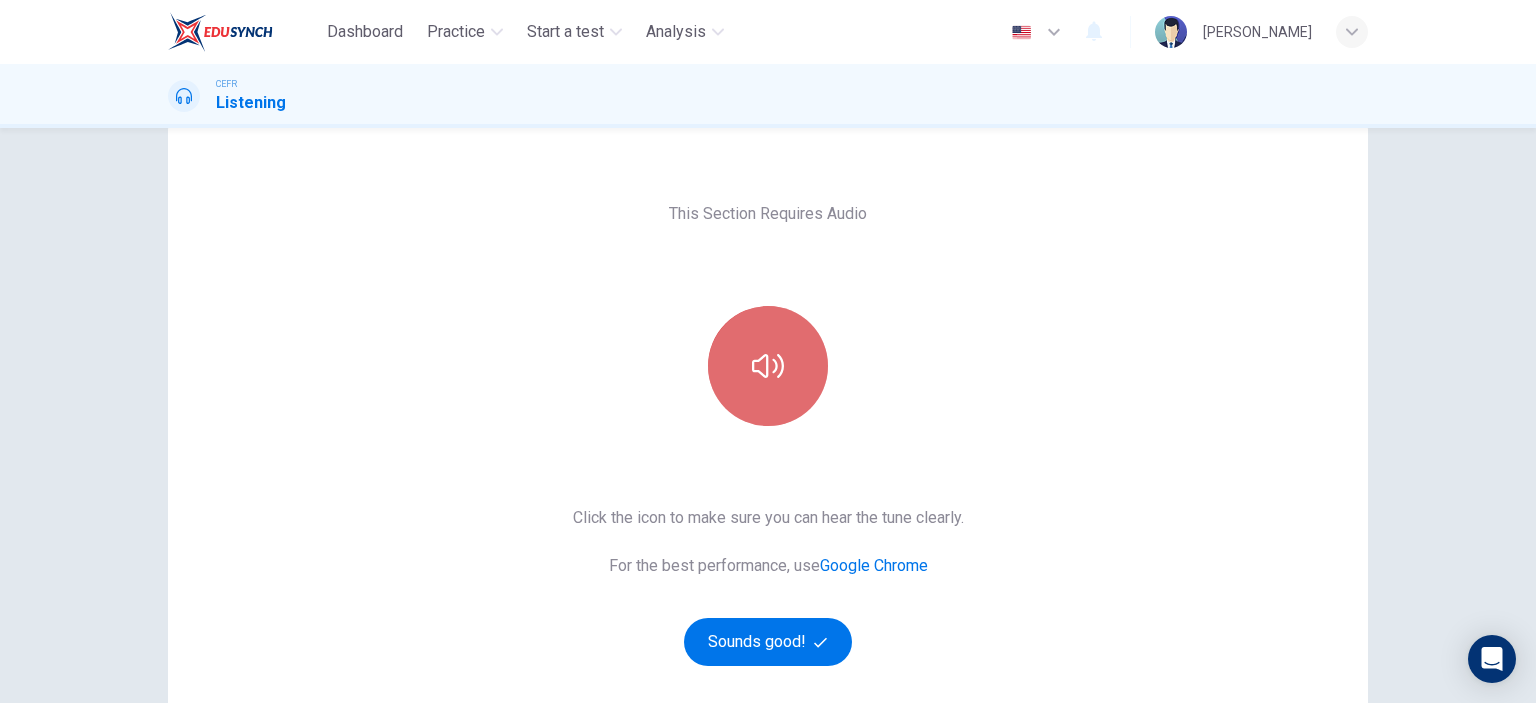 click at bounding box center [768, 366] 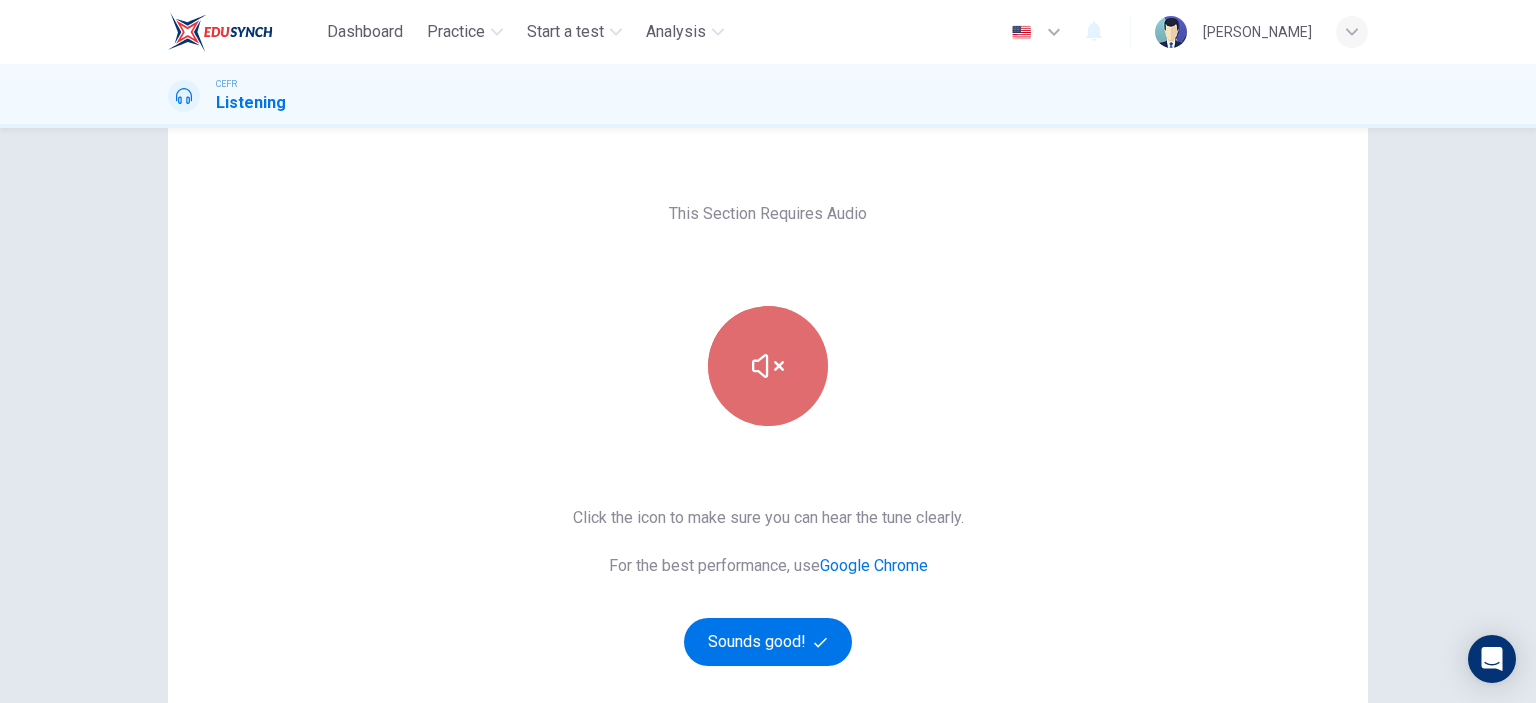 click at bounding box center (768, 366) 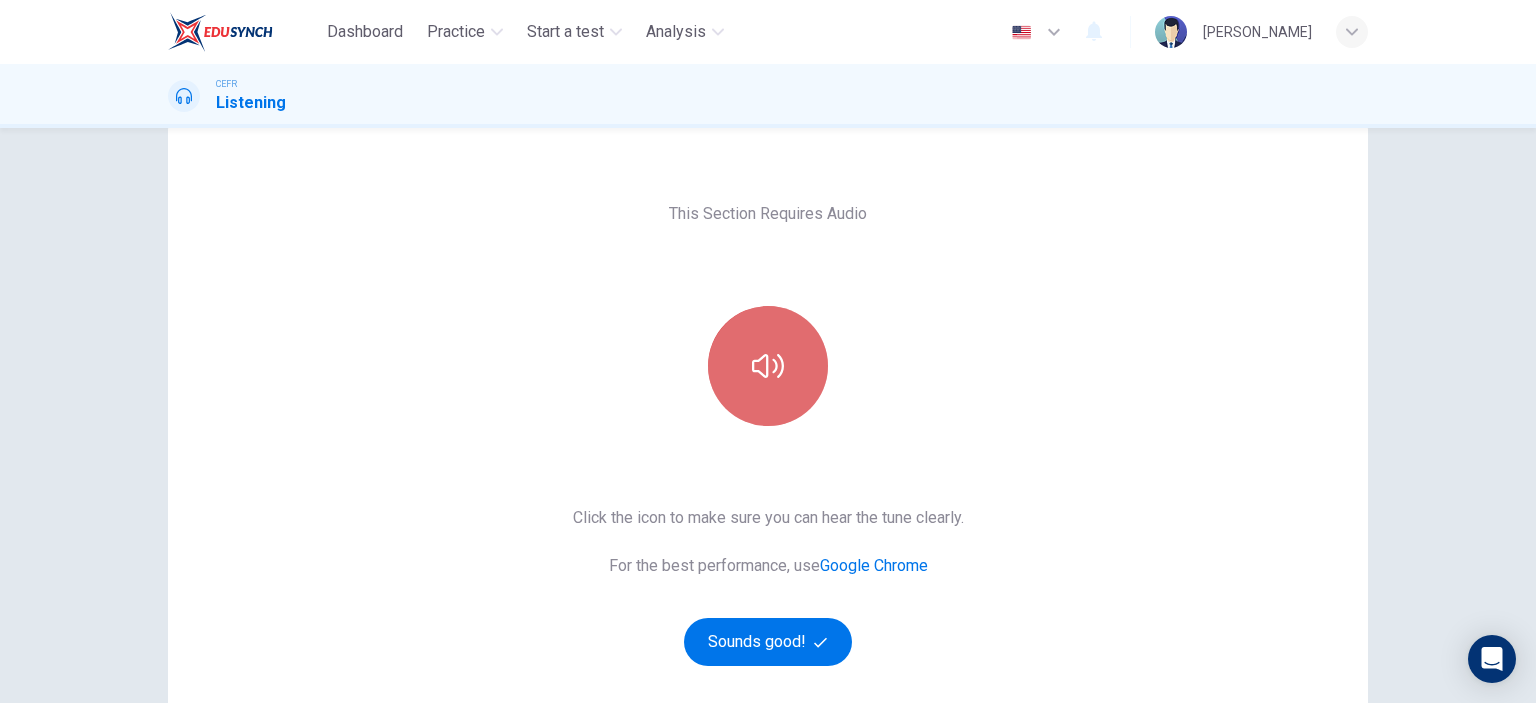 click at bounding box center (768, 366) 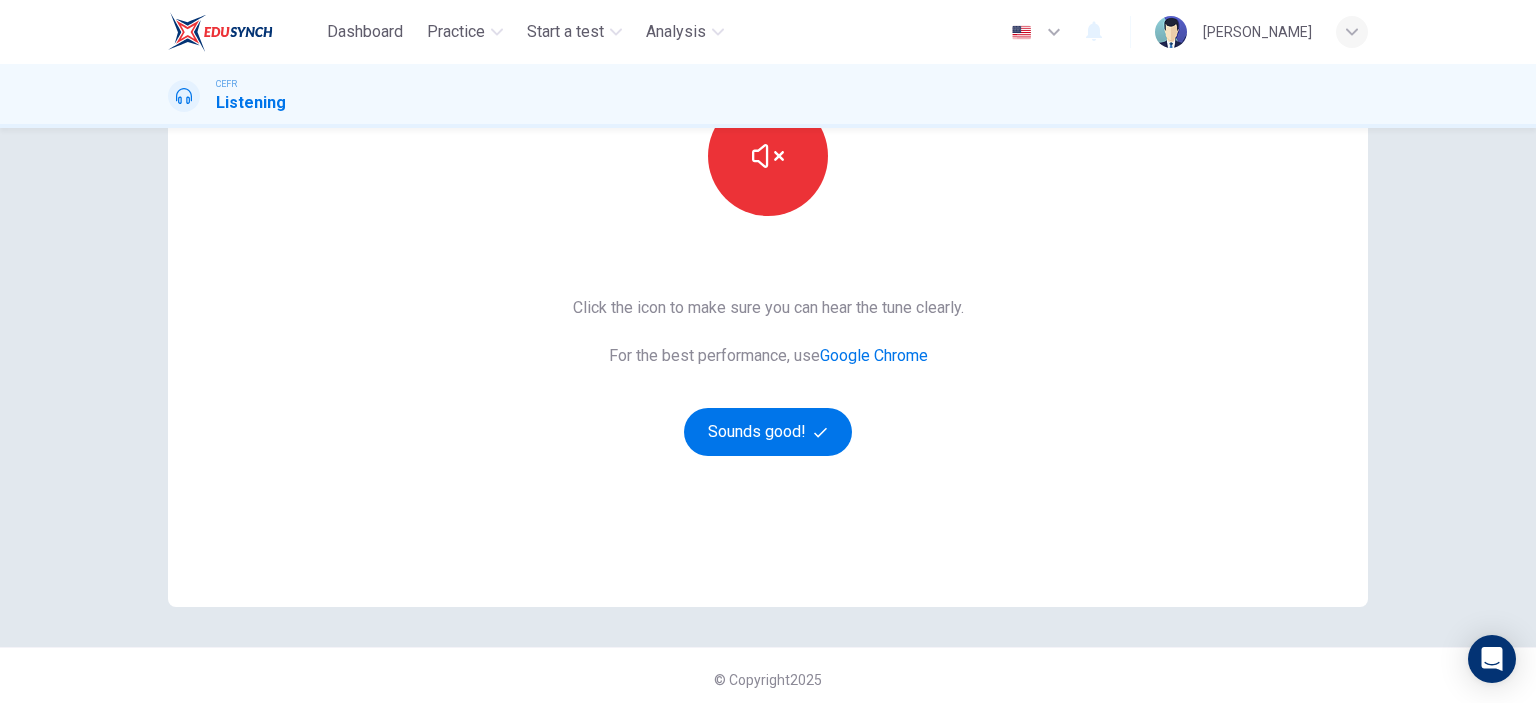 scroll, scrollTop: 264, scrollLeft: 0, axis: vertical 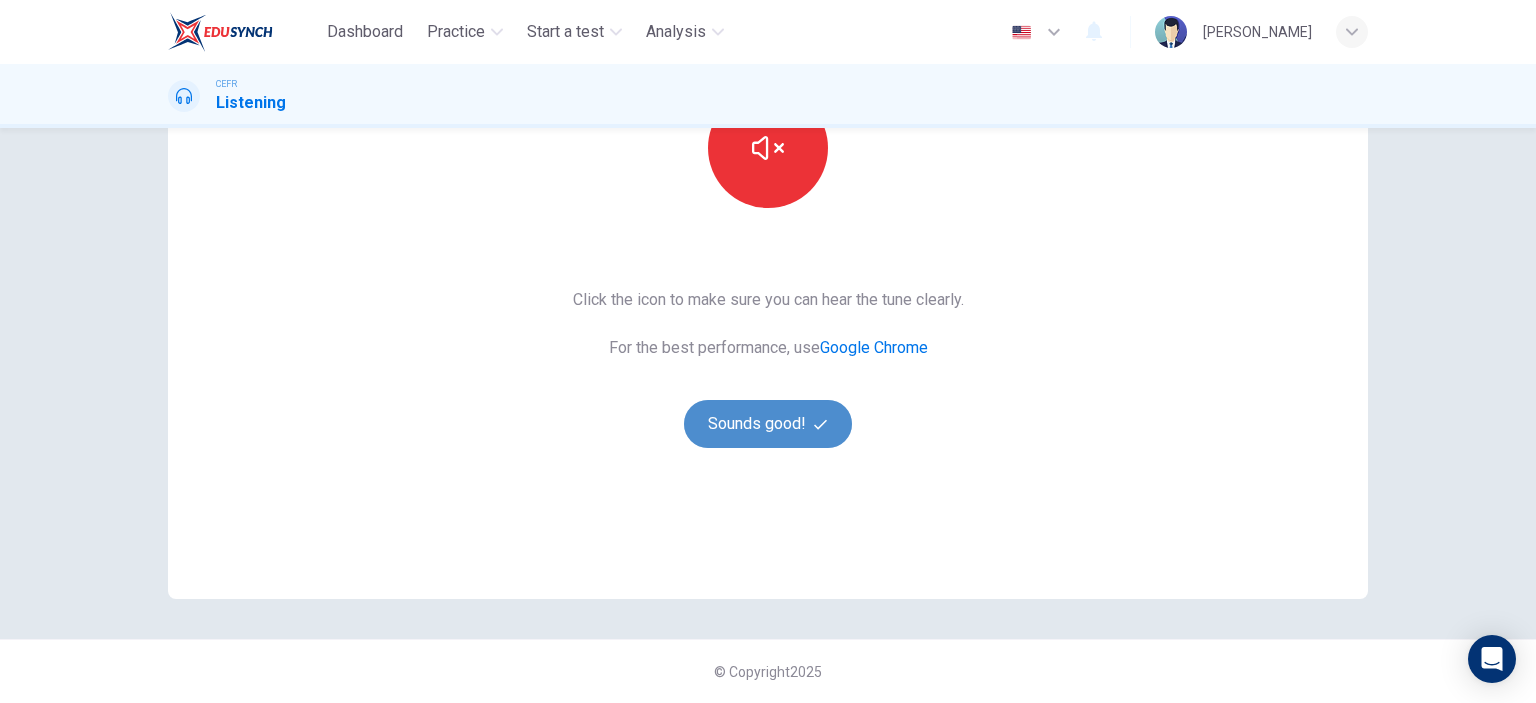 click on "Sounds good!" at bounding box center [768, 424] 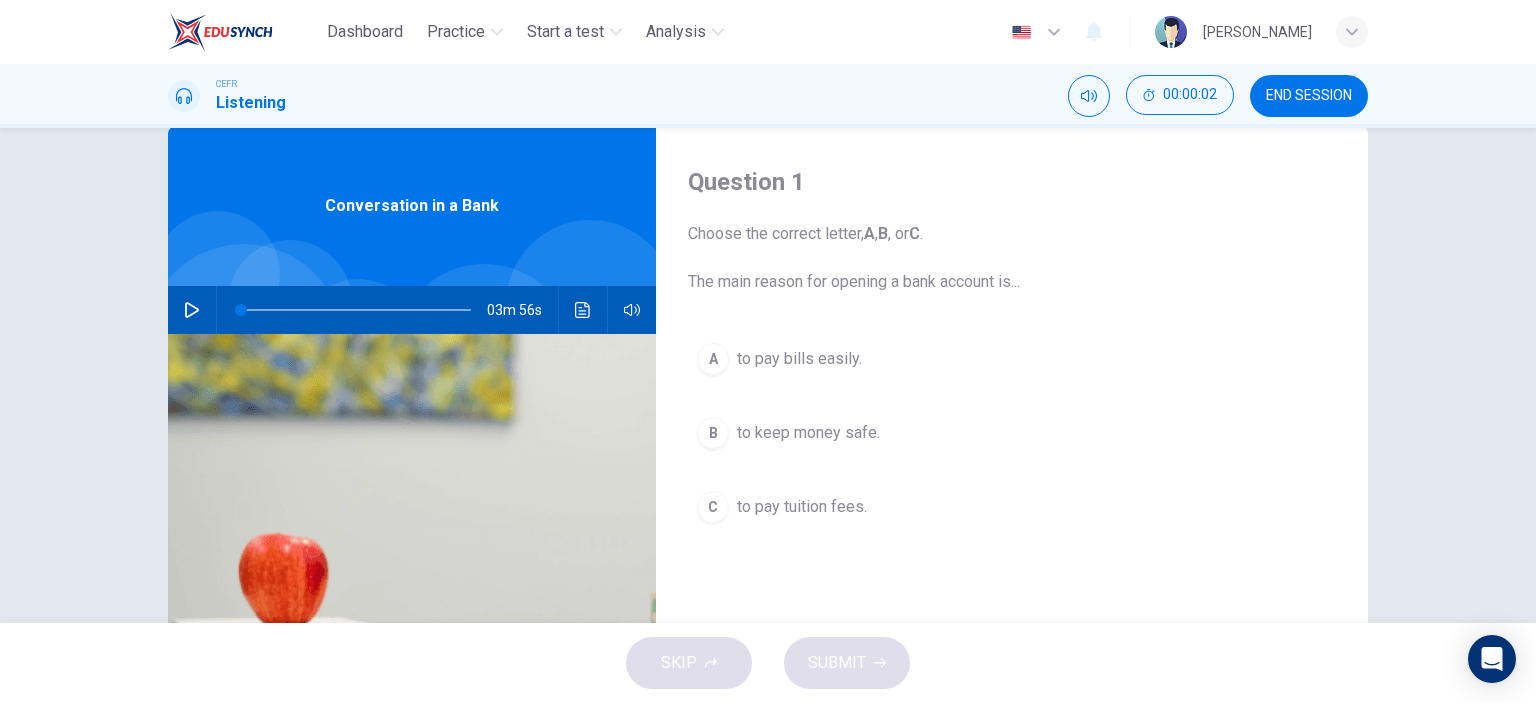 scroll, scrollTop: 43, scrollLeft: 0, axis: vertical 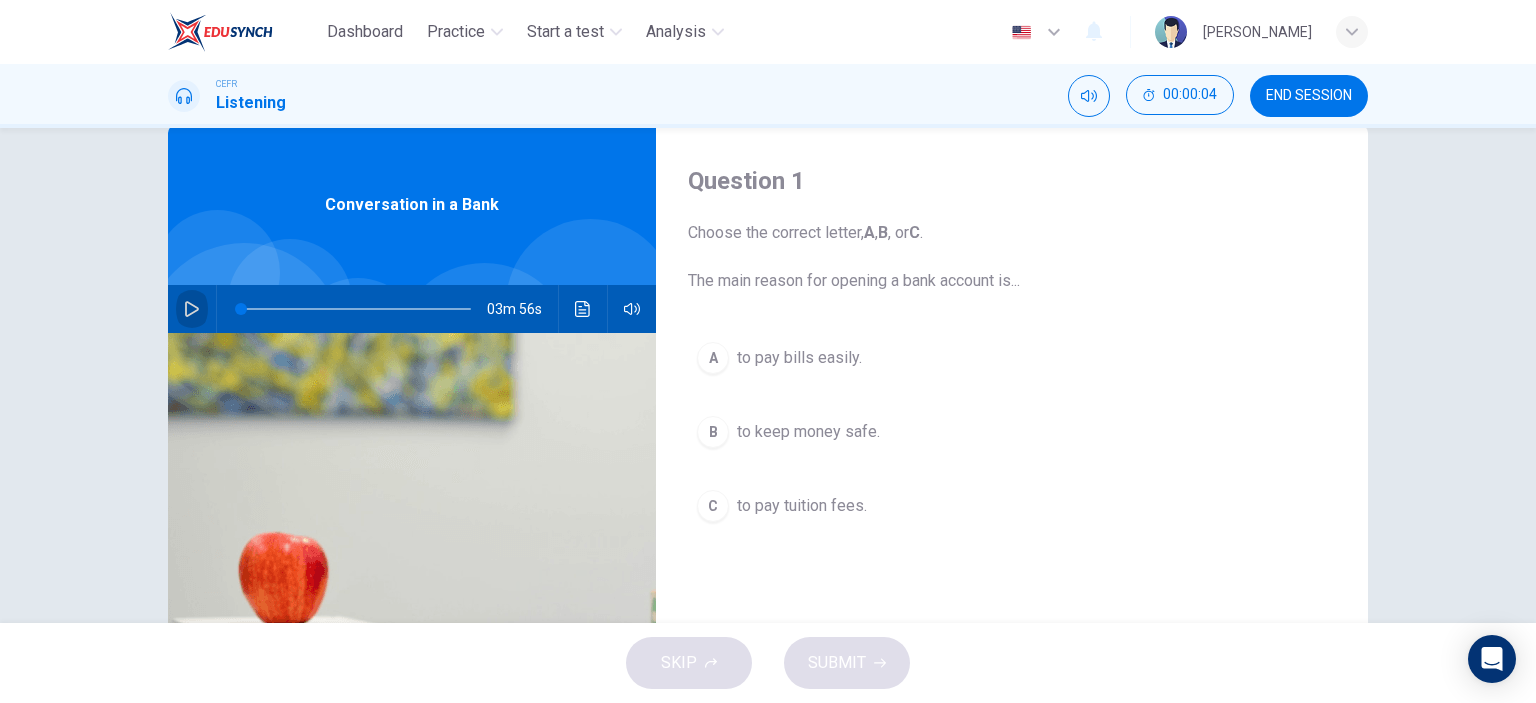 click at bounding box center (192, 309) 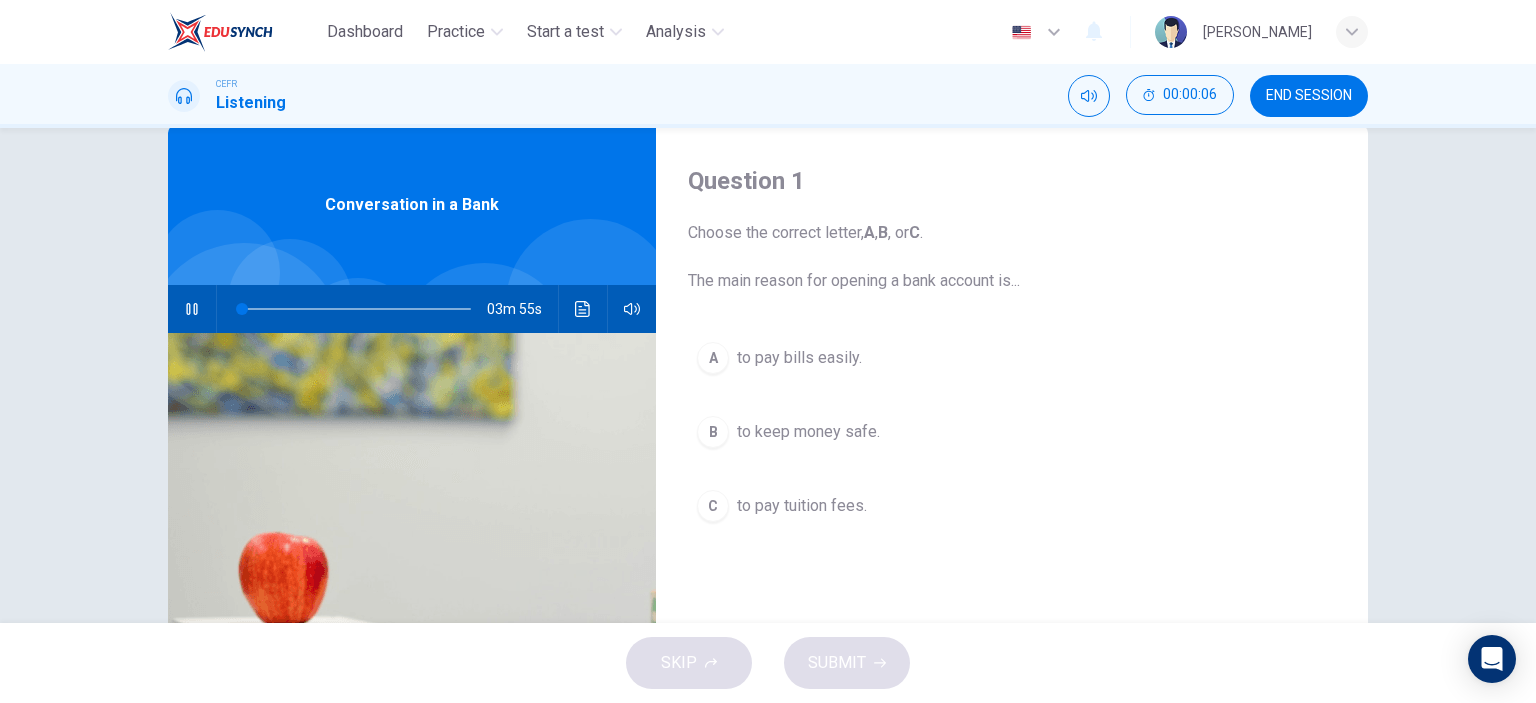 type on "1" 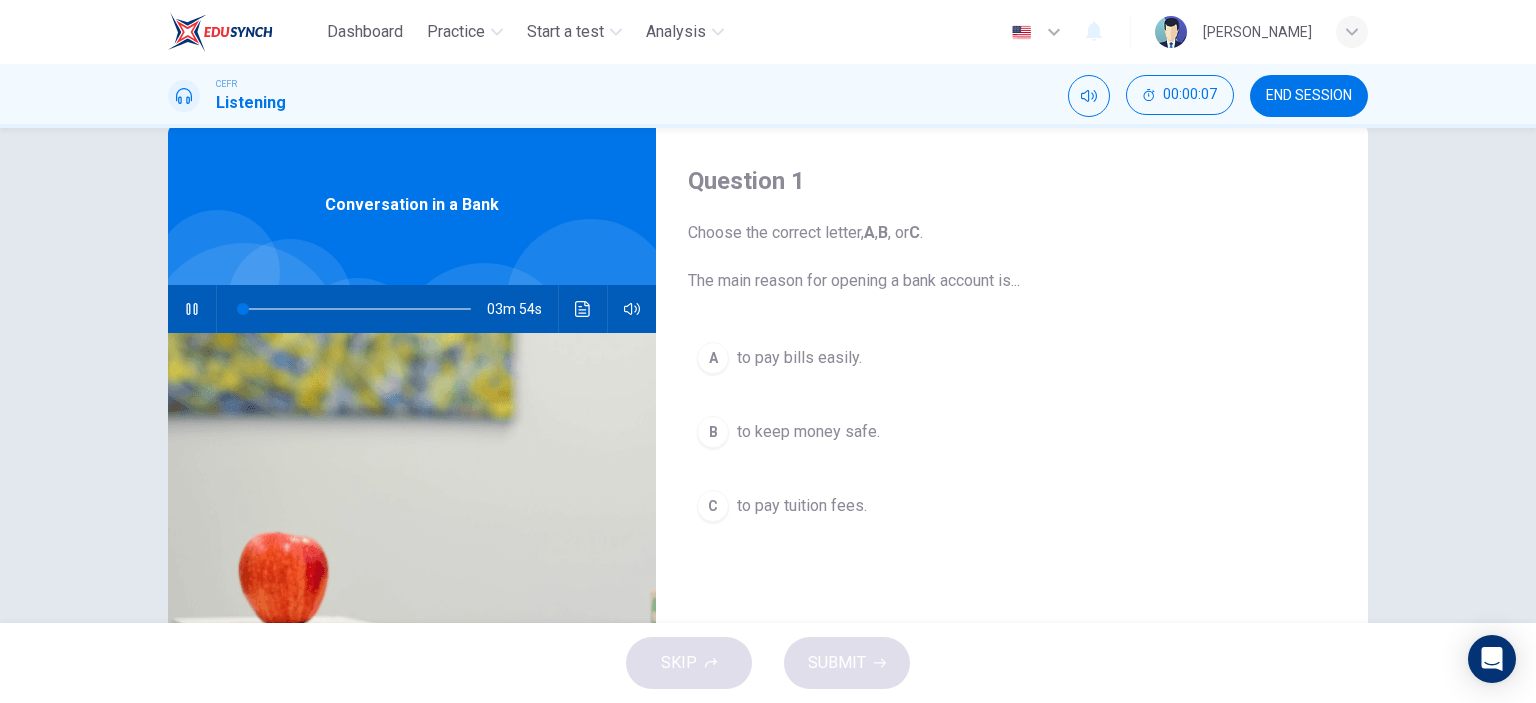 type 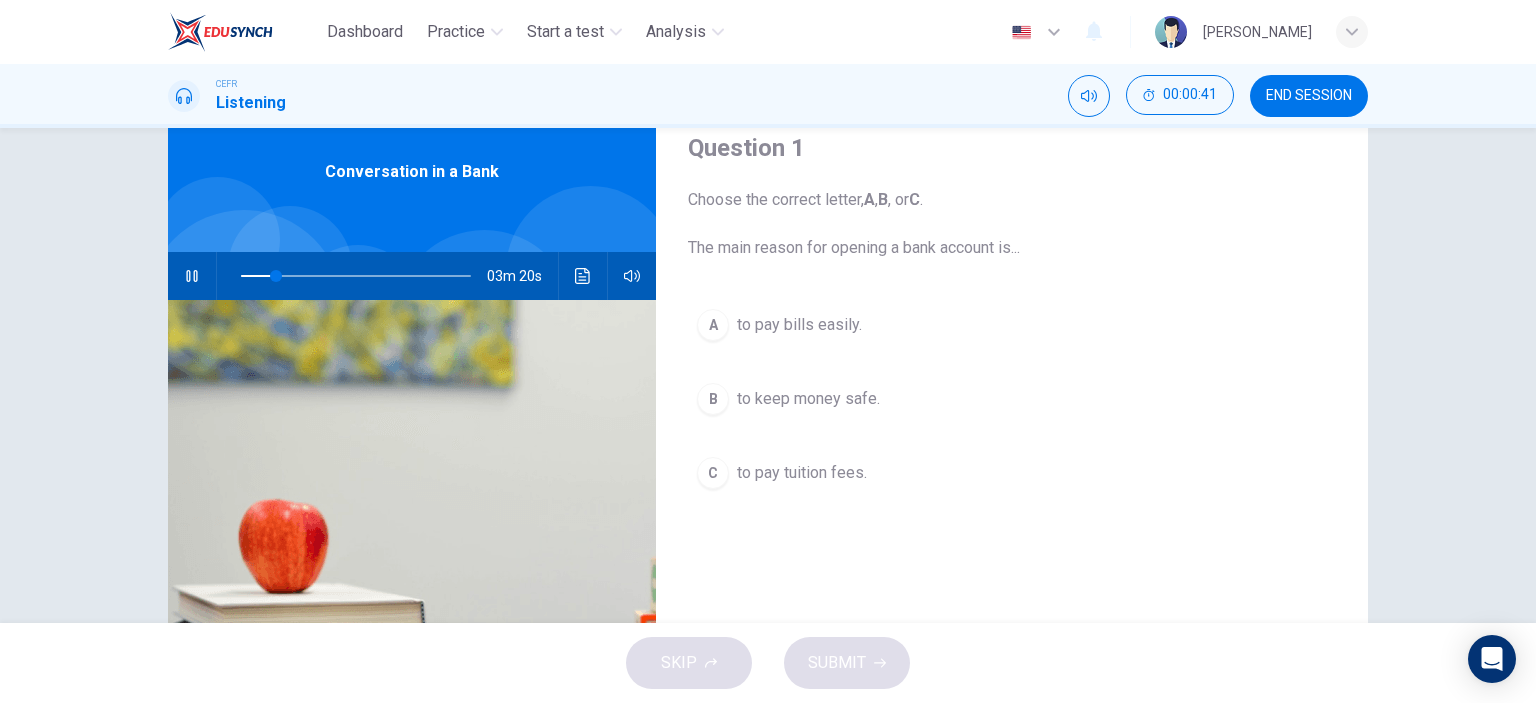 scroll, scrollTop: 76, scrollLeft: 0, axis: vertical 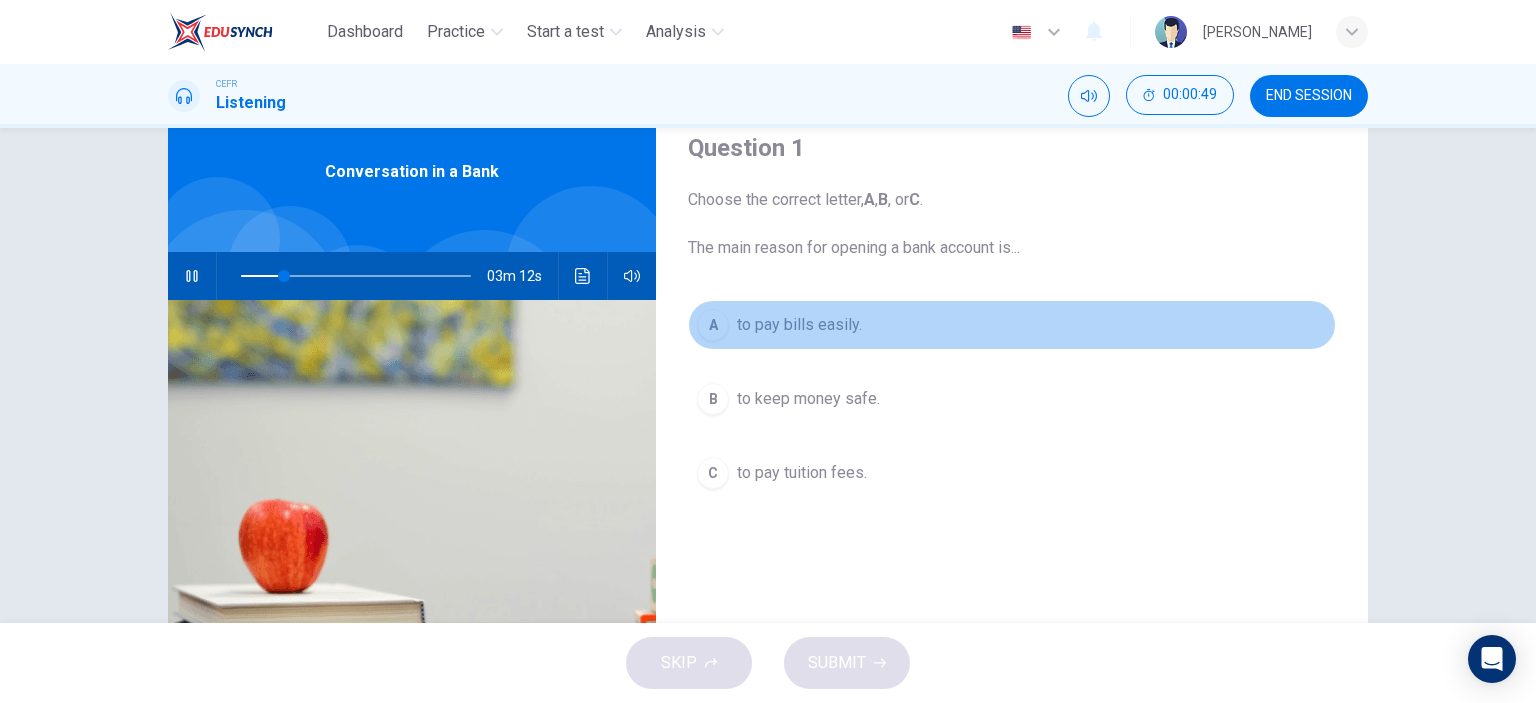 click on "A to pay bills easily." at bounding box center [1012, 325] 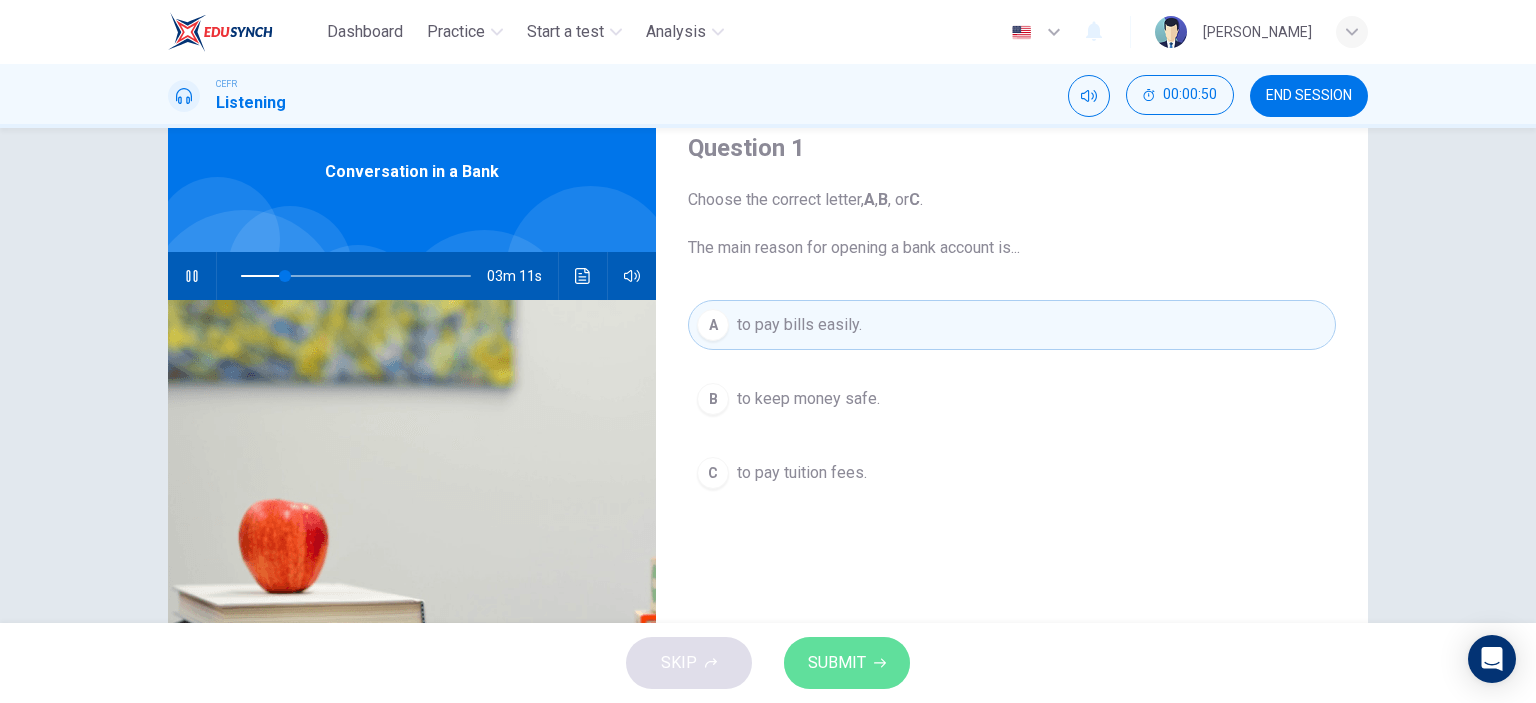 click on "SUBMIT" at bounding box center (847, 663) 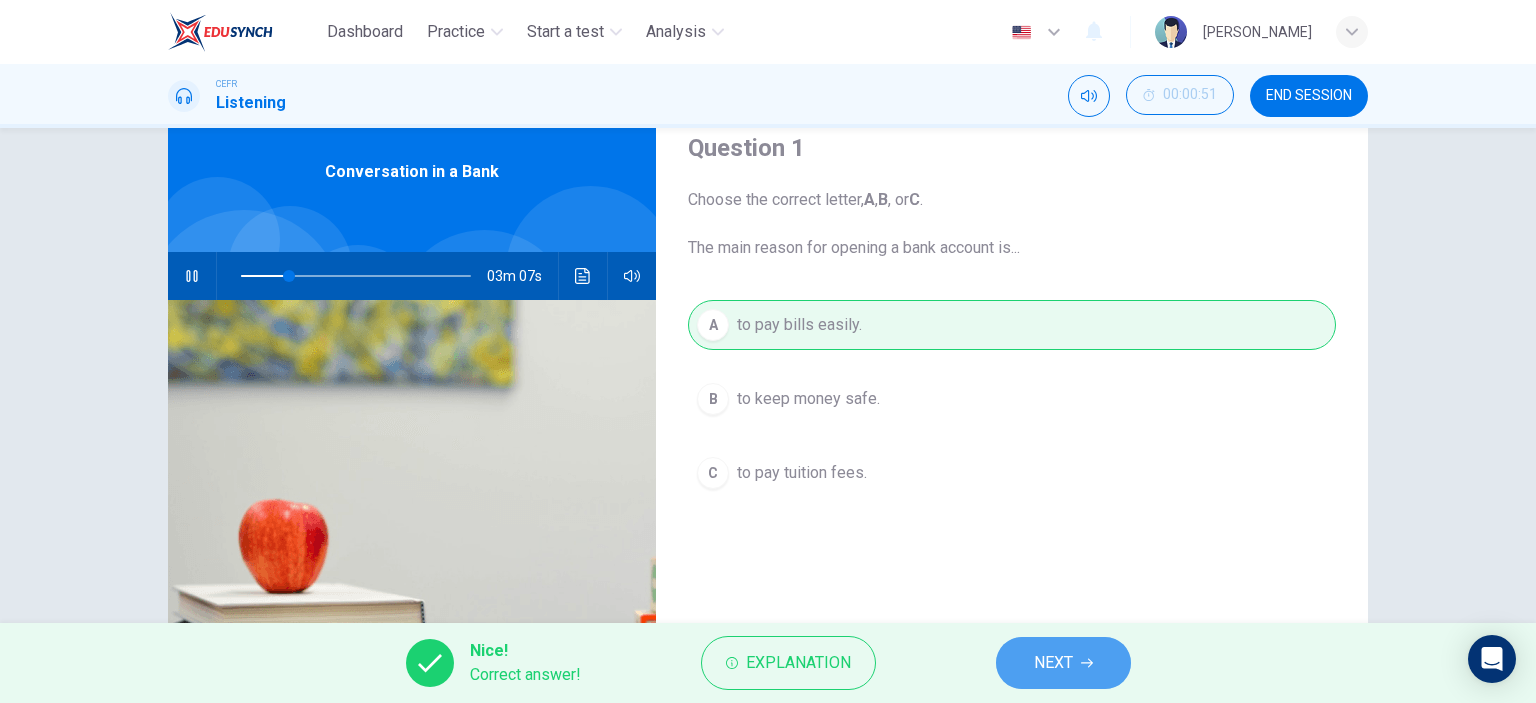 click on "NEXT" at bounding box center (1053, 663) 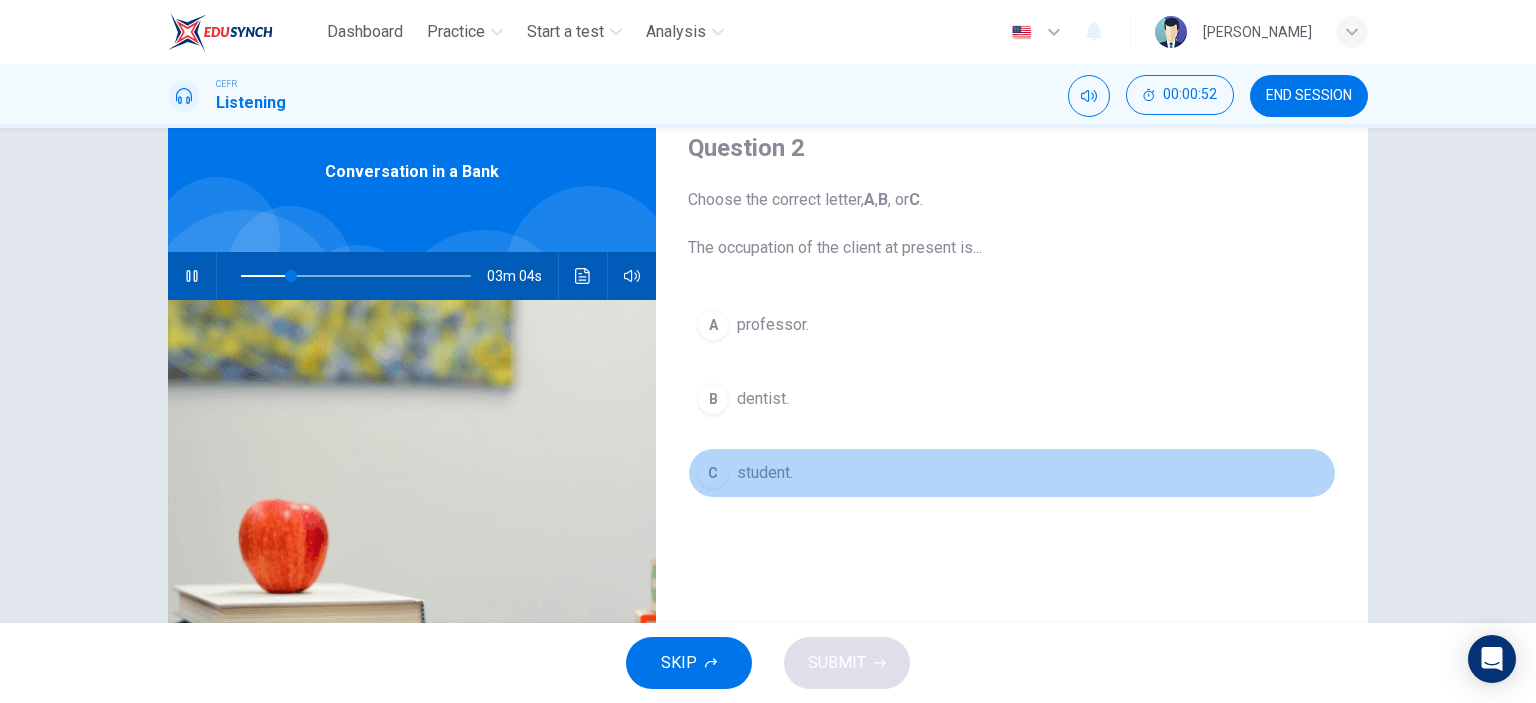 click on "student." at bounding box center (765, 473) 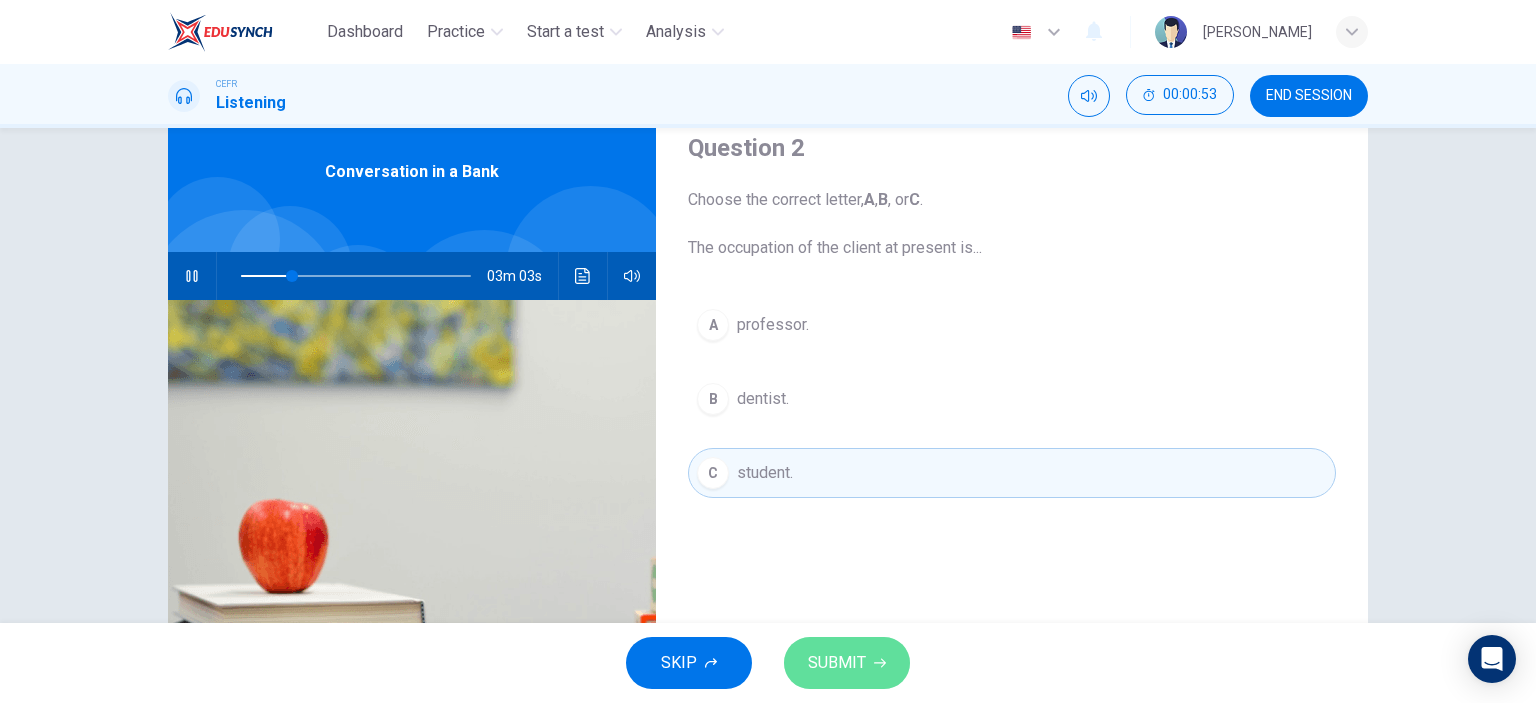 click on "SUBMIT" at bounding box center (837, 663) 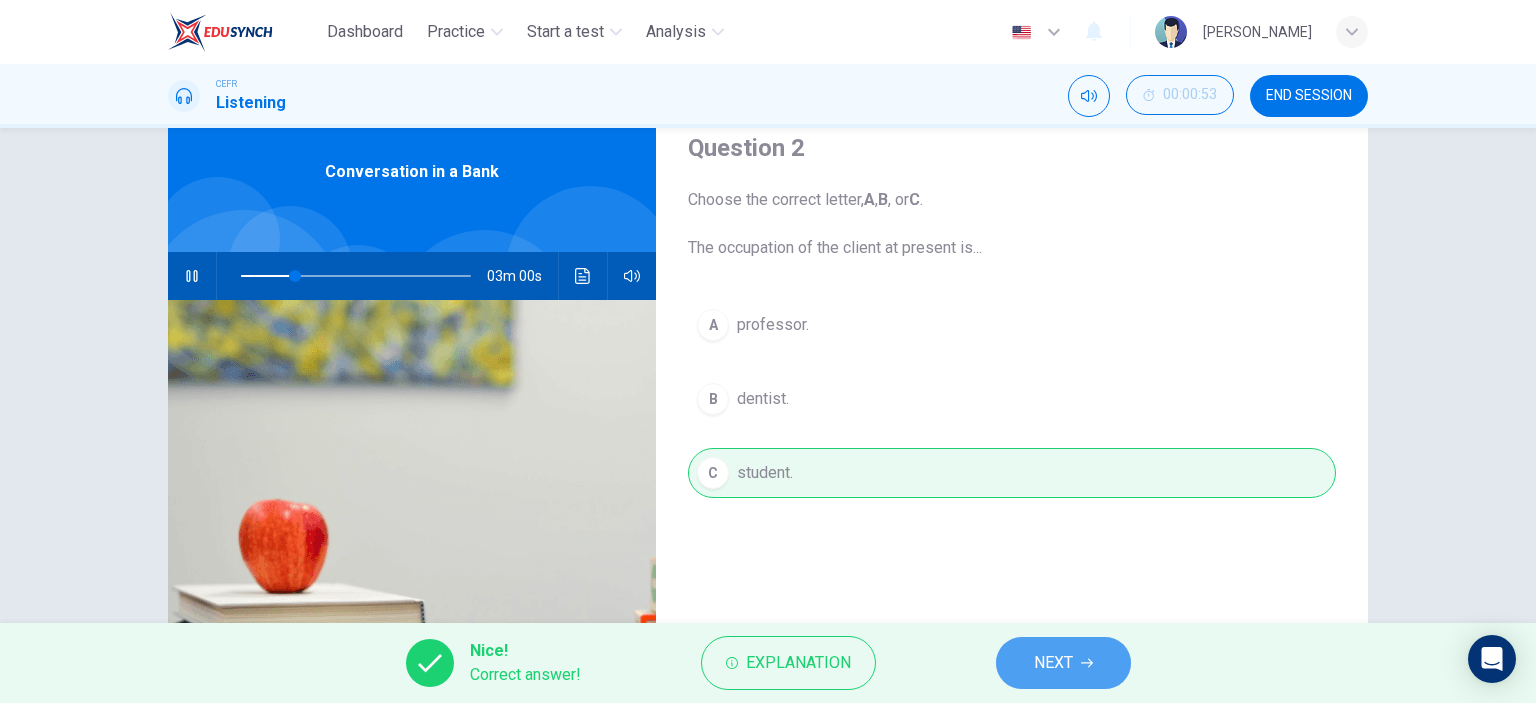 click on "NEXT" at bounding box center [1063, 663] 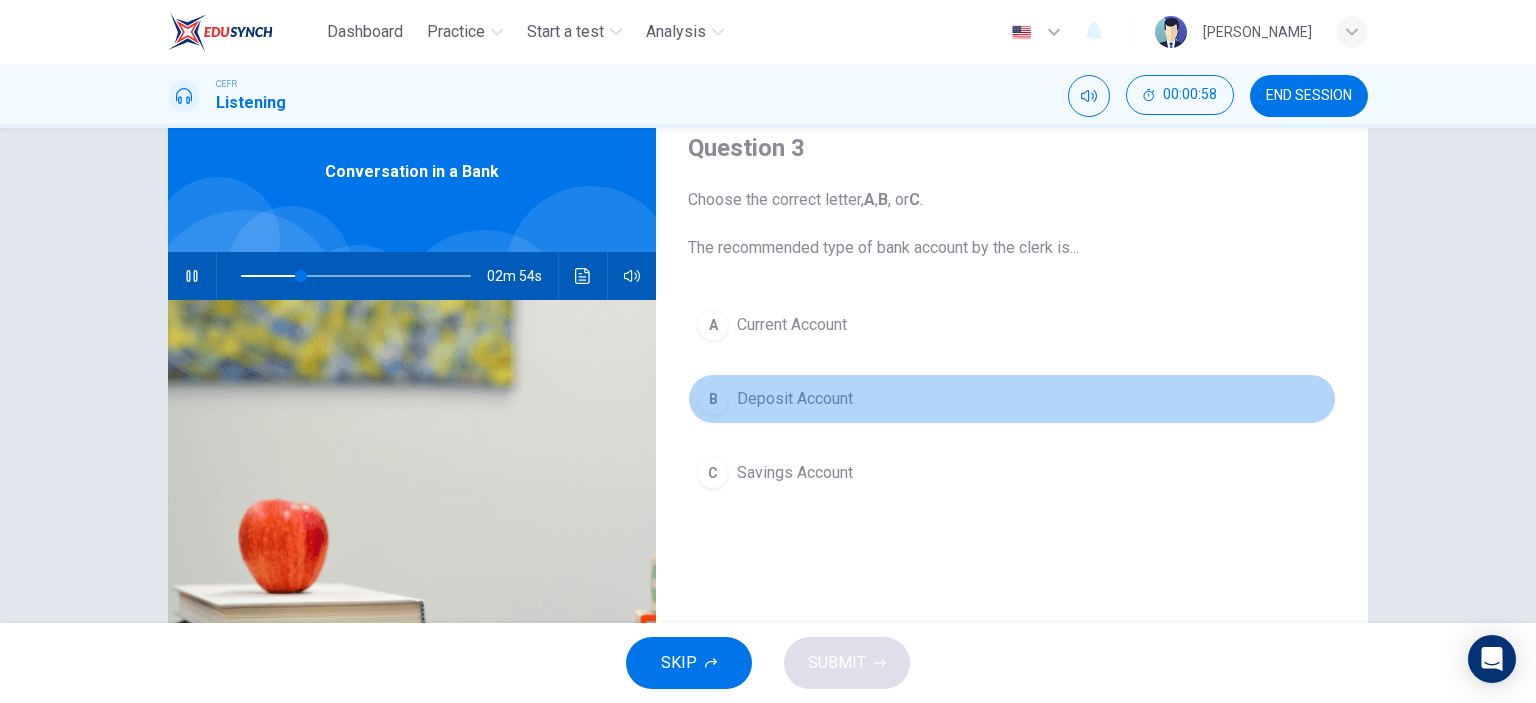 click on "Deposit Account" at bounding box center [795, 399] 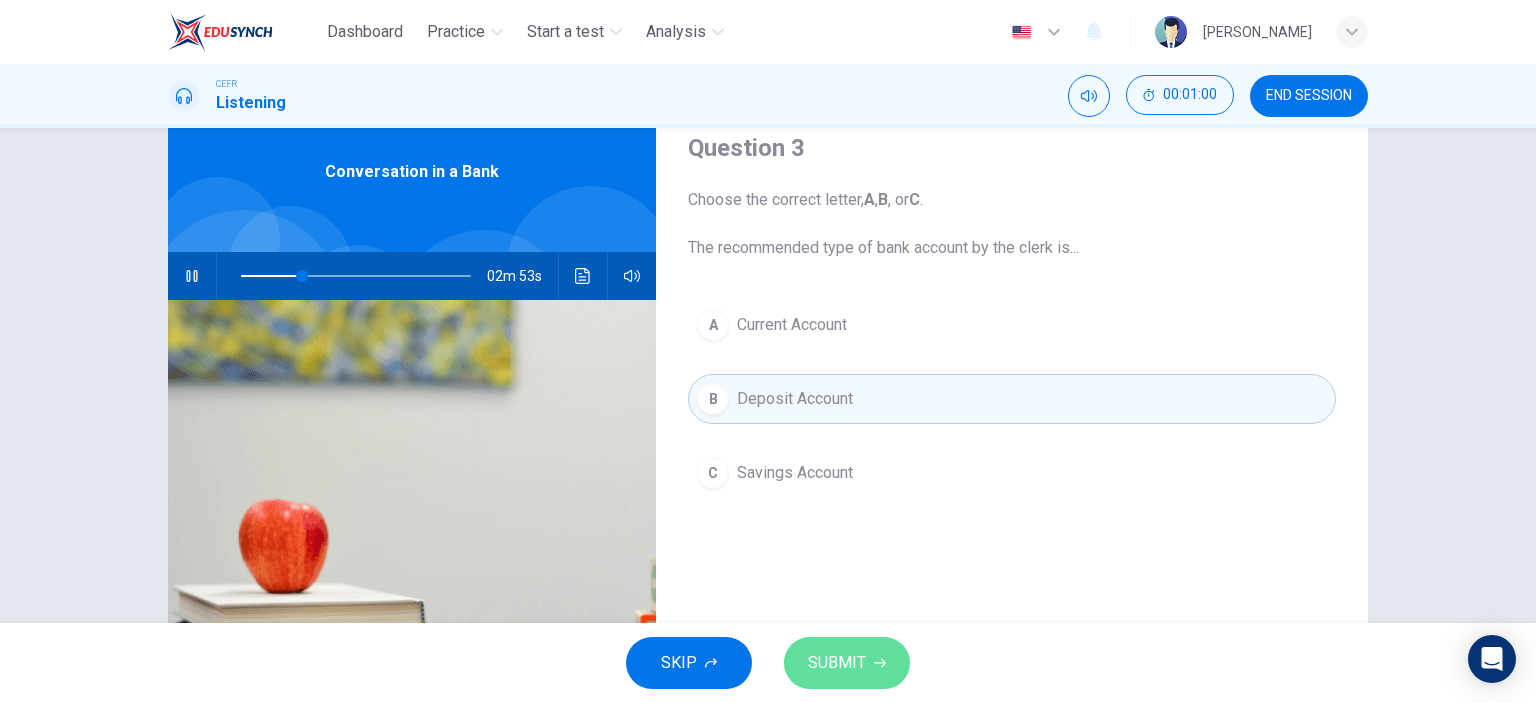 click on "SUBMIT" at bounding box center (837, 663) 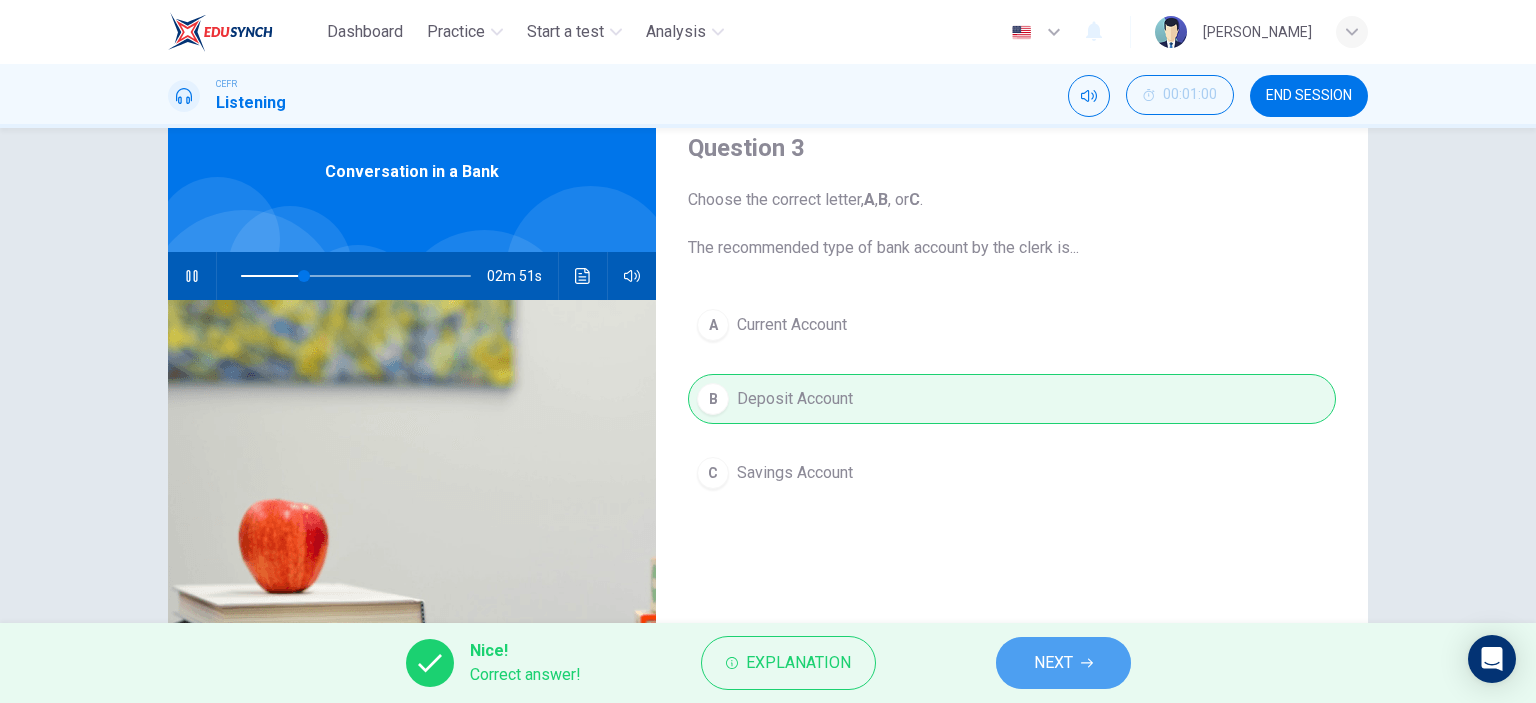 click on "NEXT" at bounding box center (1063, 663) 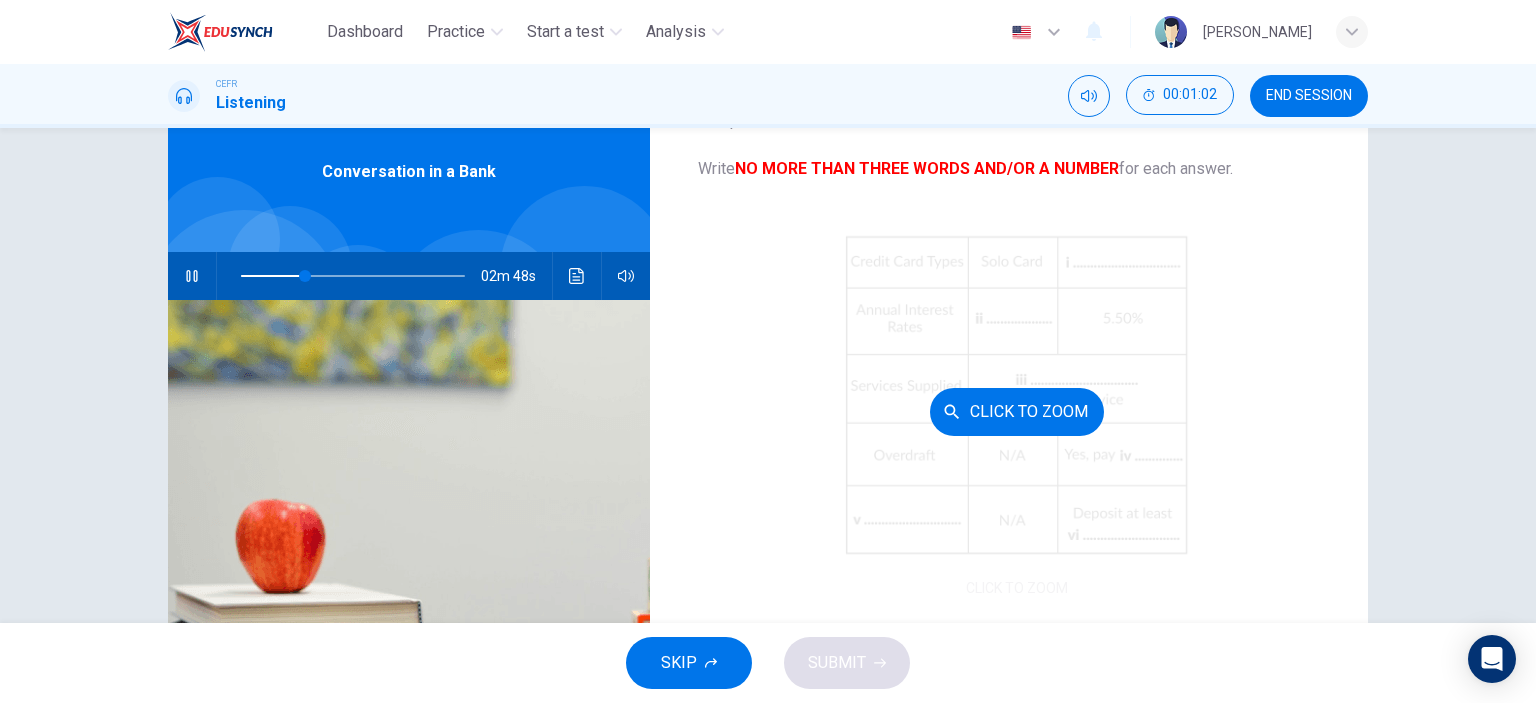 scroll, scrollTop: 80, scrollLeft: 0, axis: vertical 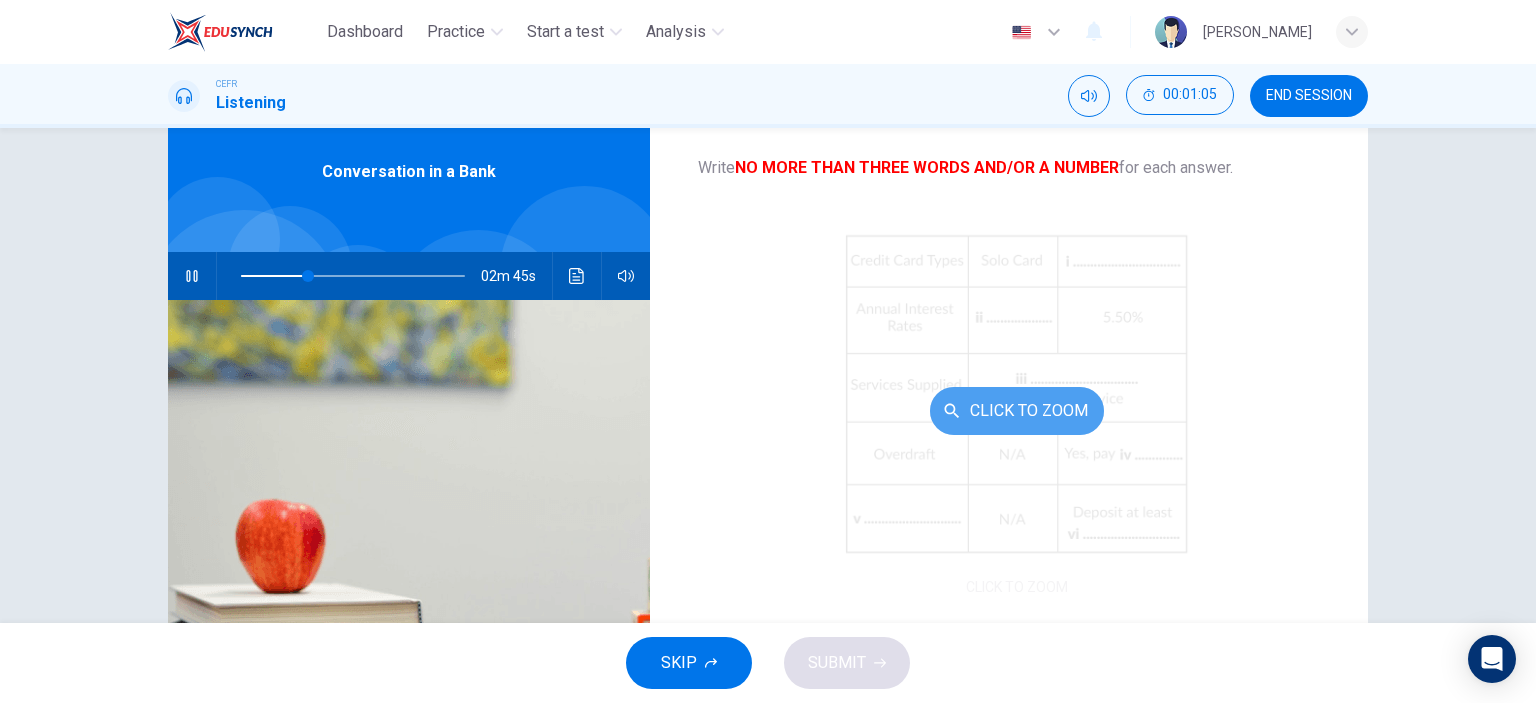 click on "Click to Zoom" at bounding box center [1017, 411] 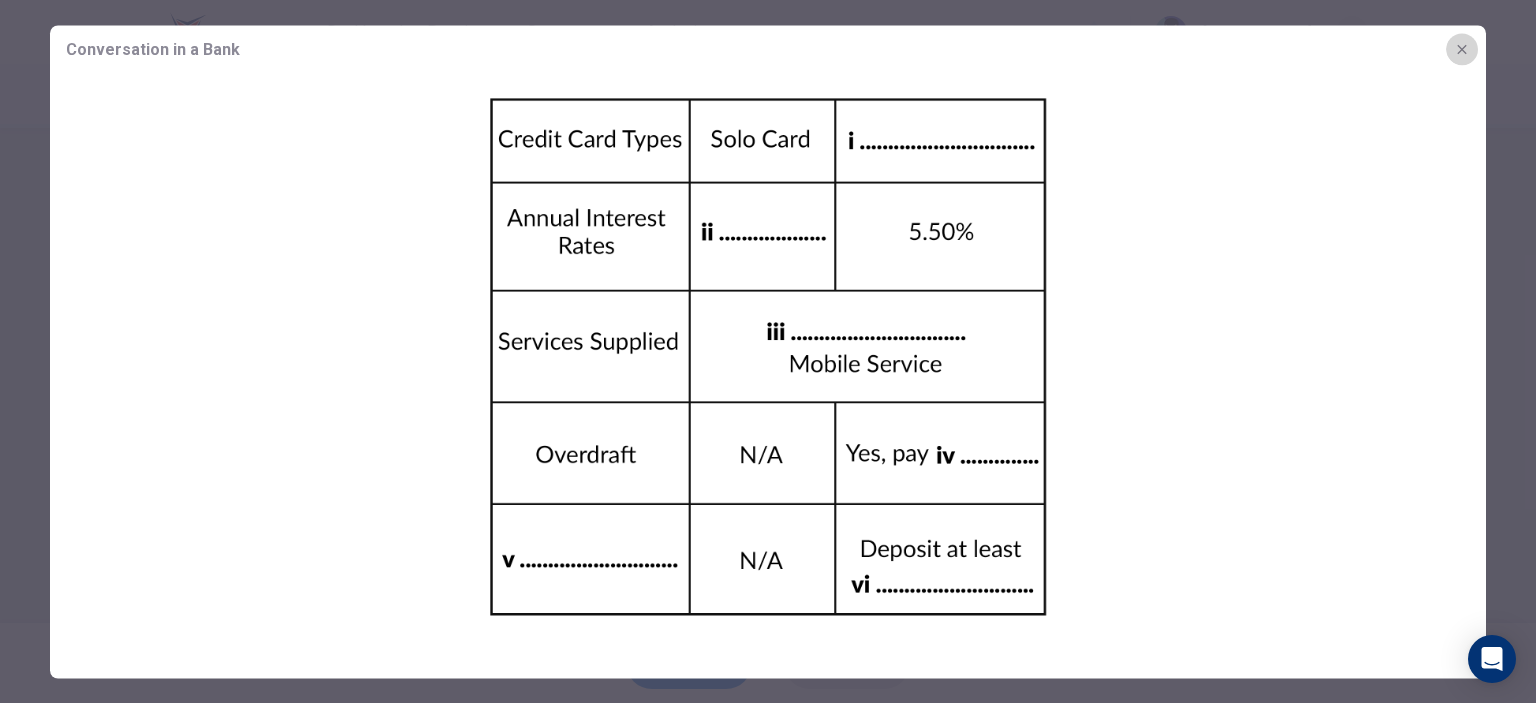click at bounding box center (1462, 49) 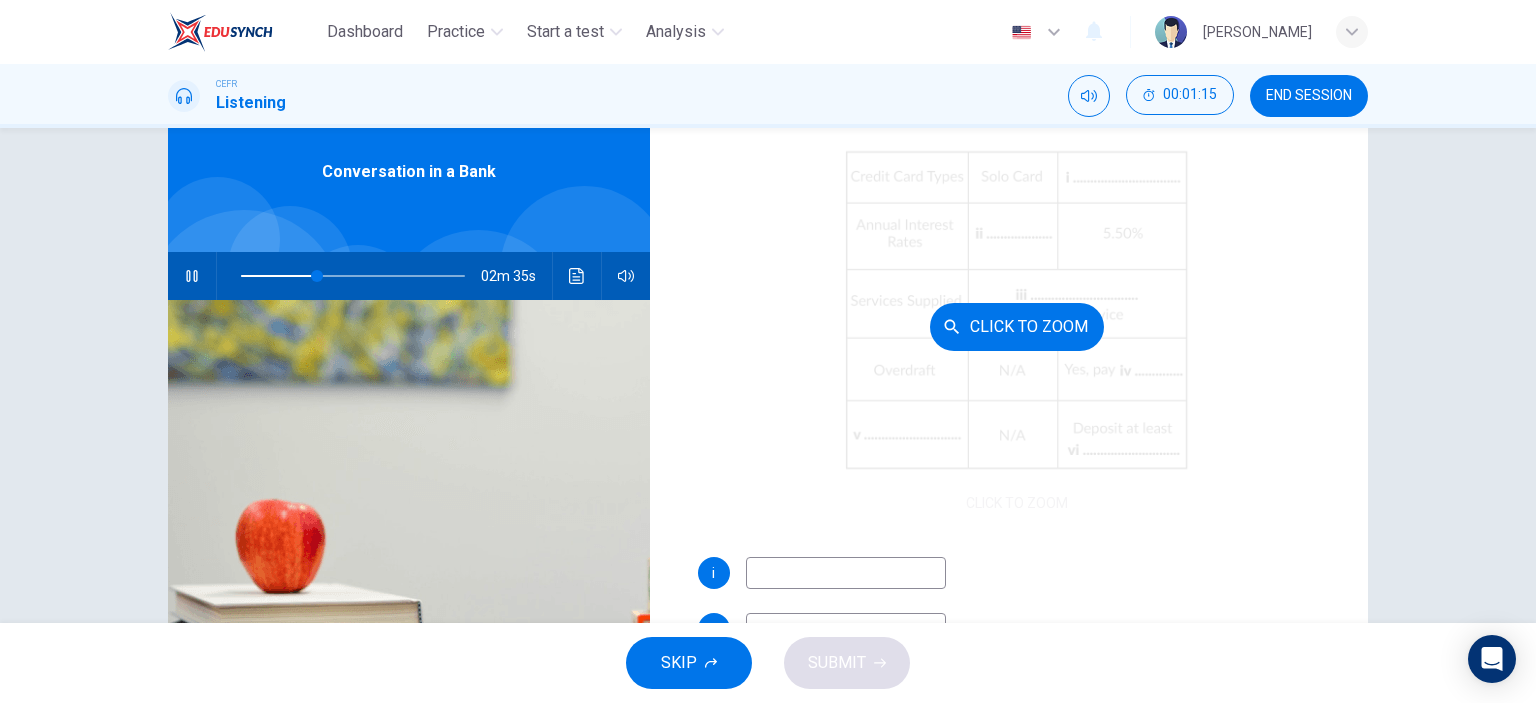 scroll, scrollTop: 166, scrollLeft: 0, axis: vertical 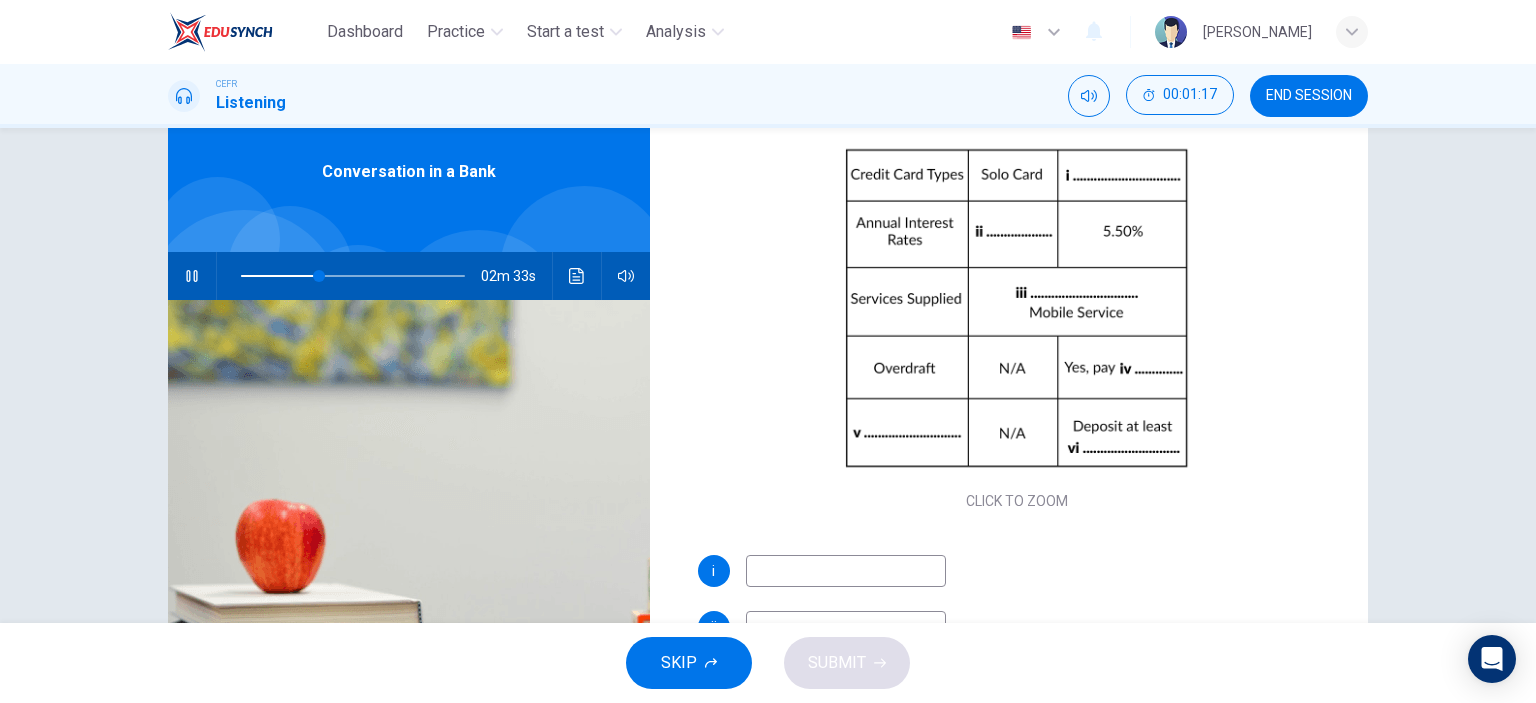 click at bounding box center [846, 571] 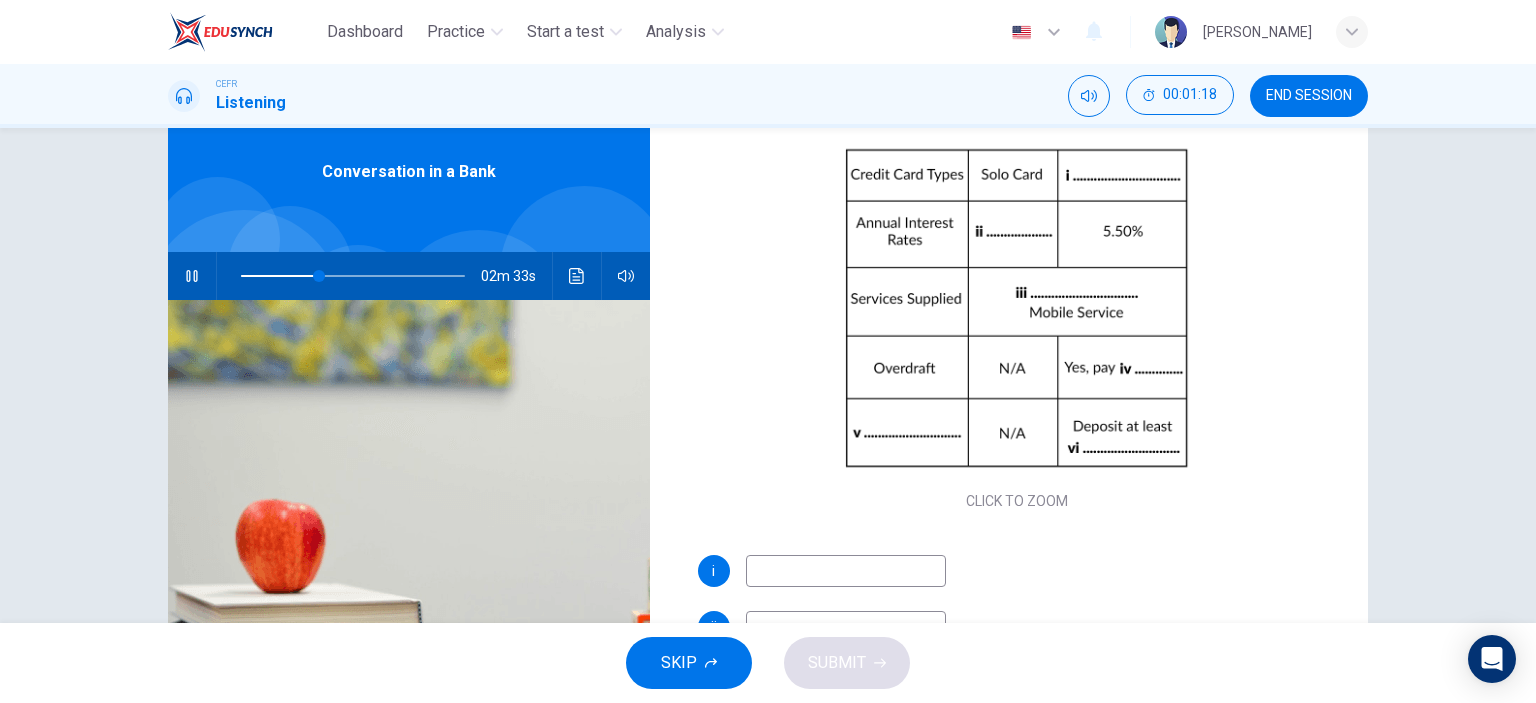 type on "35" 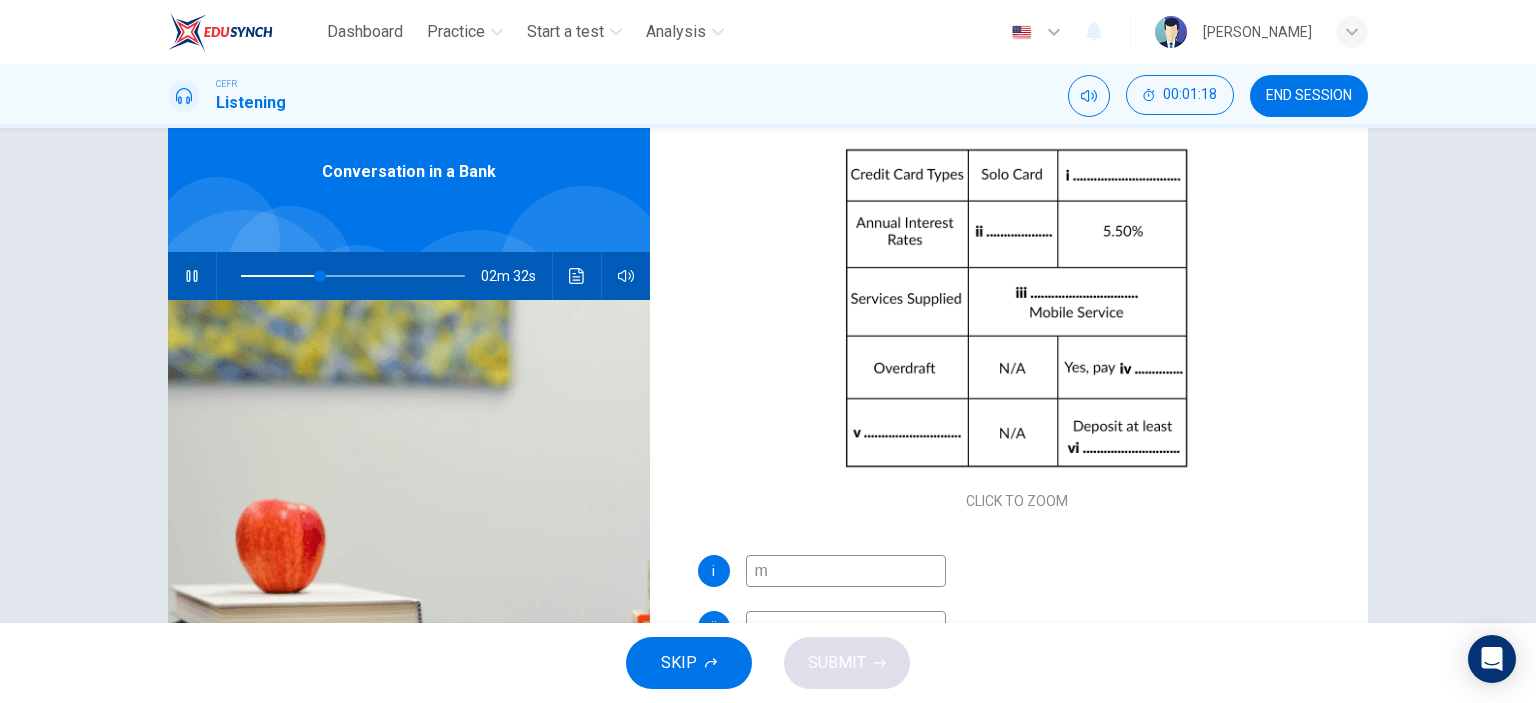 type on "ma" 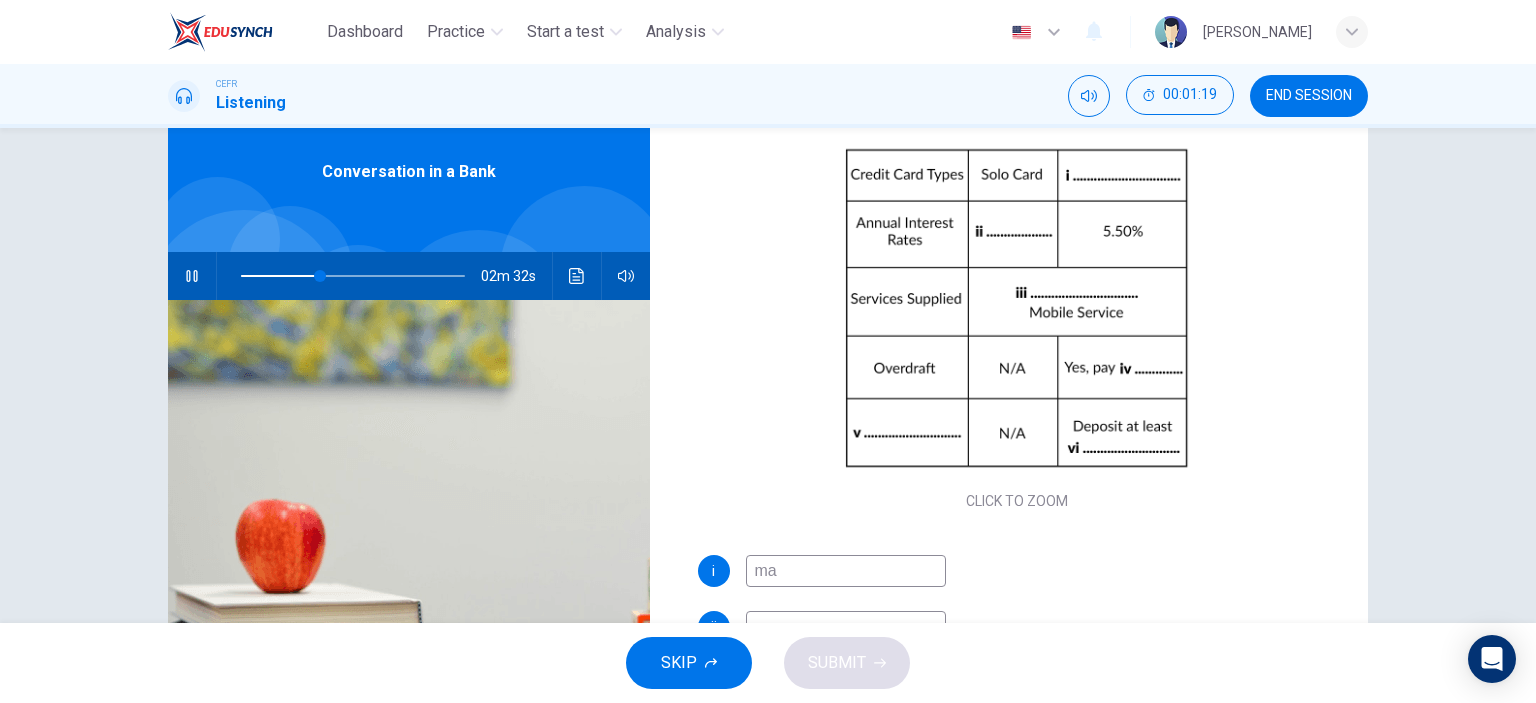 type on "36" 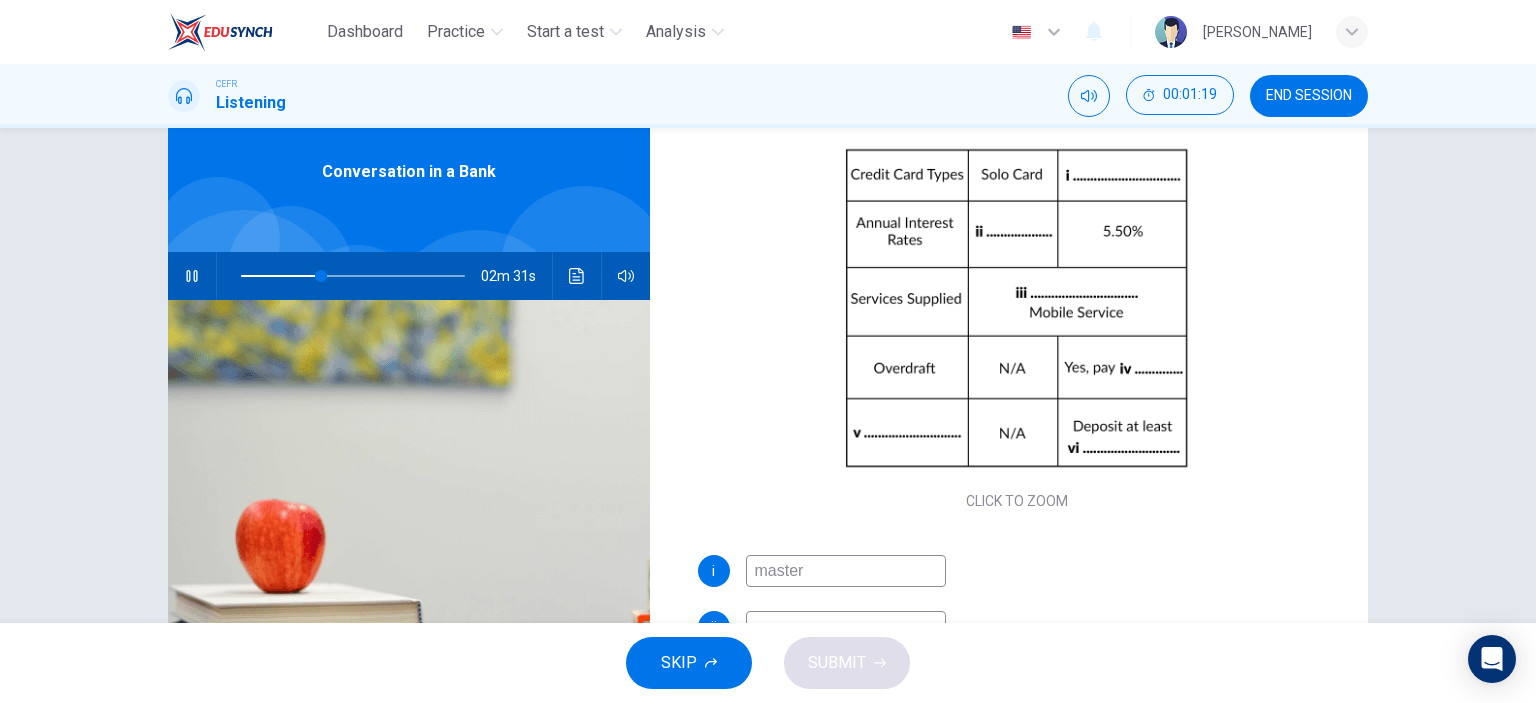 type on "master c" 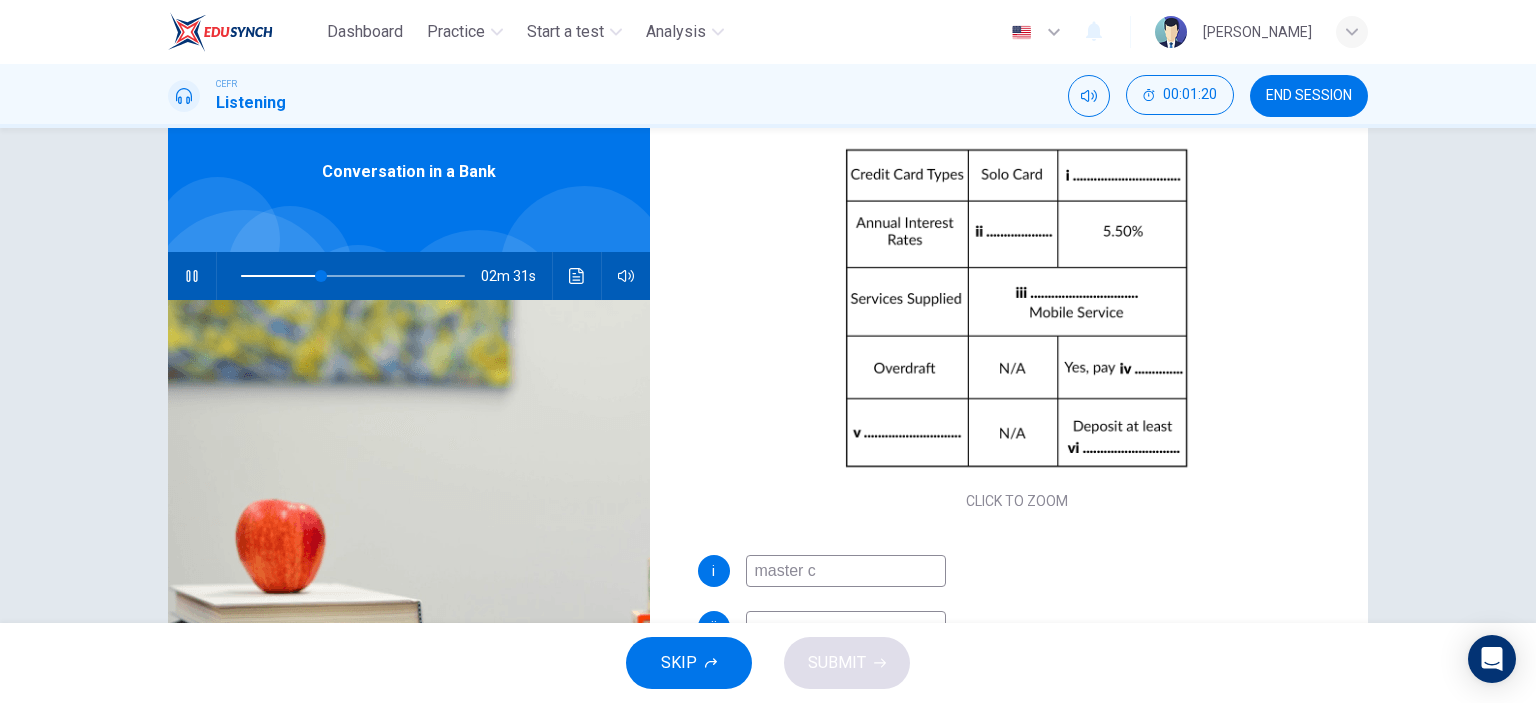 type on "36" 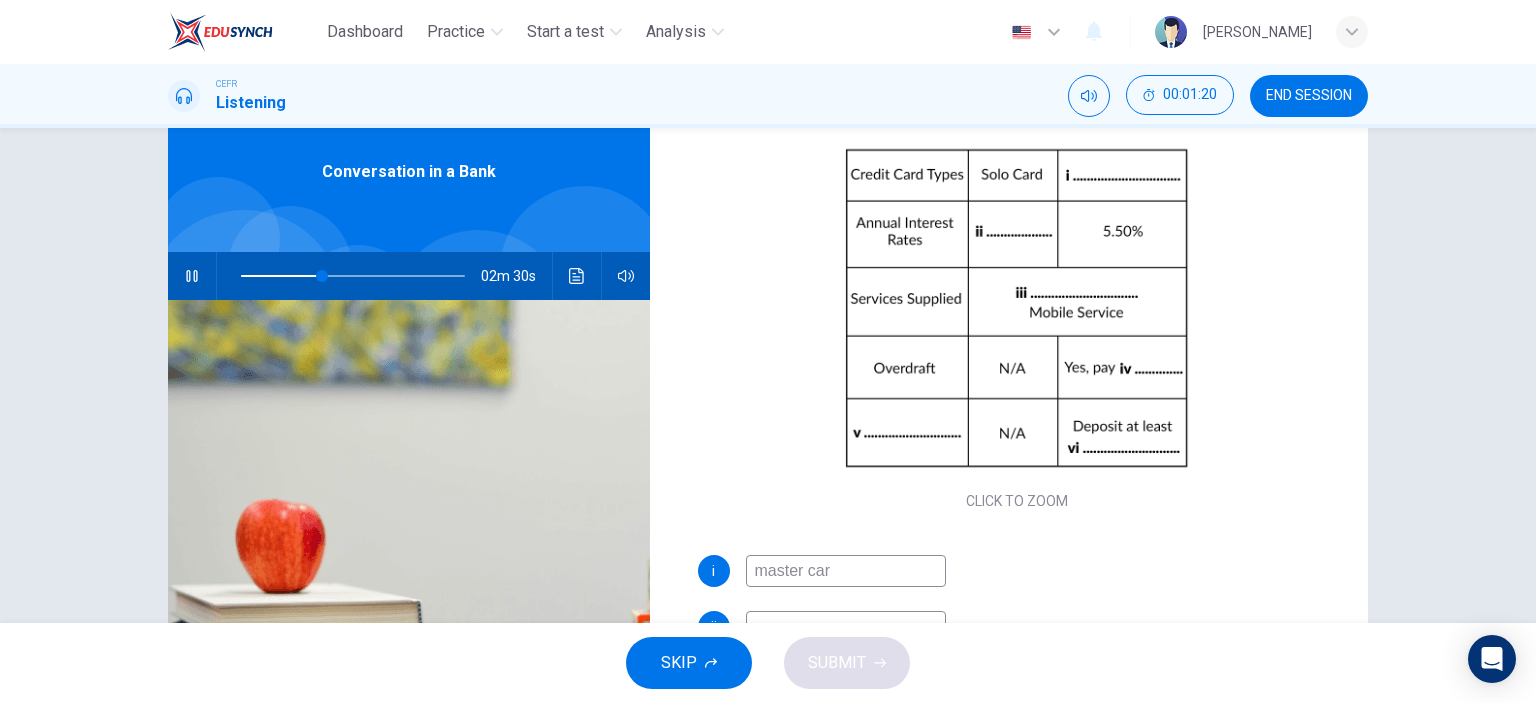 type on "master card" 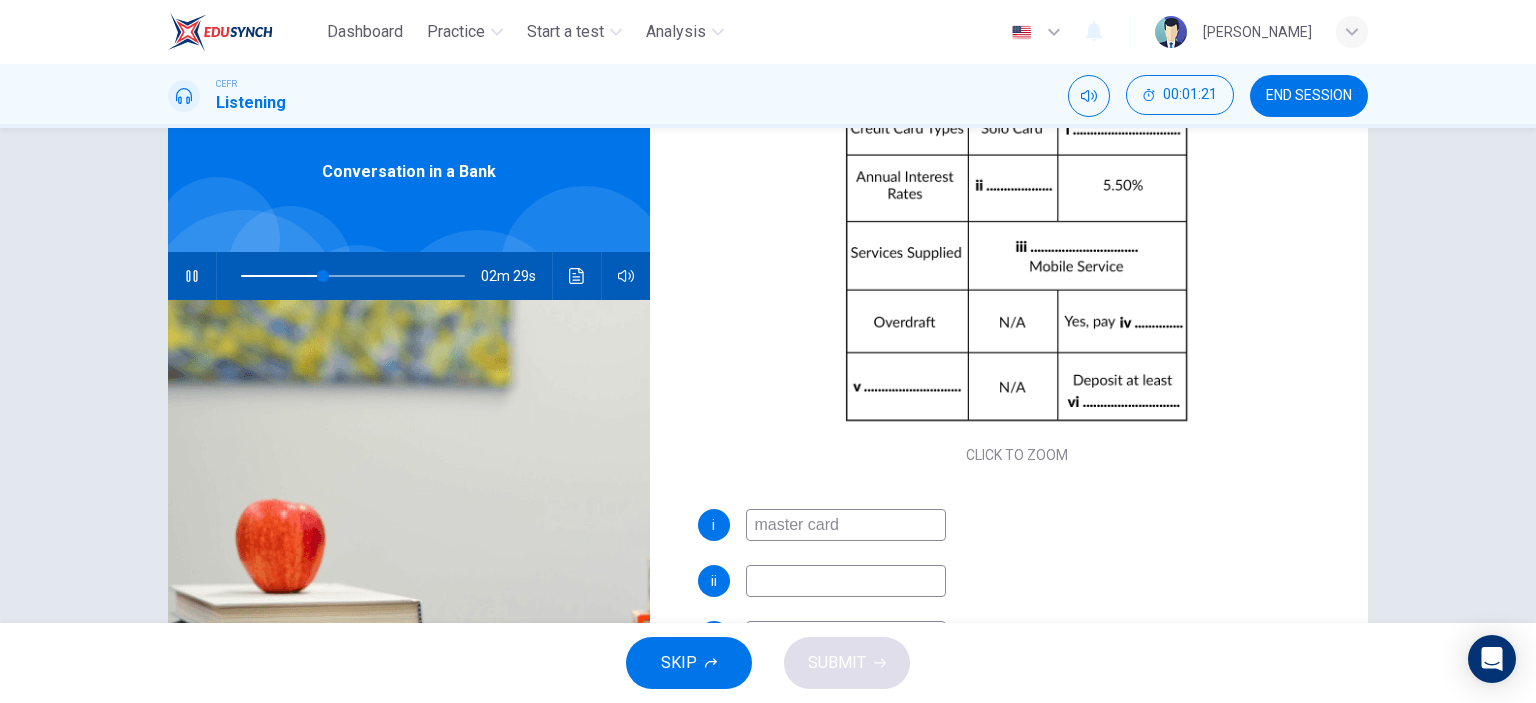 scroll, scrollTop: 212, scrollLeft: 0, axis: vertical 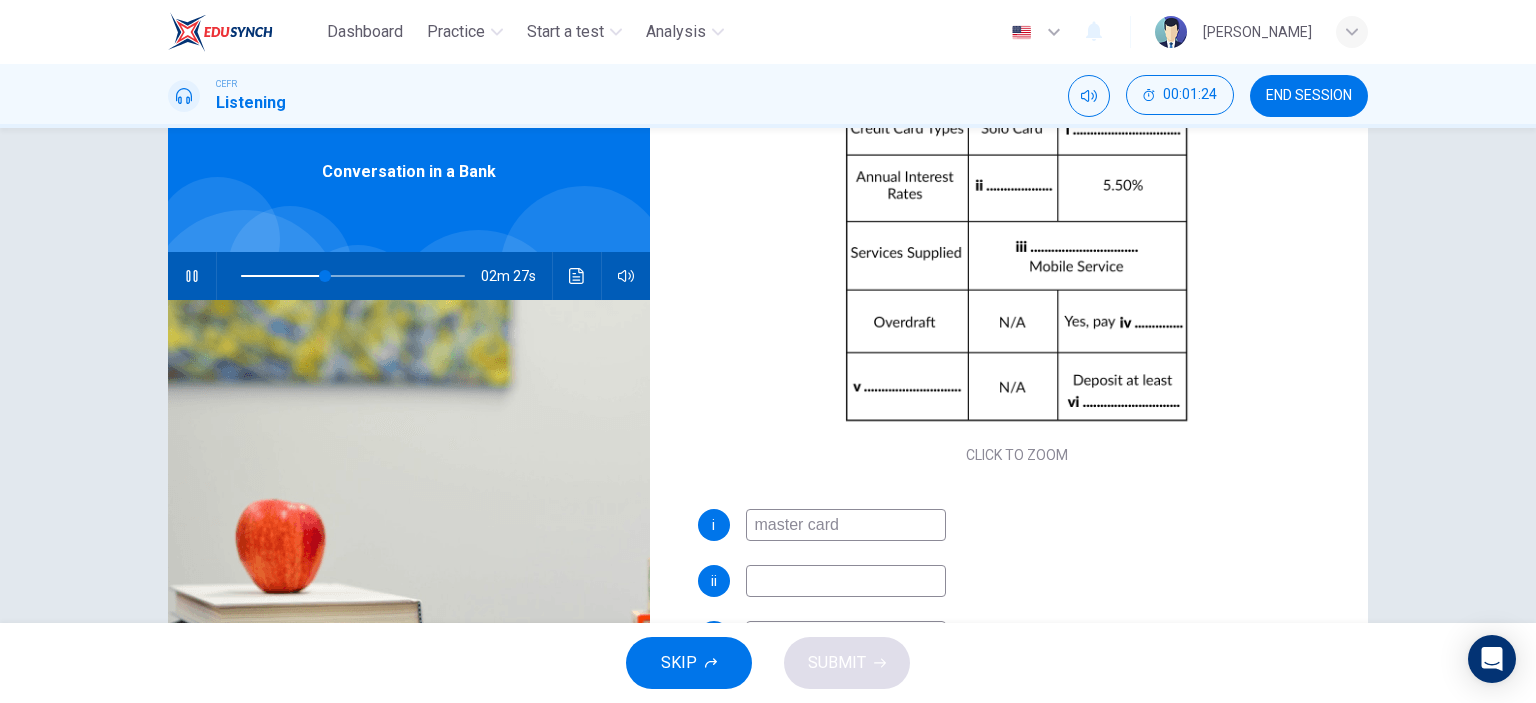 type on "38" 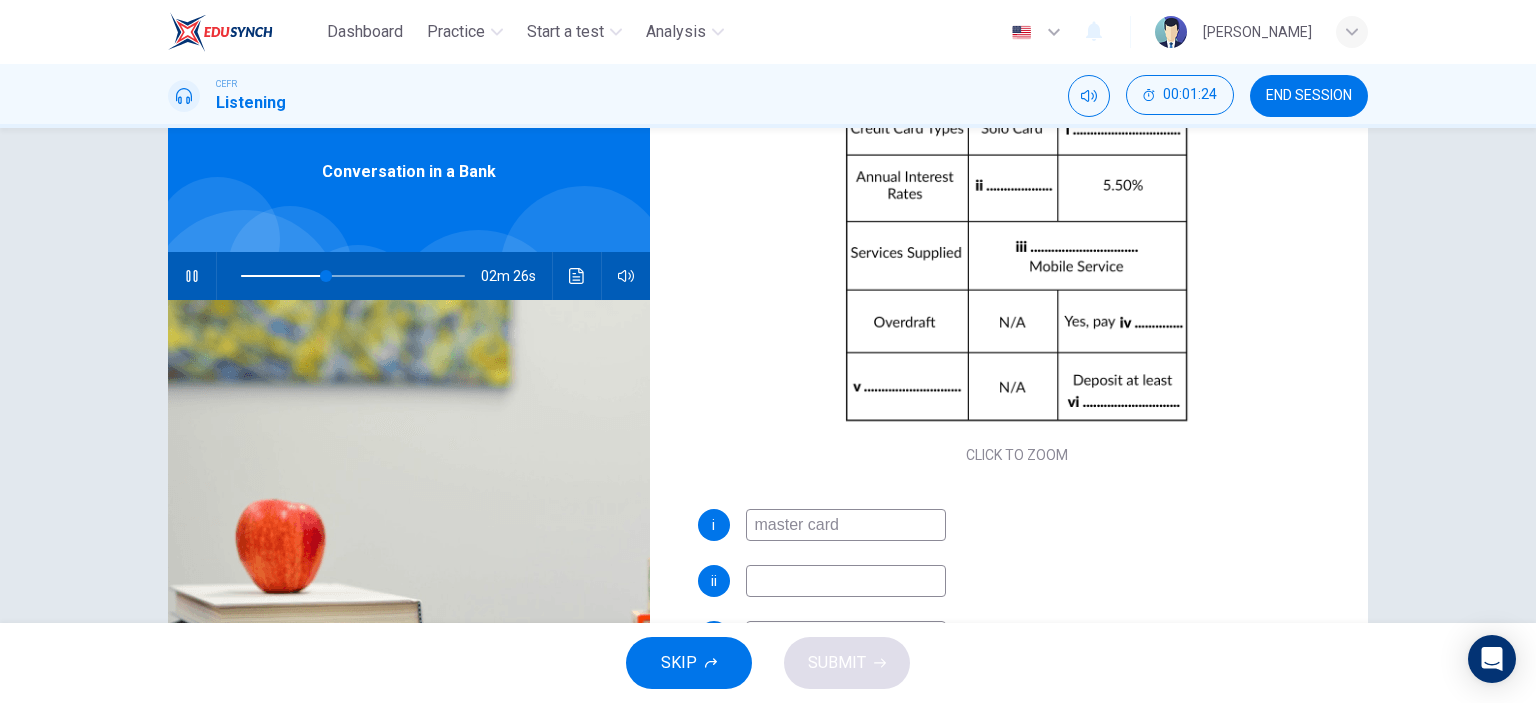 click on "master card" at bounding box center (846, 525) 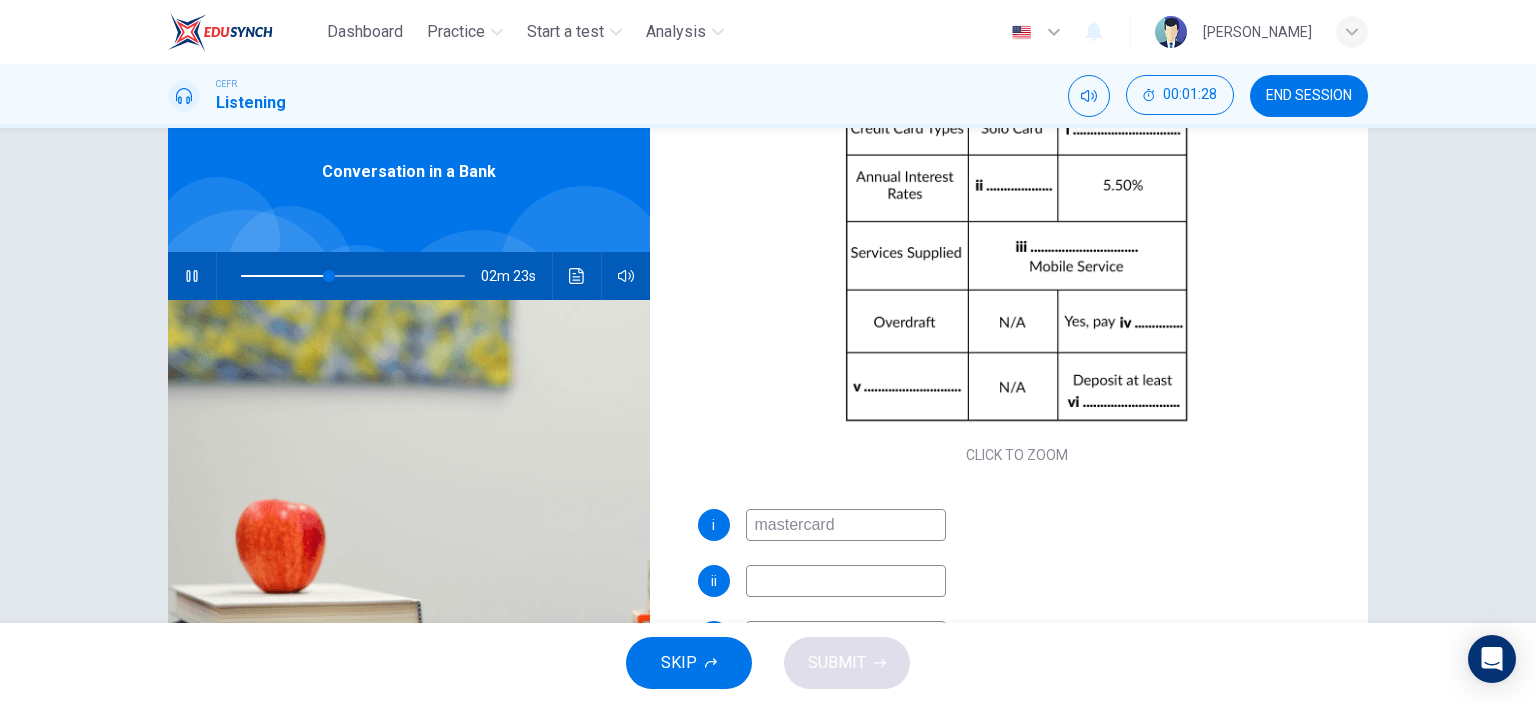 type on "40" 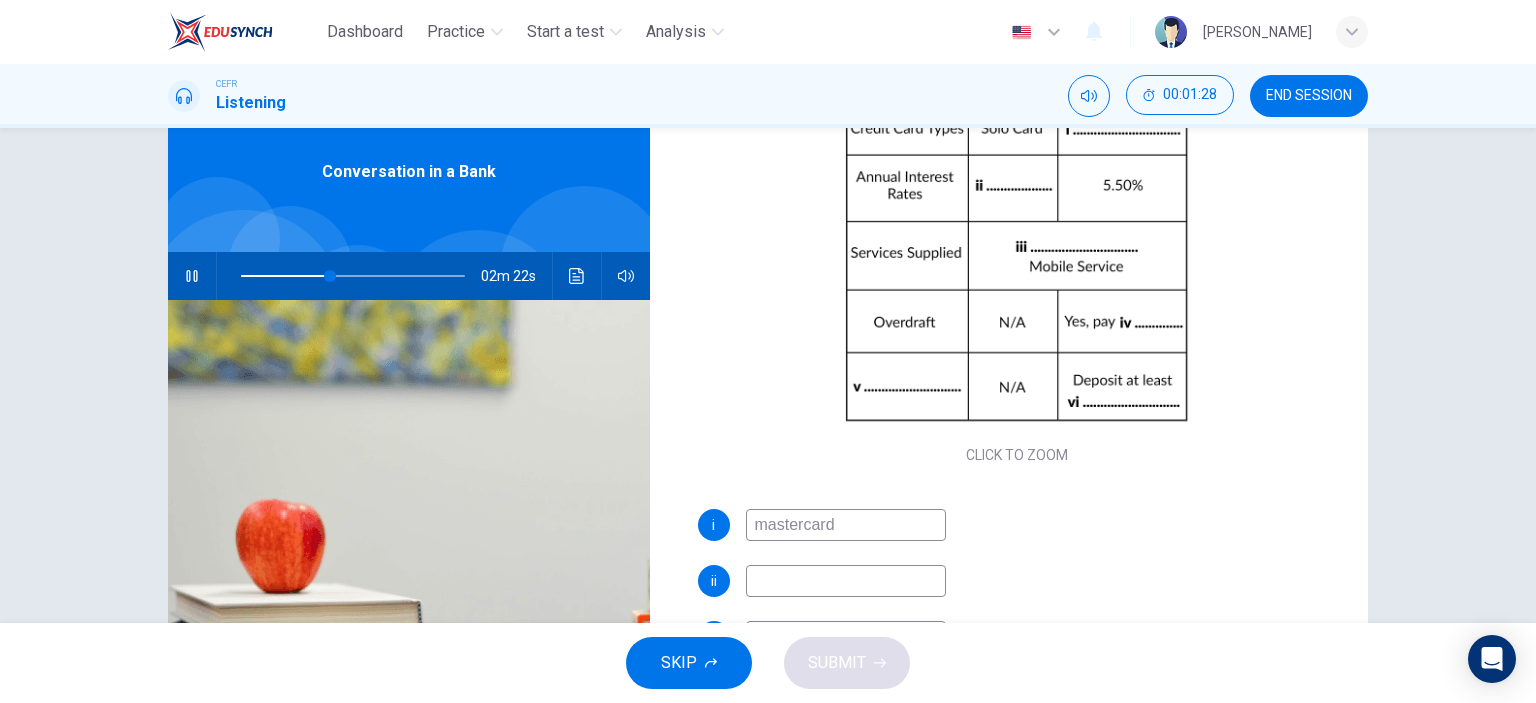 click at bounding box center (846, 581) 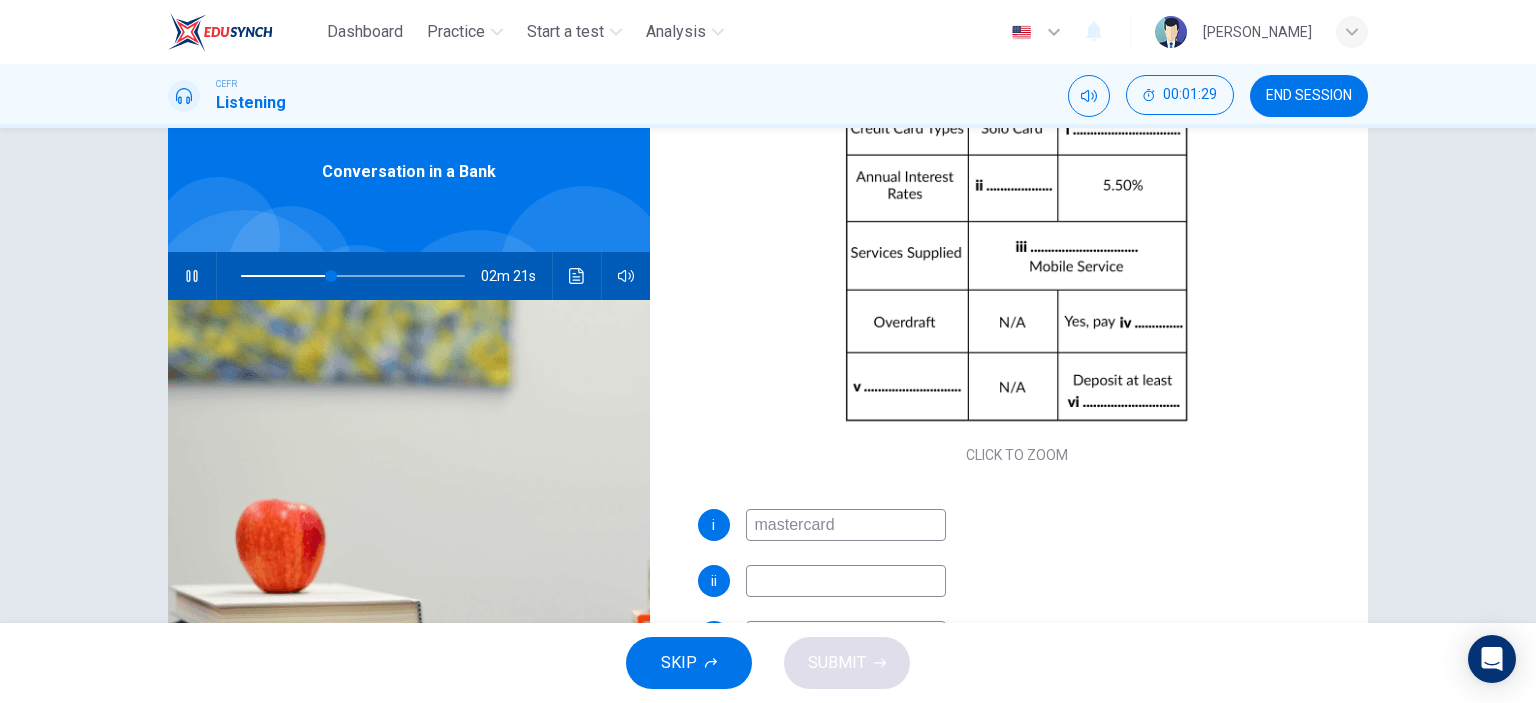 click on "mastercard" at bounding box center (846, 525) 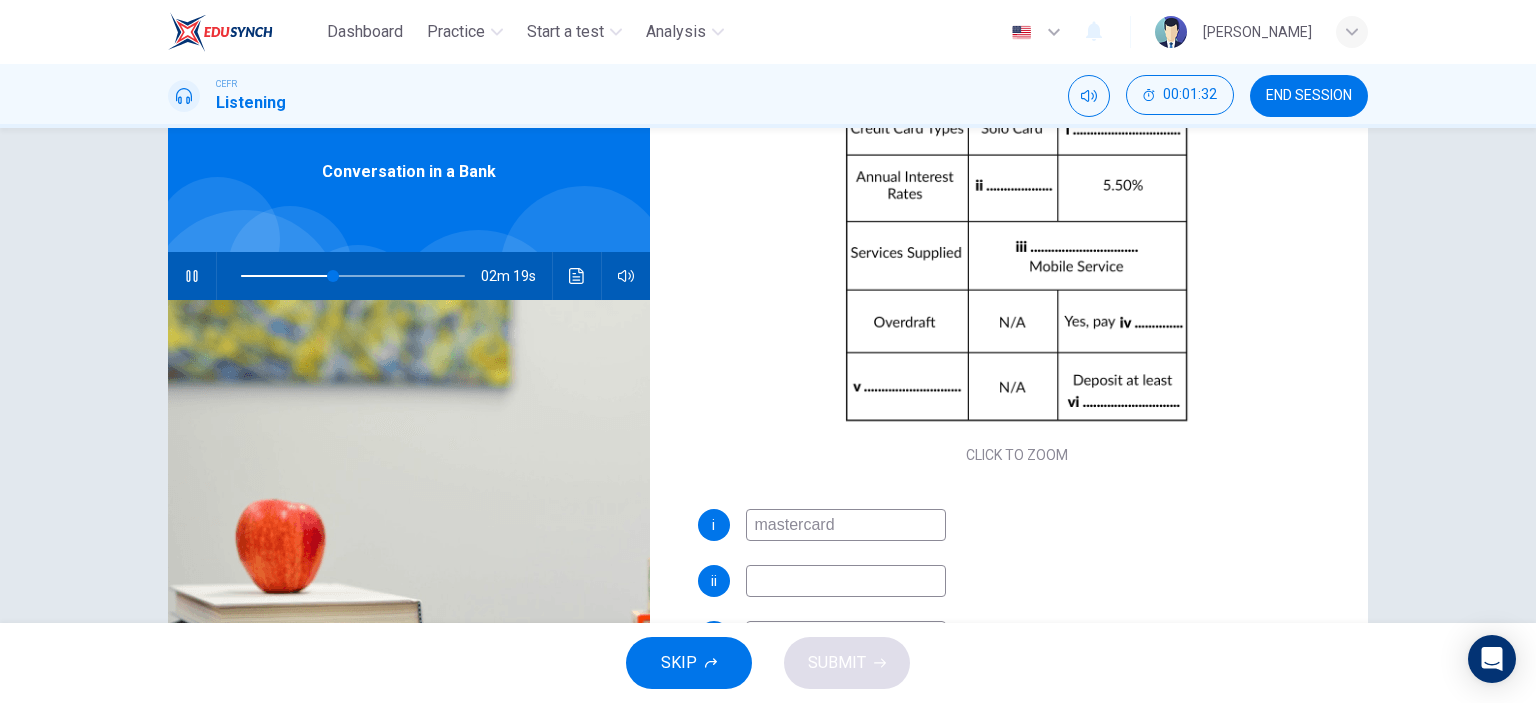 type on "41" 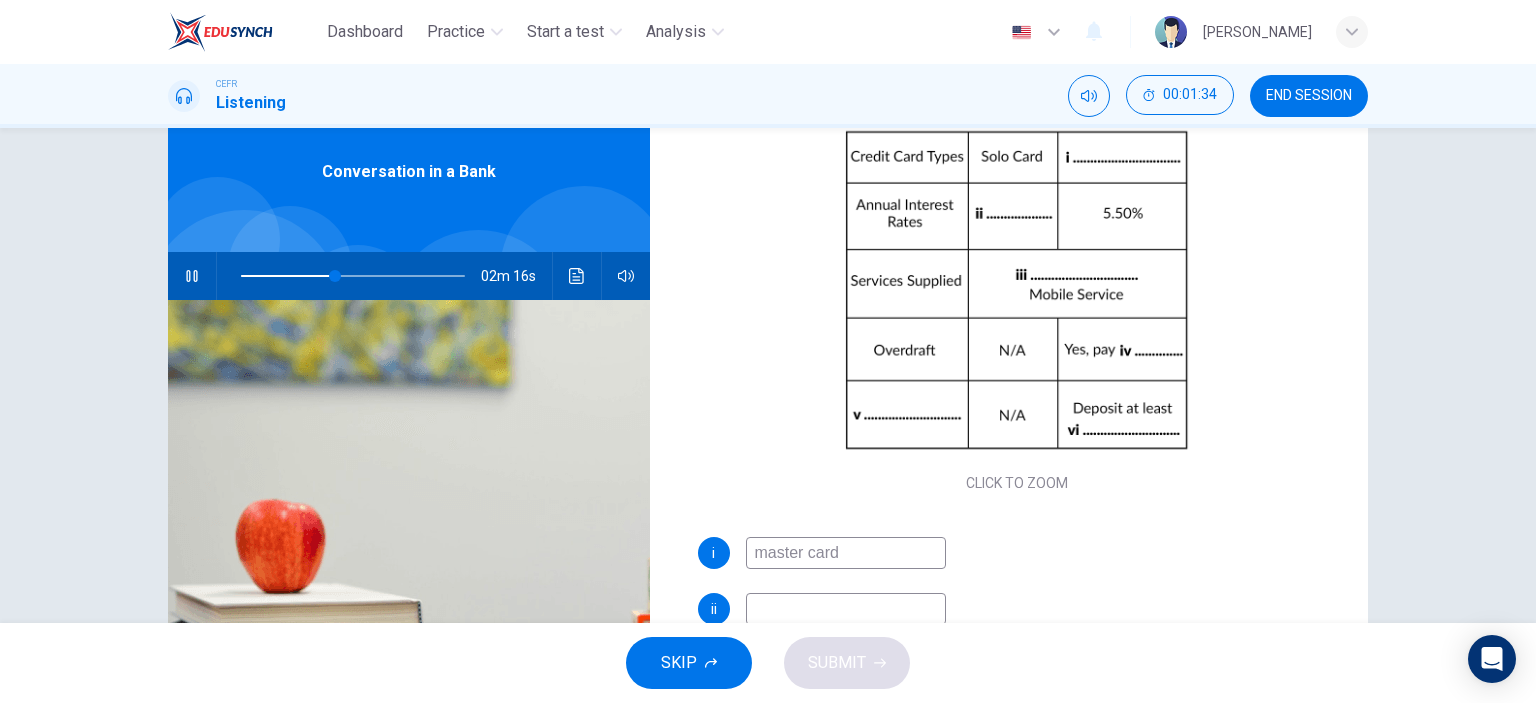 scroll, scrollTop: 195, scrollLeft: 0, axis: vertical 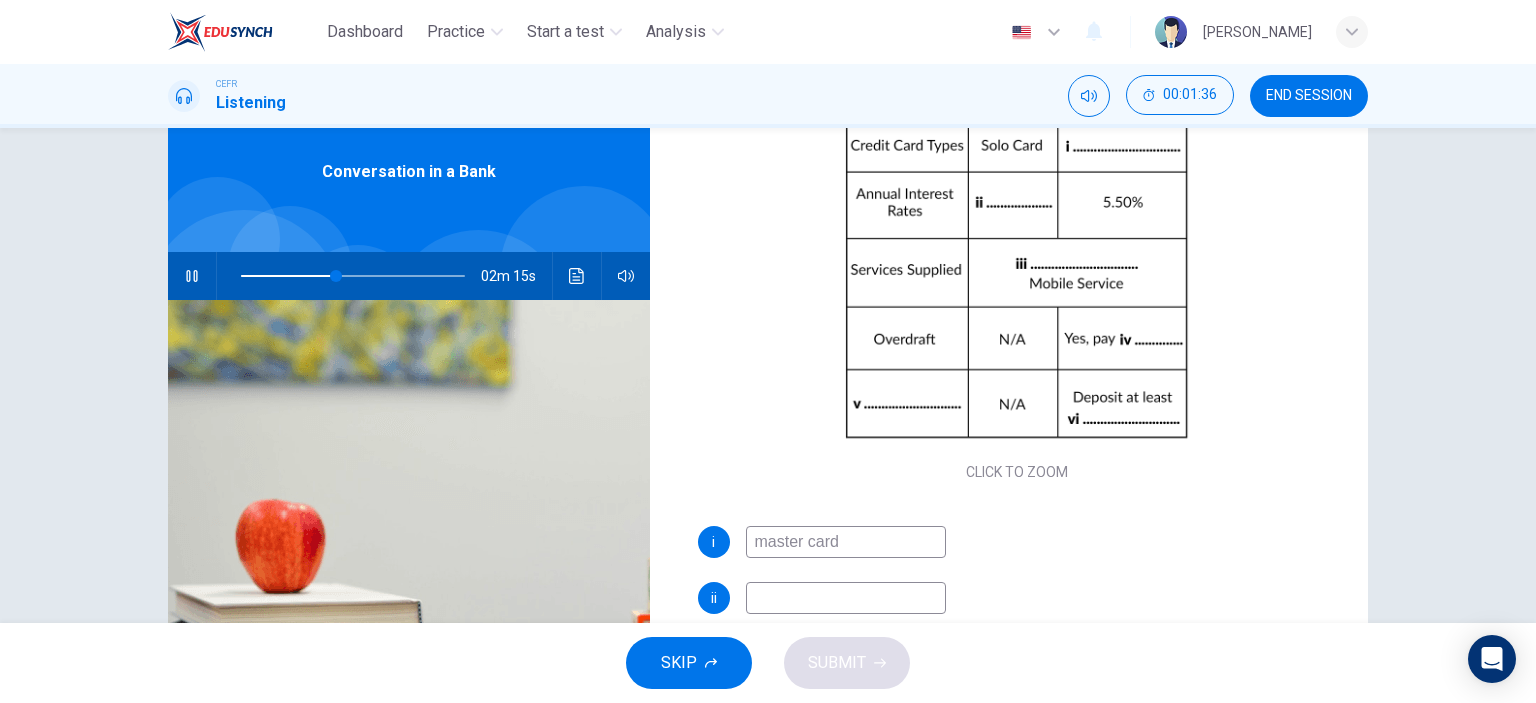 type on "43" 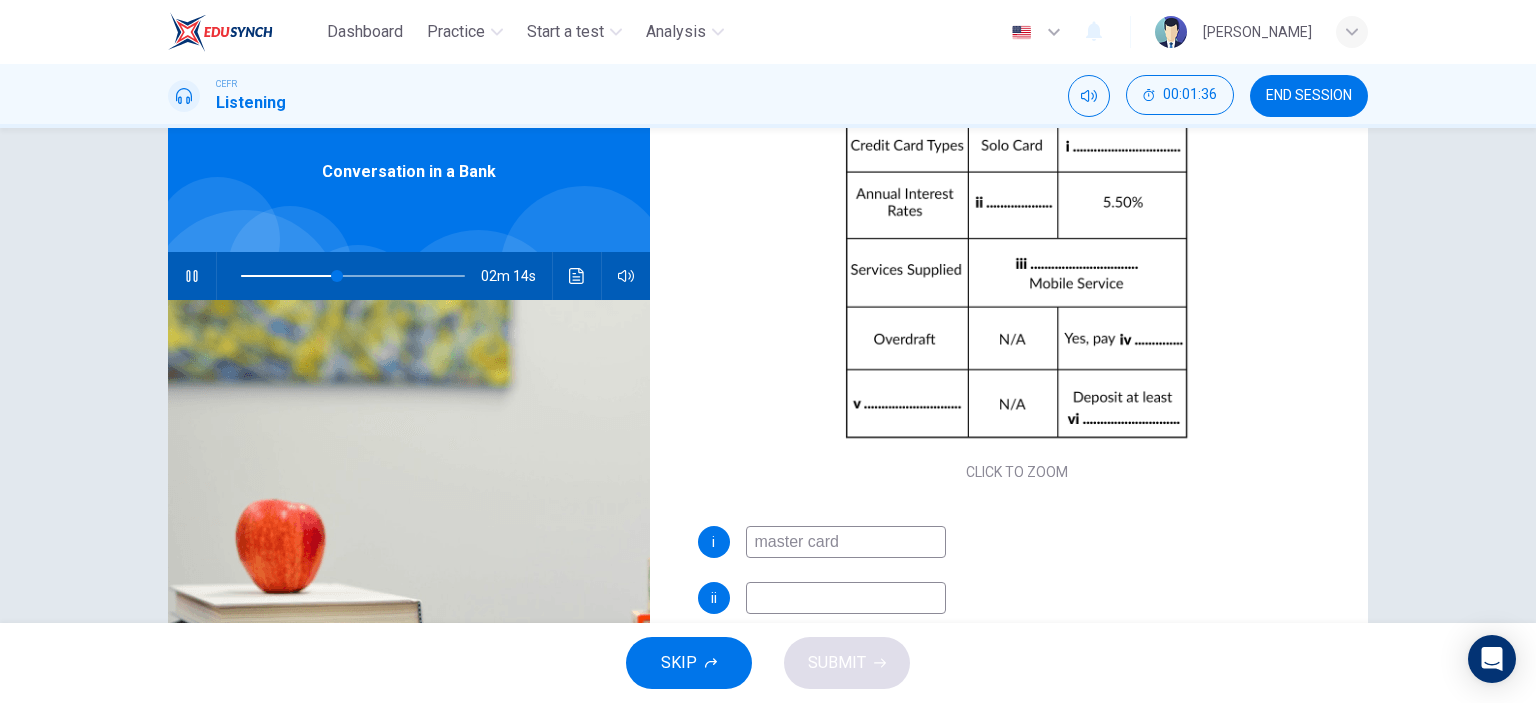 type on "master card" 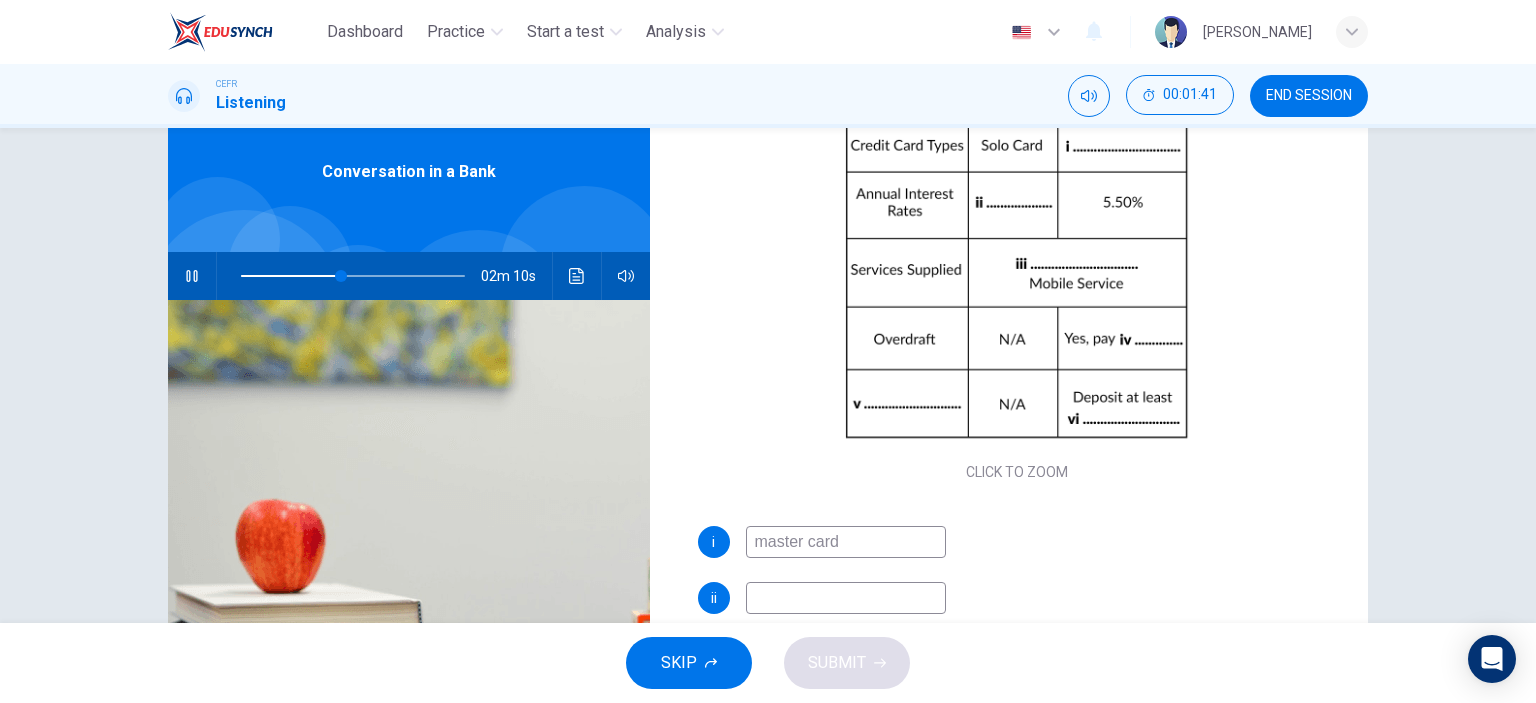 type on "45" 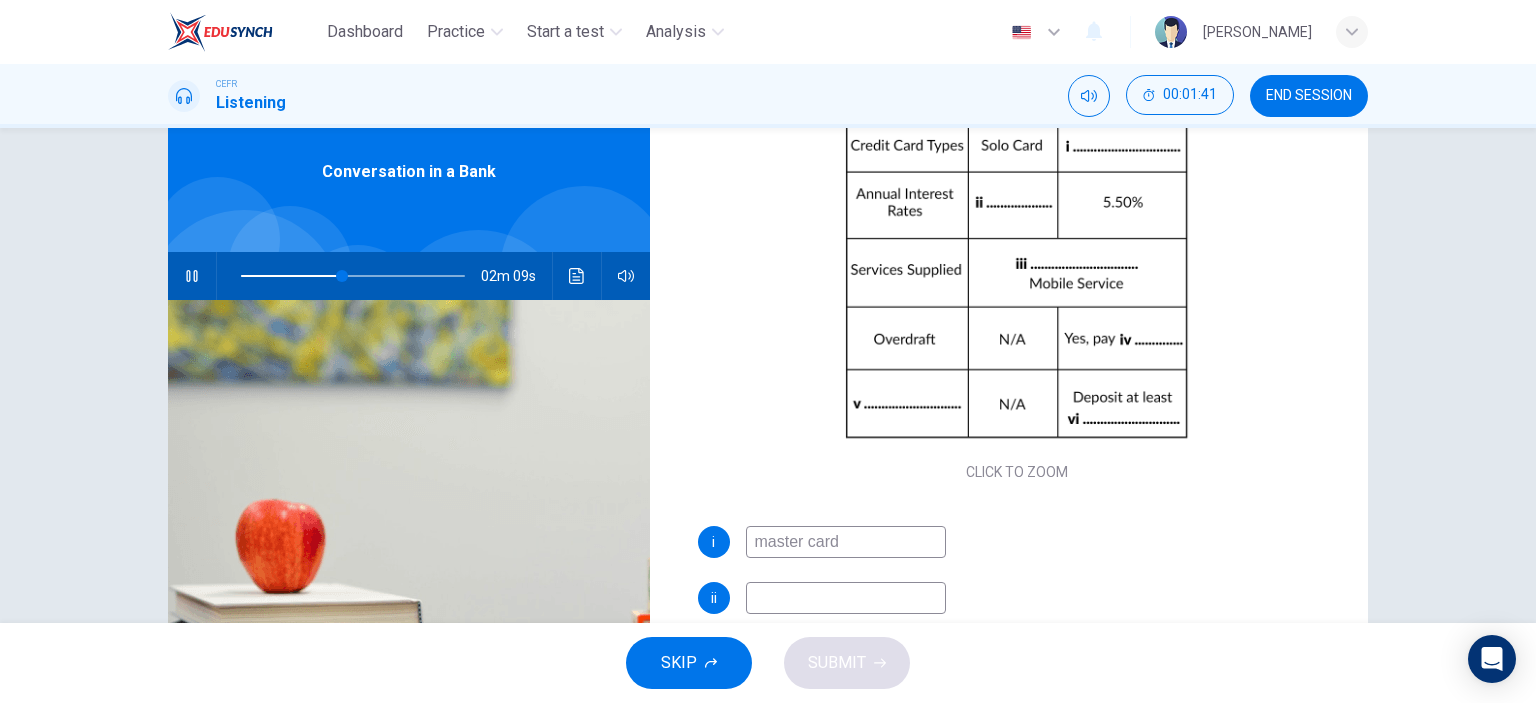 type on "2" 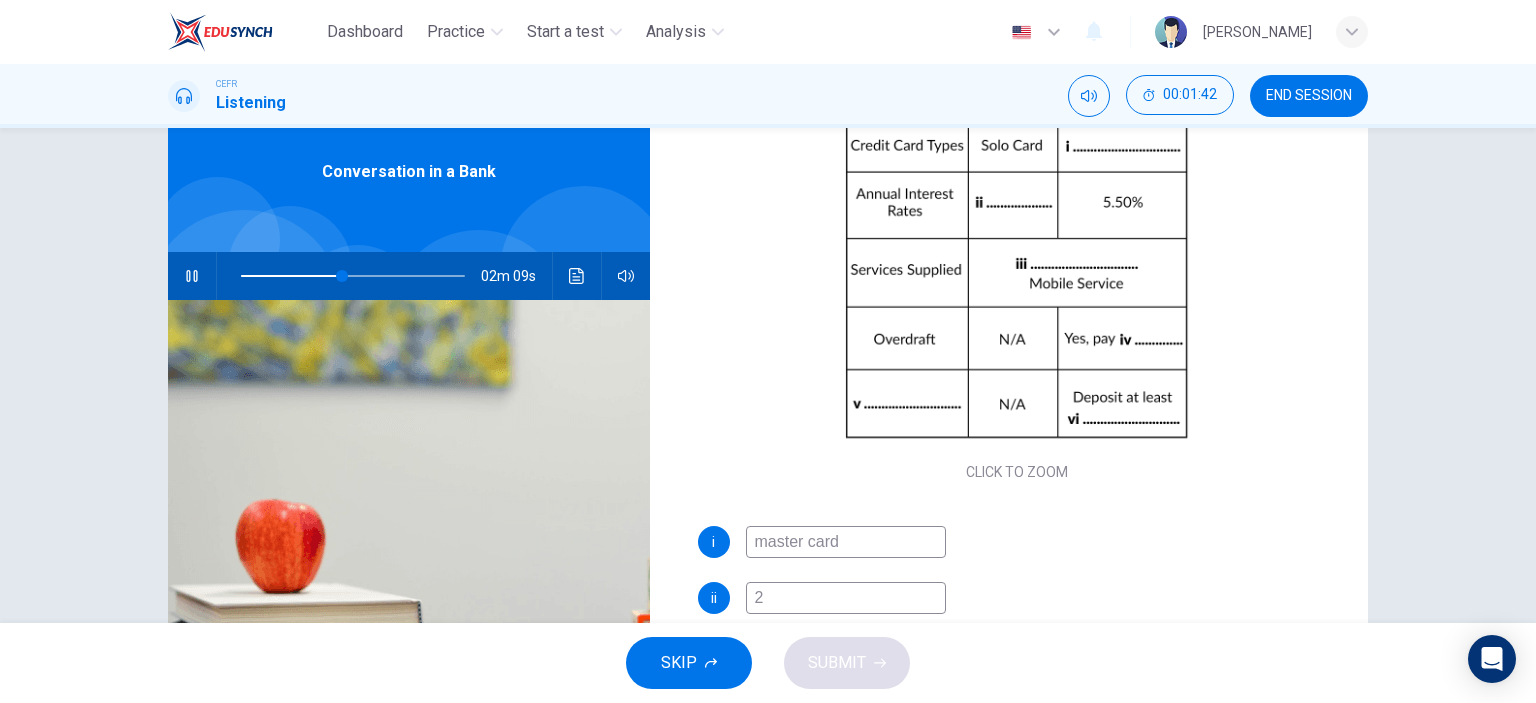 type on "46" 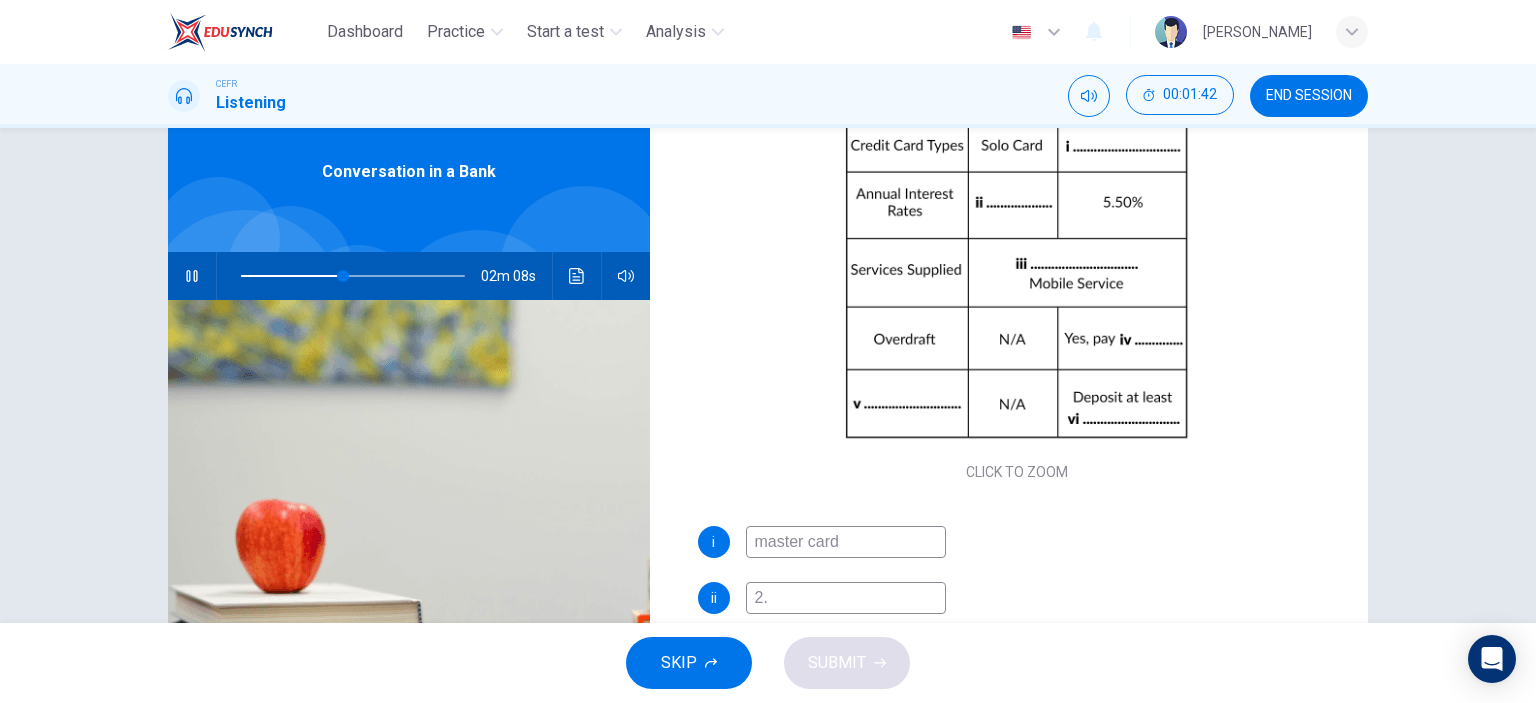 type on "2.5" 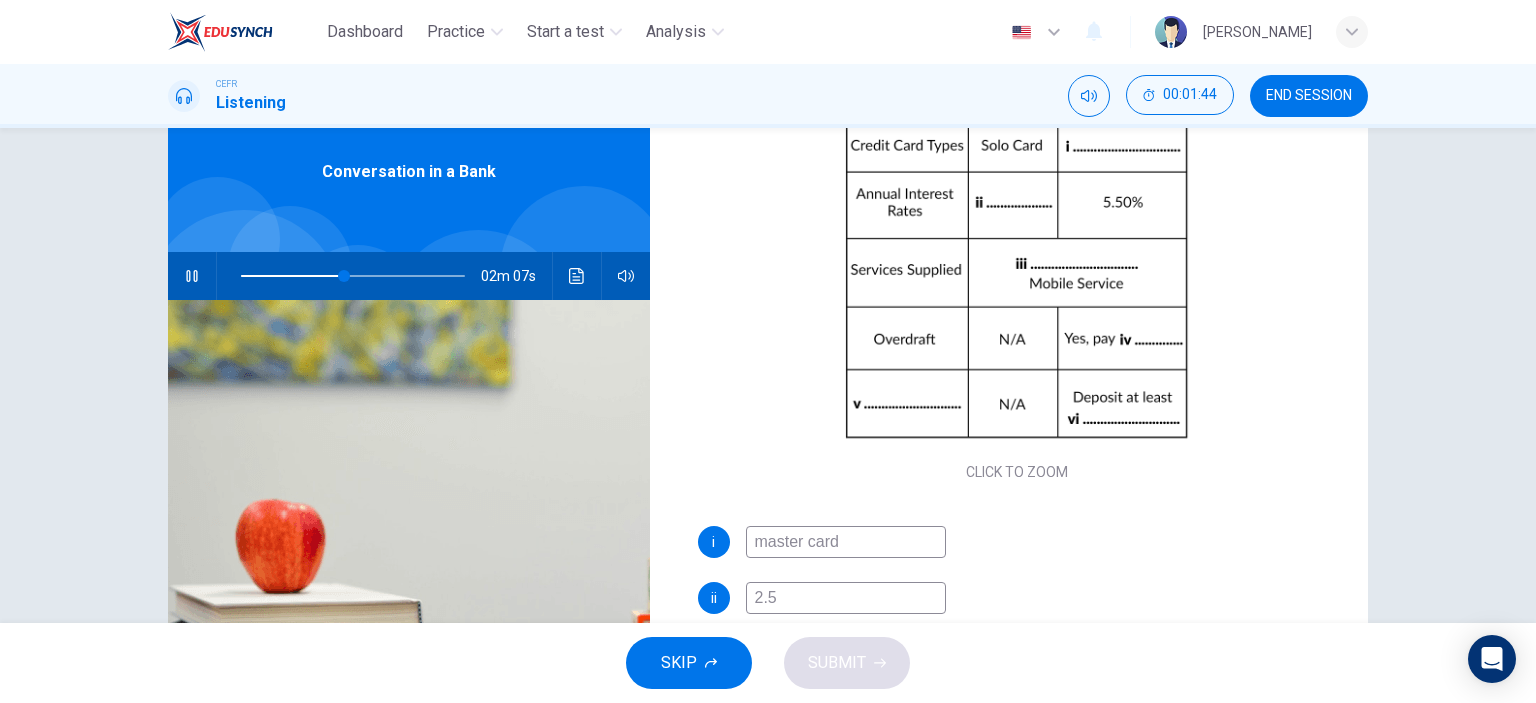 type on "46" 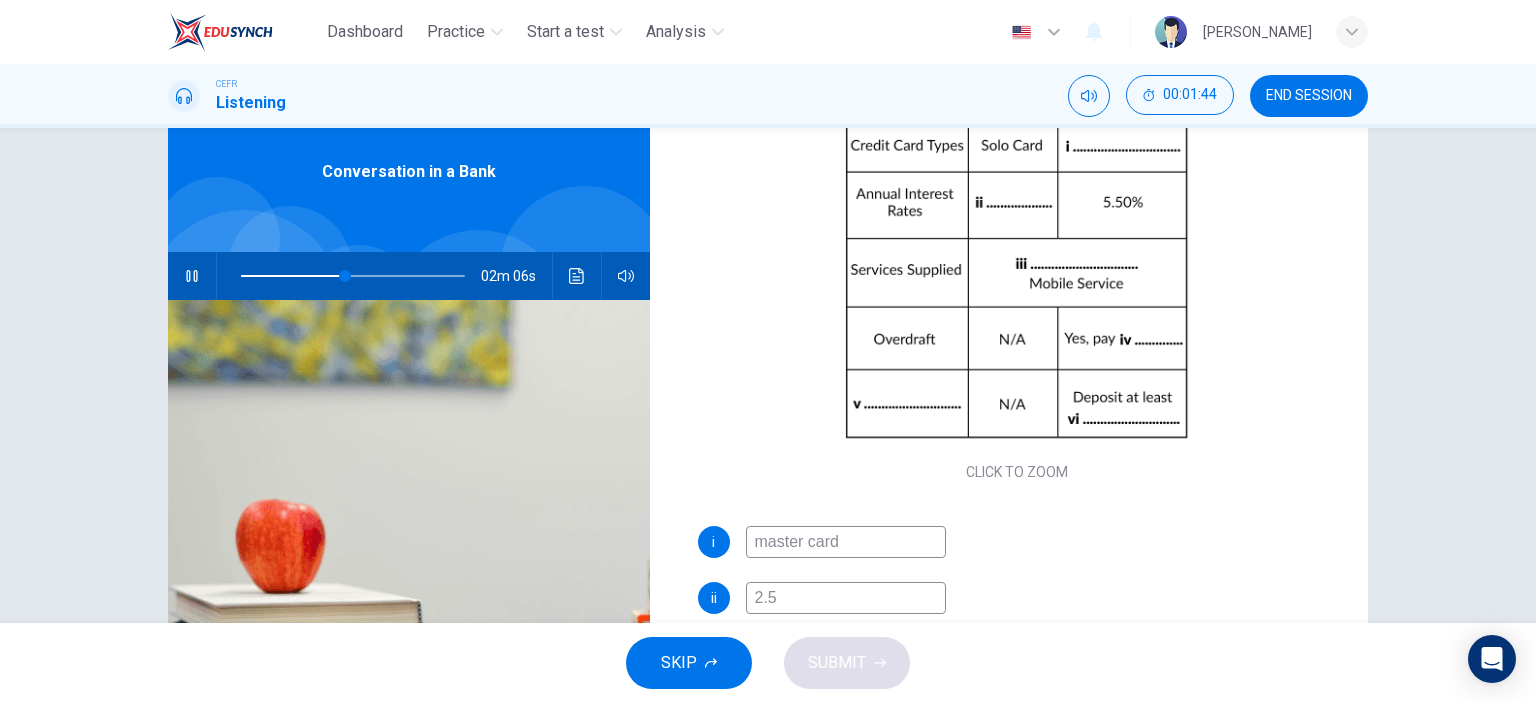 type on "2.5%" 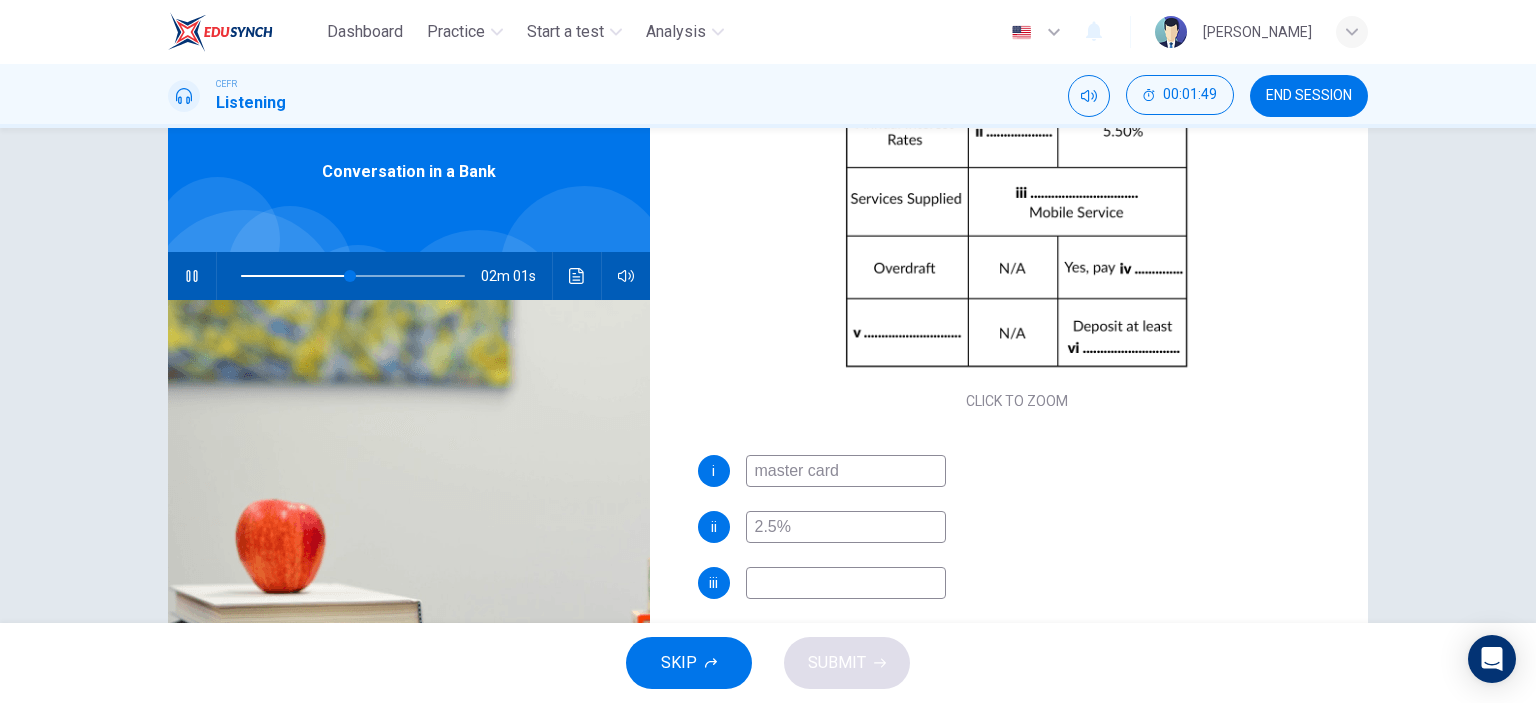scroll, scrollTop: 268, scrollLeft: 0, axis: vertical 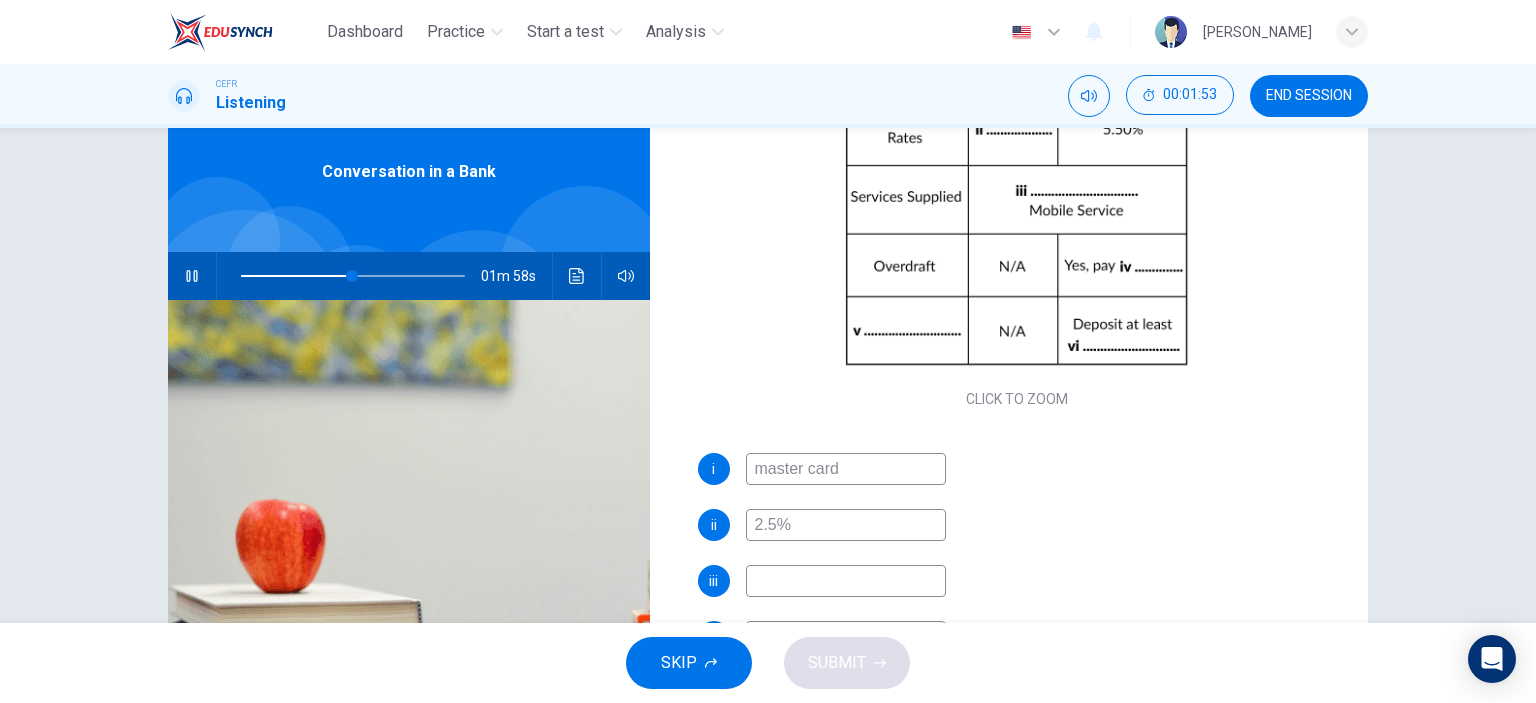 type on "50" 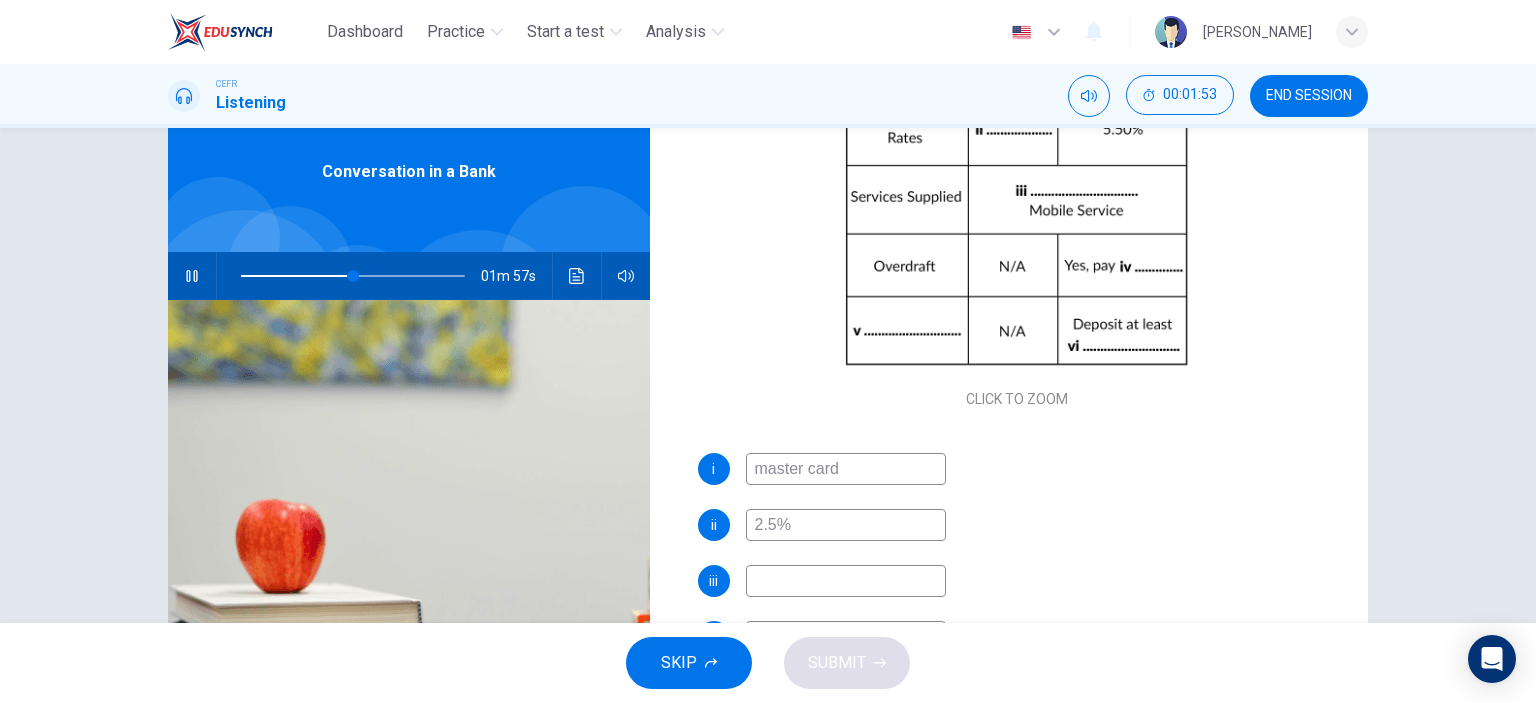 click at bounding box center [846, 581] 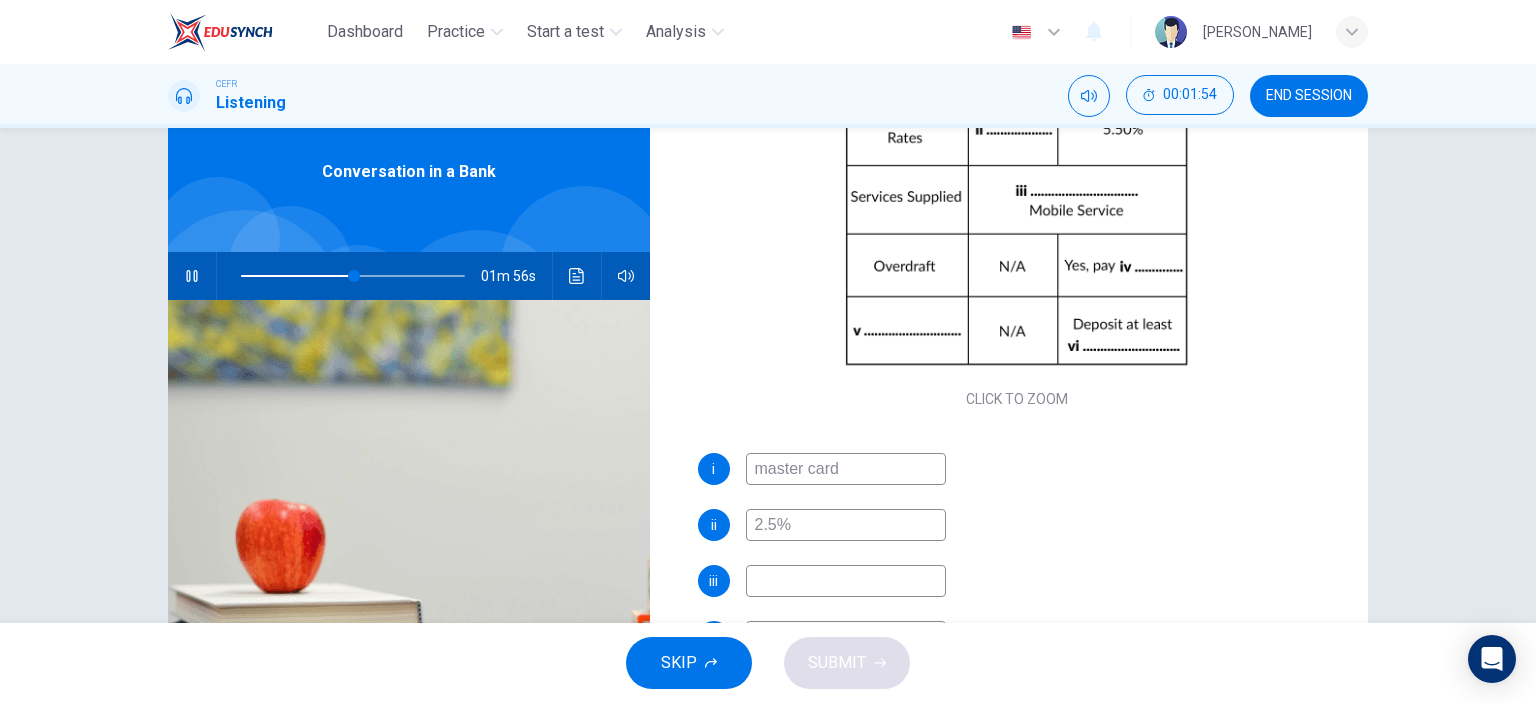scroll, scrollTop: 285, scrollLeft: 0, axis: vertical 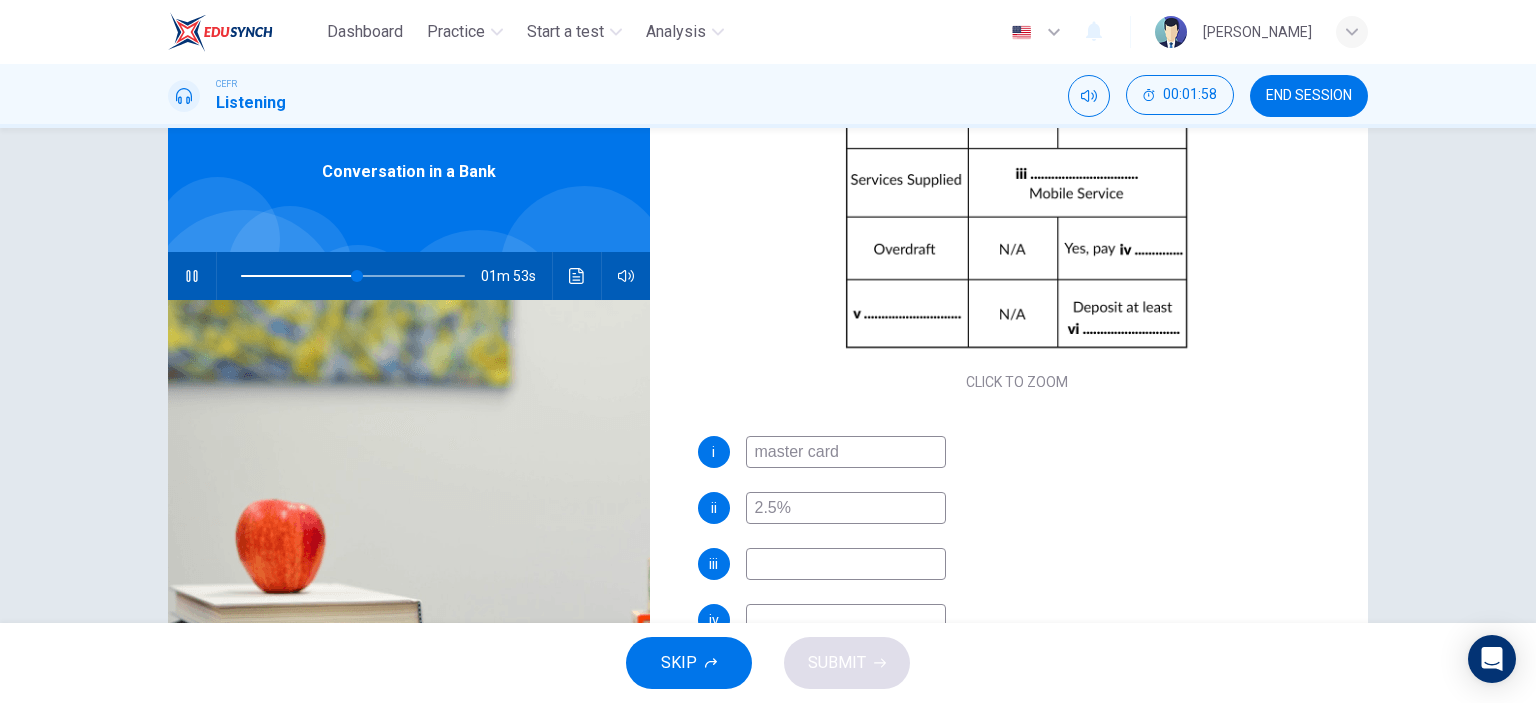 type on "52" 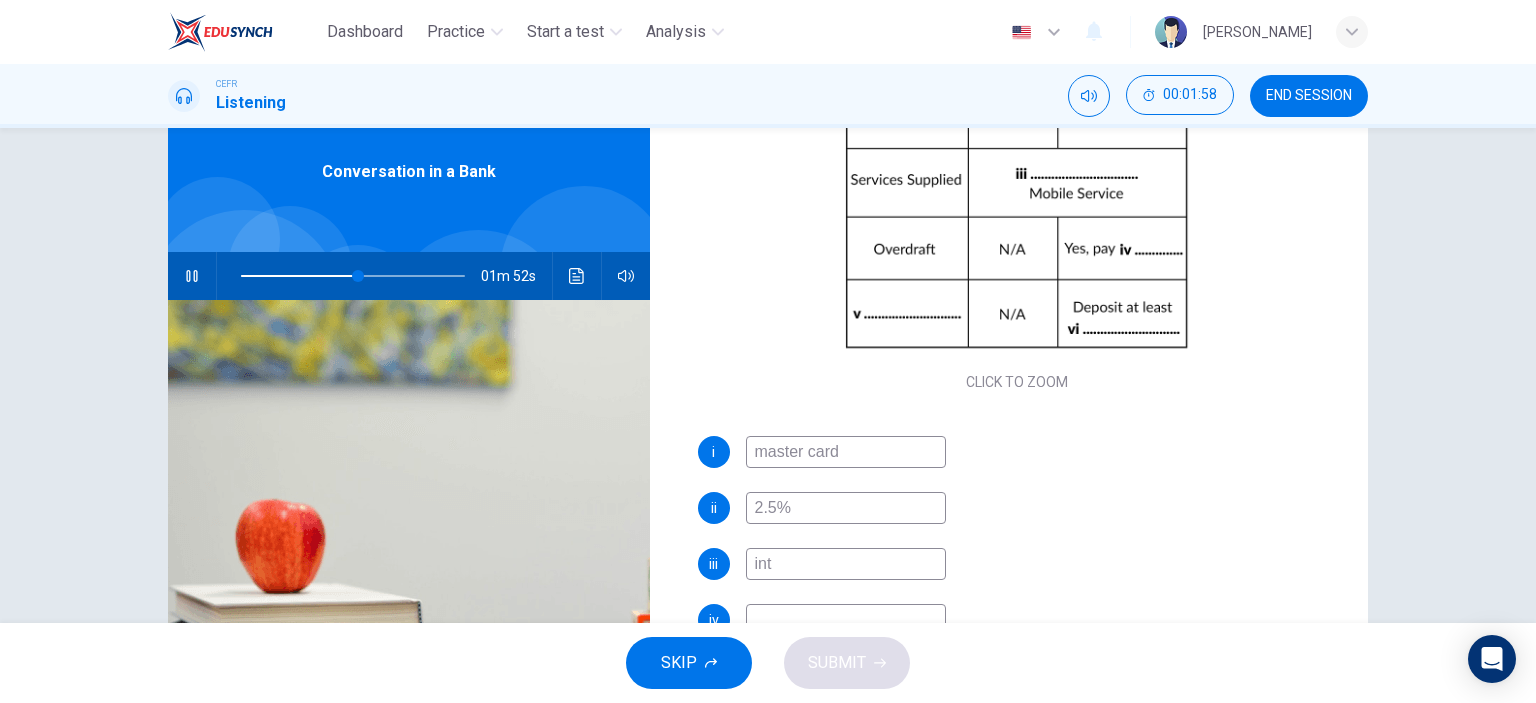 type on "inte" 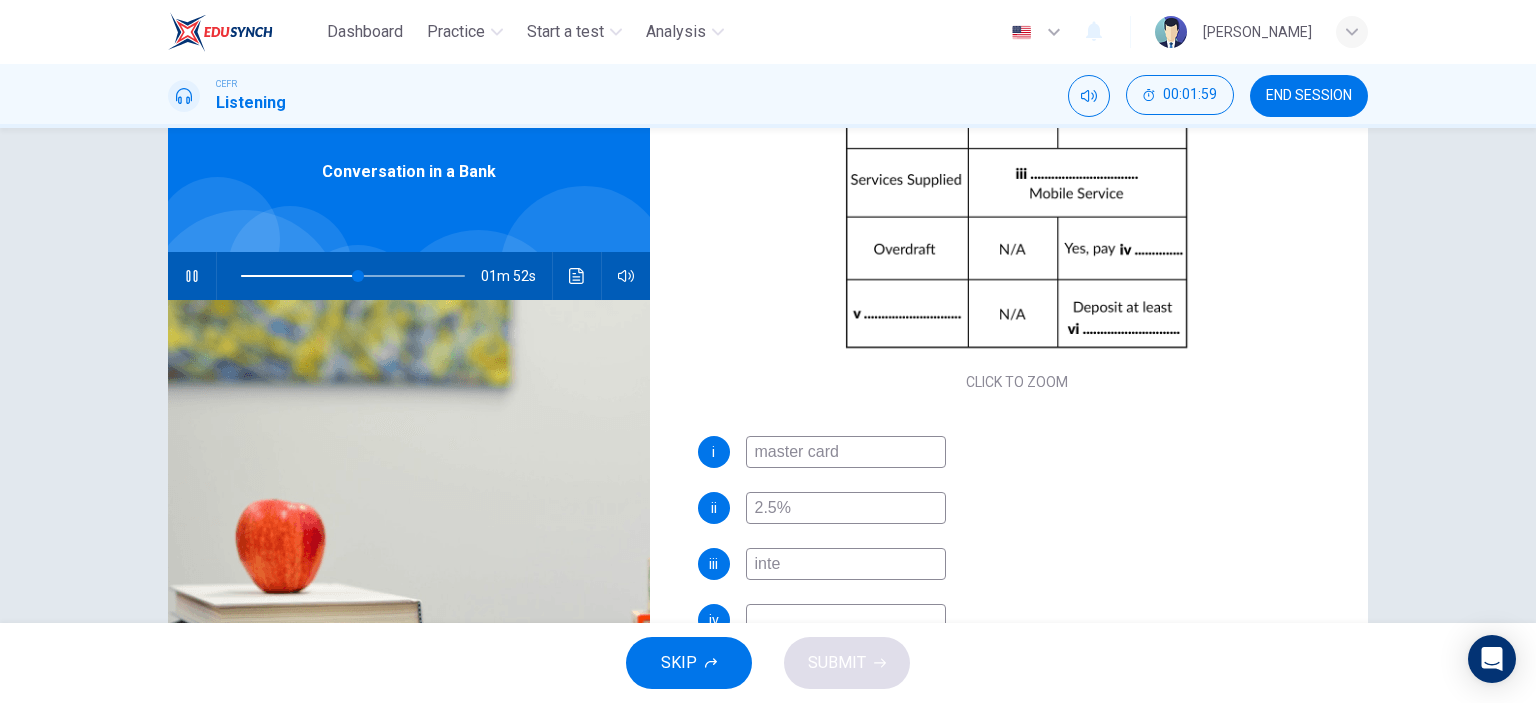 type on "52" 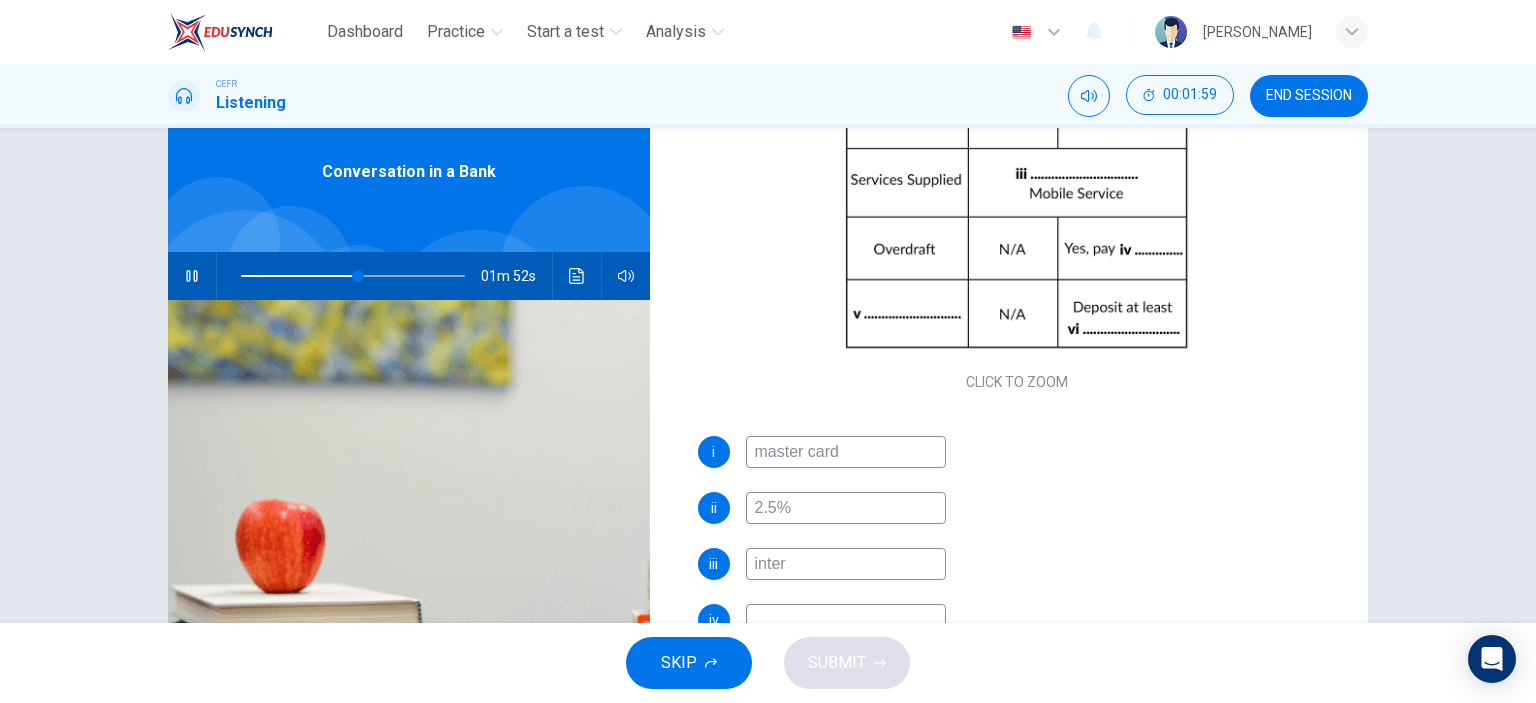 type on "53" 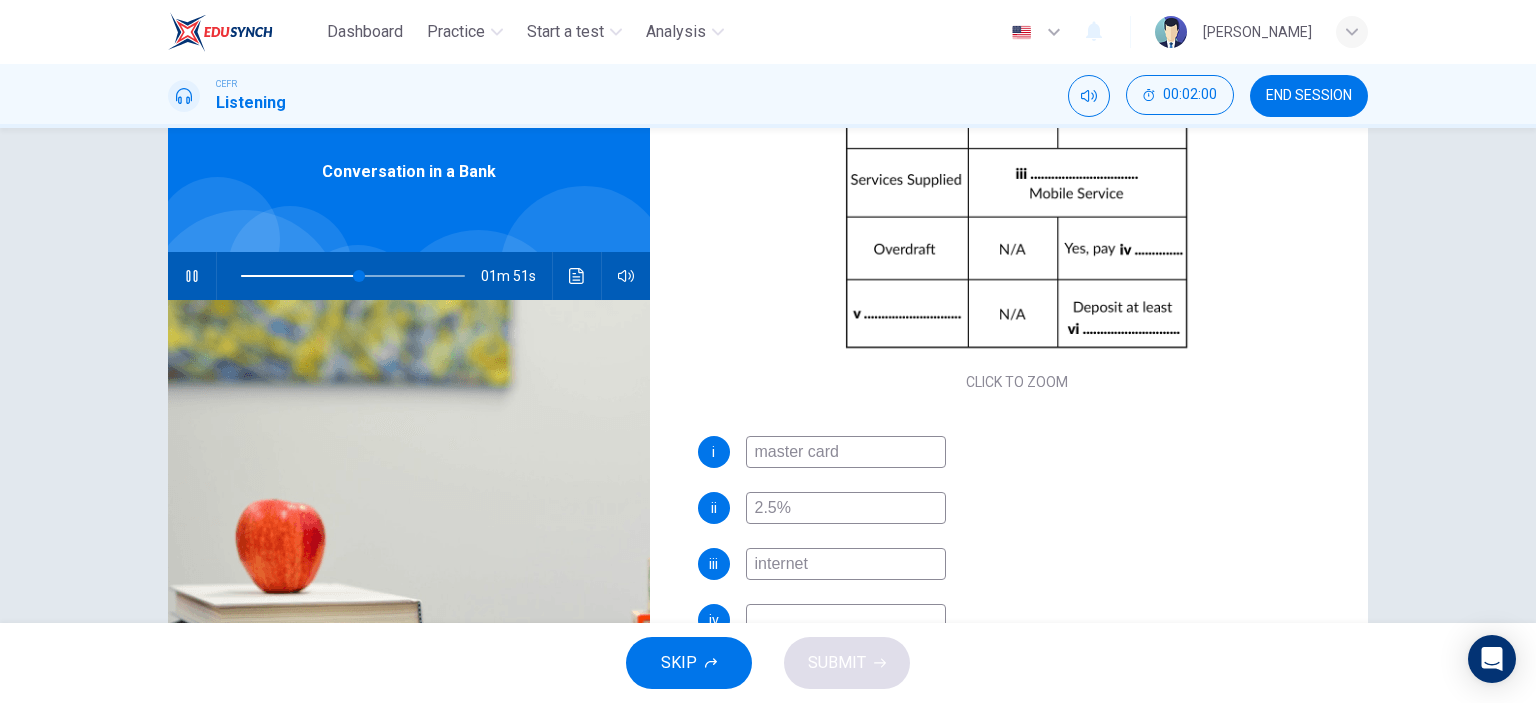 type on "internet s" 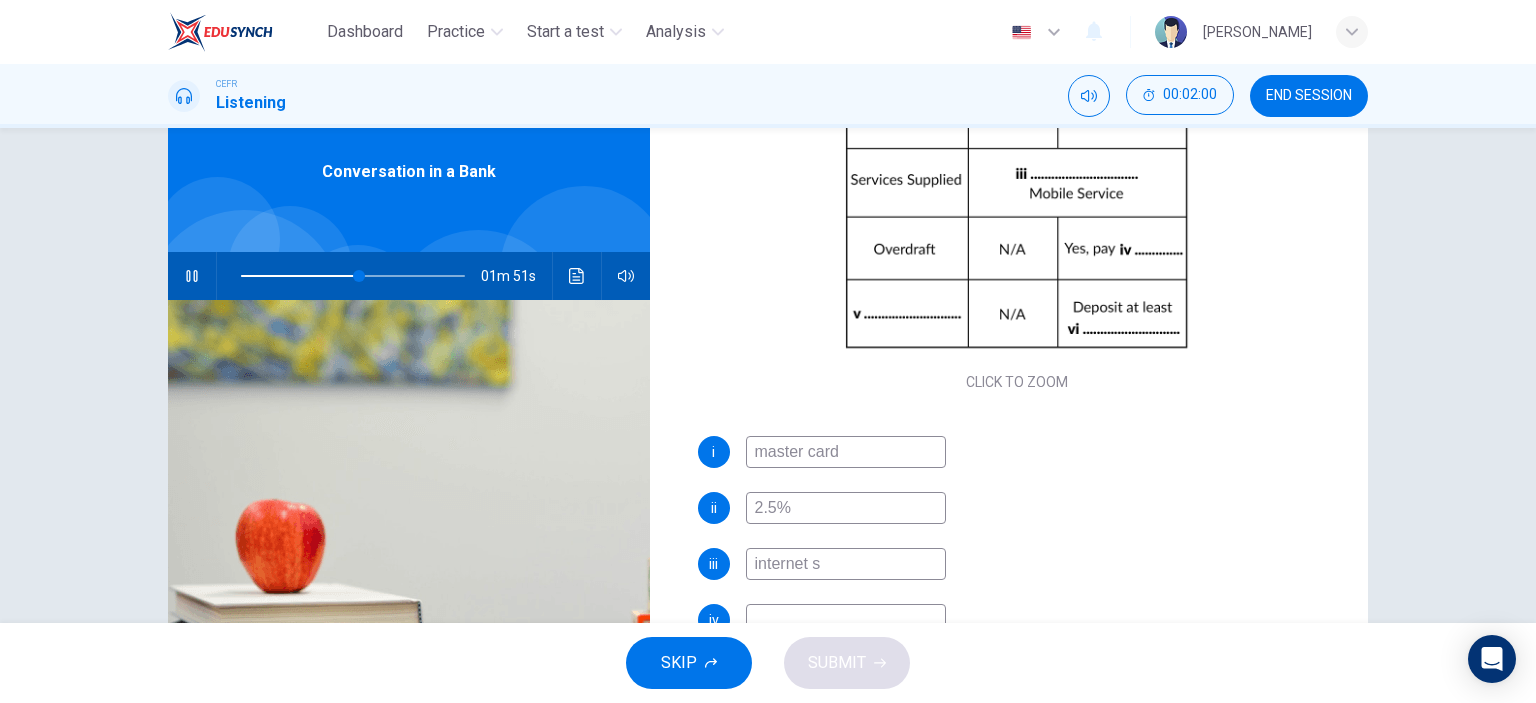 type on "53" 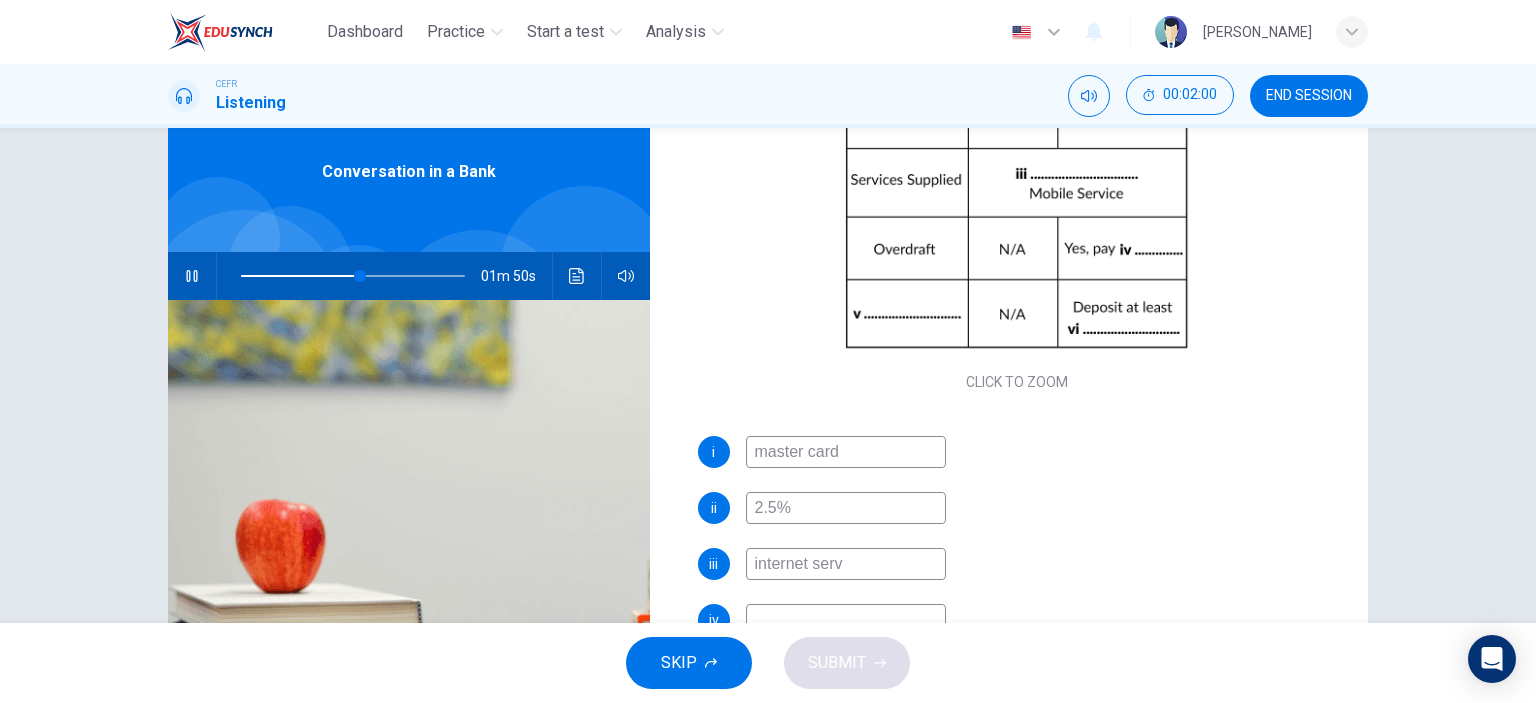type on "internet servi" 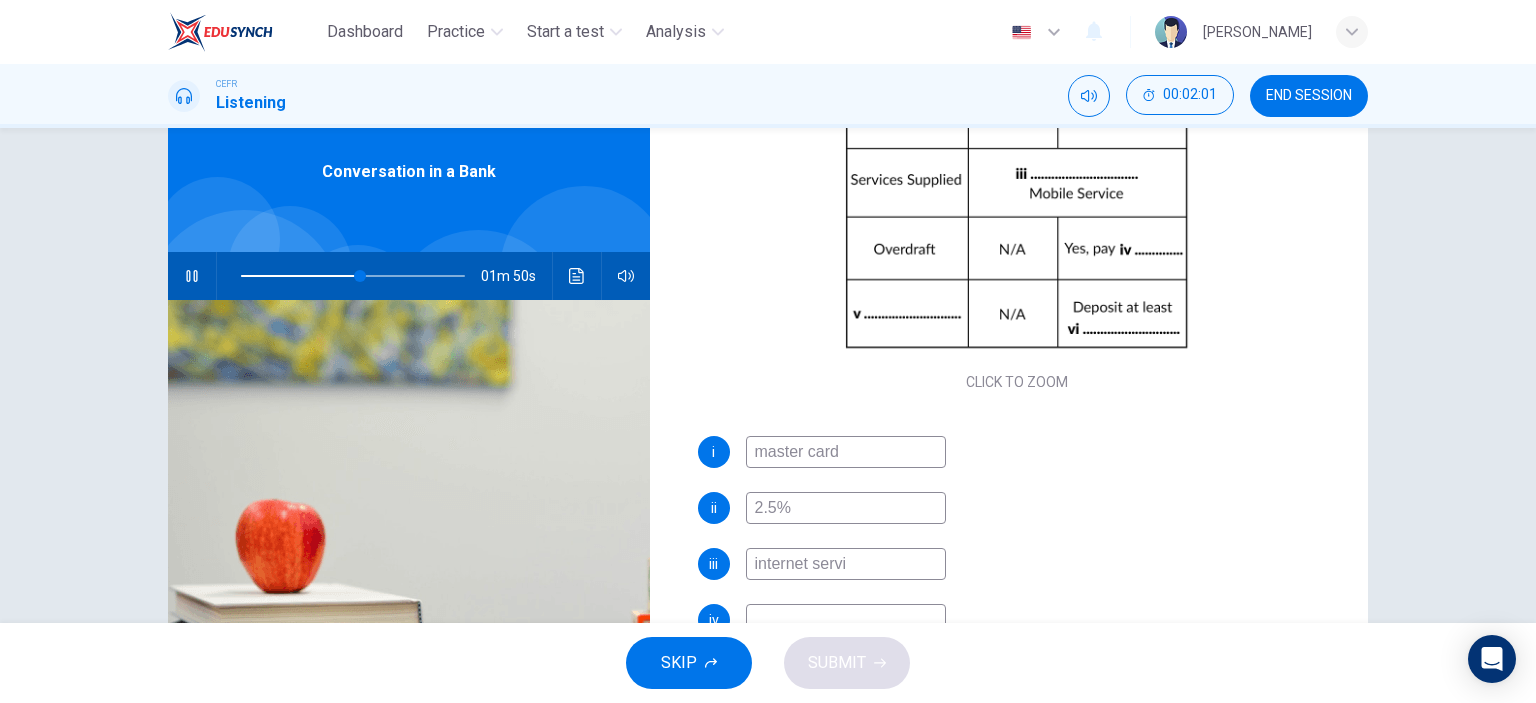 type on "54" 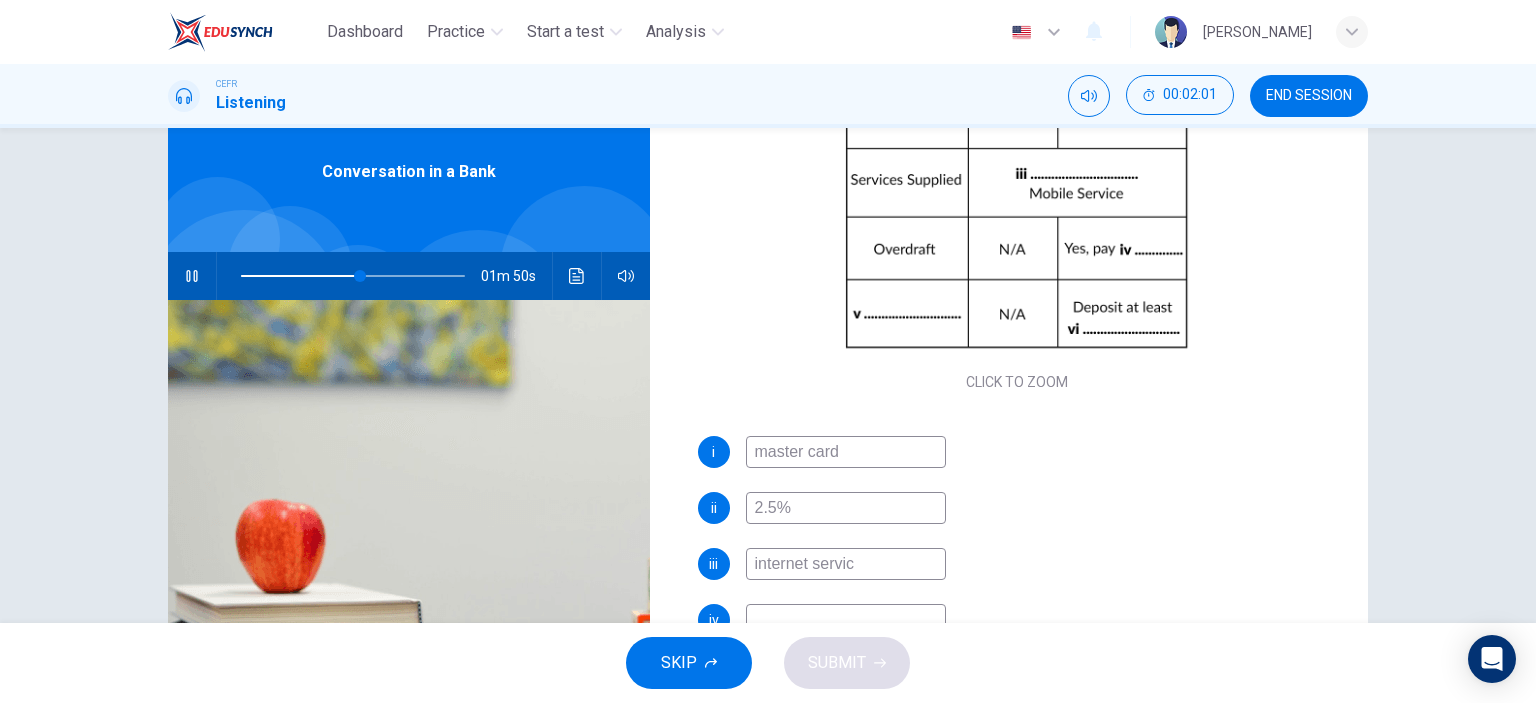 type on "internet service" 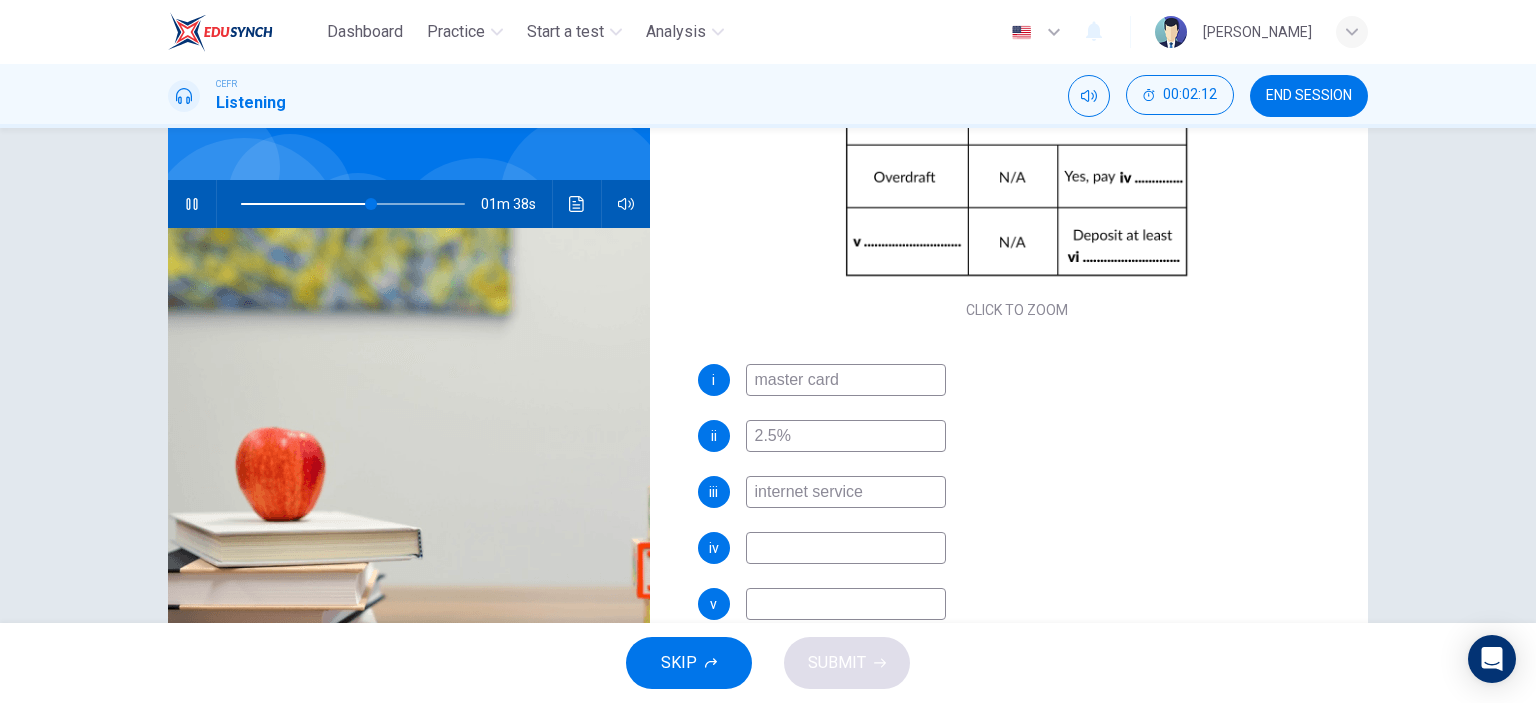 scroll, scrollTop: 152, scrollLeft: 0, axis: vertical 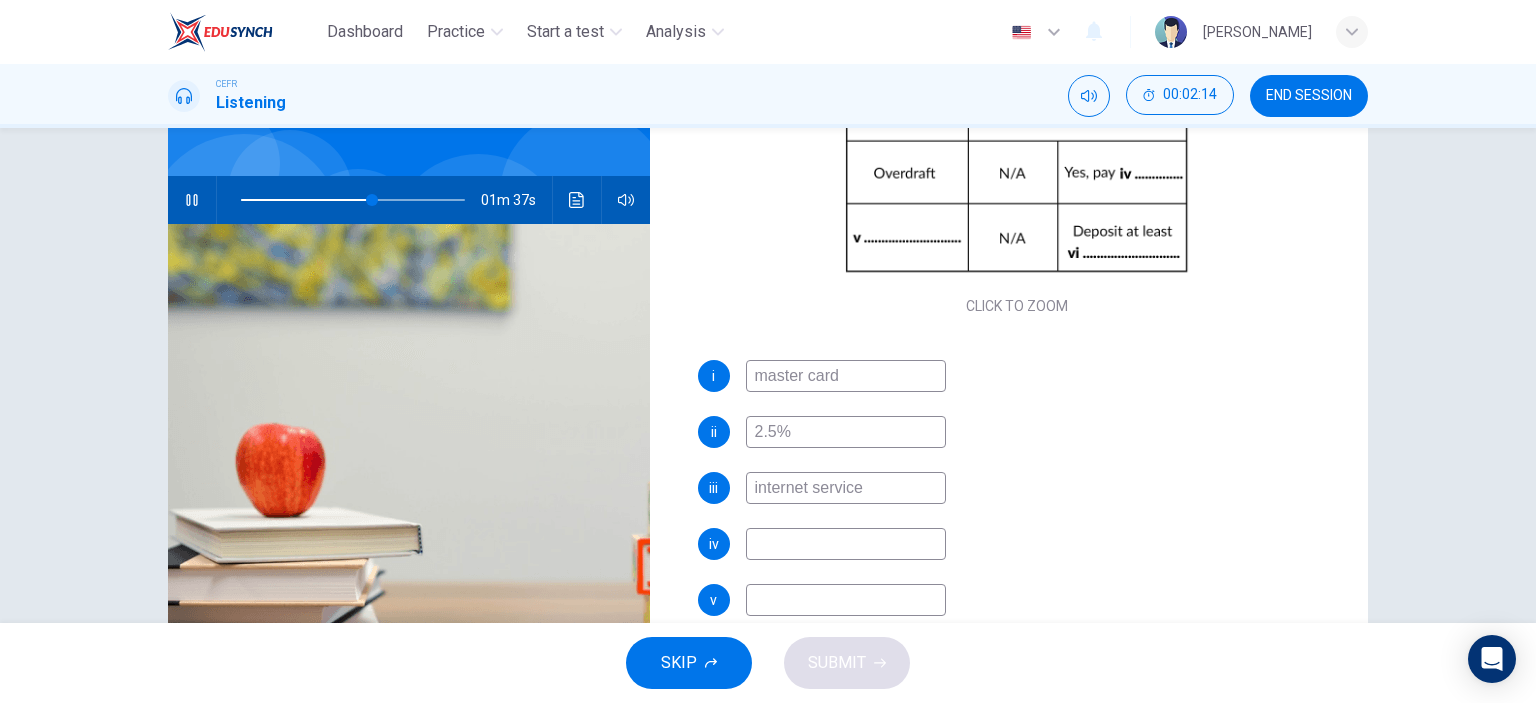 type on "59" 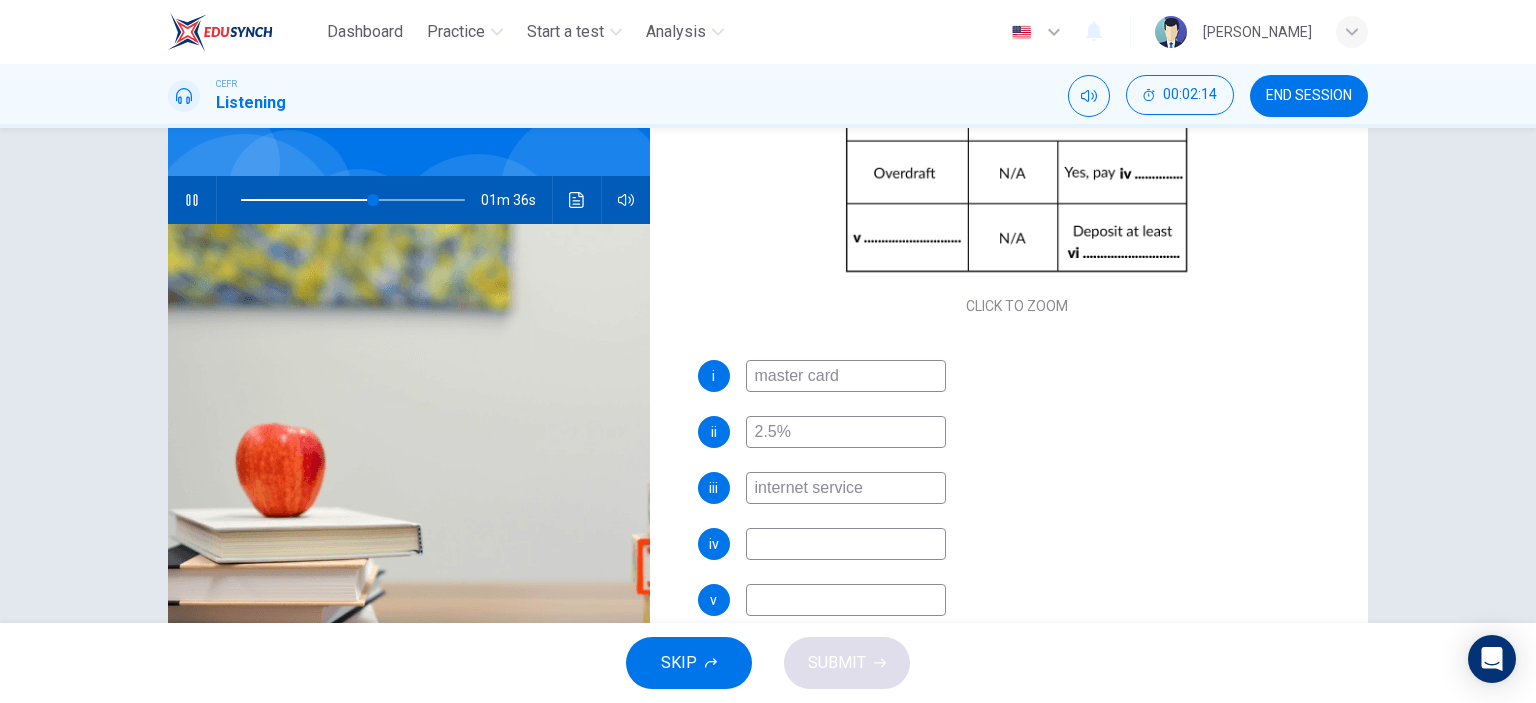 type on "internet service" 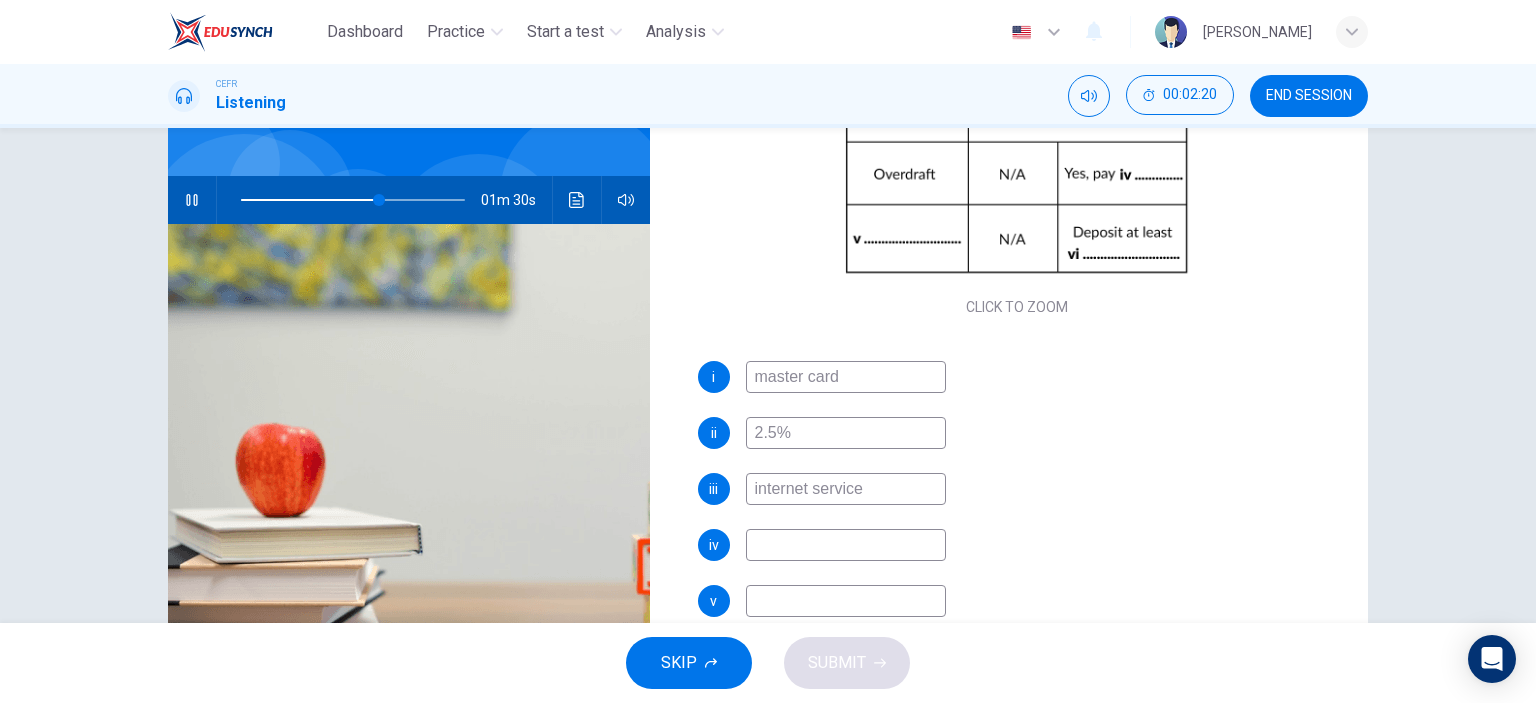 scroll, scrollTop: 285, scrollLeft: 0, axis: vertical 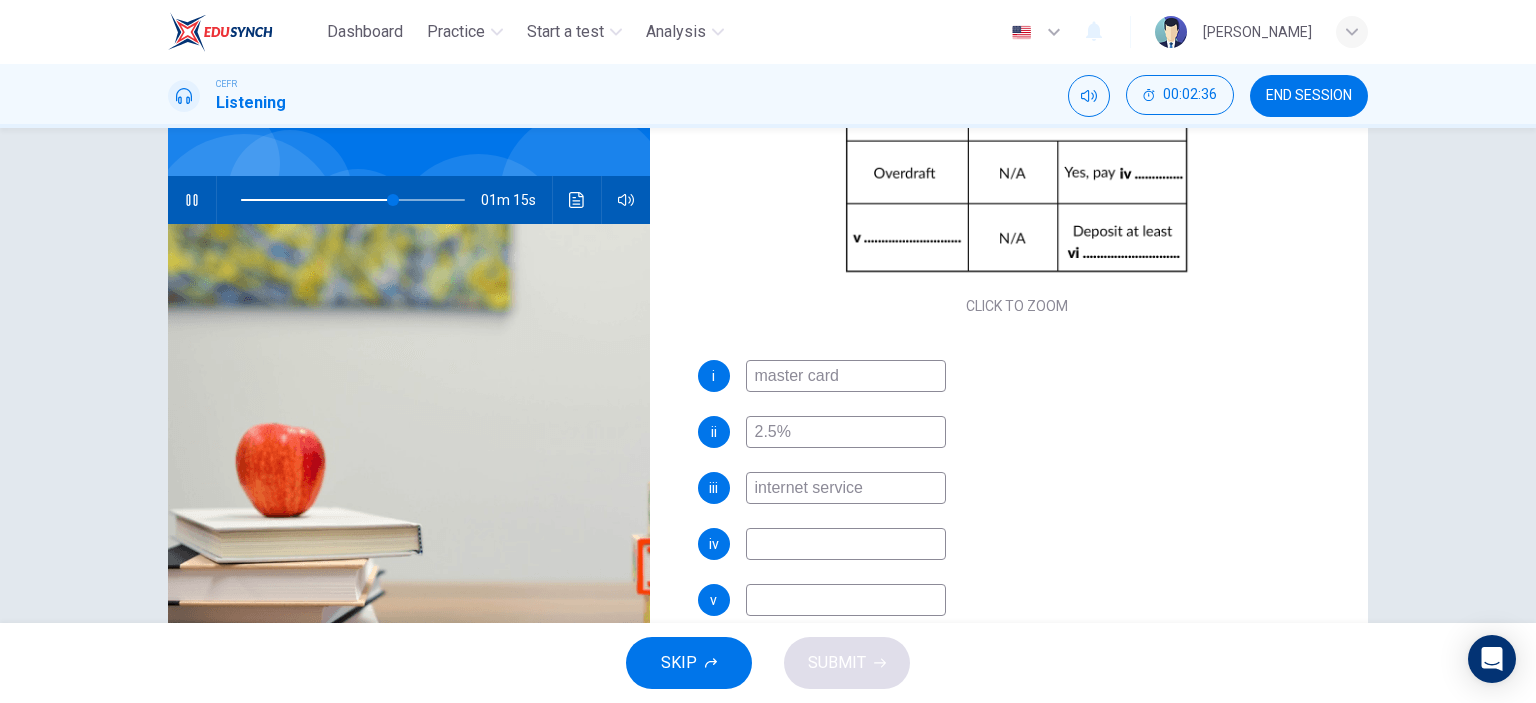 type on "68" 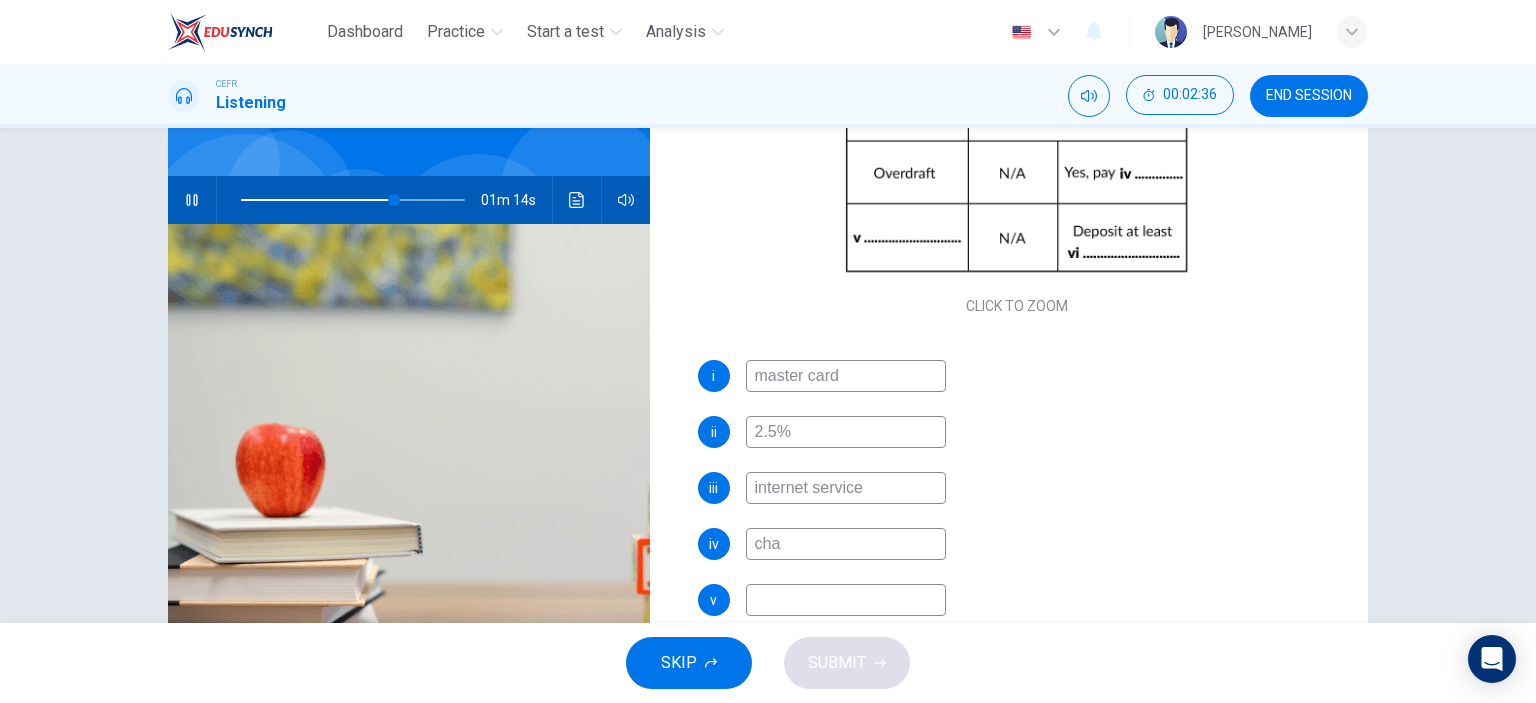 type on "char" 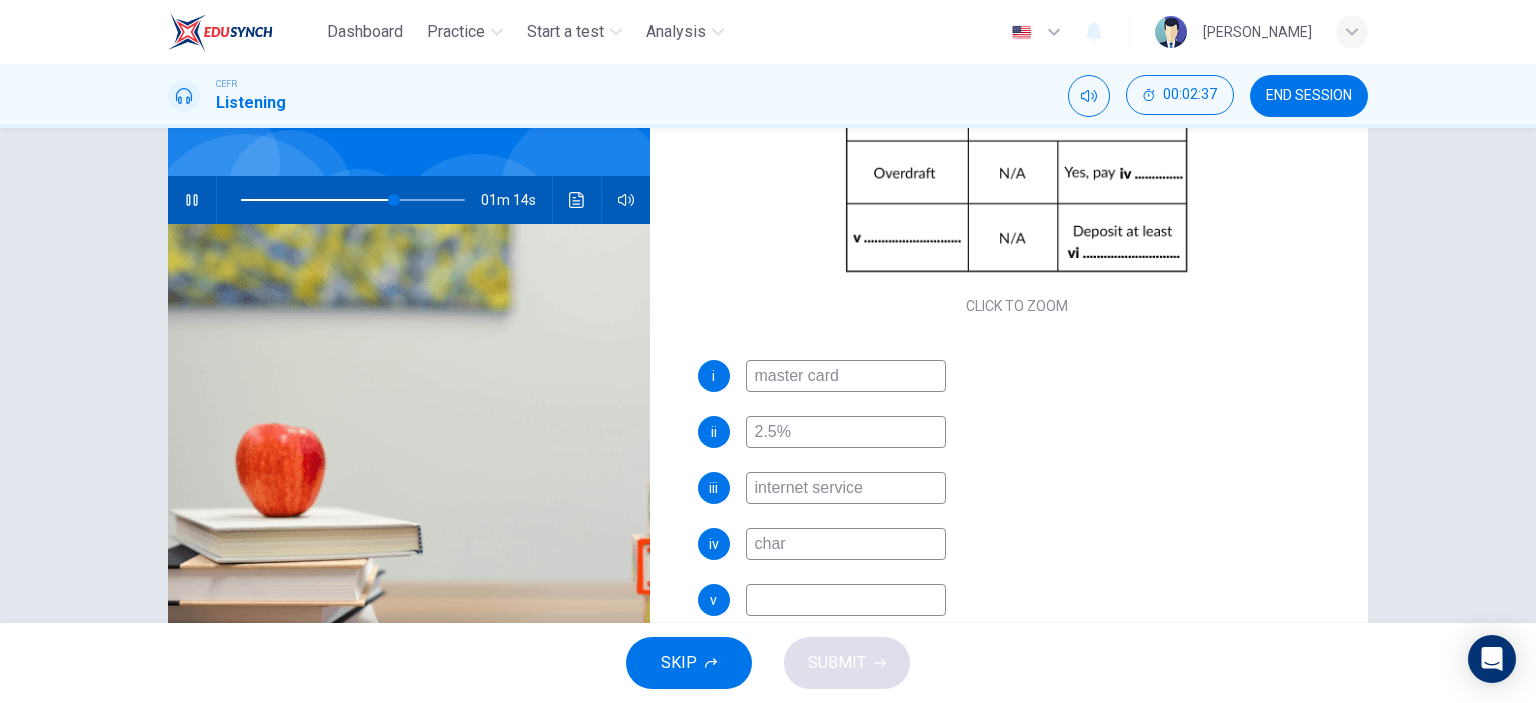 type on "69" 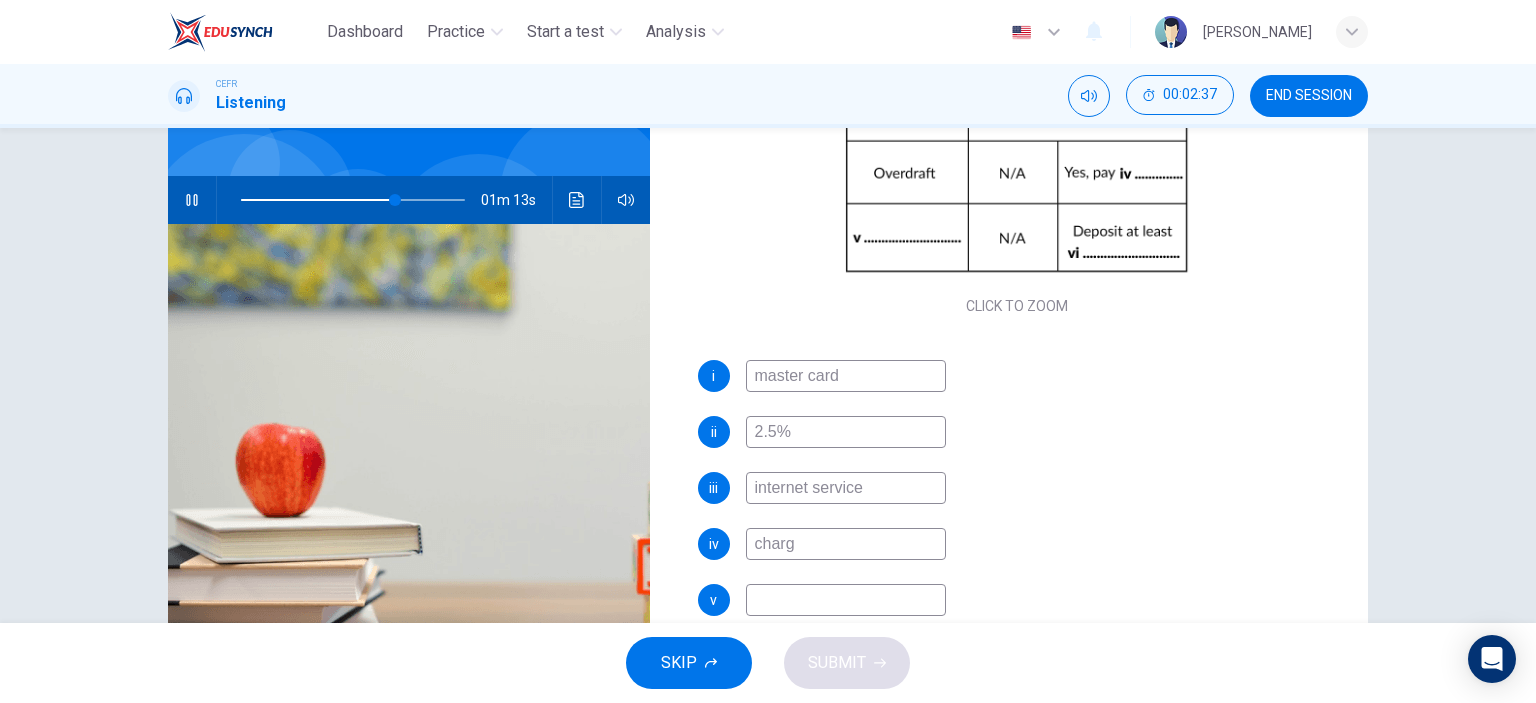 type on "charge" 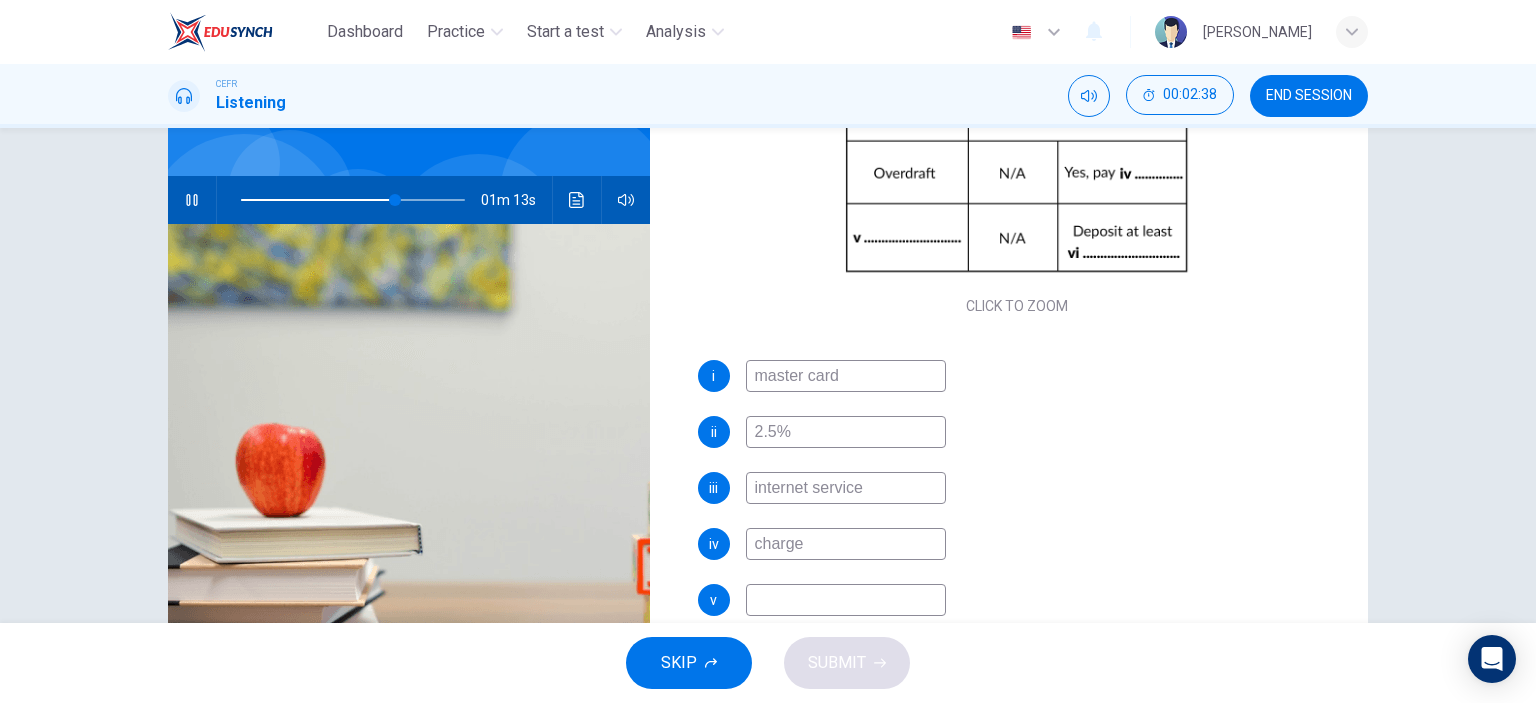 type on "69" 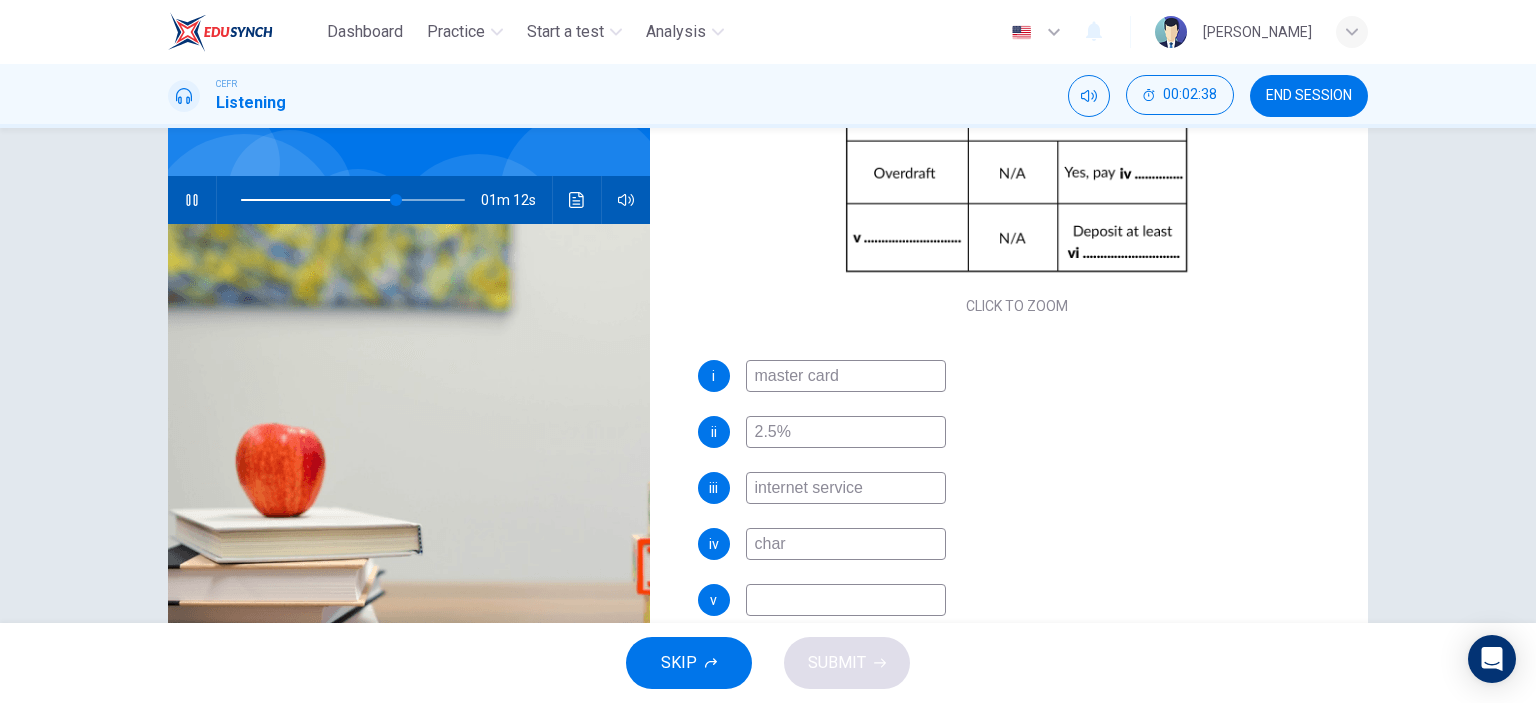 type on "cha" 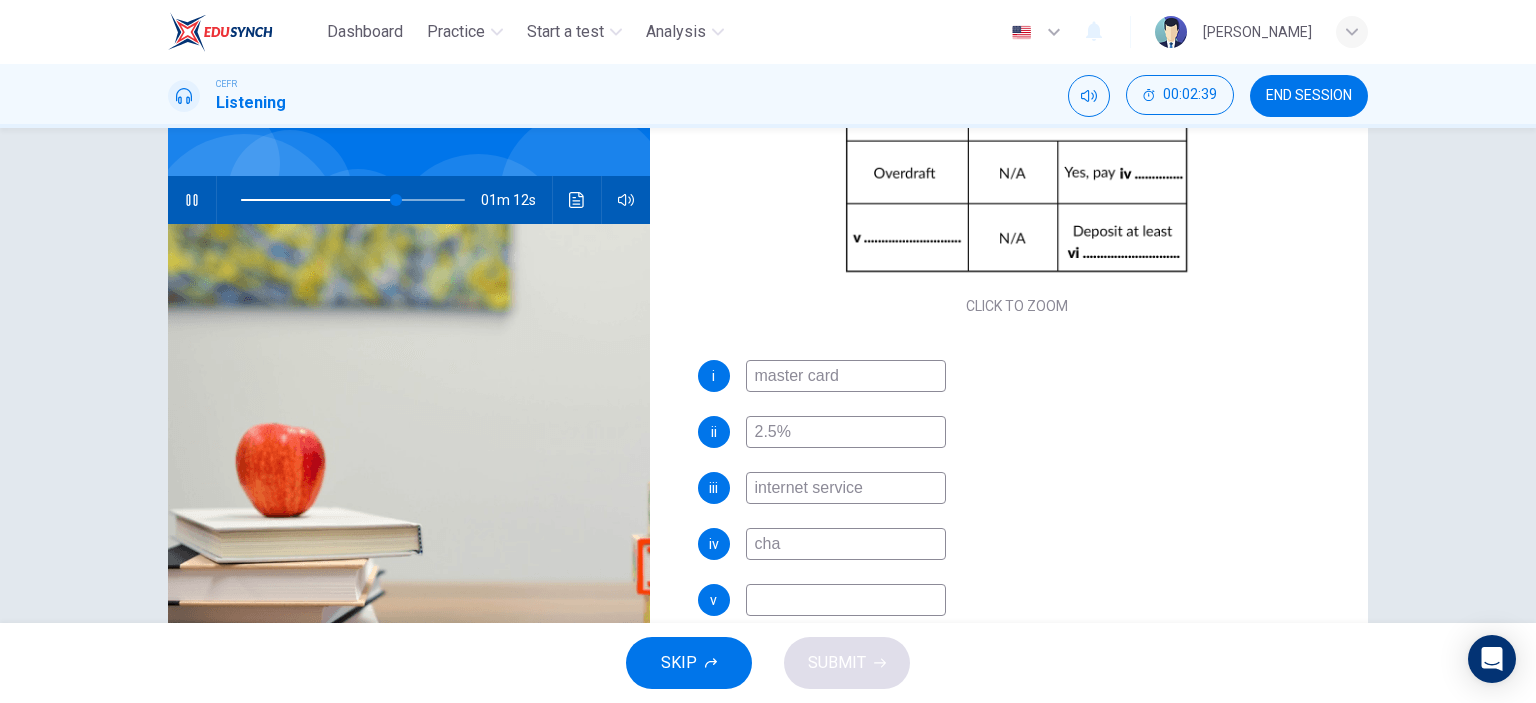 type on "70" 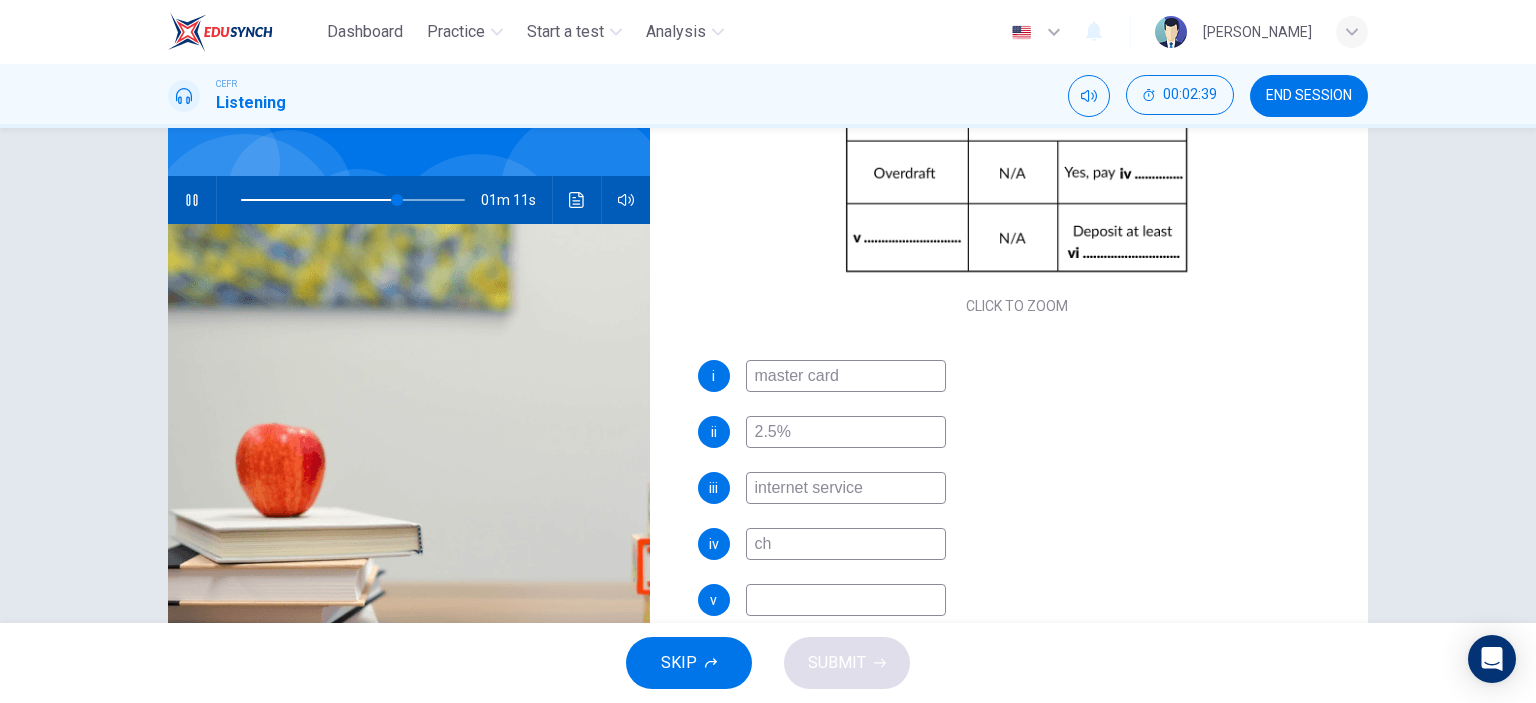 type on "c" 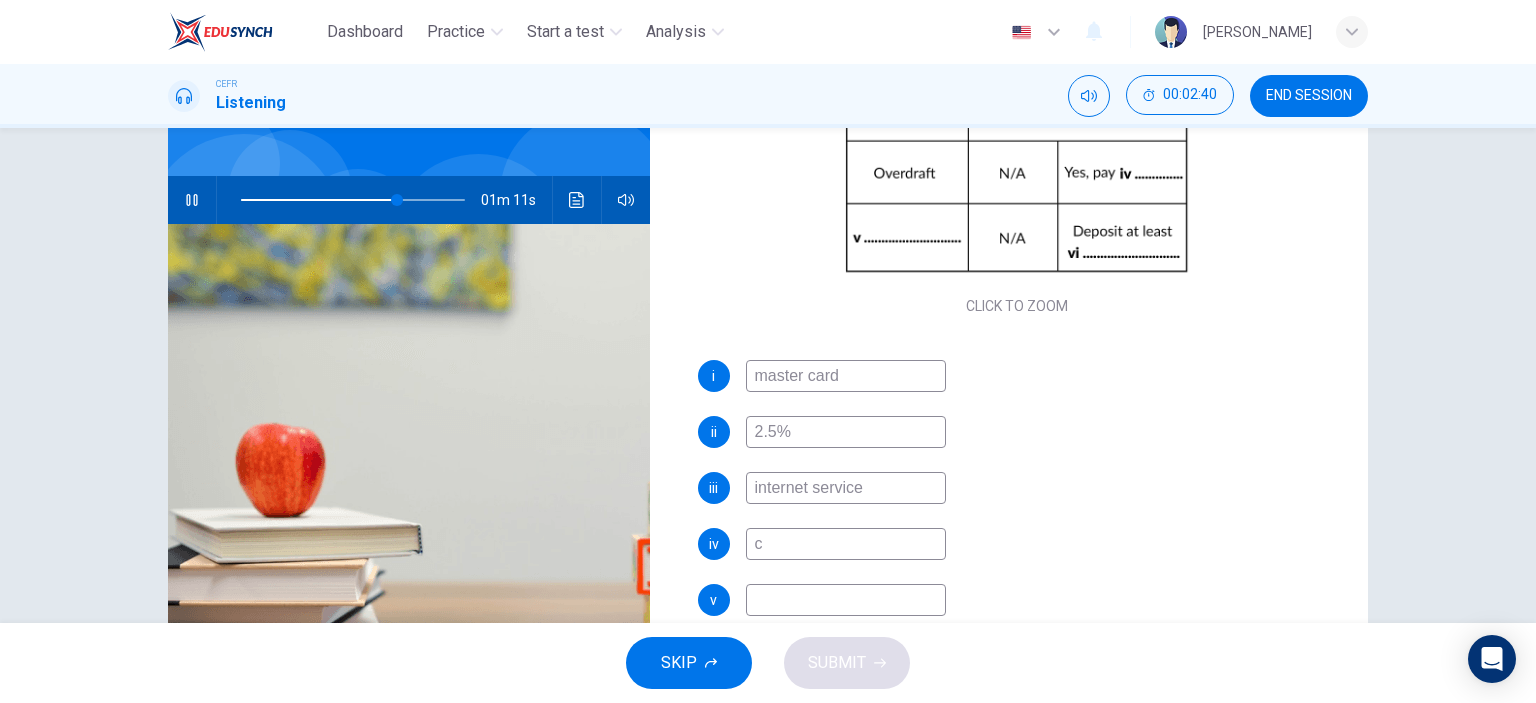 type on "70" 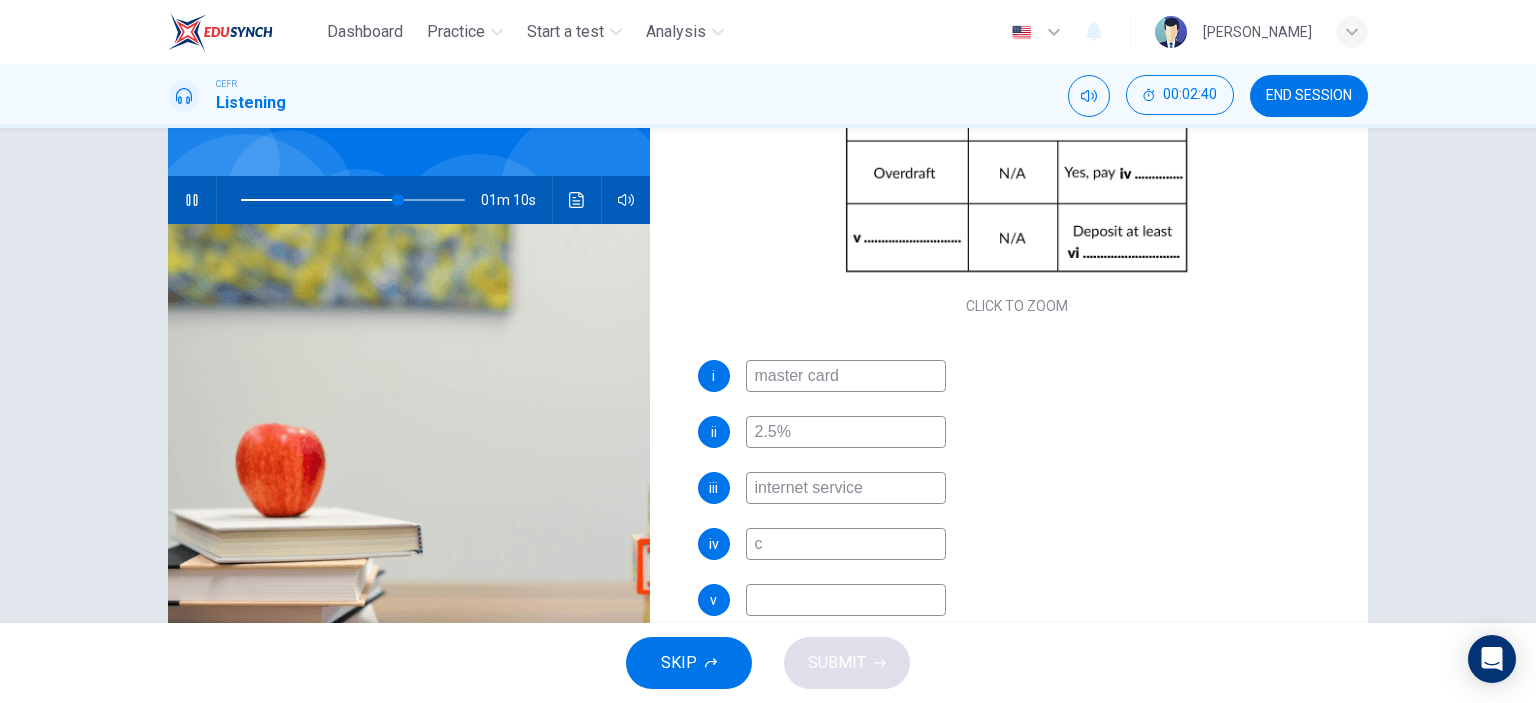 type 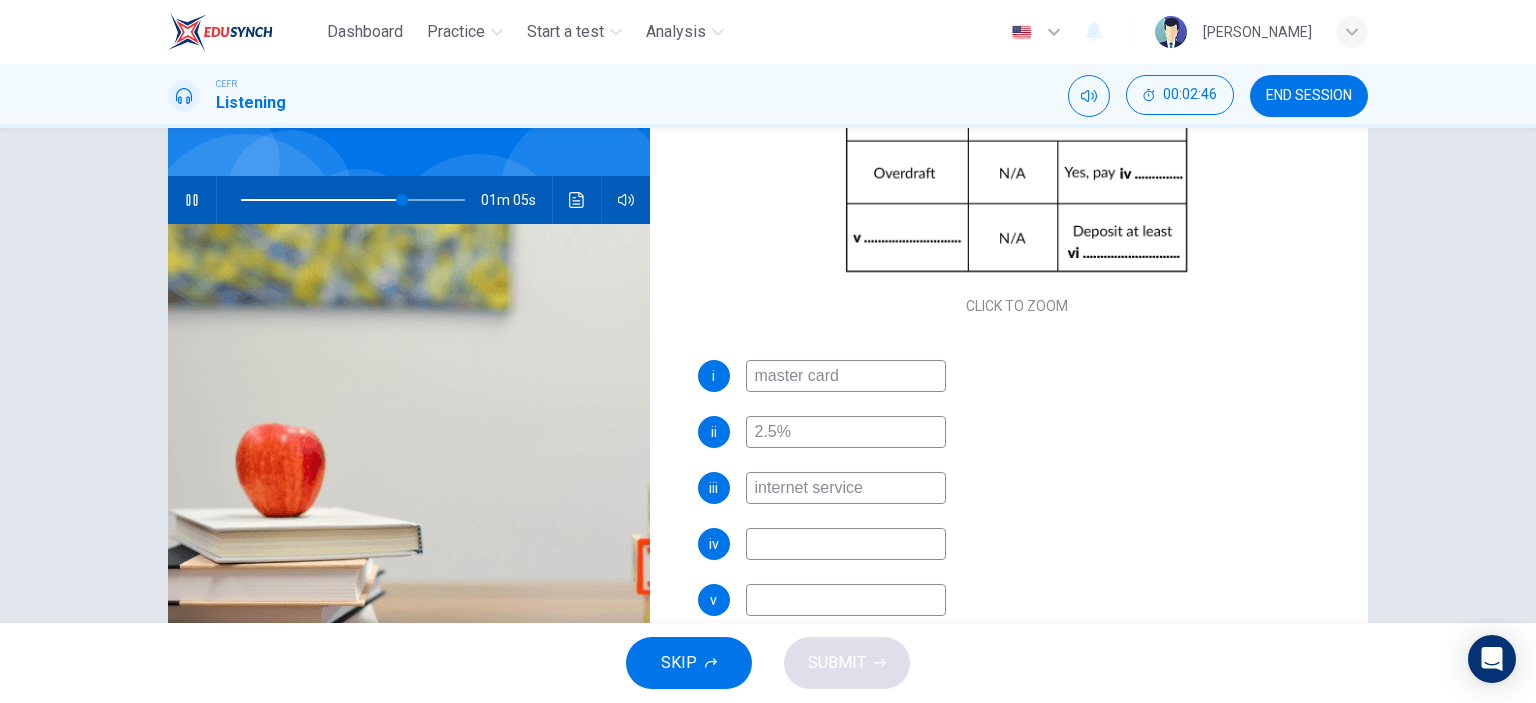 type on "73" 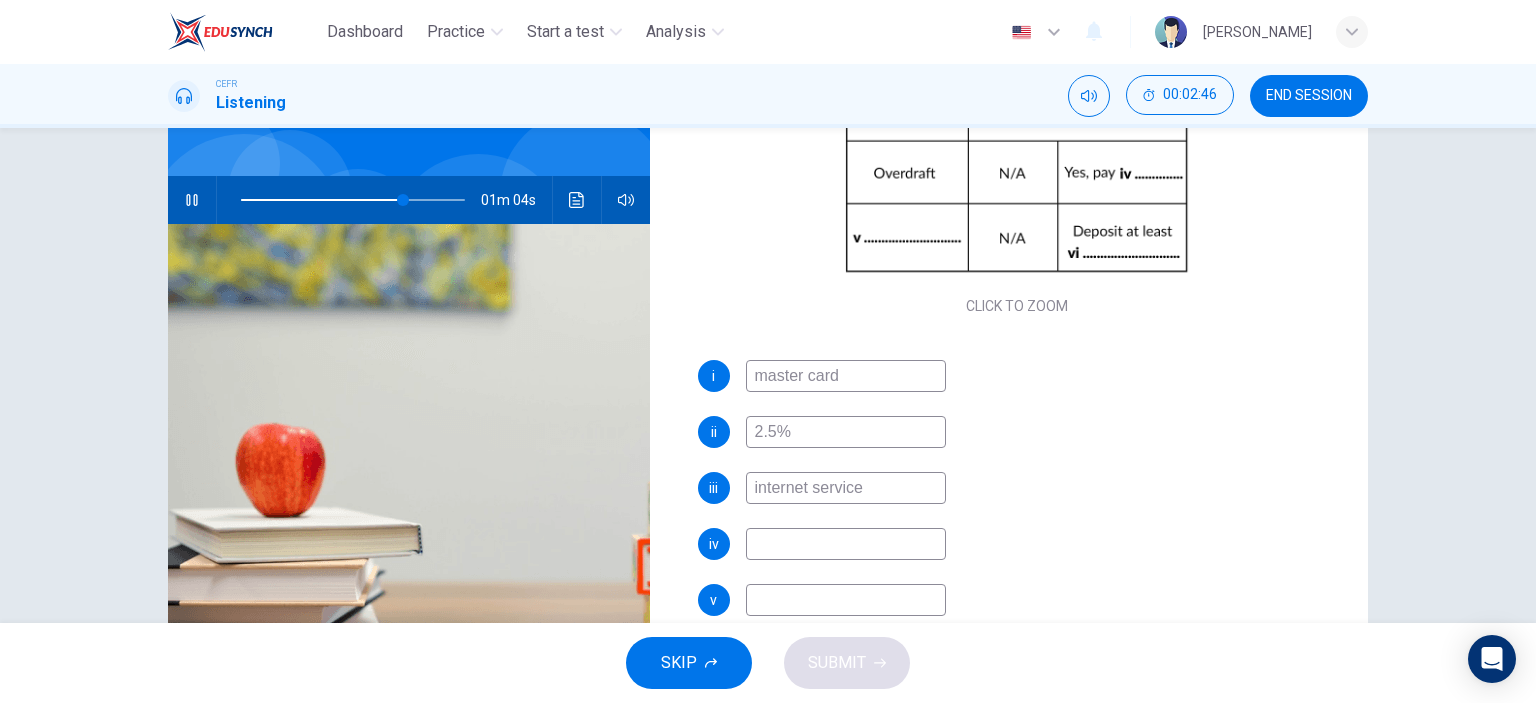 type on "2" 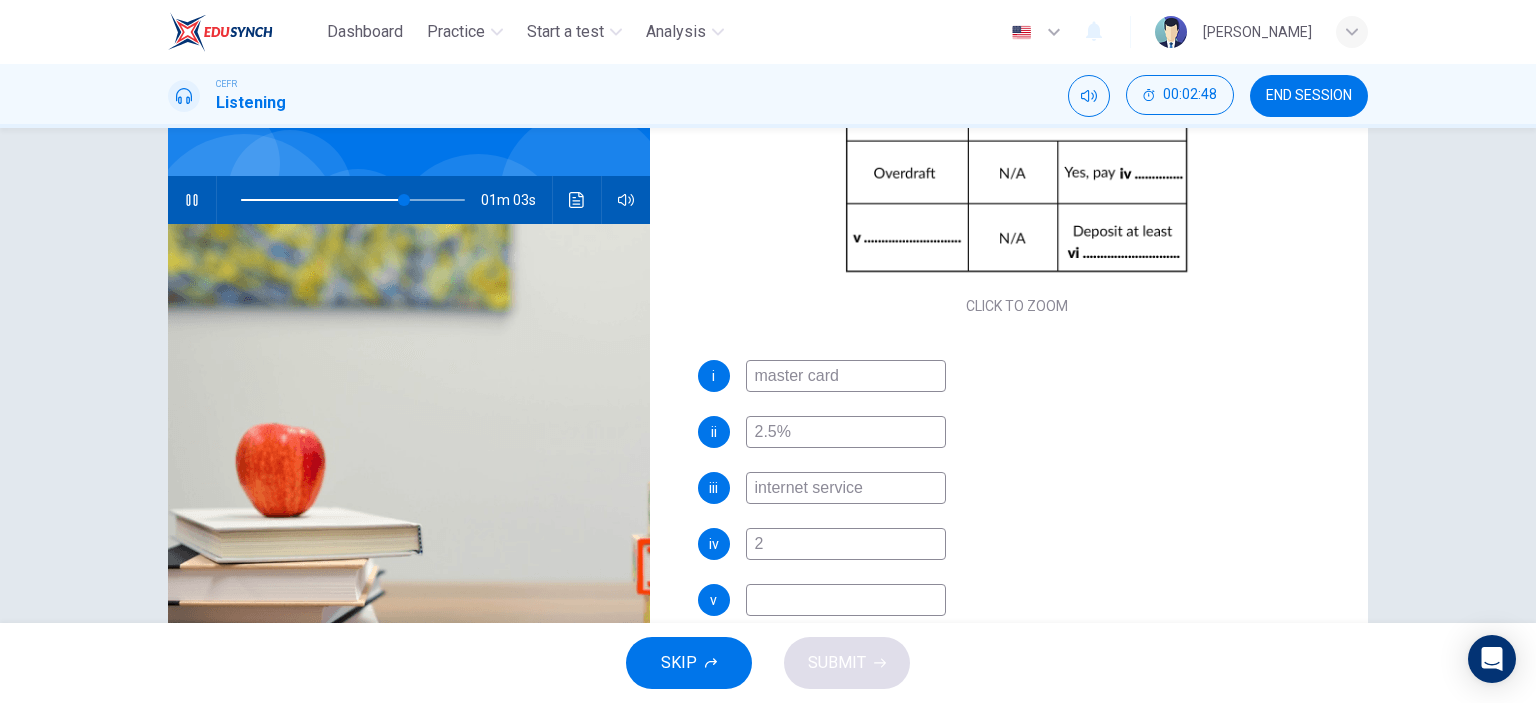 type on "73" 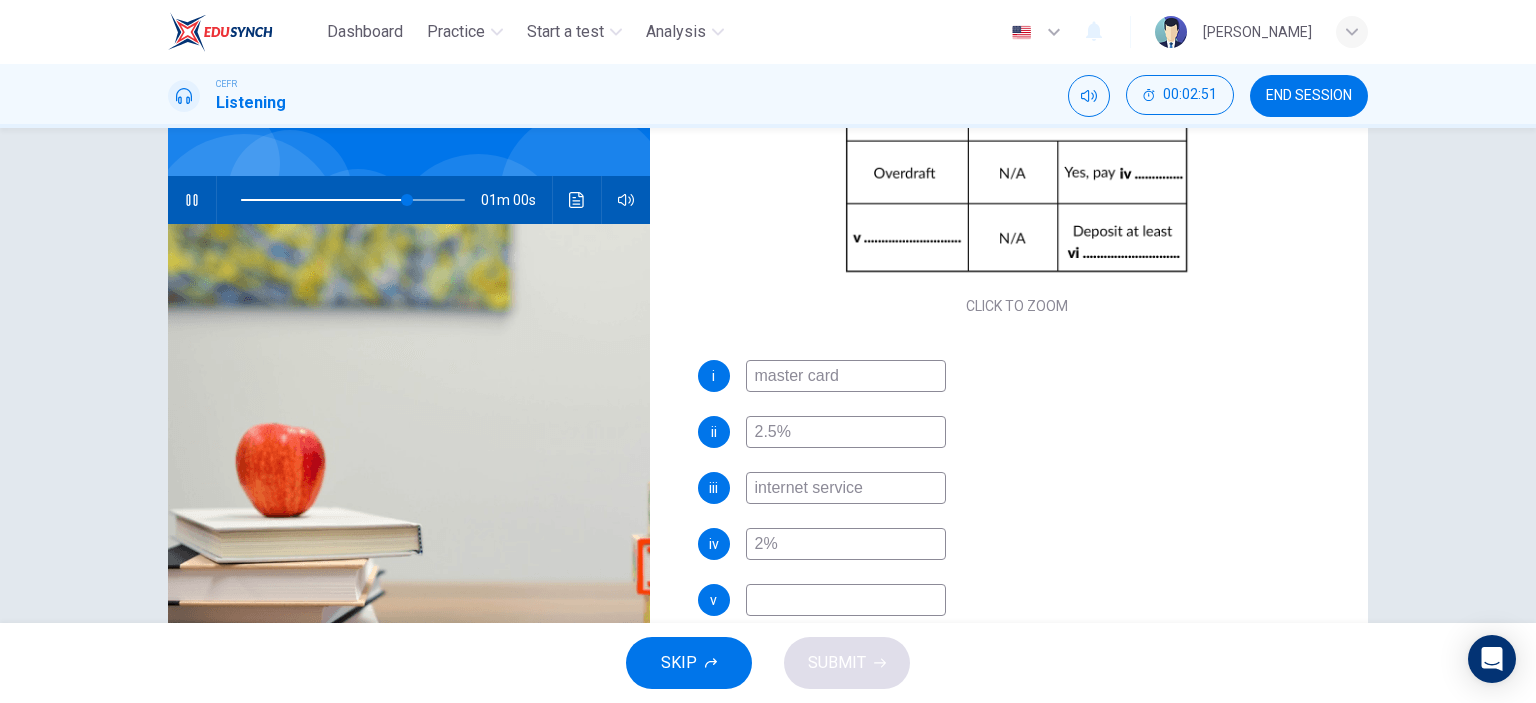type on "75" 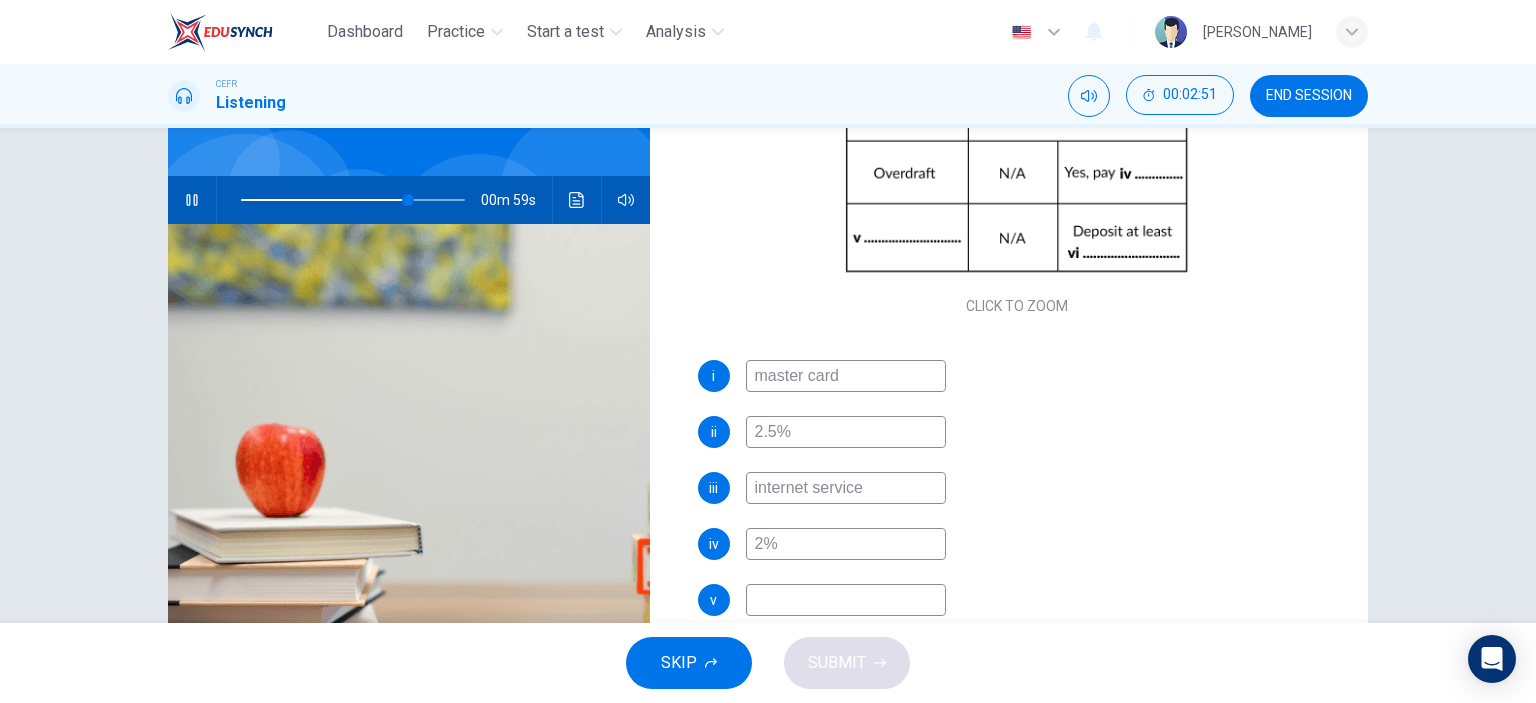 click at bounding box center (846, 600) 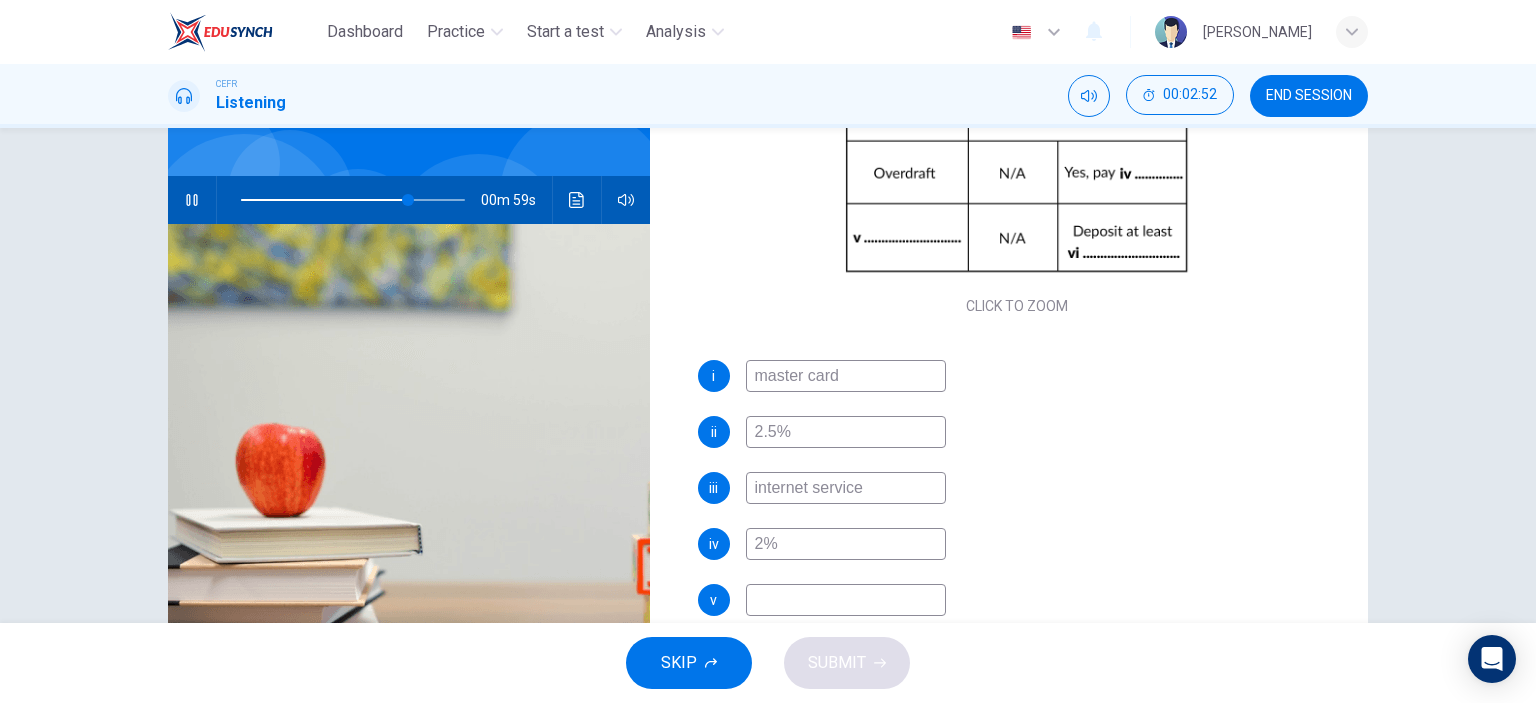 type on "75" 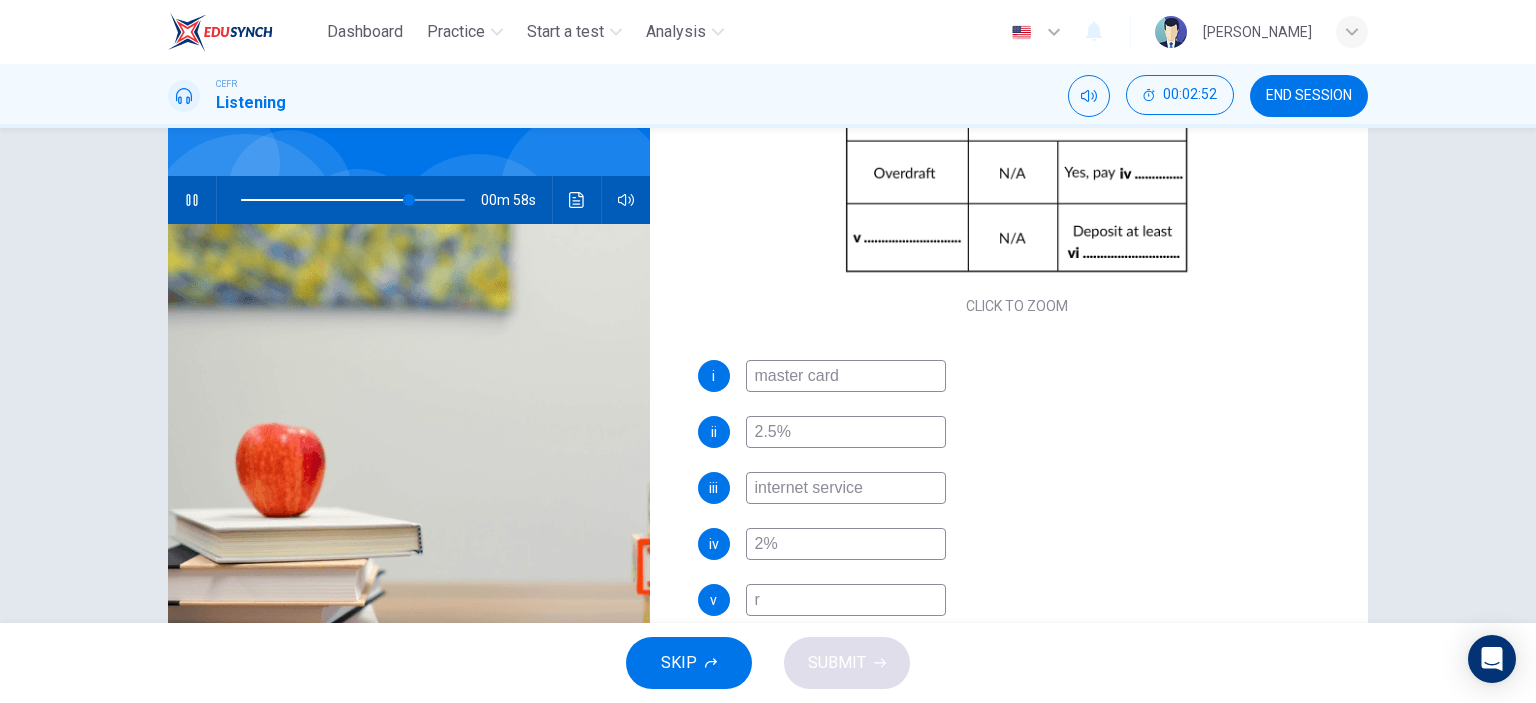 type on "re" 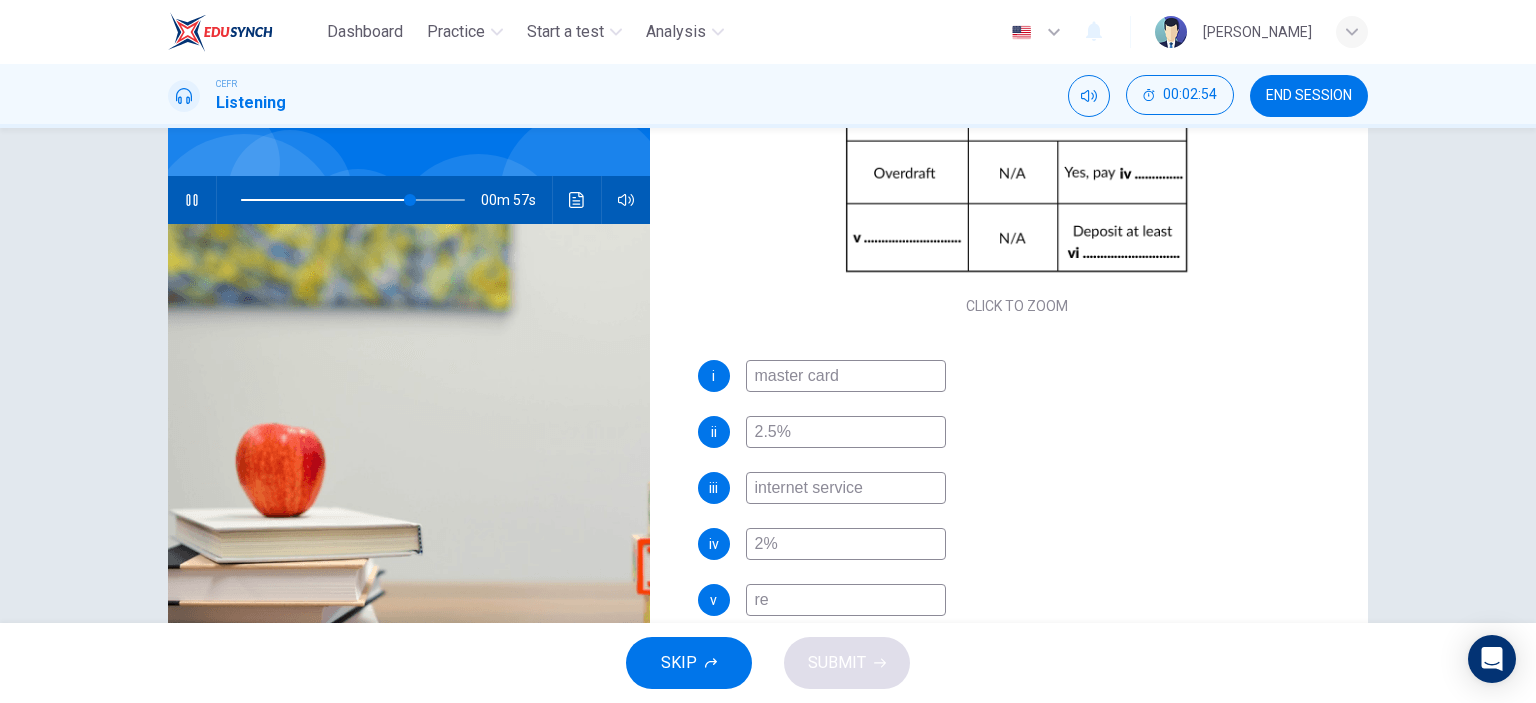 type on "76" 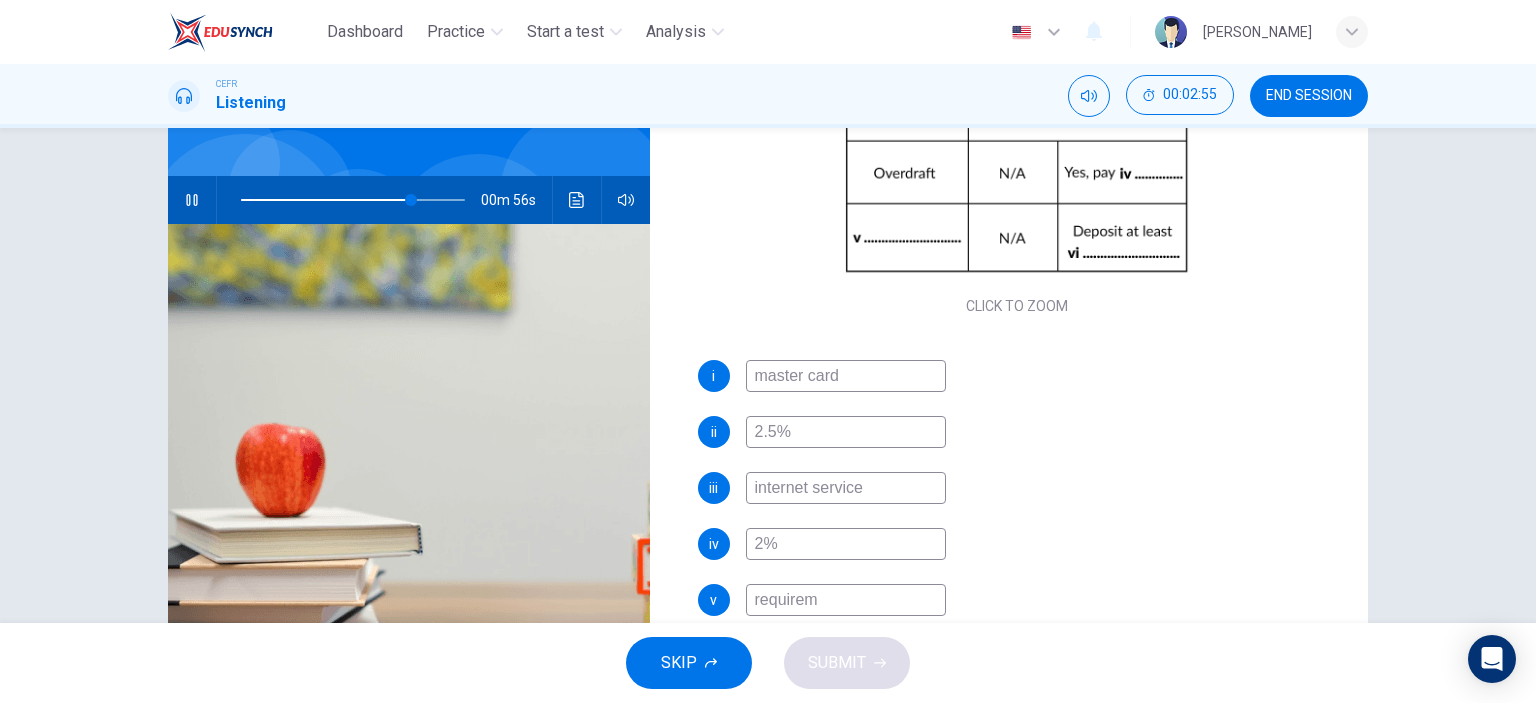 type on "requireme" 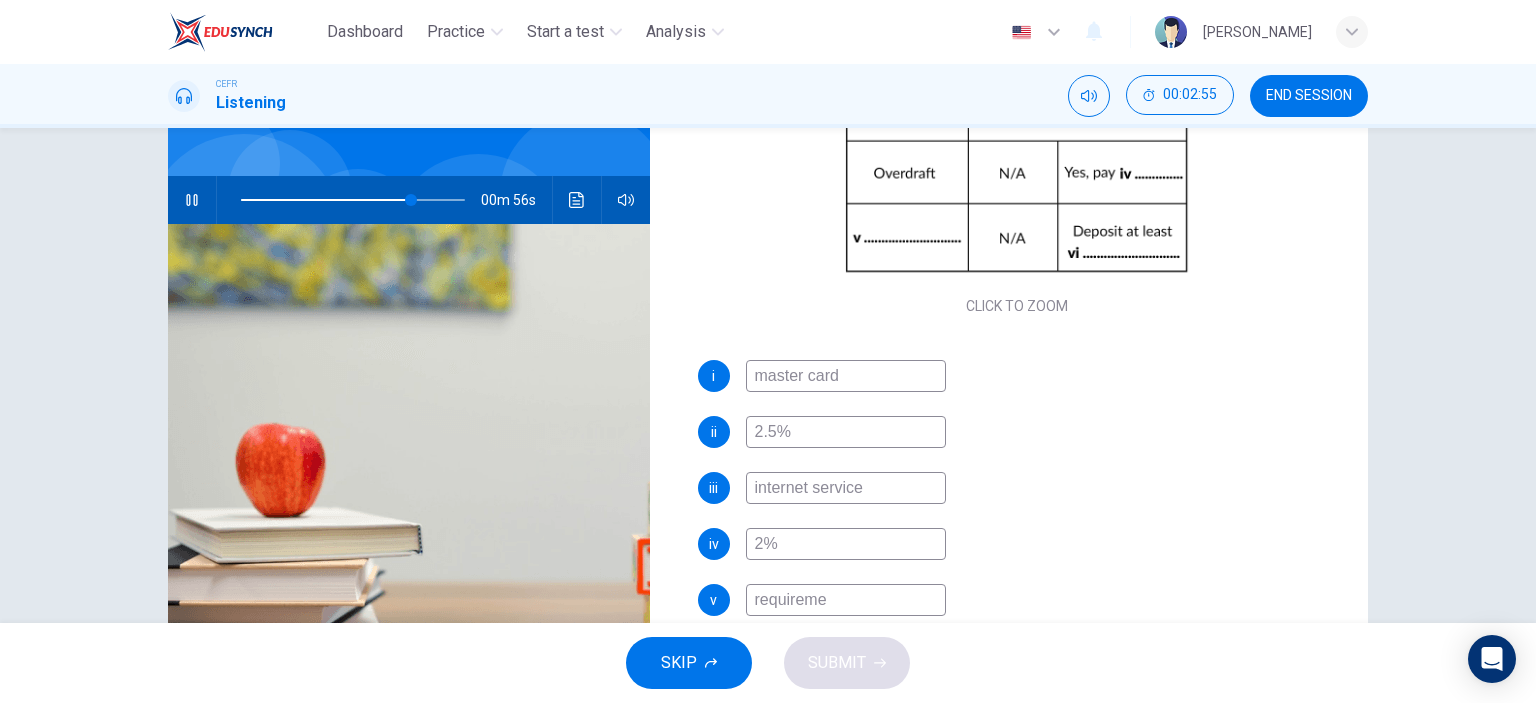 type on "76" 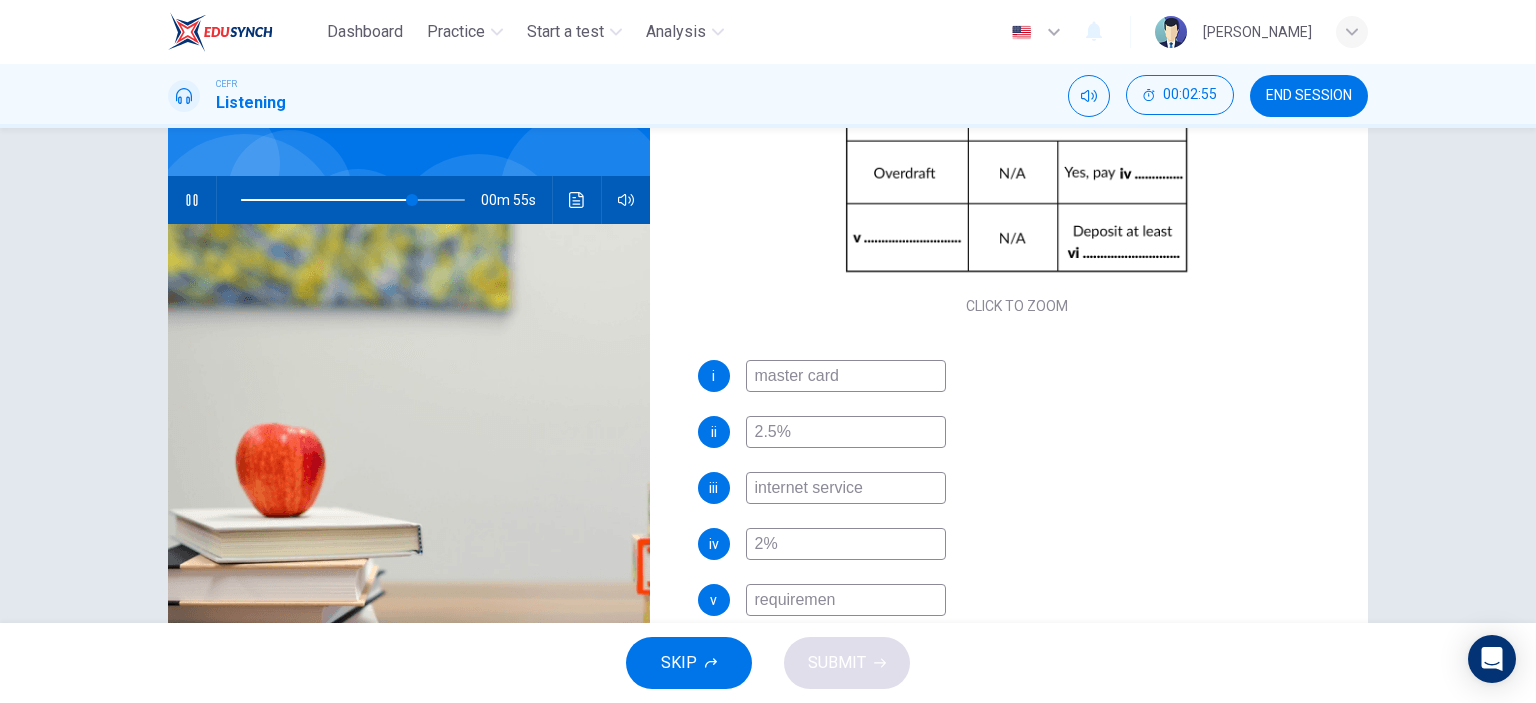 type on "requirement" 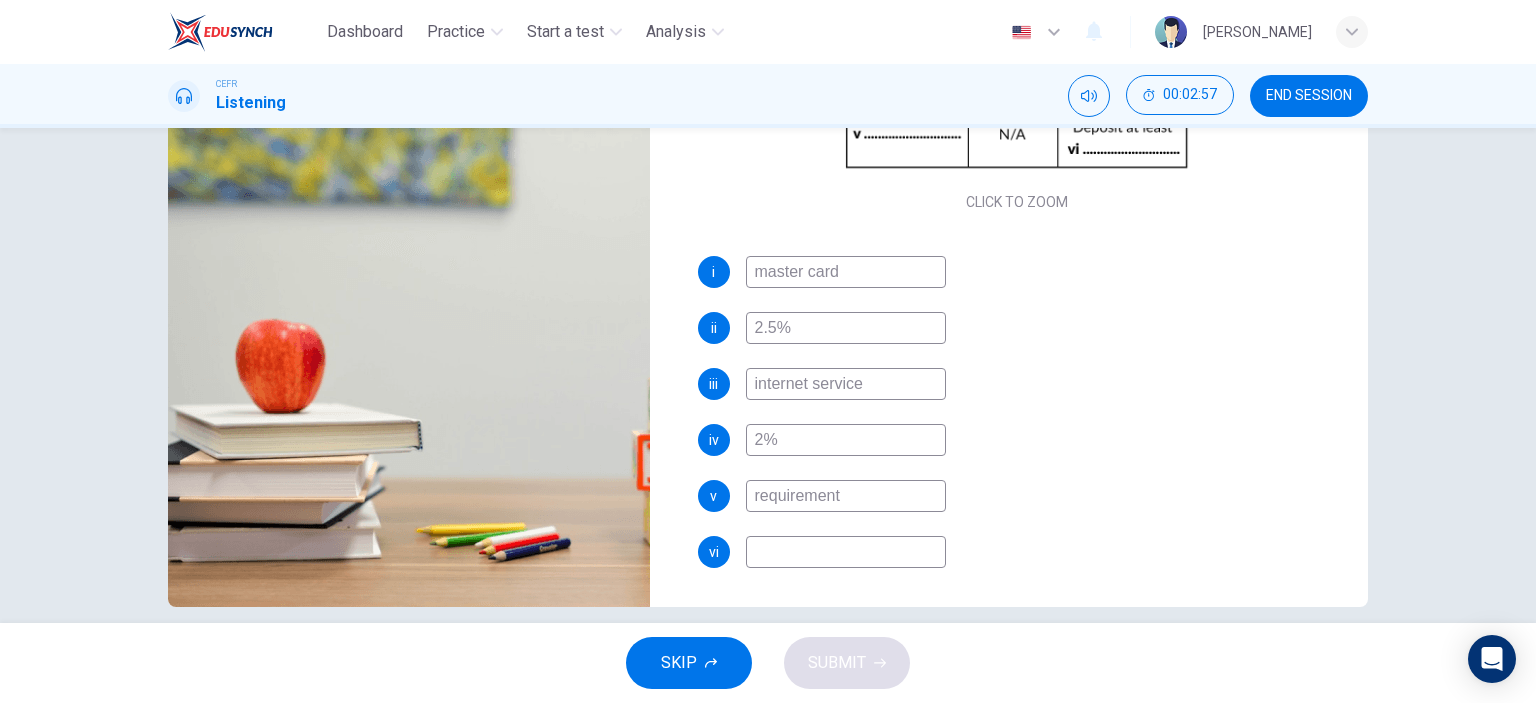 scroll, scrollTop: 259, scrollLeft: 0, axis: vertical 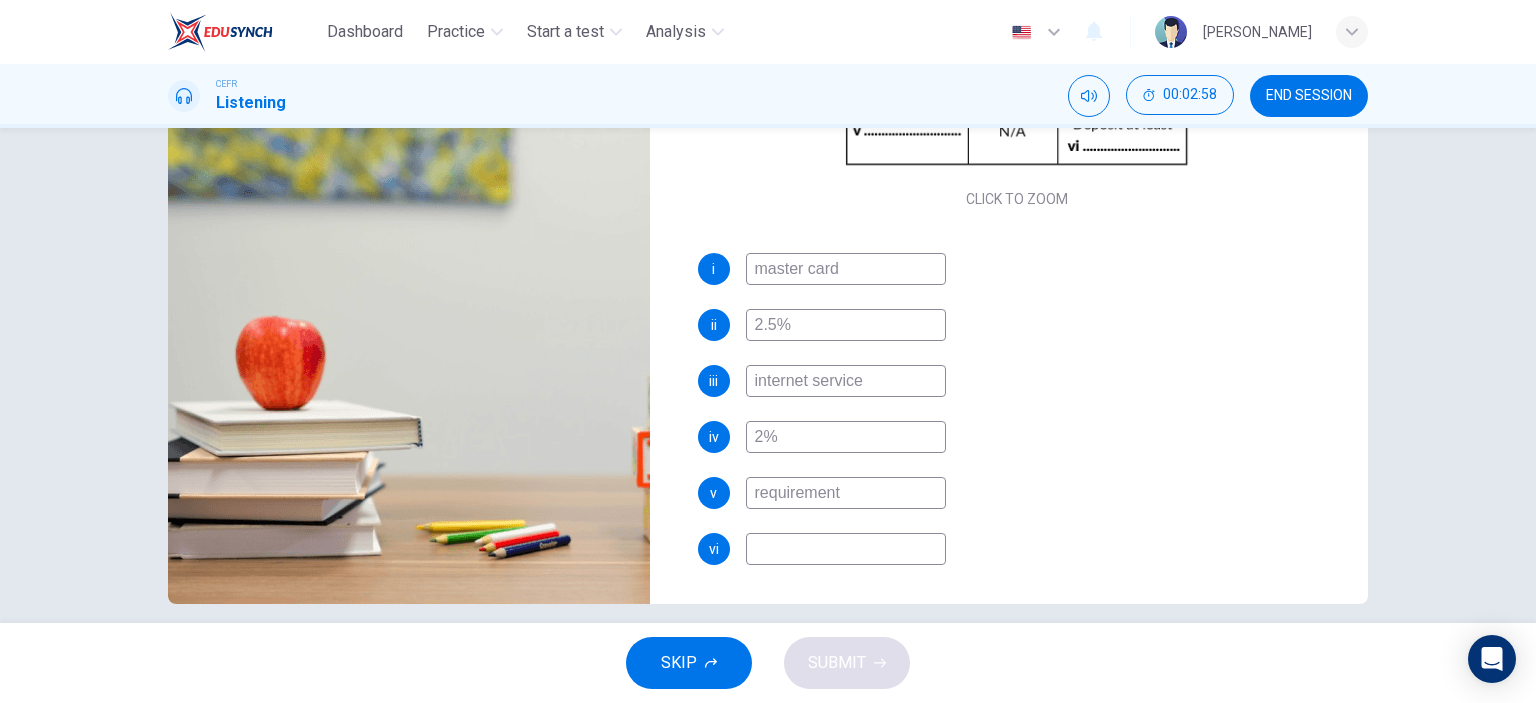 type on "78" 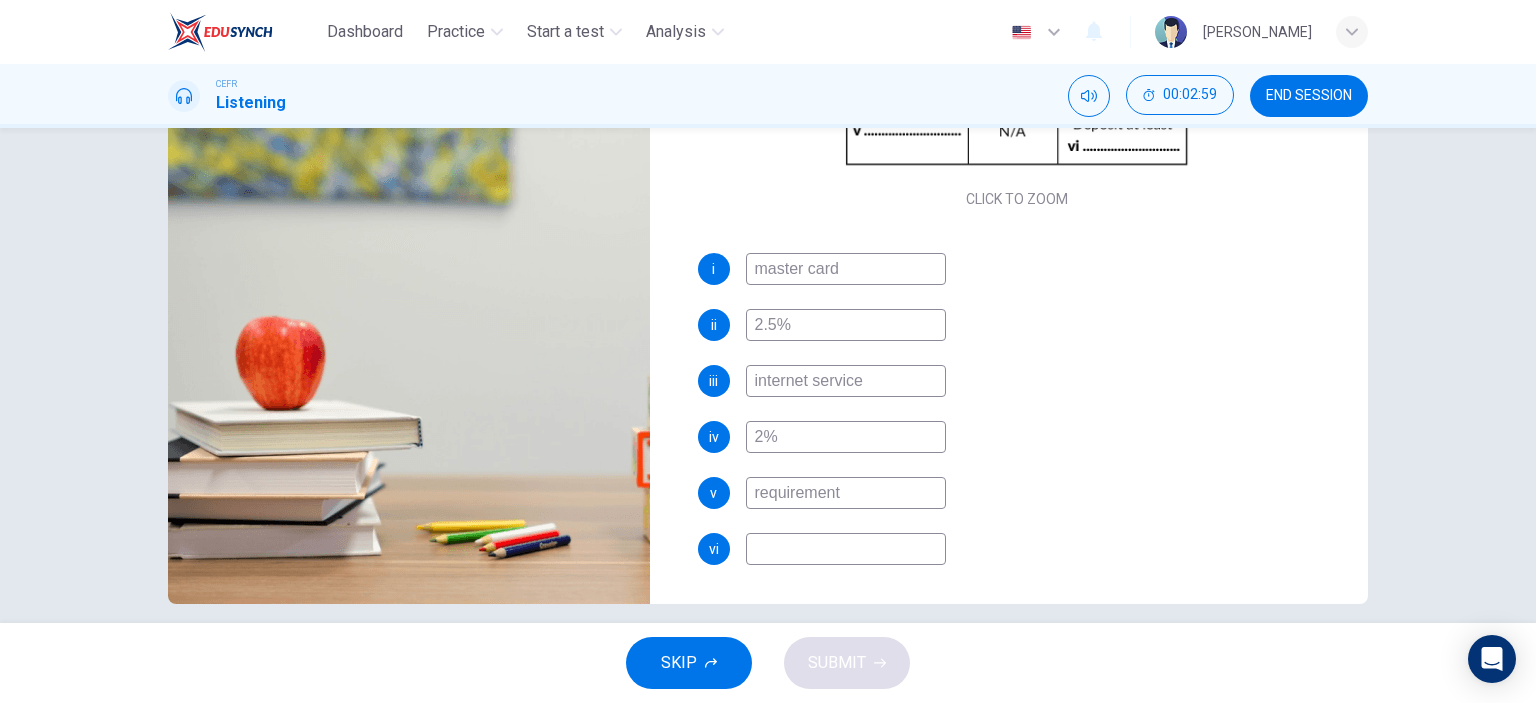 type on "78" 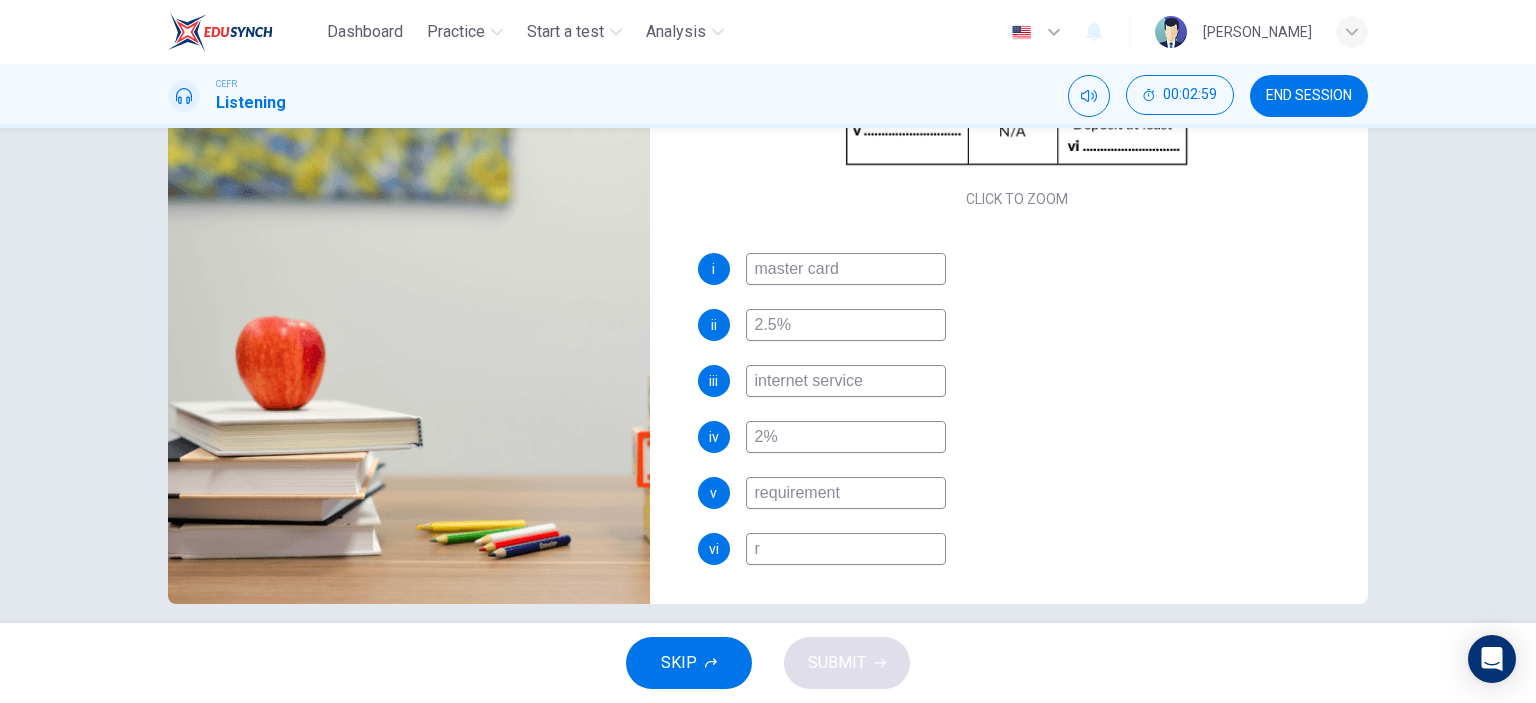 type on "rm" 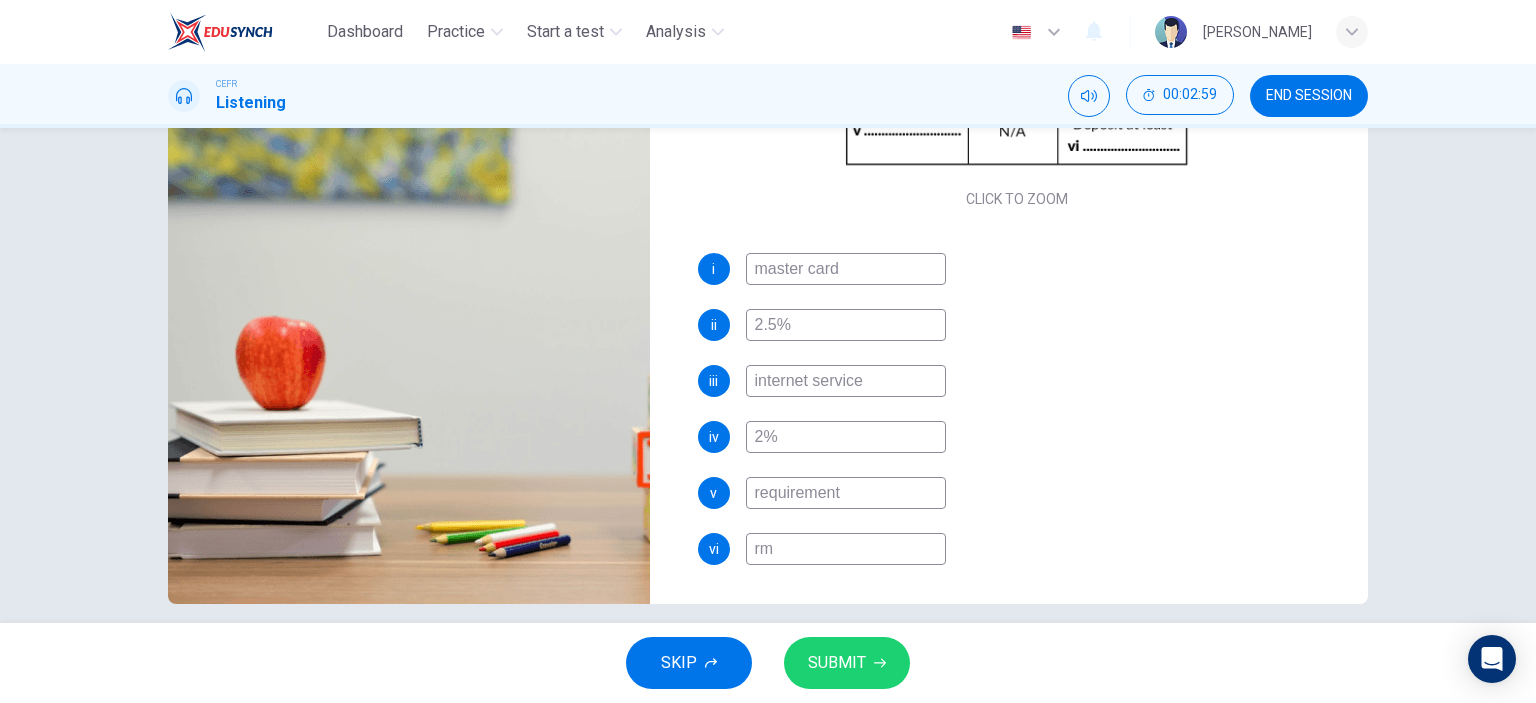 type on "78" 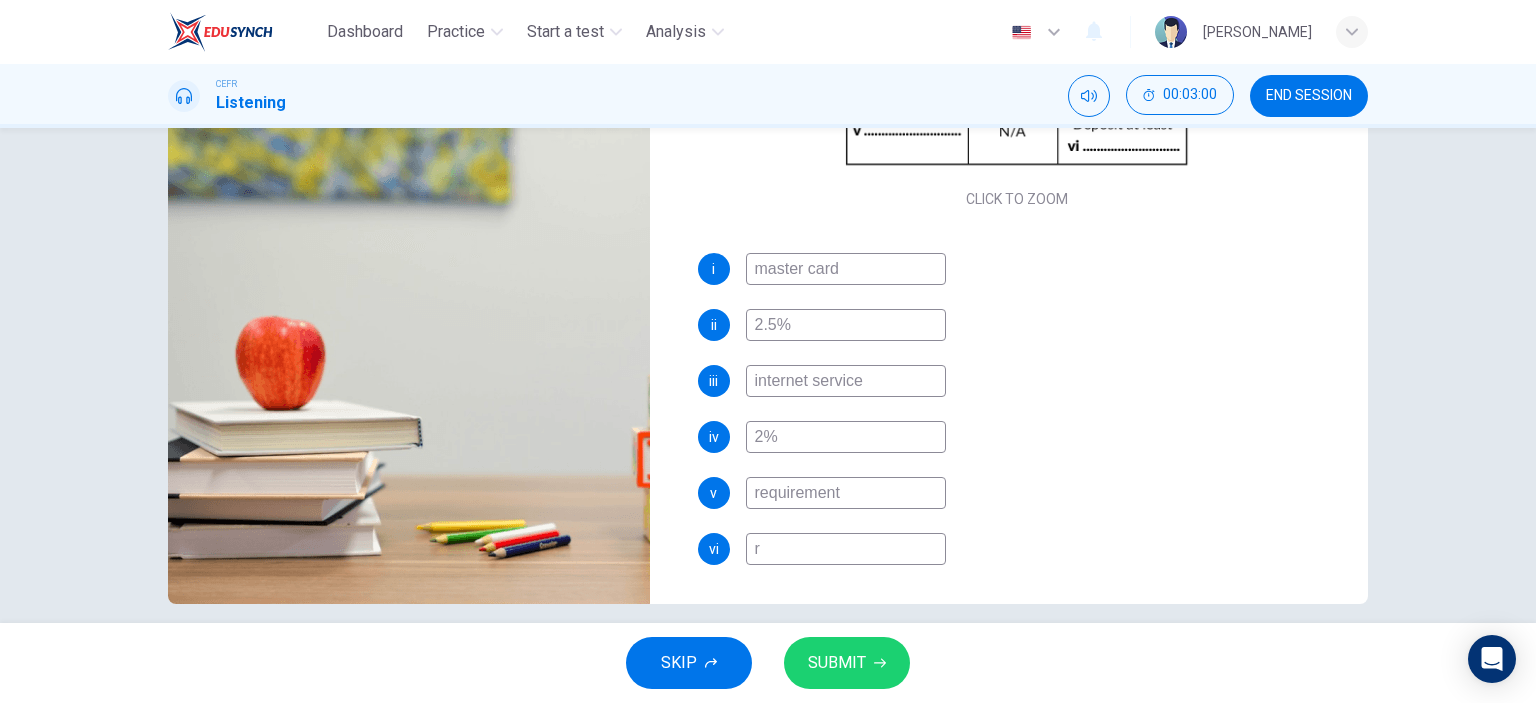 type on "79" 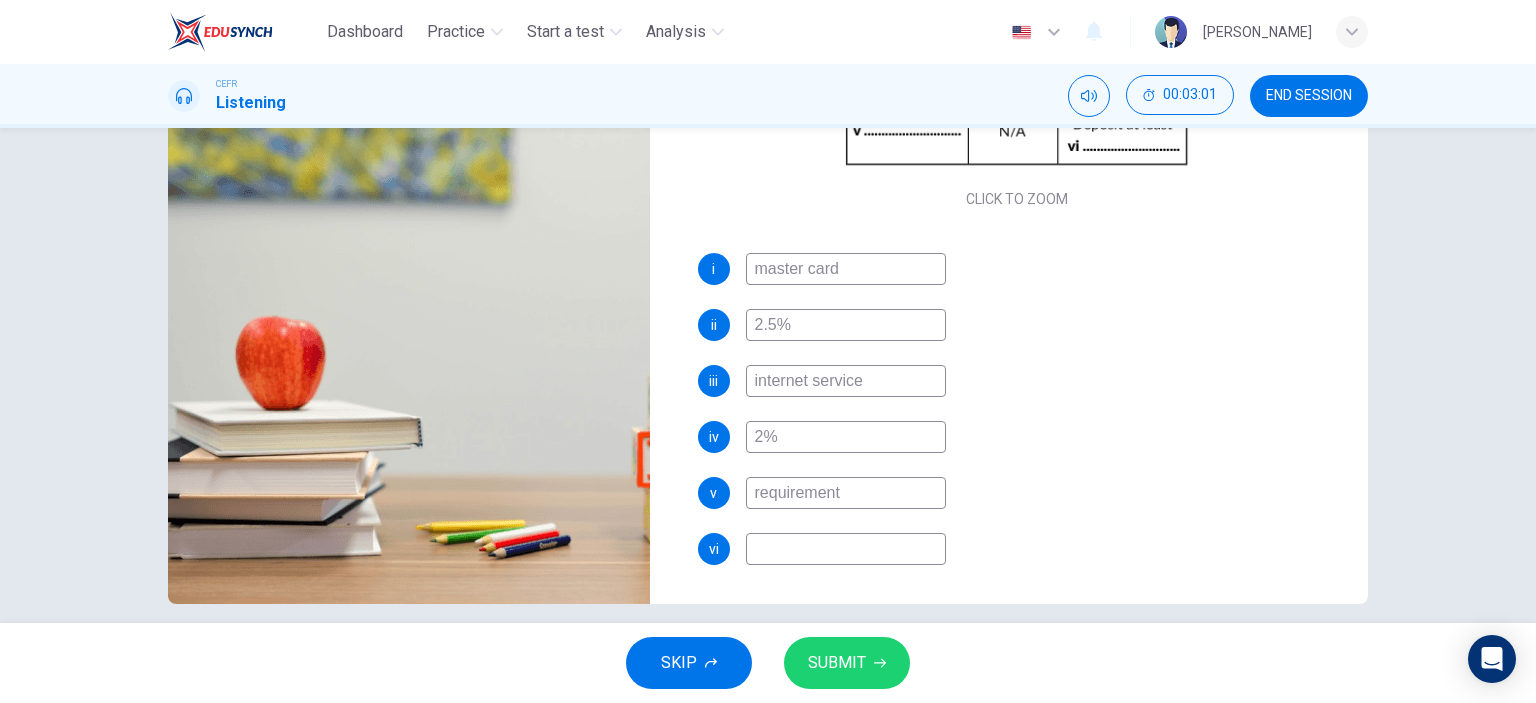 type on "79" 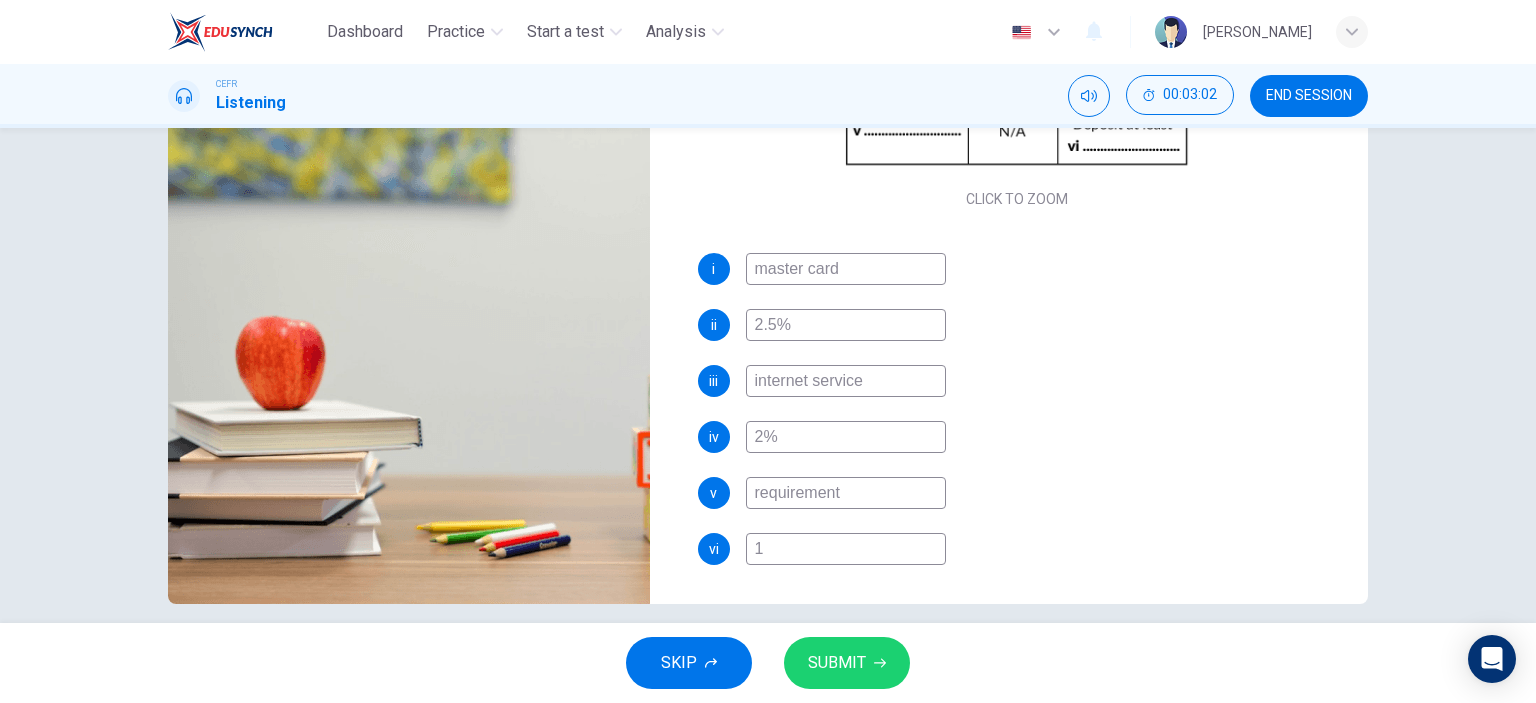 type on "79" 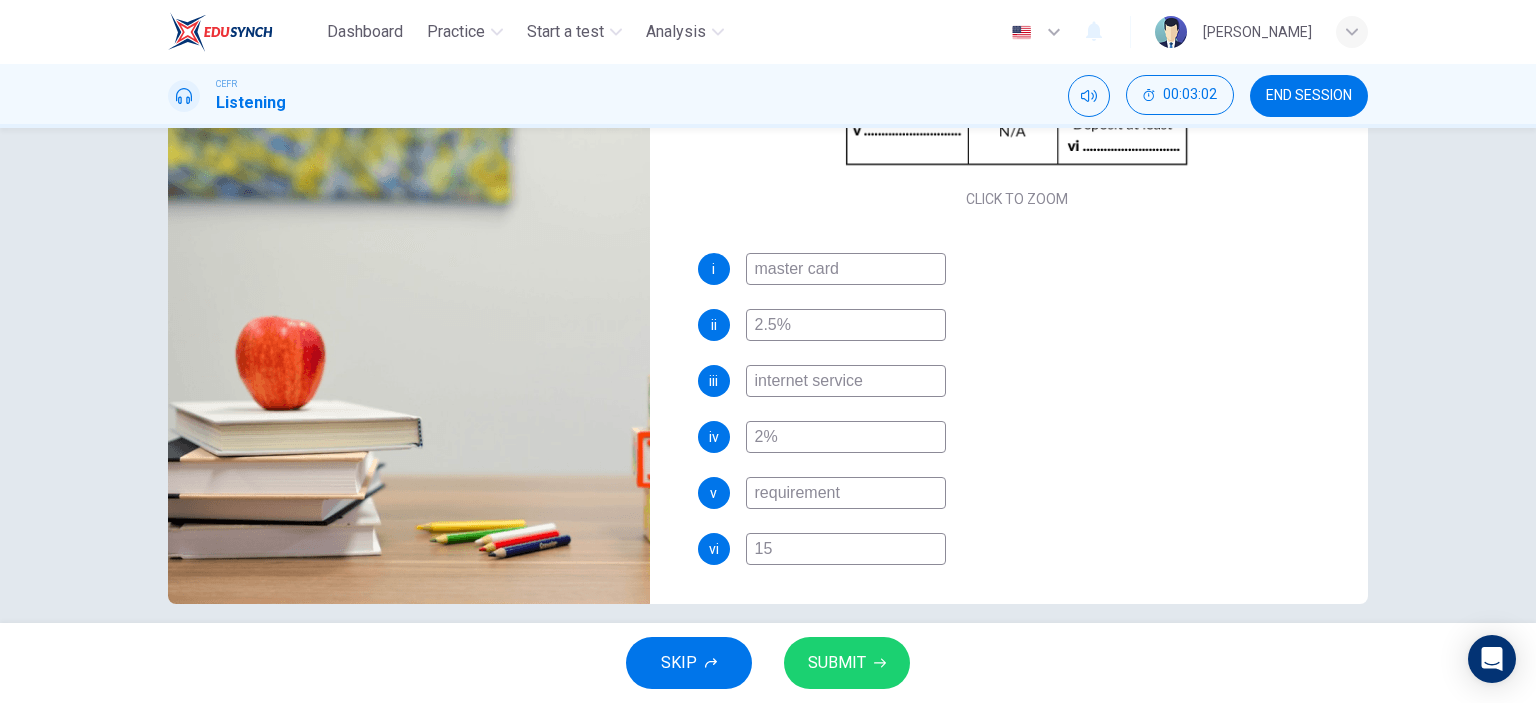 type on "79" 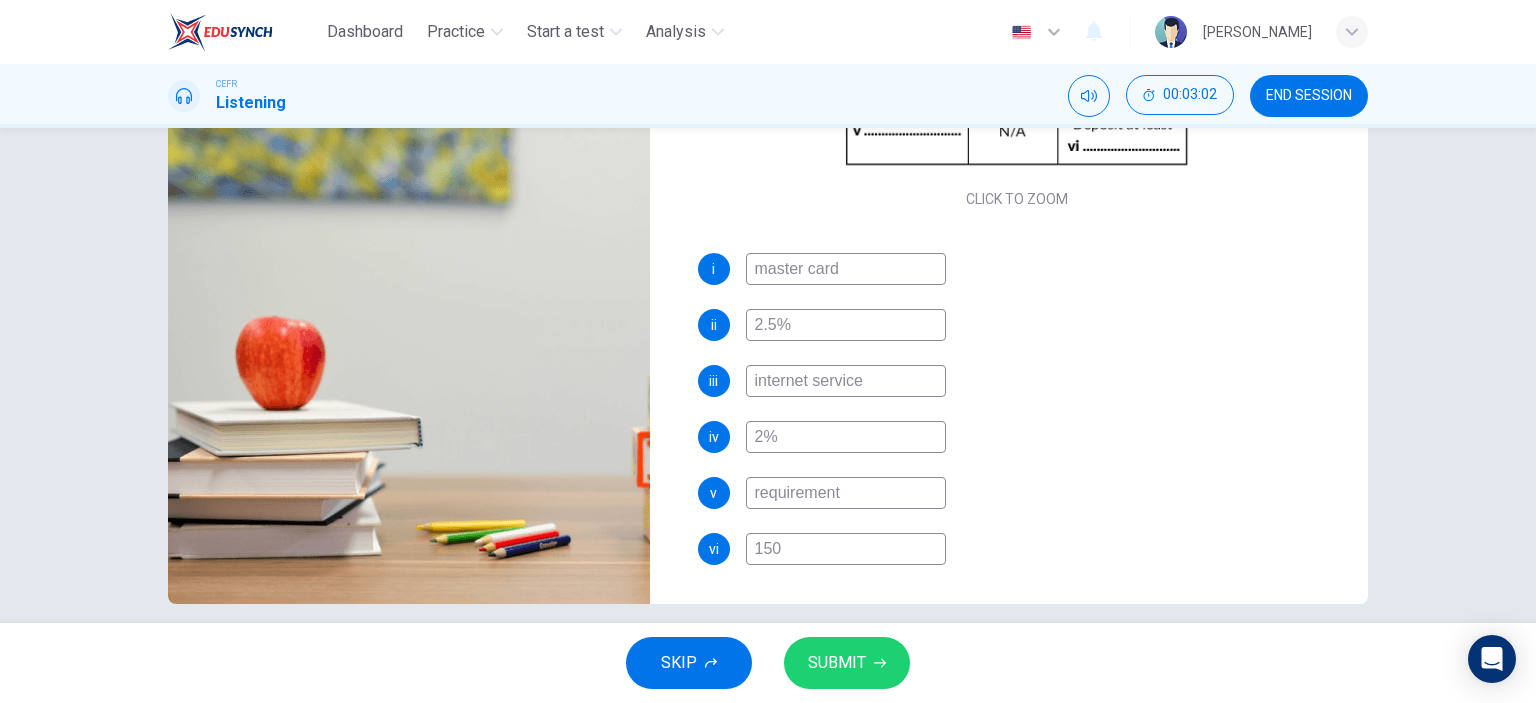 type on "1500" 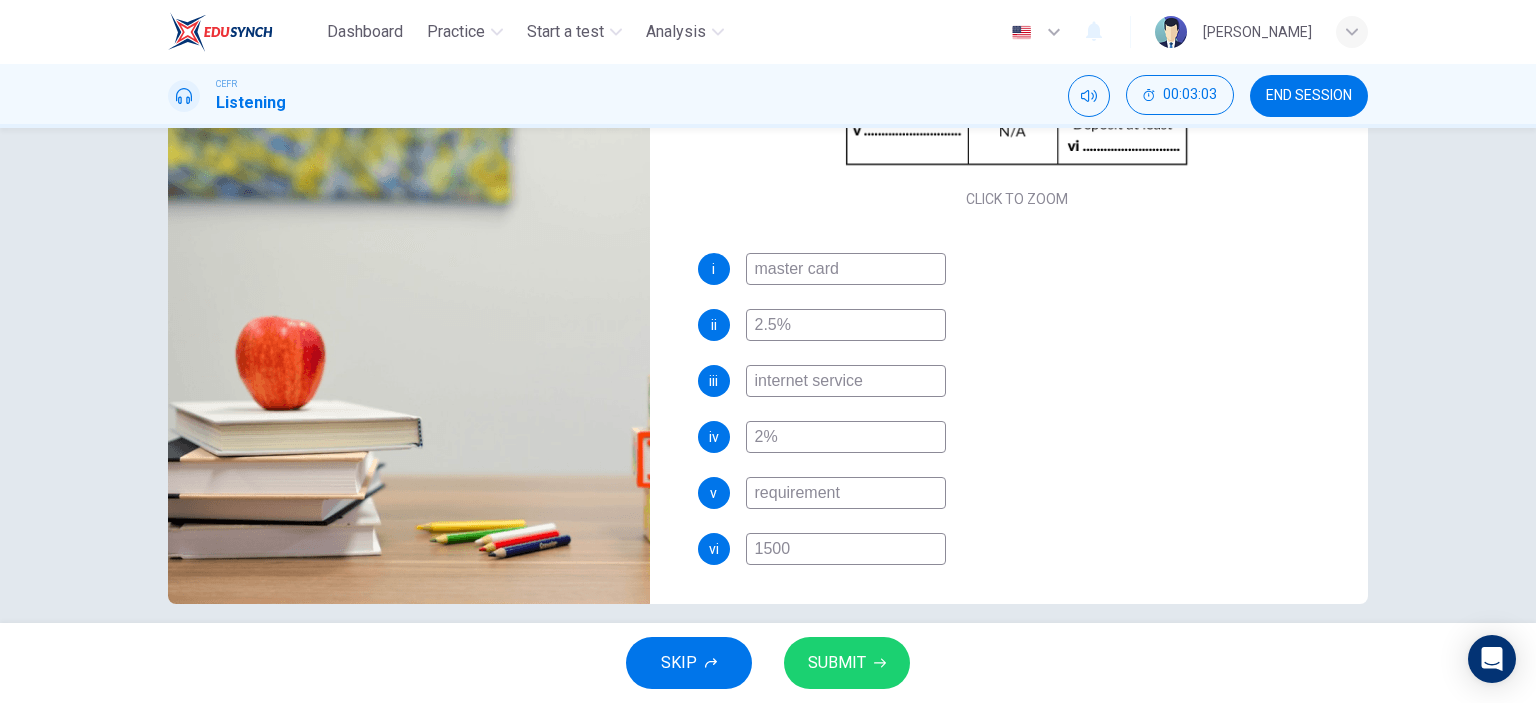 type on "80" 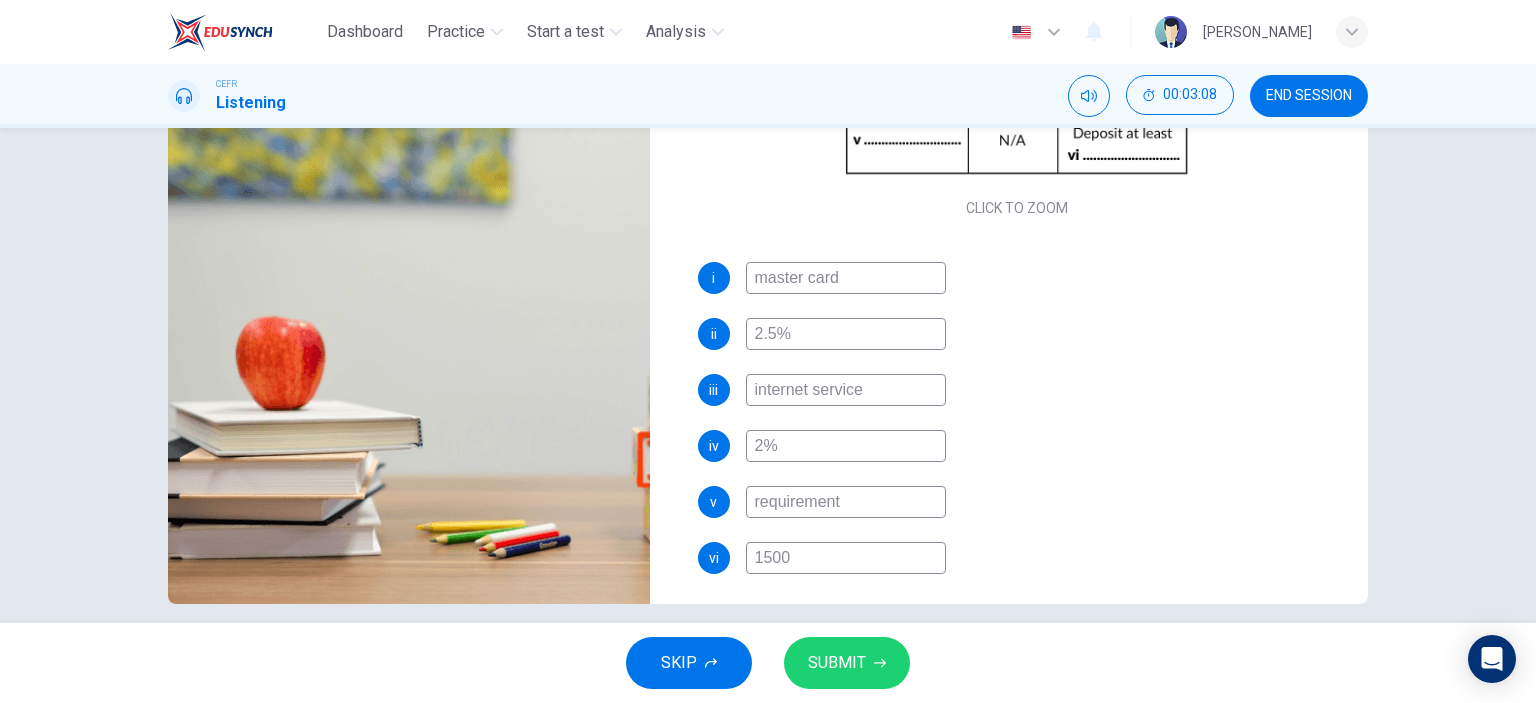 scroll, scrollTop: 277, scrollLeft: 0, axis: vertical 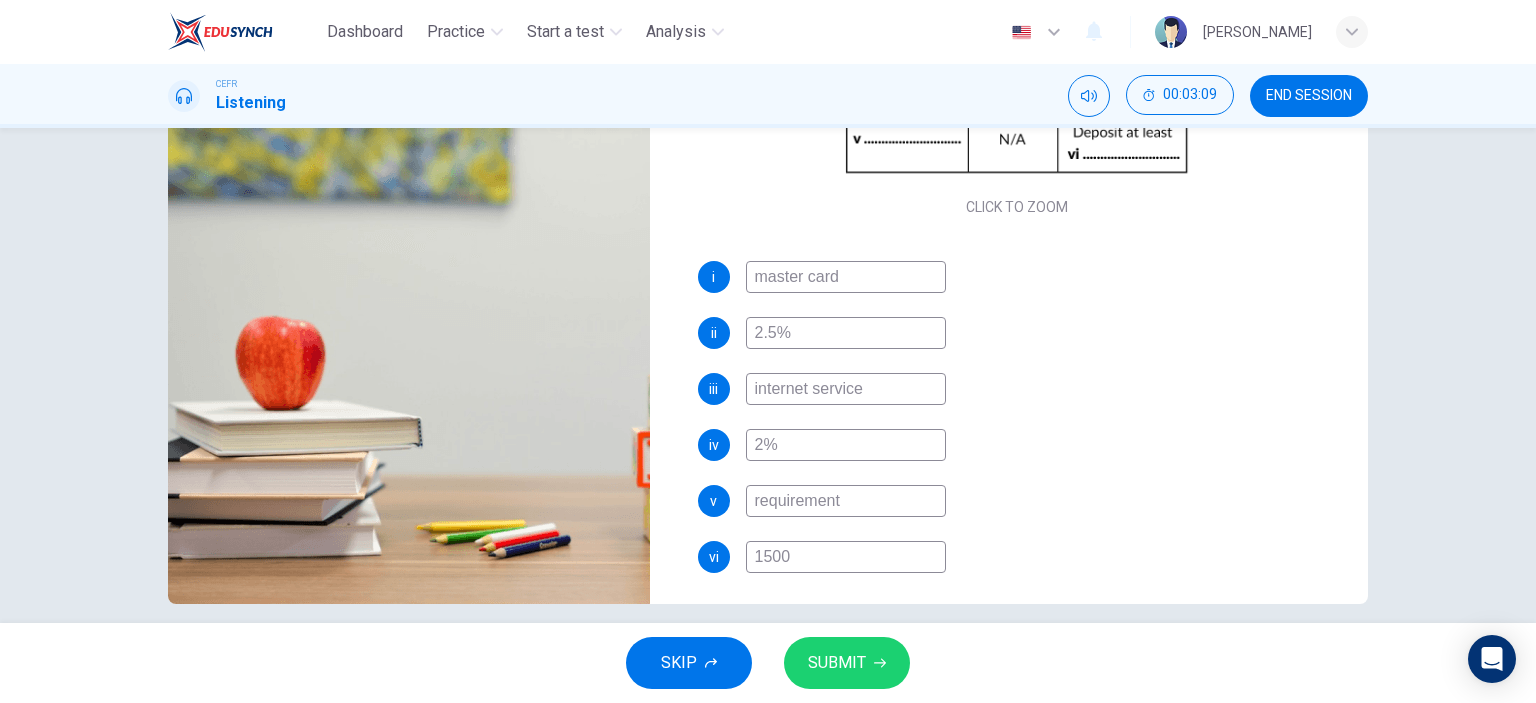 type on "82" 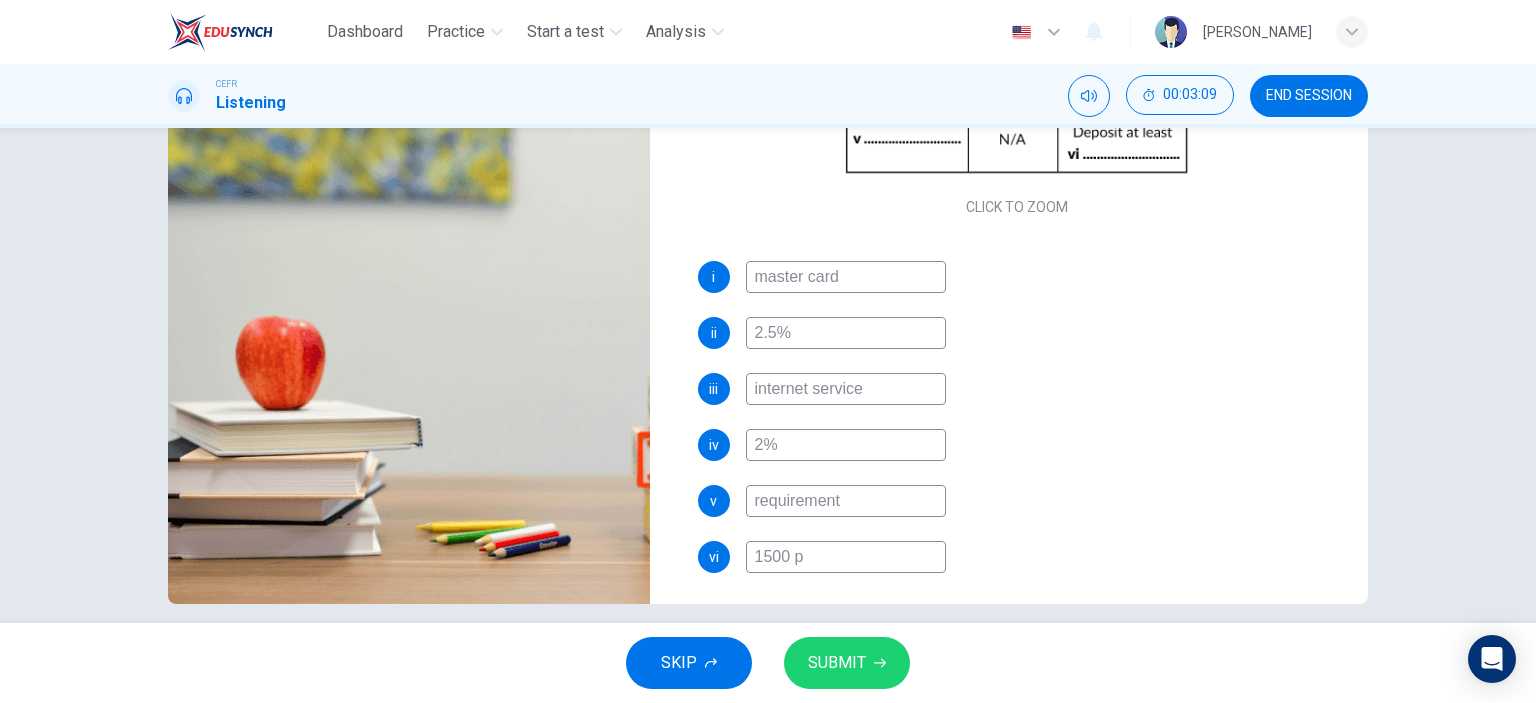 type on "82" 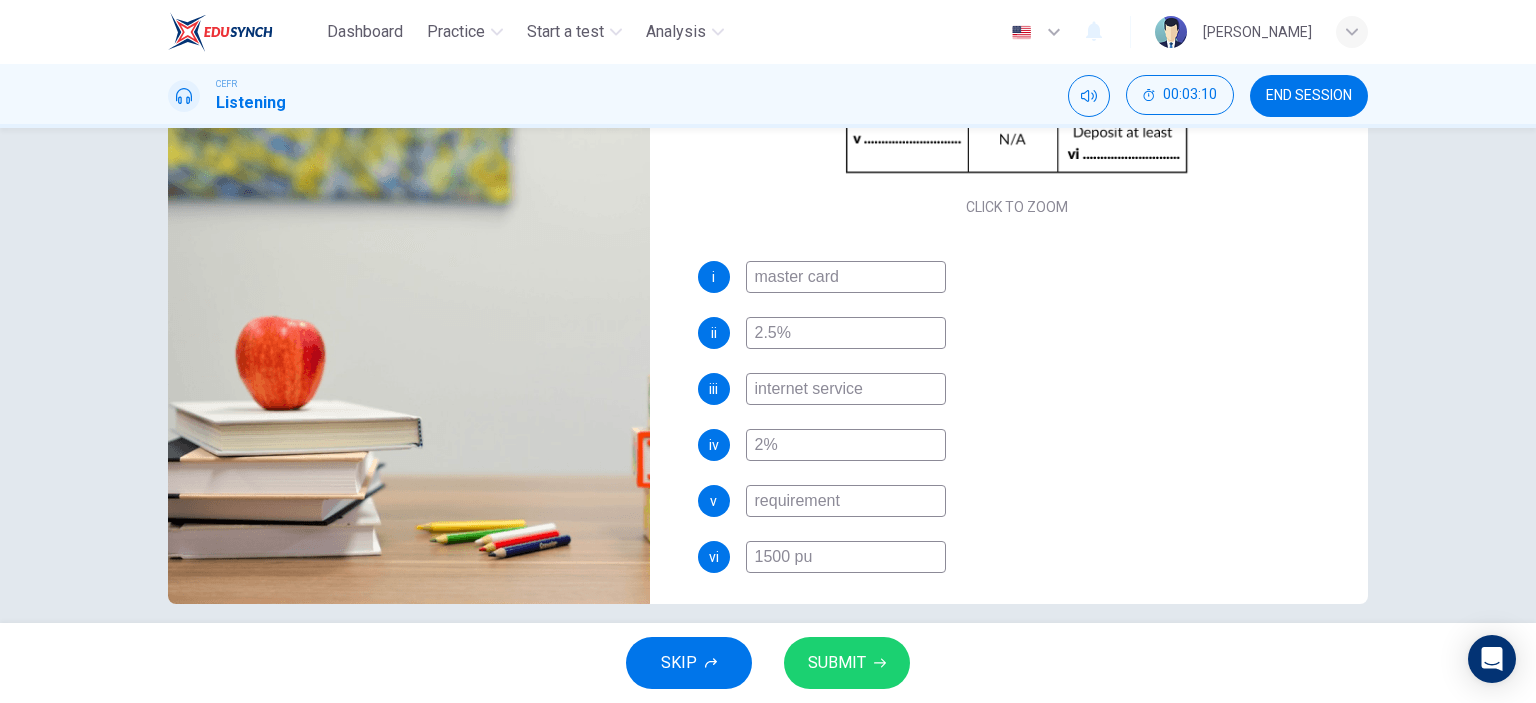 type on "1500 p" 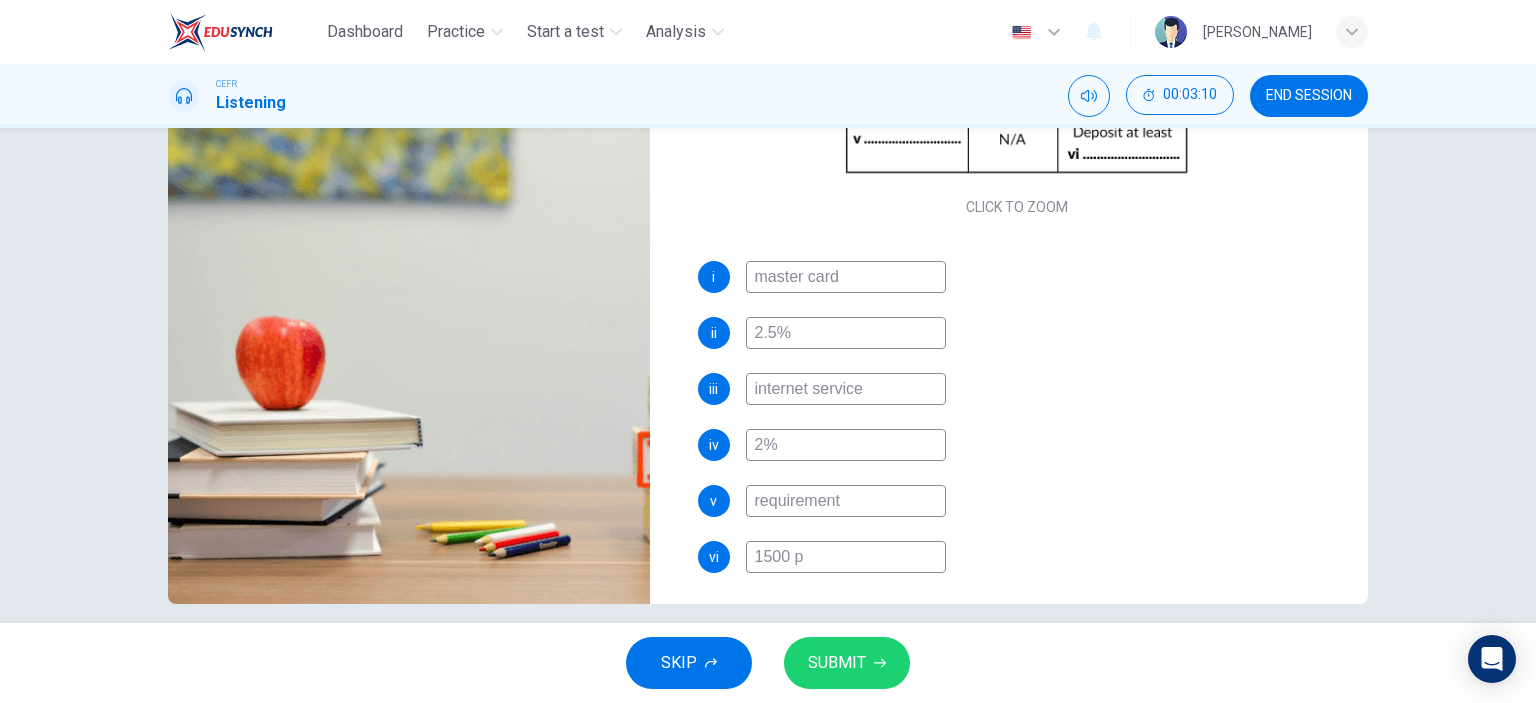 type on "83" 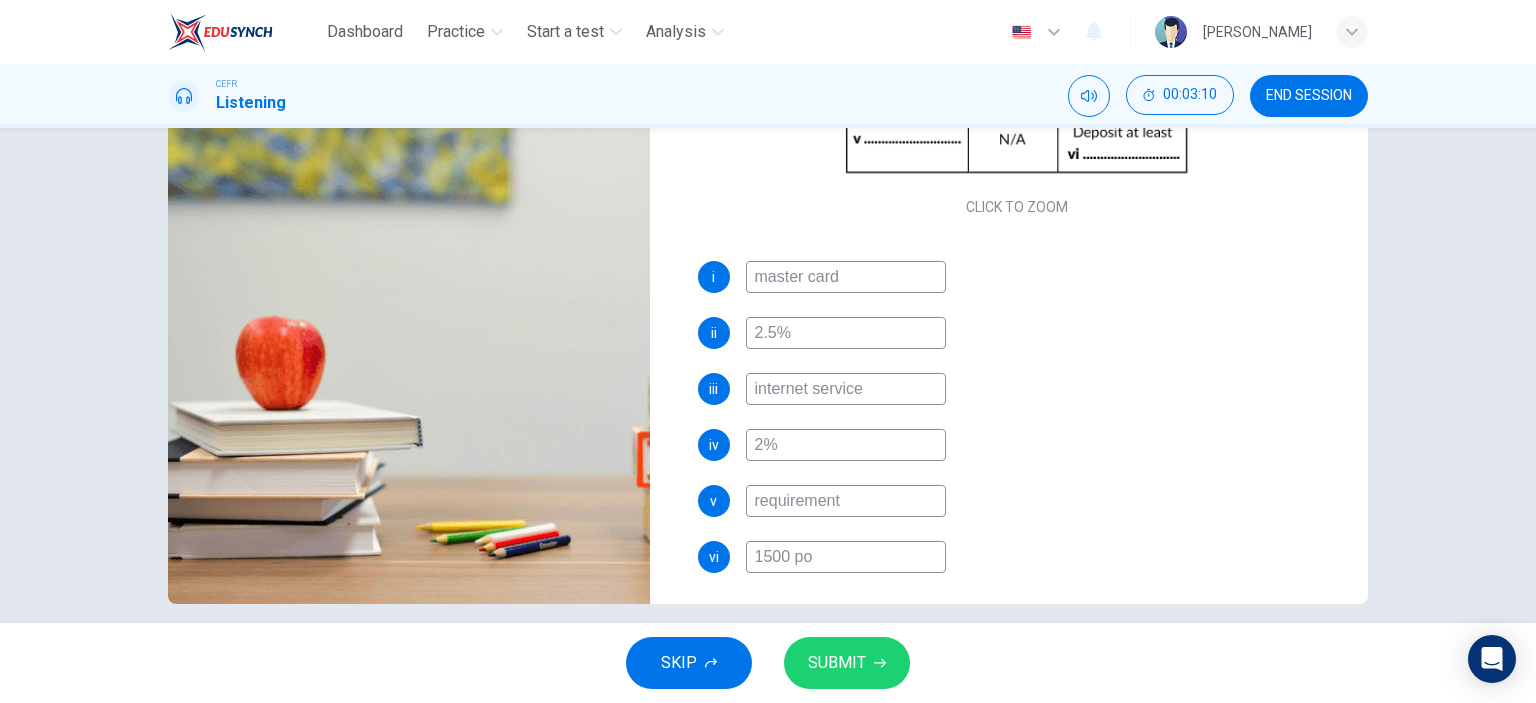 type on "83" 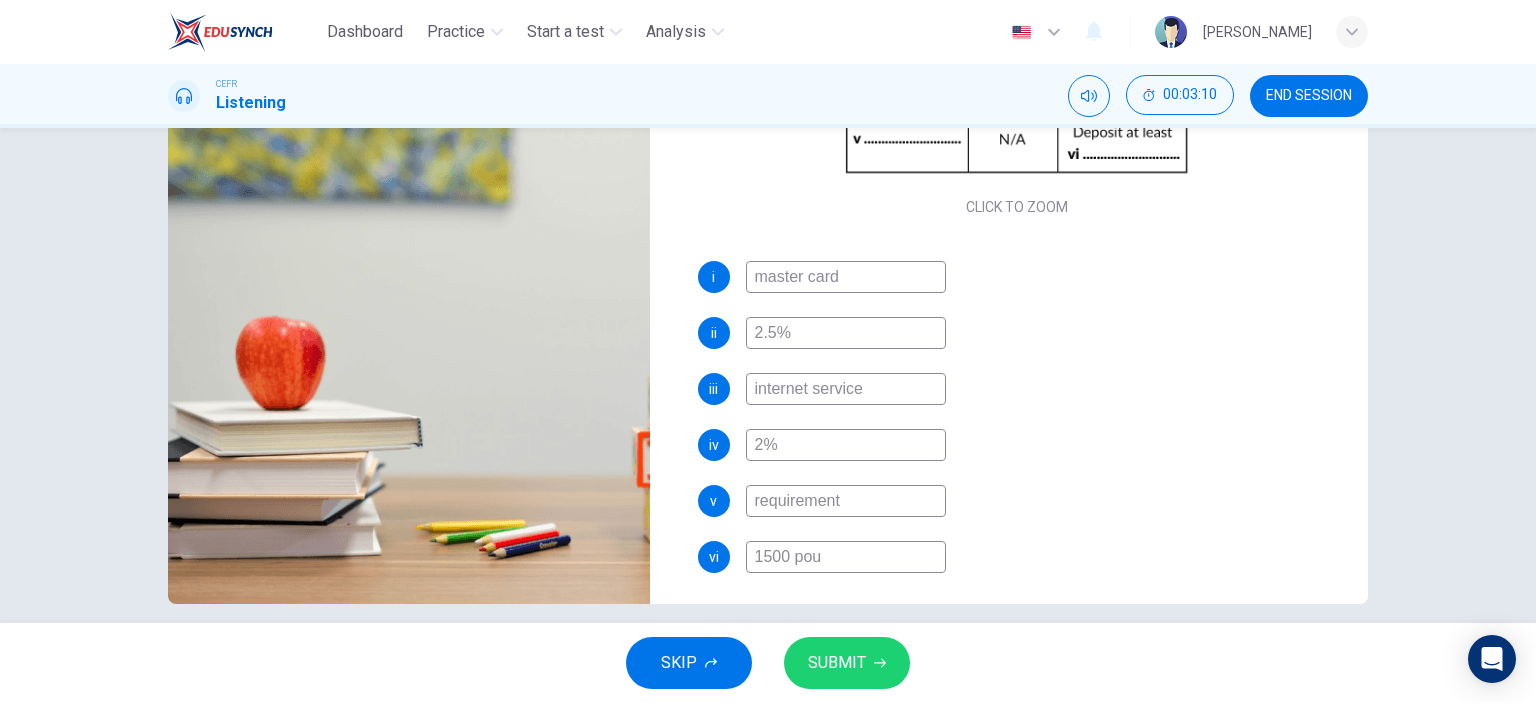 type on "1500 poun" 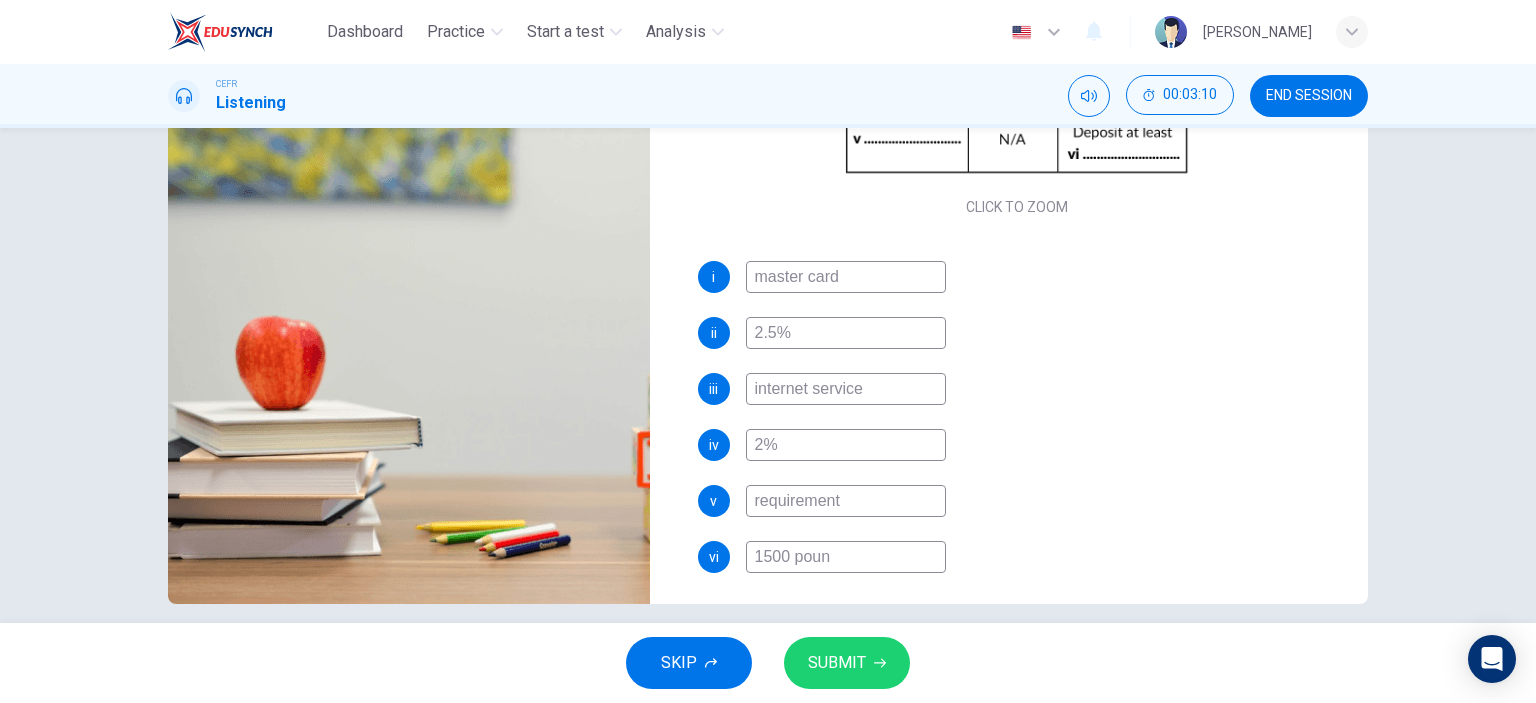 type on "83" 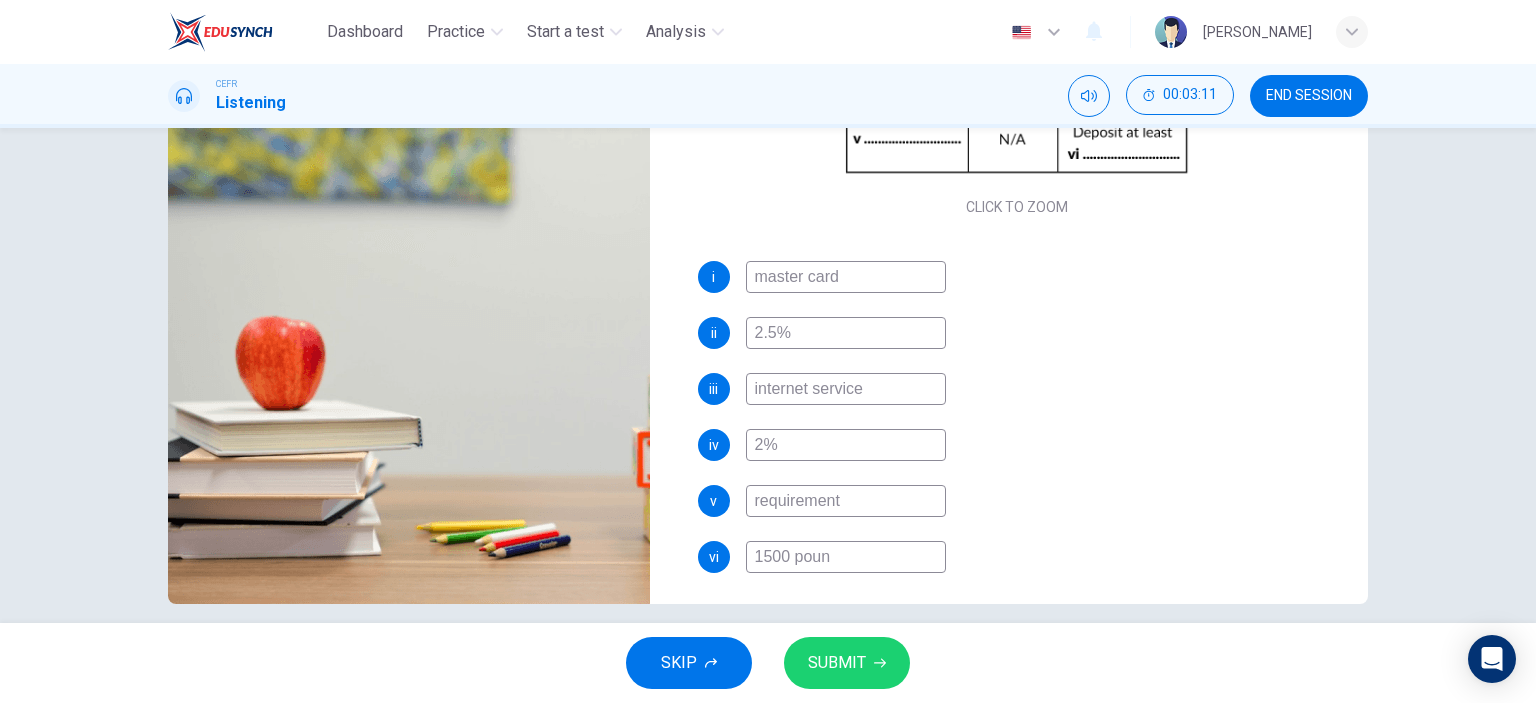 type on "1500 pound" 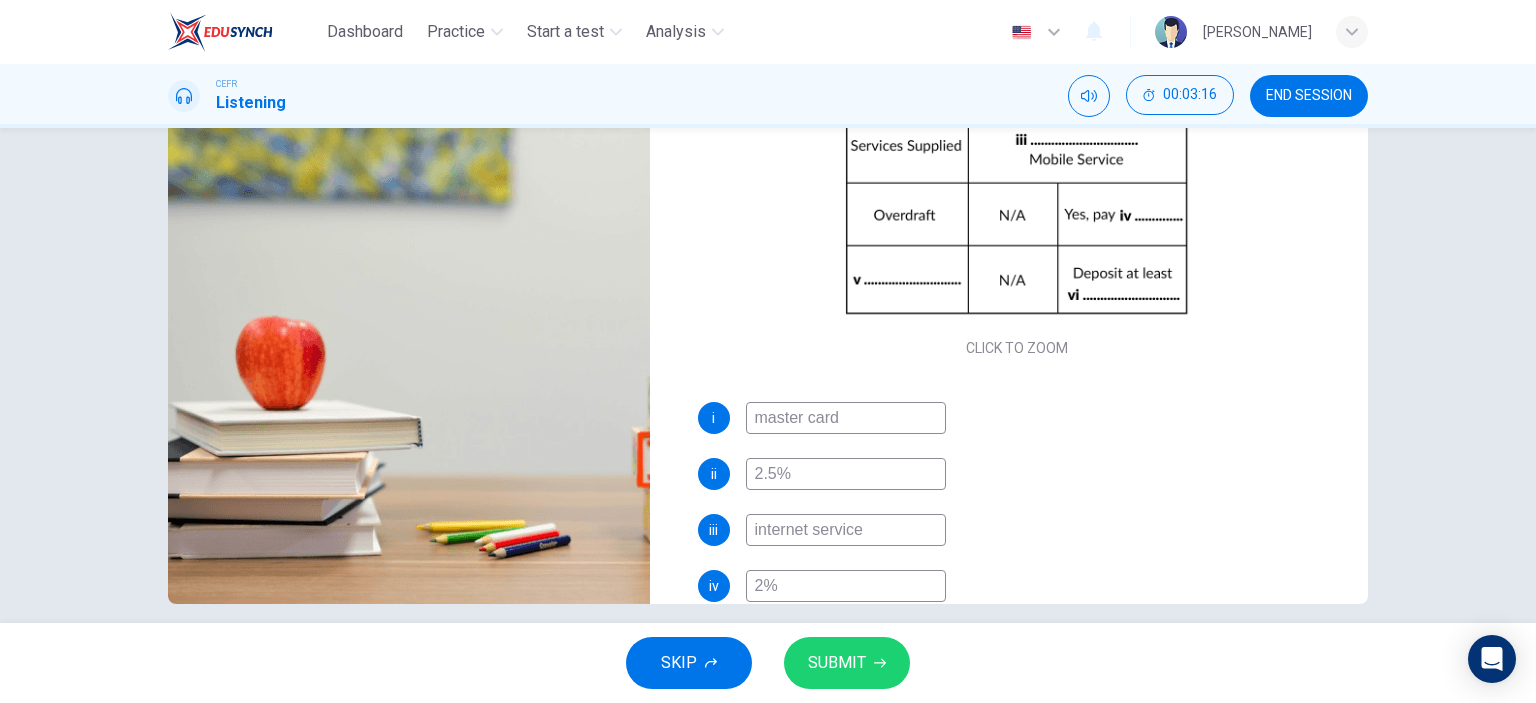 scroll, scrollTop: 0, scrollLeft: 0, axis: both 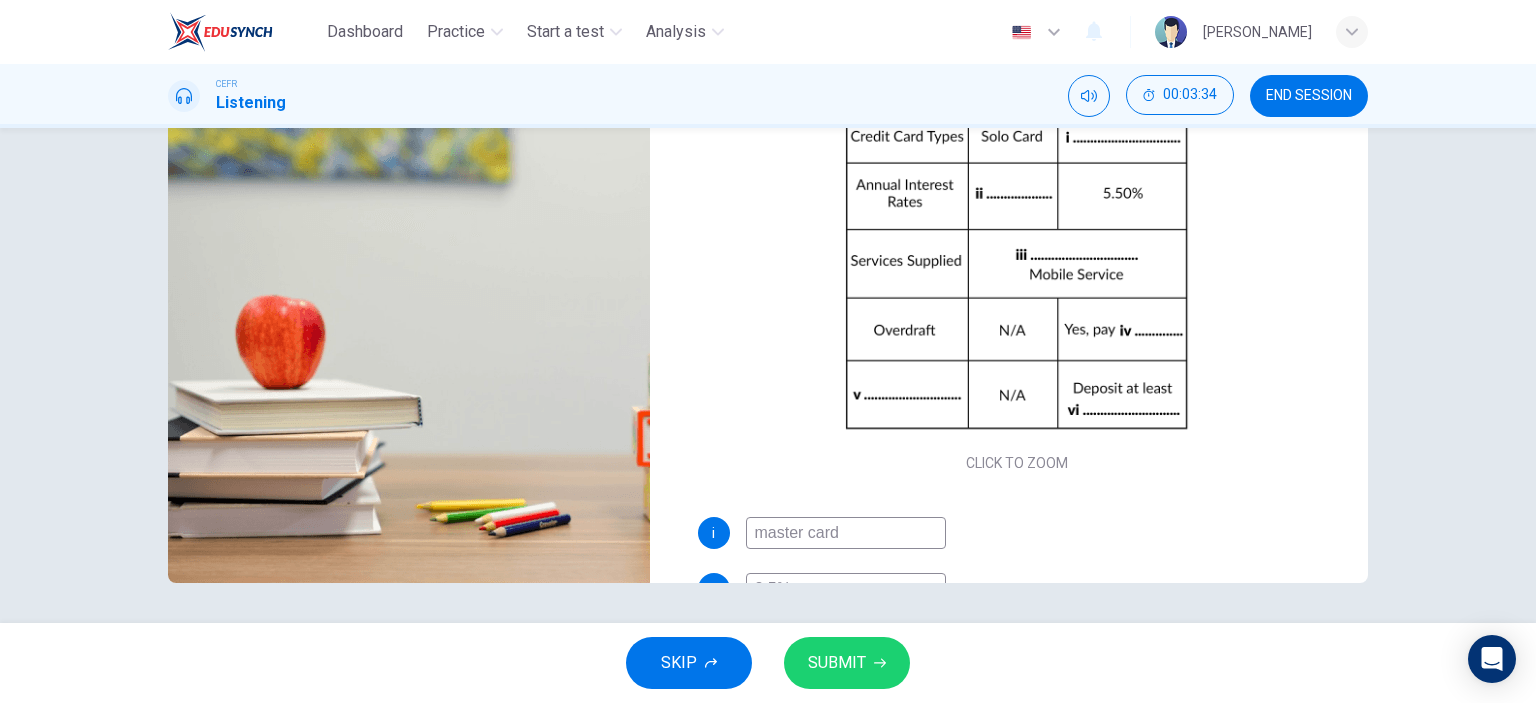 type on "93" 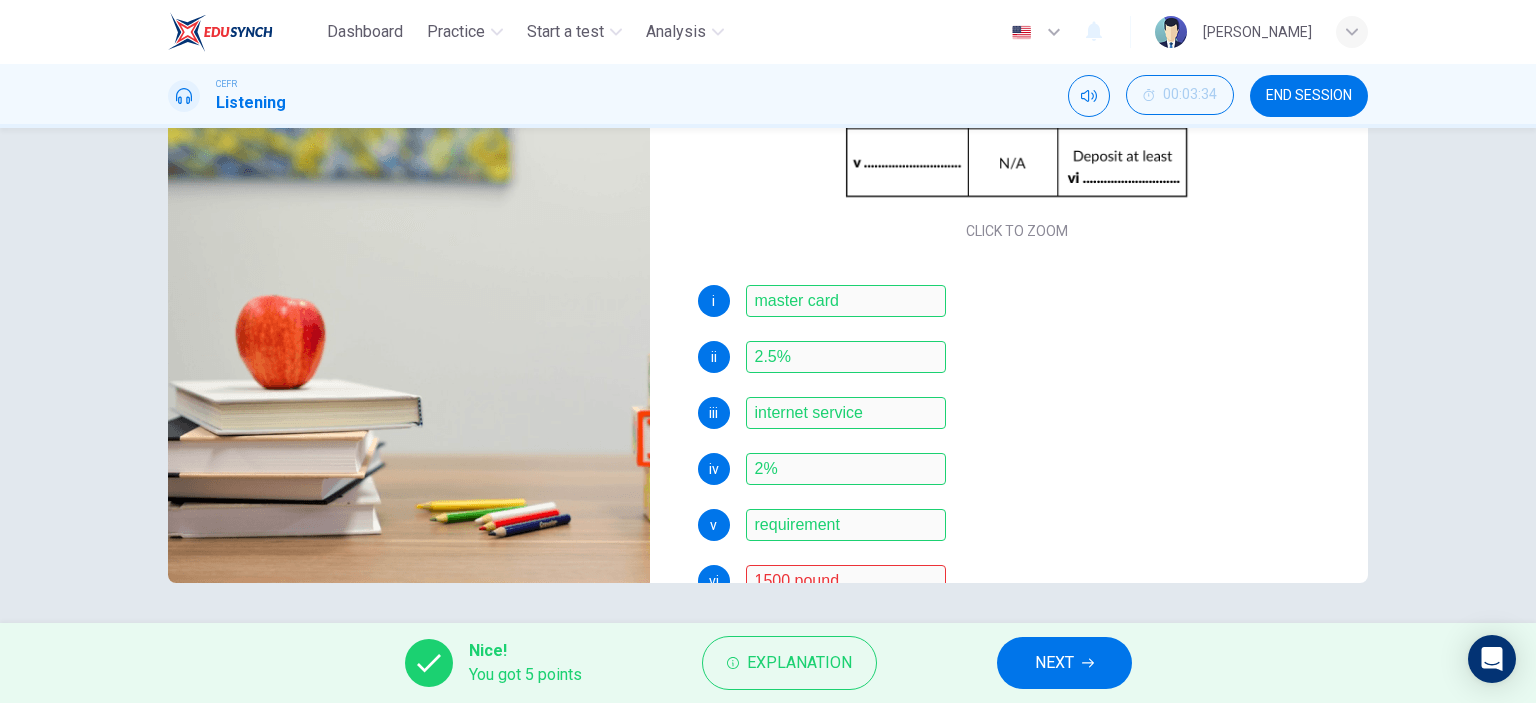 scroll, scrollTop: 285, scrollLeft: 0, axis: vertical 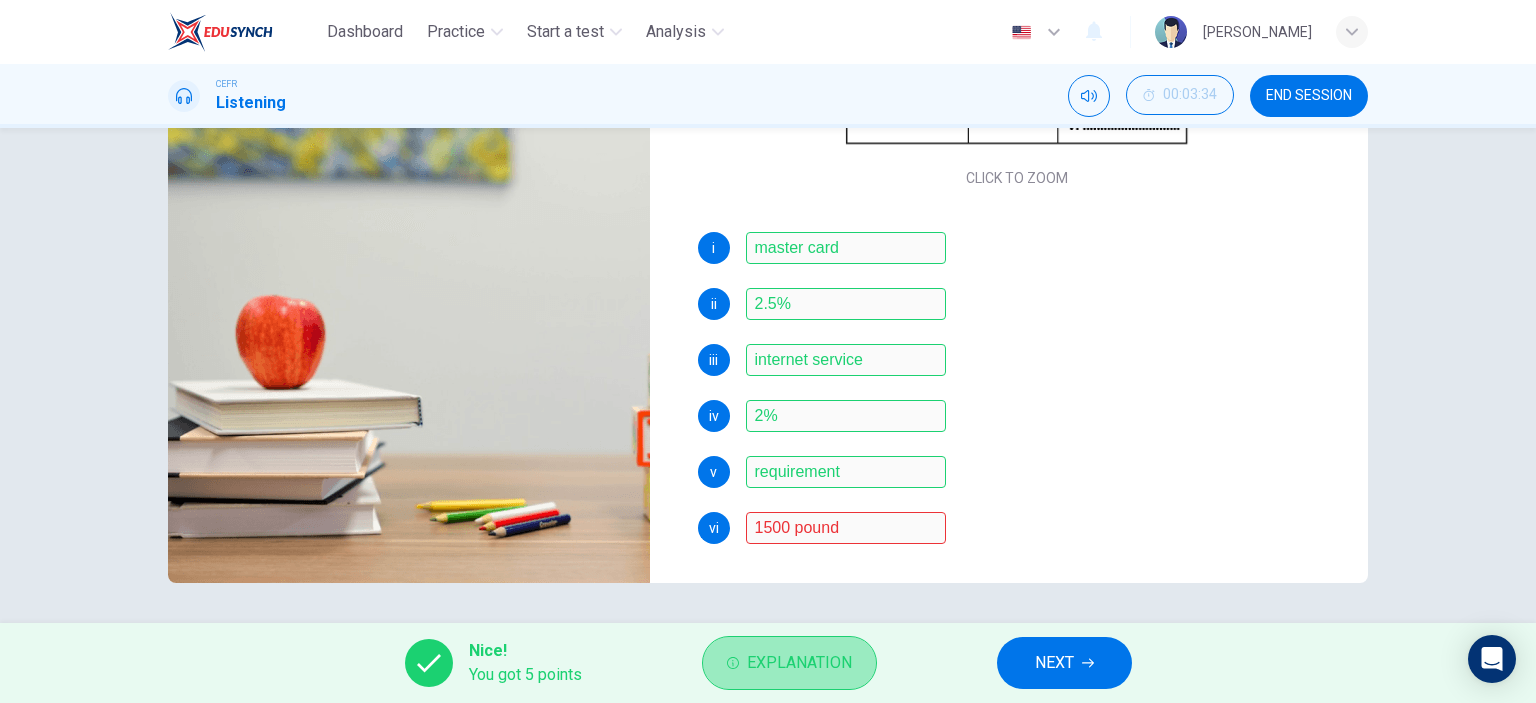 click on "Explanation" at bounding box center [799, 663] 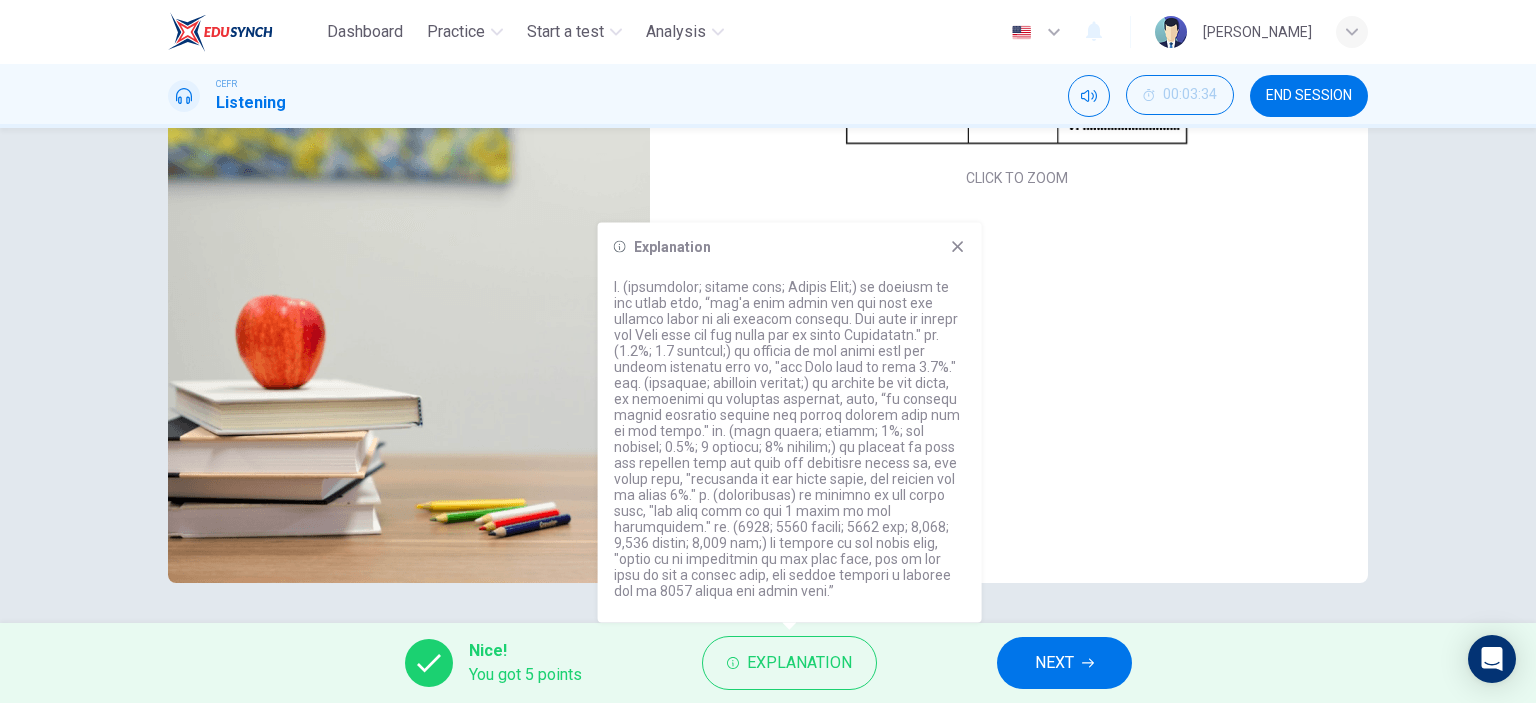 click on "v requirement" at bounding box center [1017, 472] 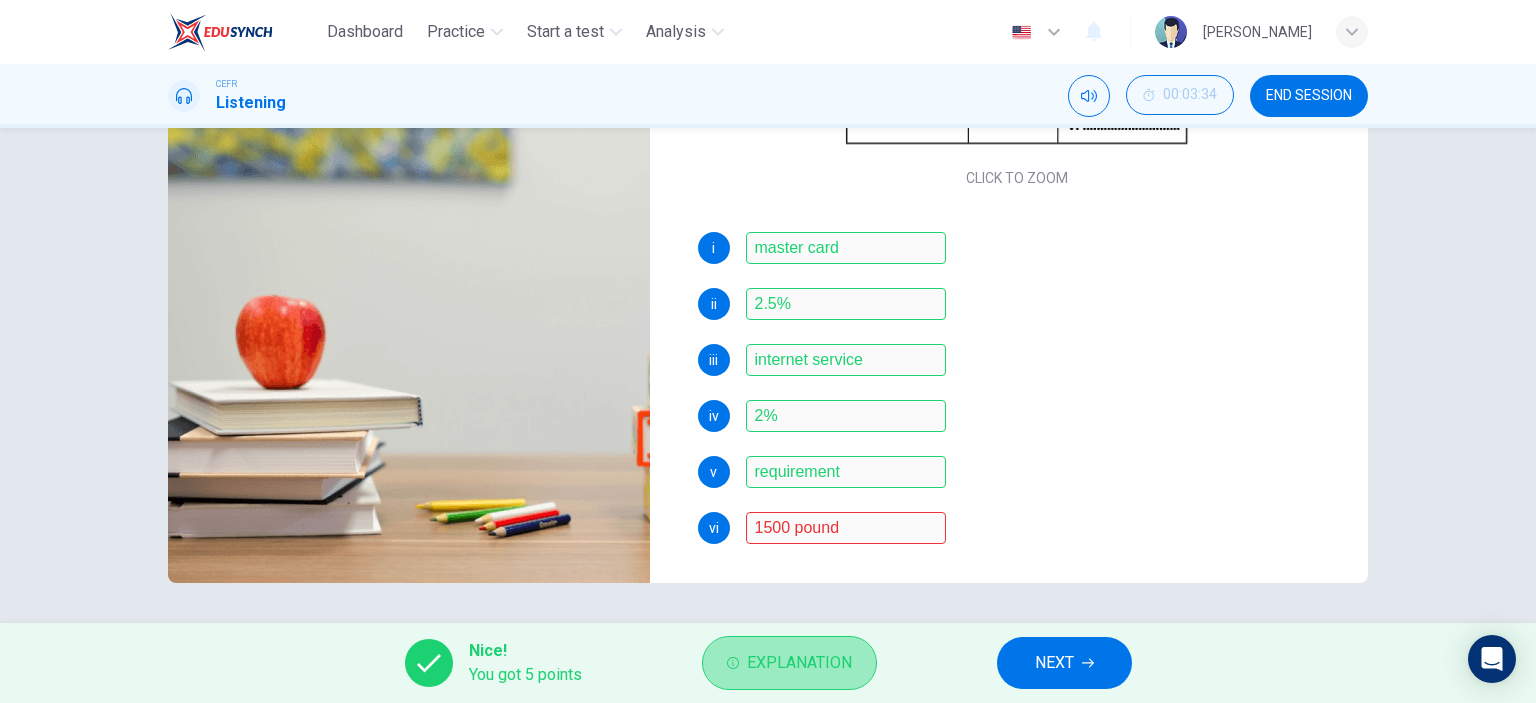 click on "Explanation" at bounding box center (799, 663) 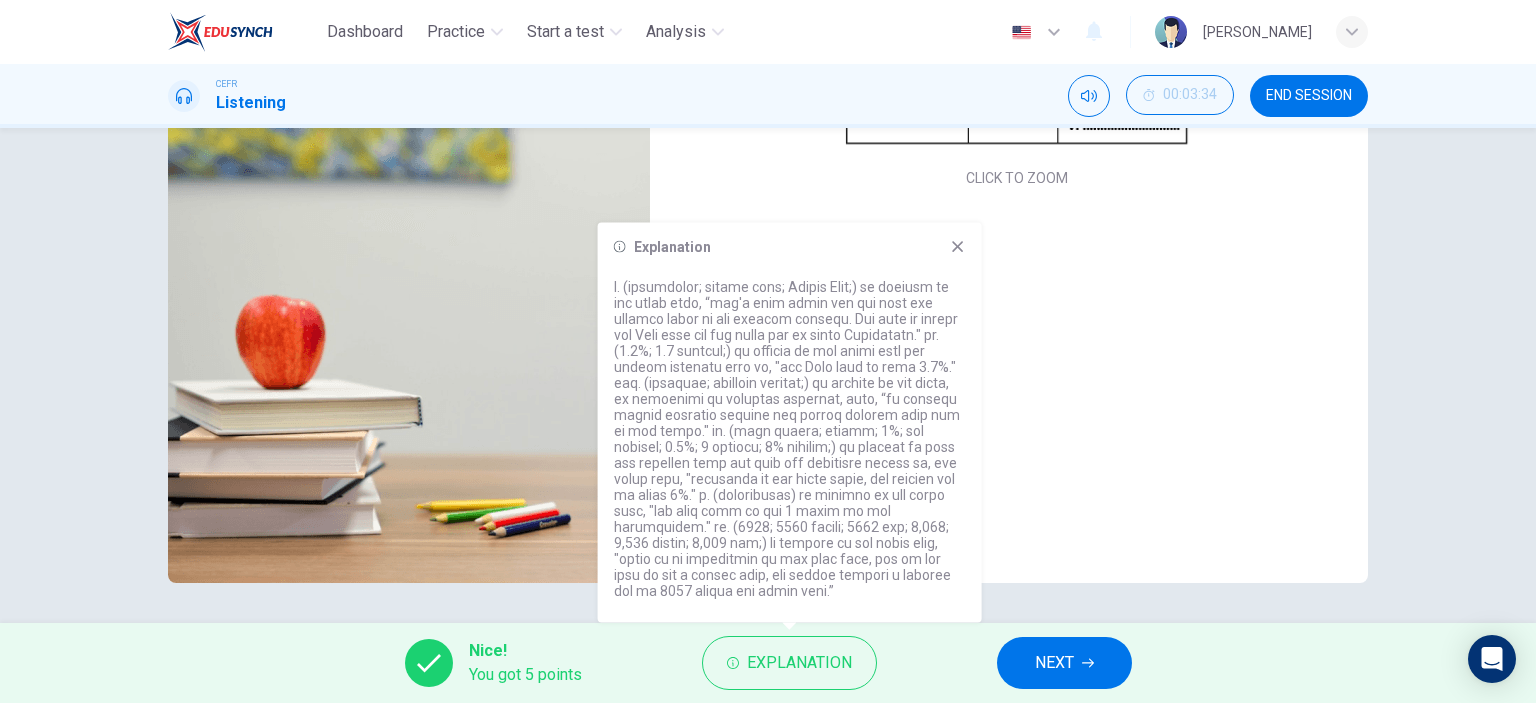 click on "v requirement" at bounding box center [1017, 472] 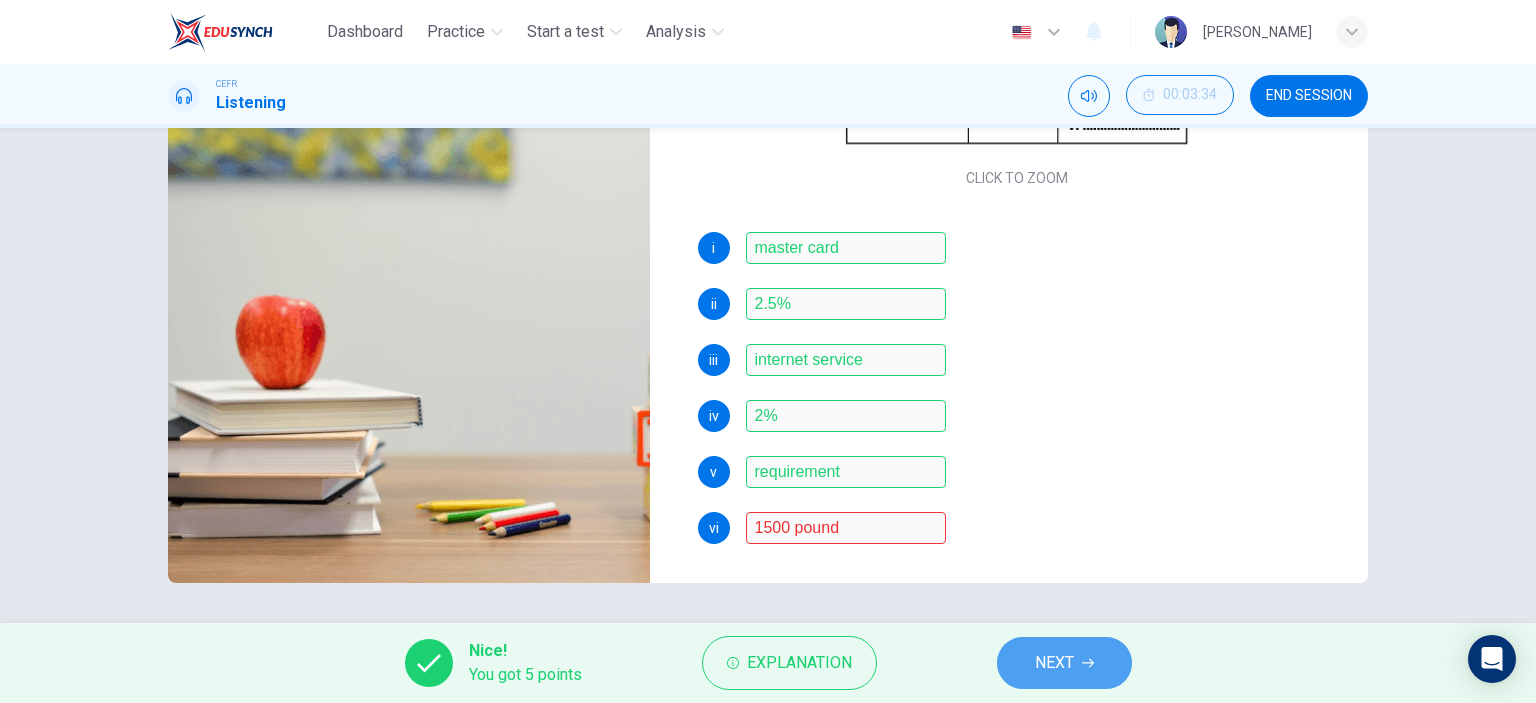 click on "NEXT" at bounding box center [1064, 663] 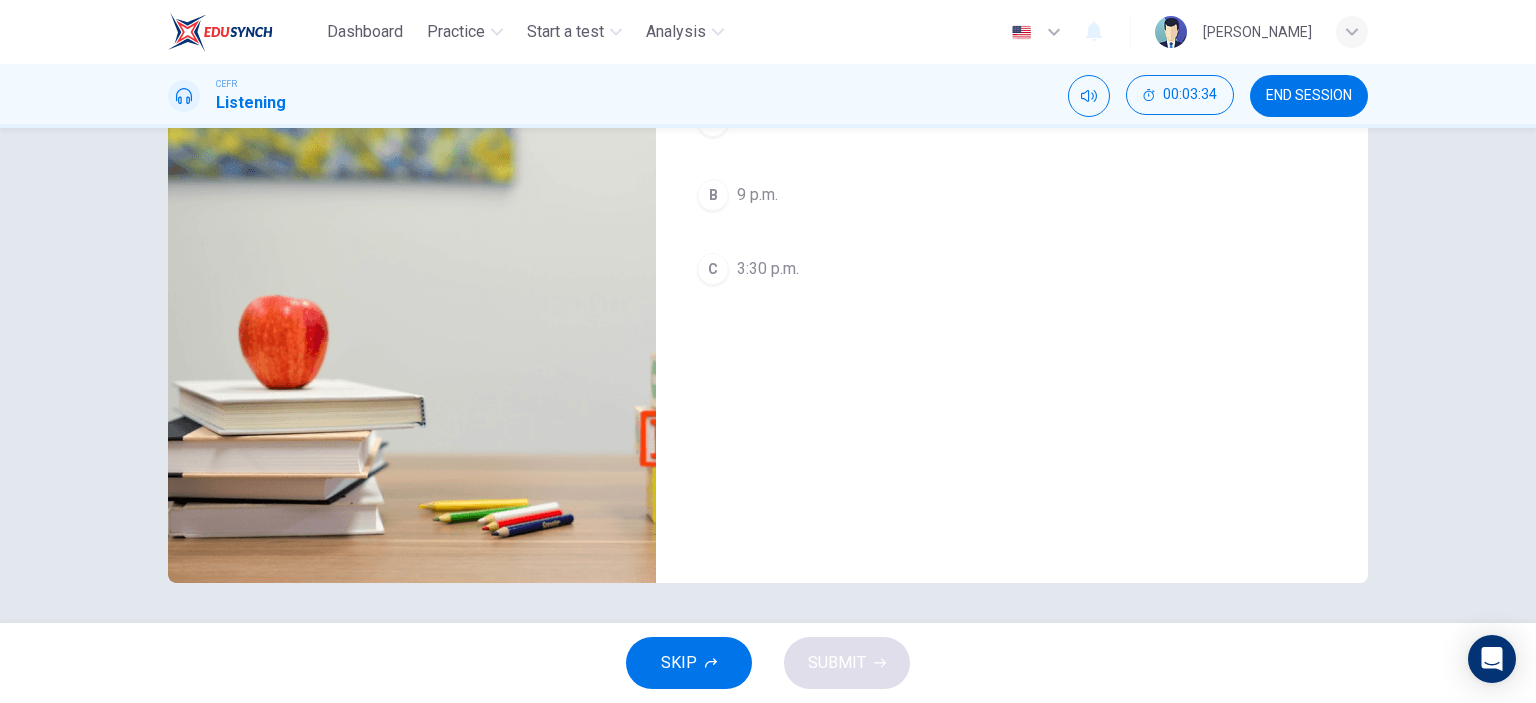 scroll, scrollTop: 0, scrollLeft: 0, axis: both 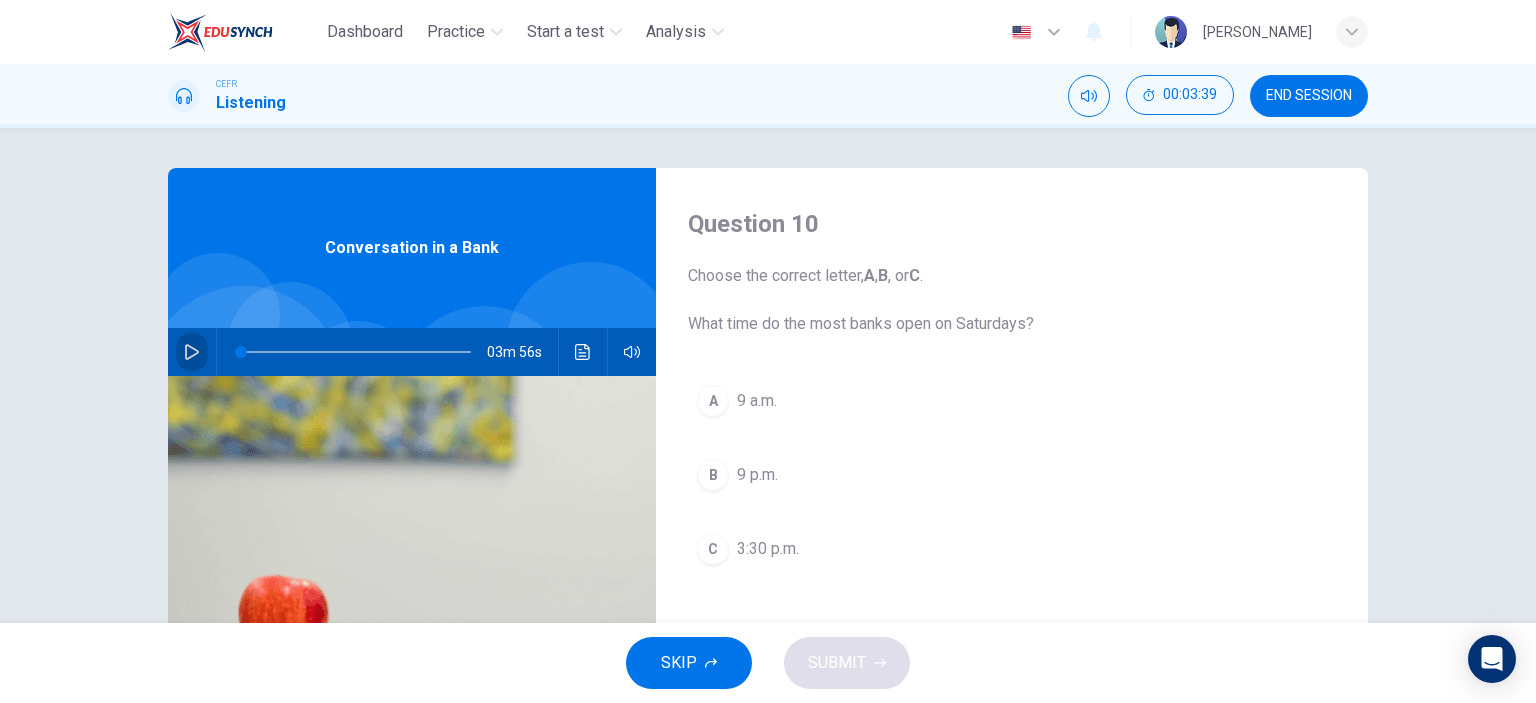 click at bounding box center [192, 352] 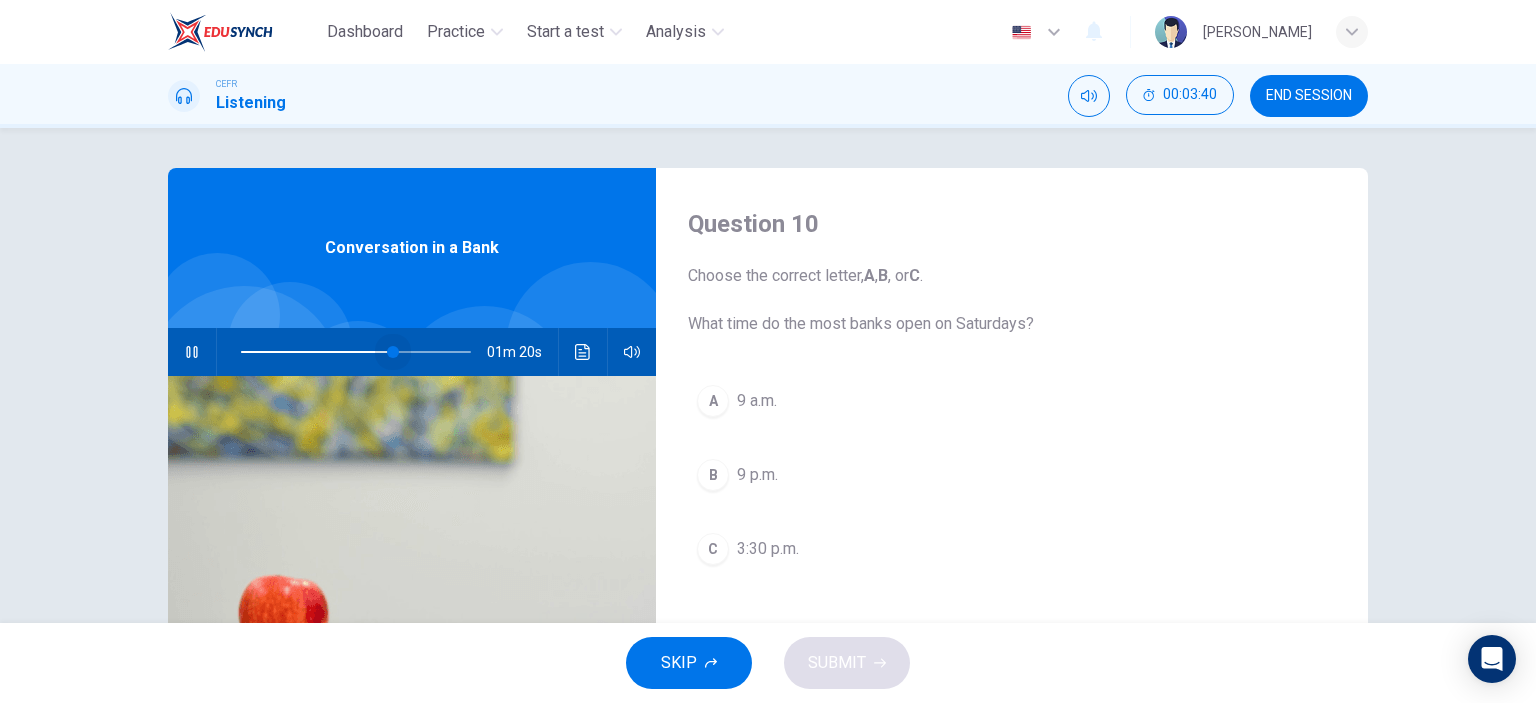 click at bounding box center (356, 352) 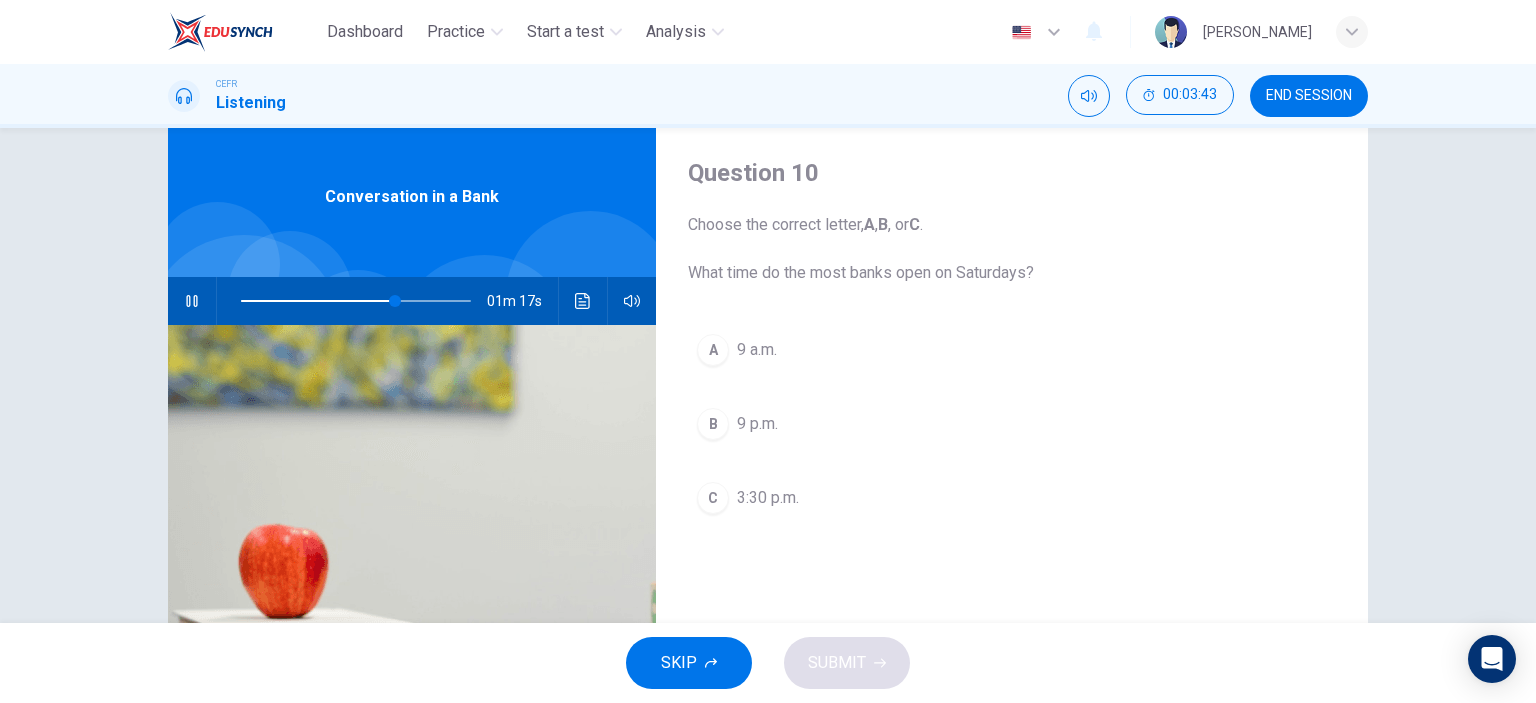scroll, scrollTop: 54, scrollLeft: 0, axis: vertical 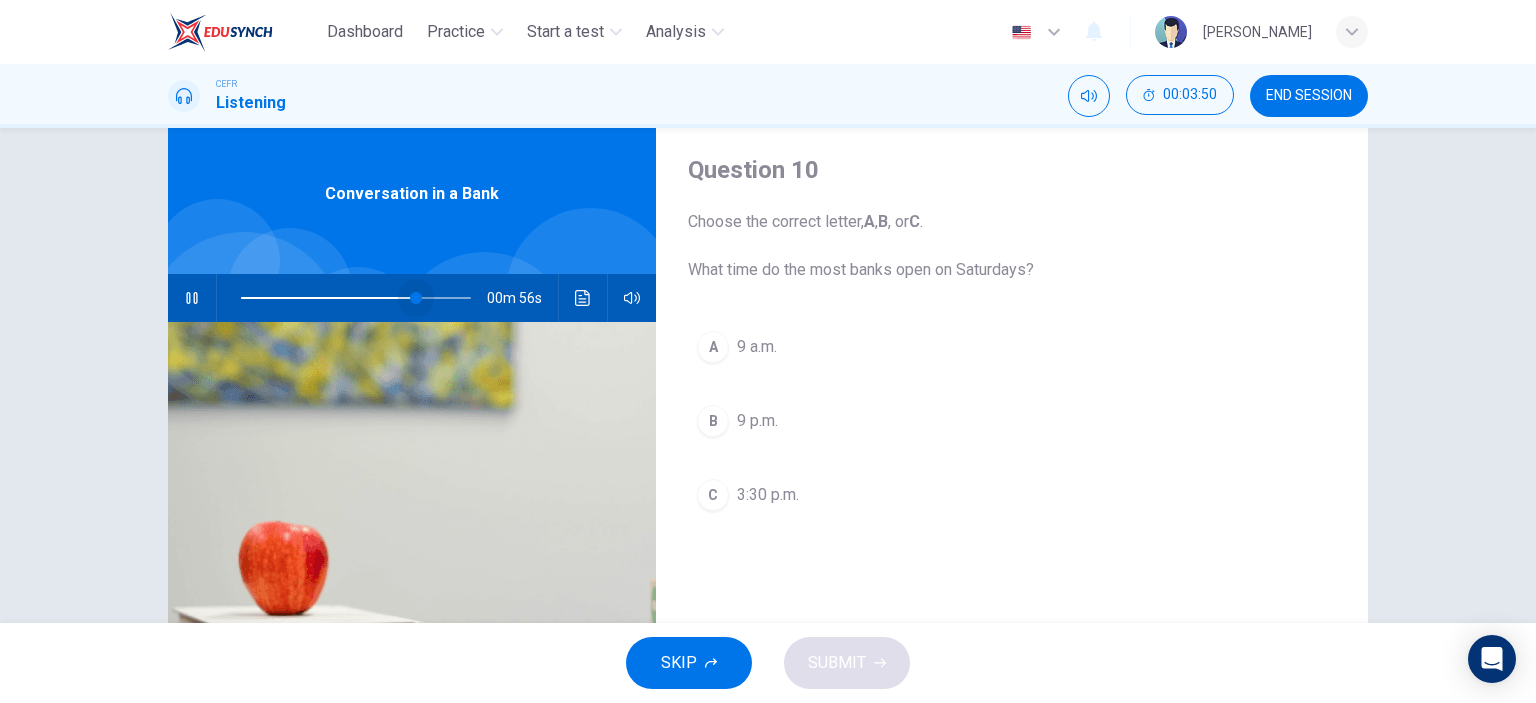 click at bounding box center [416, 298] 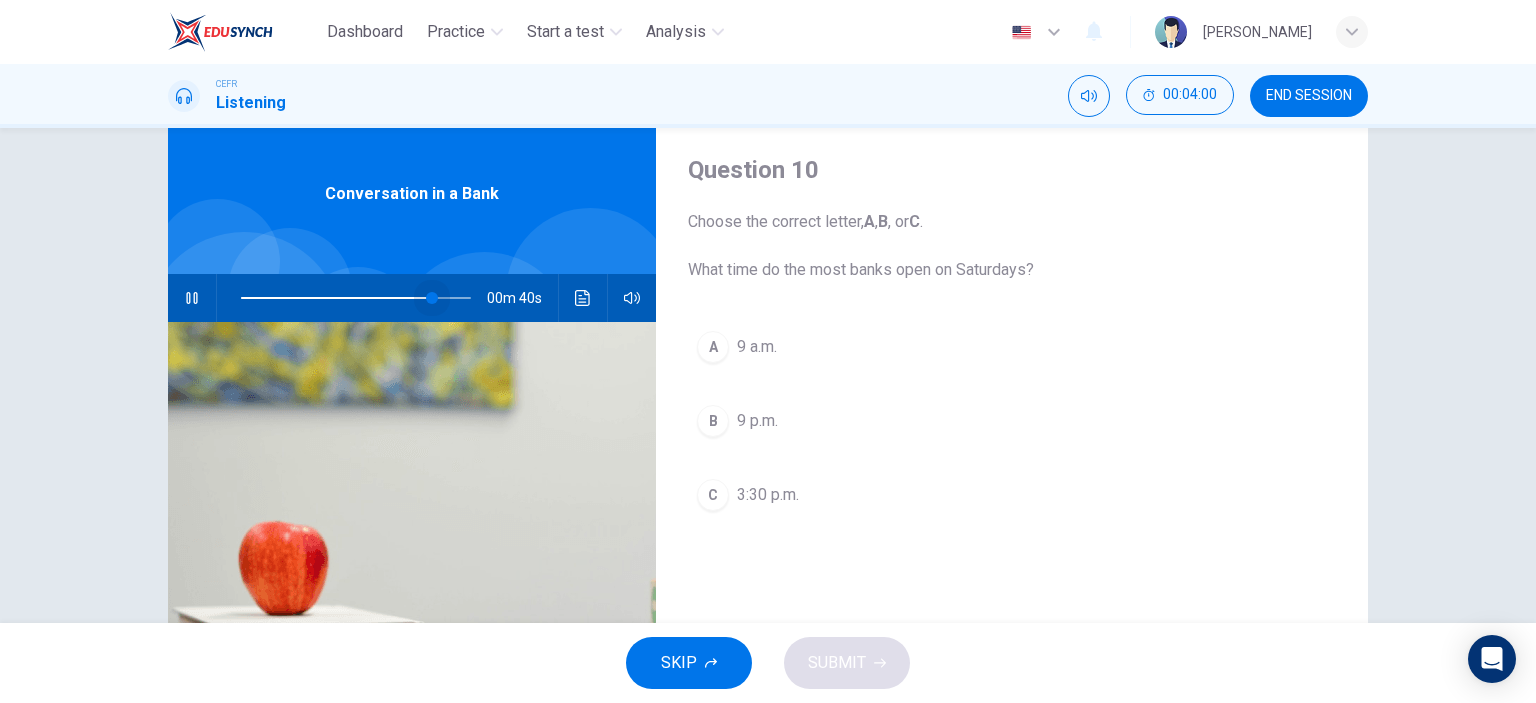 click at bounding box center [432, 298] 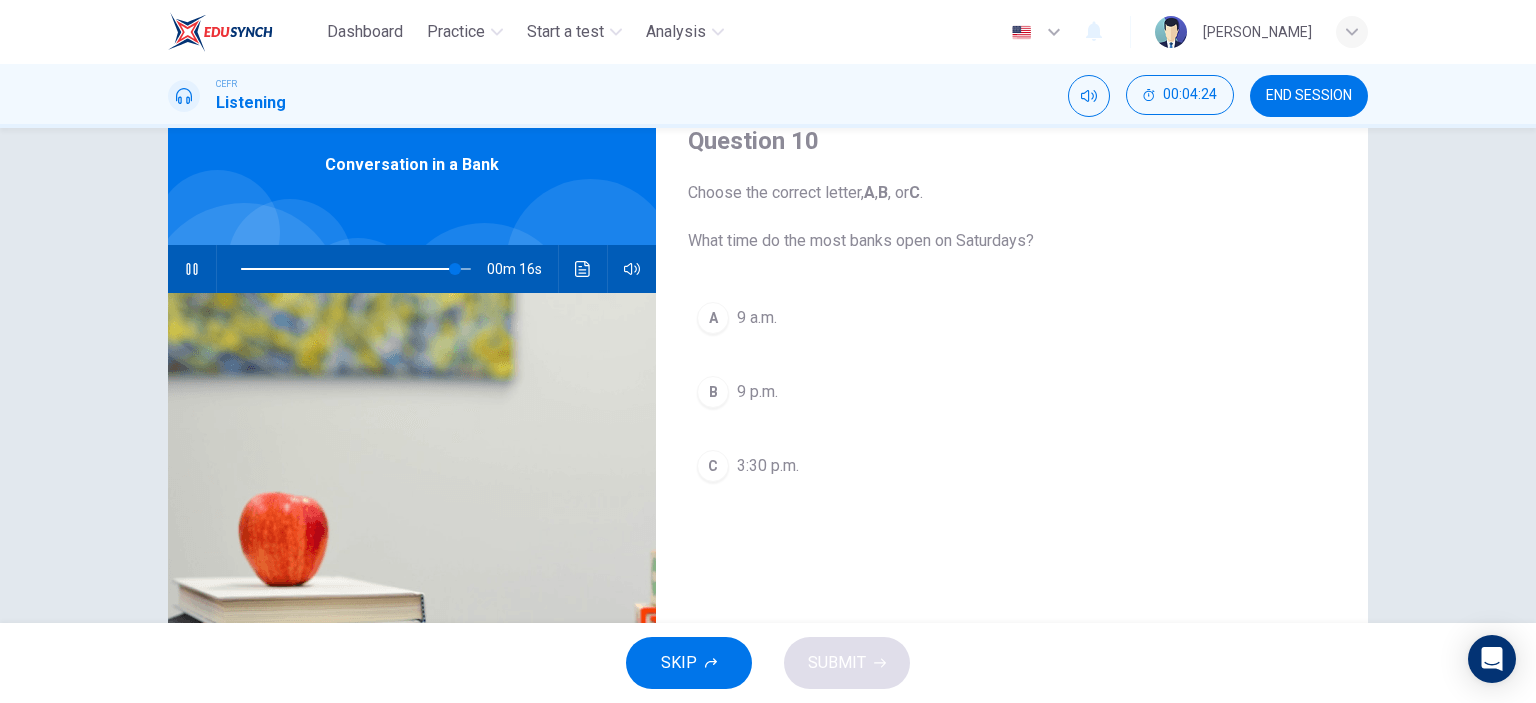 scroll, scrollTop: 84, scrollLeft: 0, axis: vertical 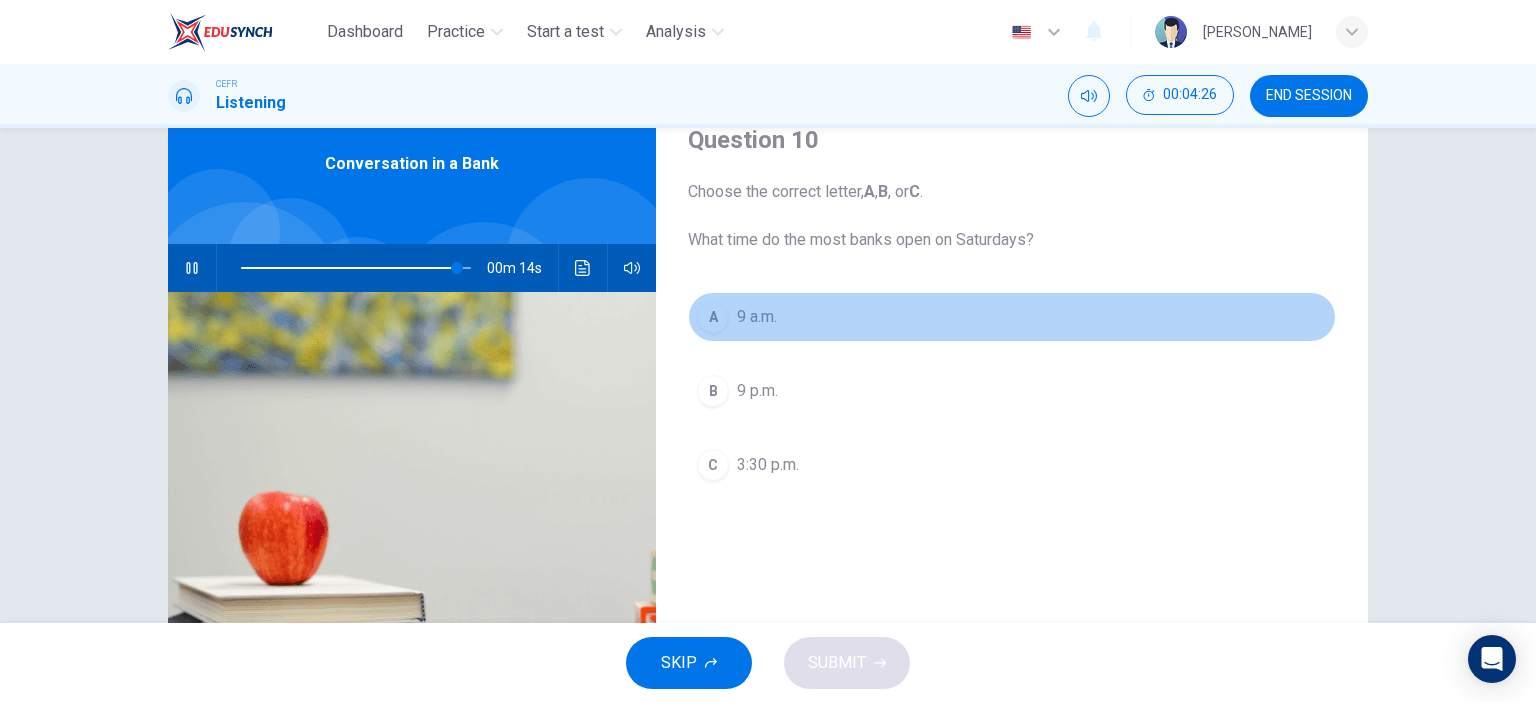 click on "9 a.m." at bounding box center [757, 317] 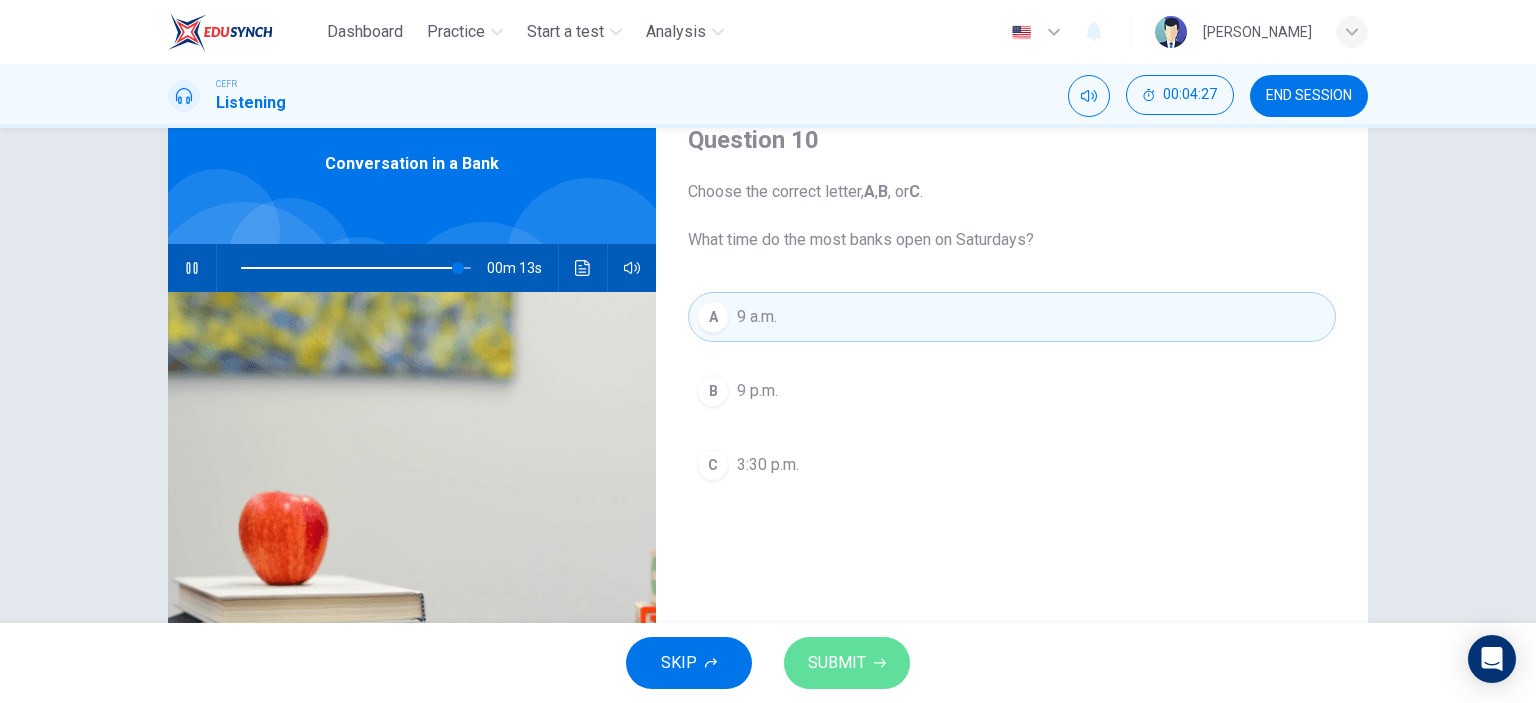 click on "SUBMIT" at bounding box center [837, 663] 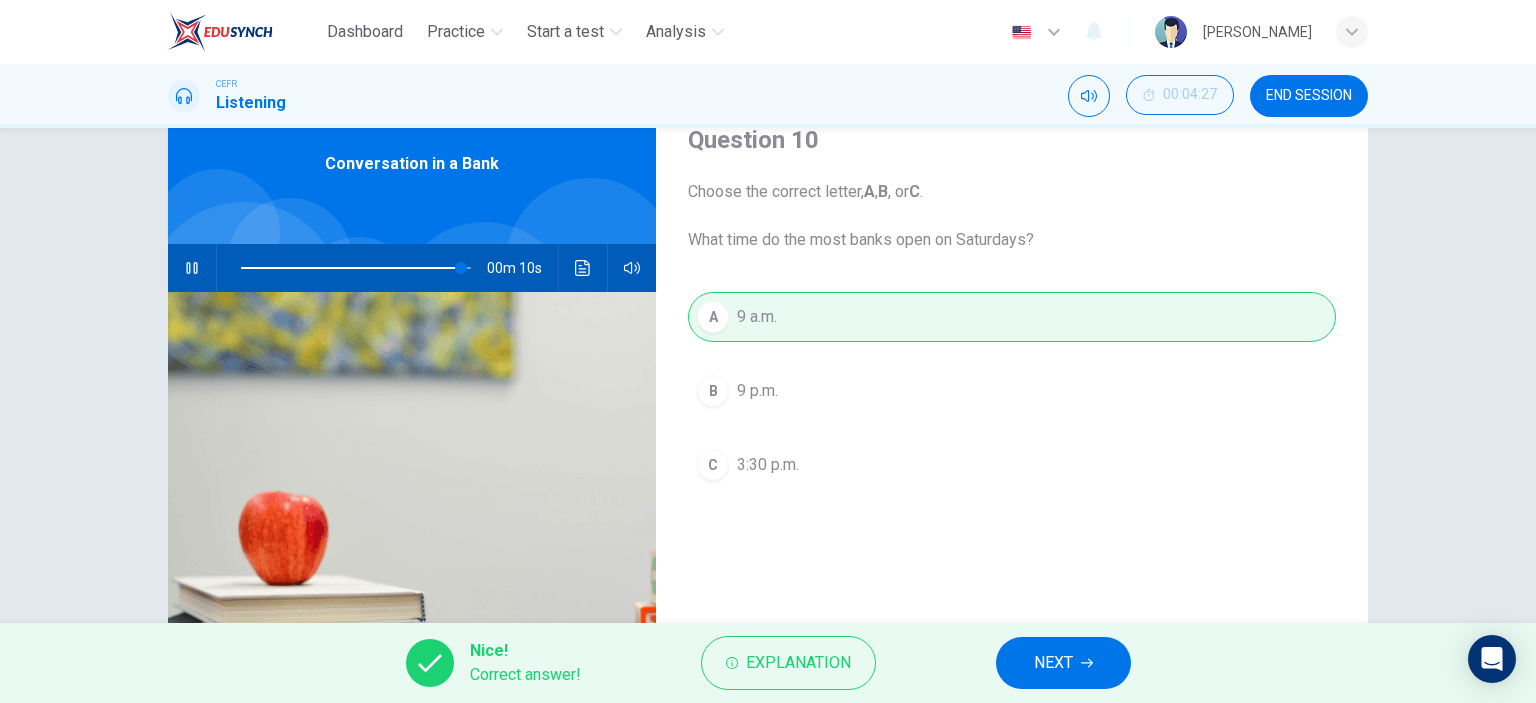 type on "96" 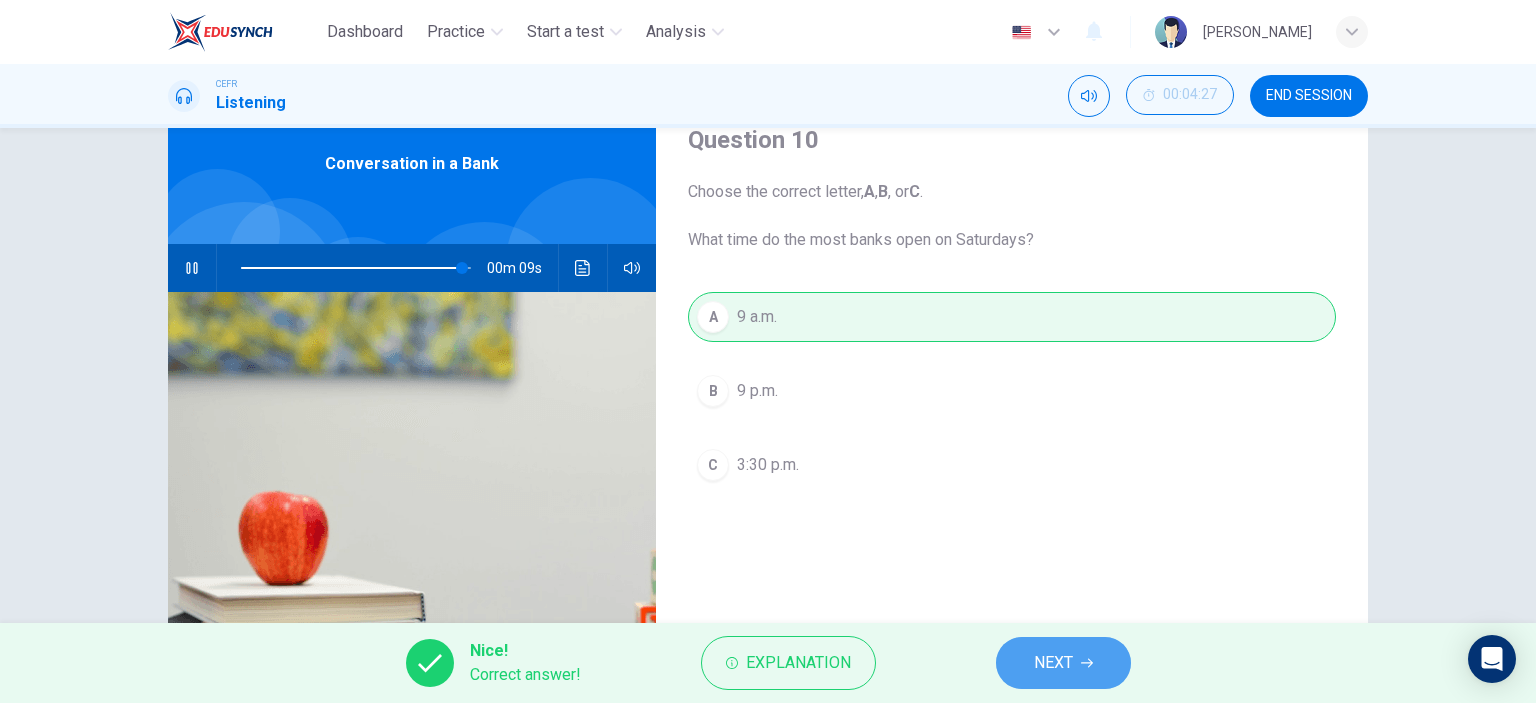 click on "NEXT" at bounding box center (1063, 663) 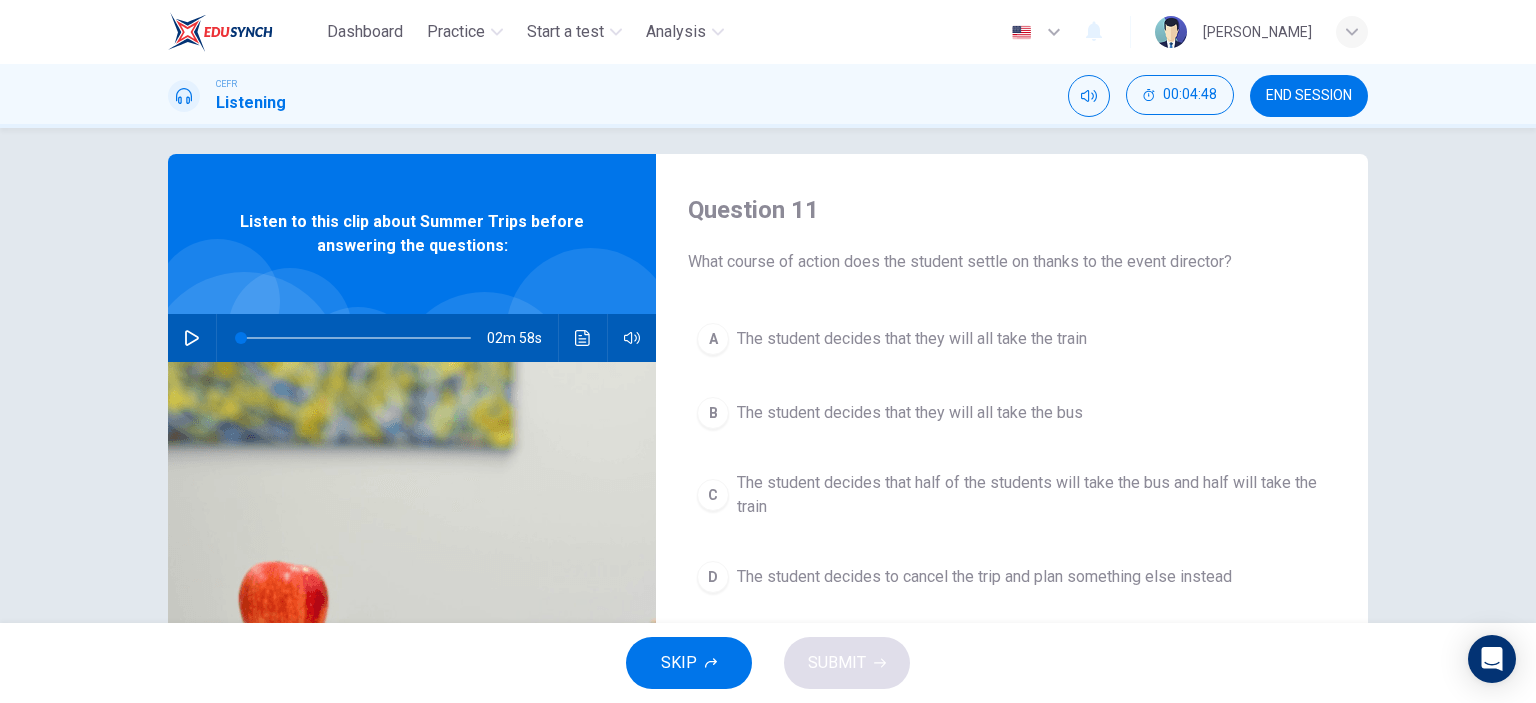 scroll, scrollTop: 3, scrollLeft: 0, axis: vertical 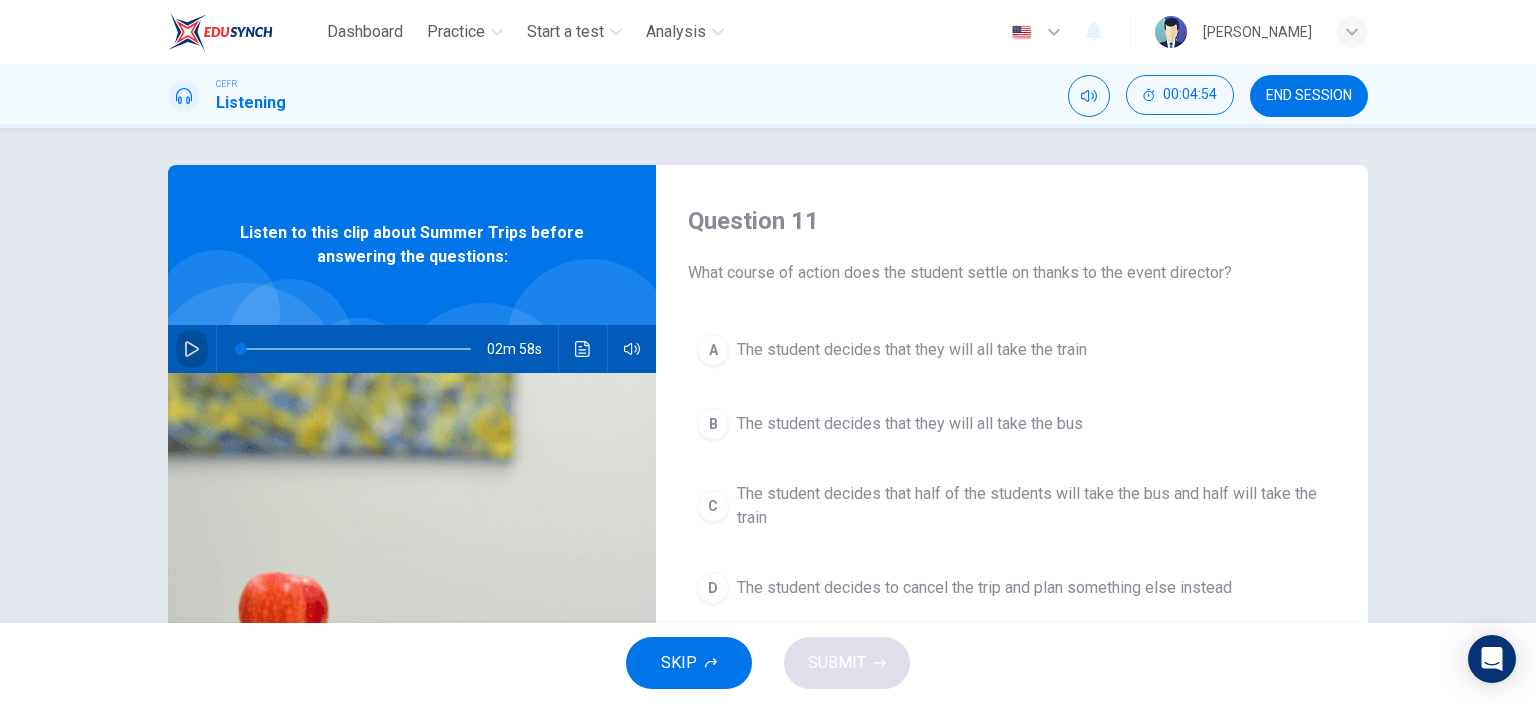 click 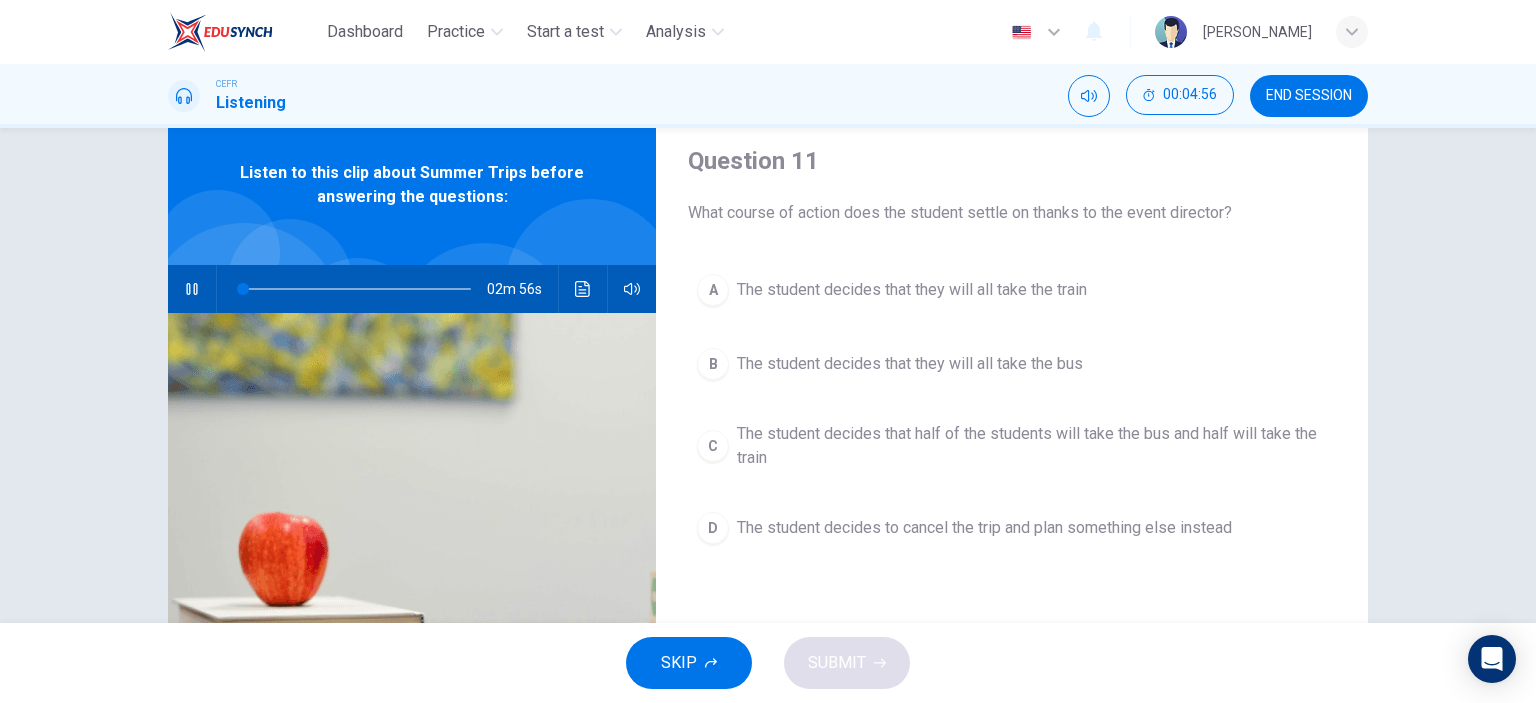 scroll, scrollTop: 64, scrollLeft: 0, axis: vertical 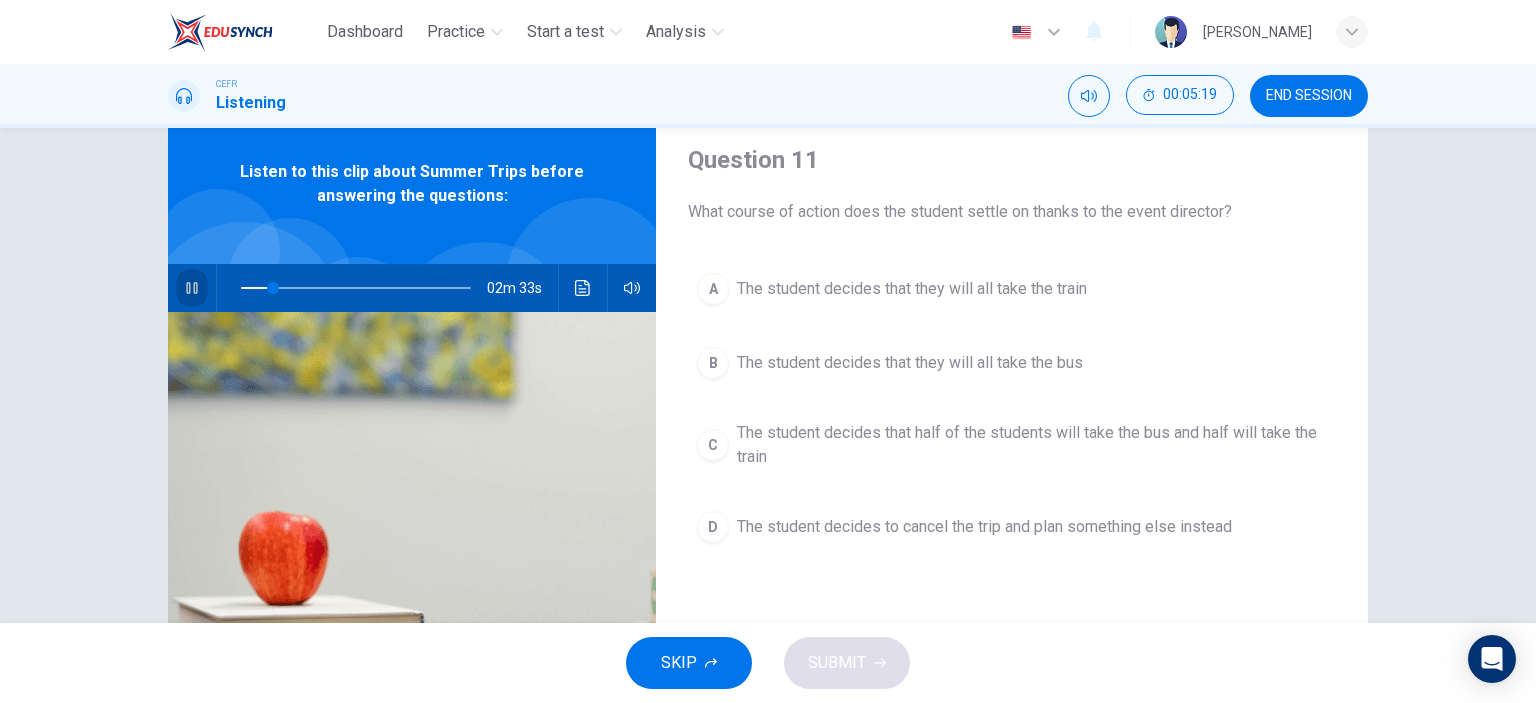 click 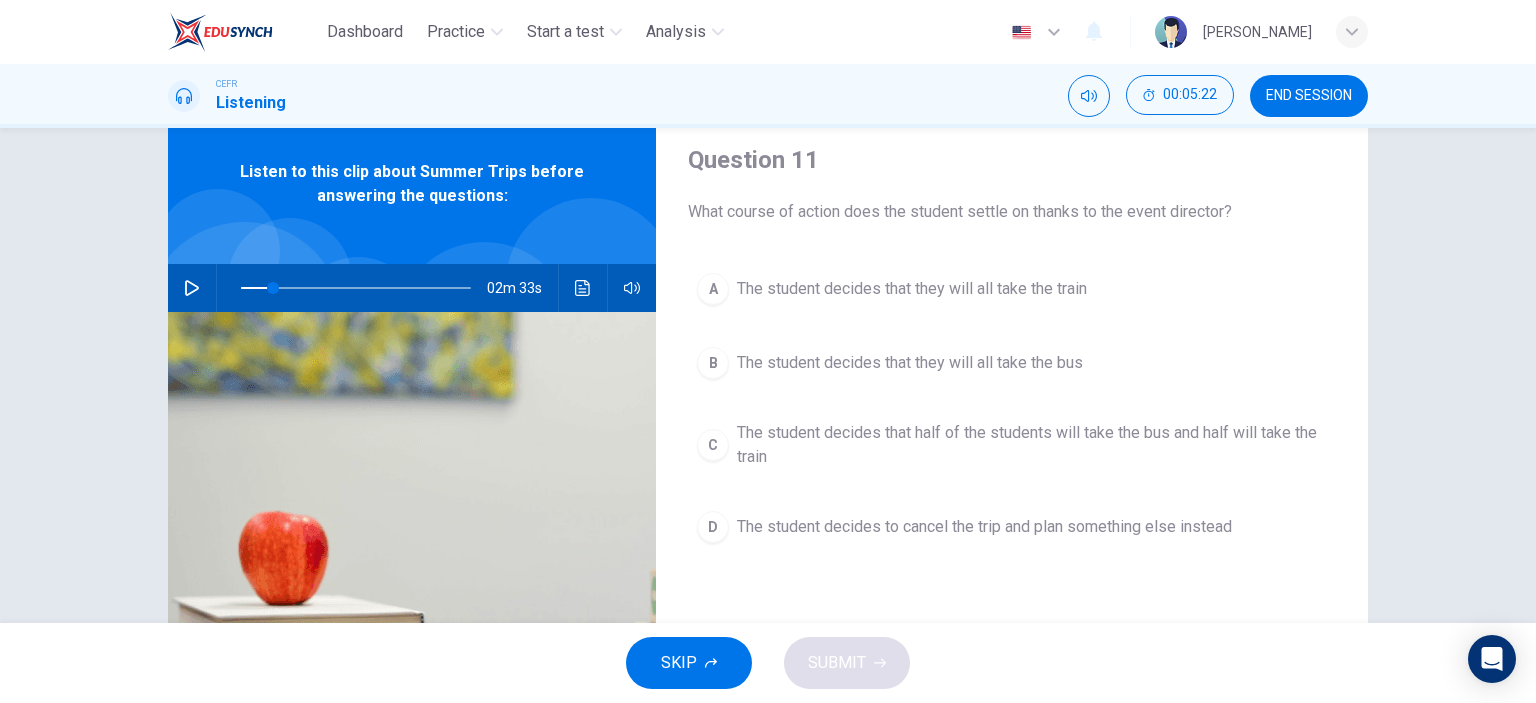 click on "SKIP" at bounding box center [689, 663] 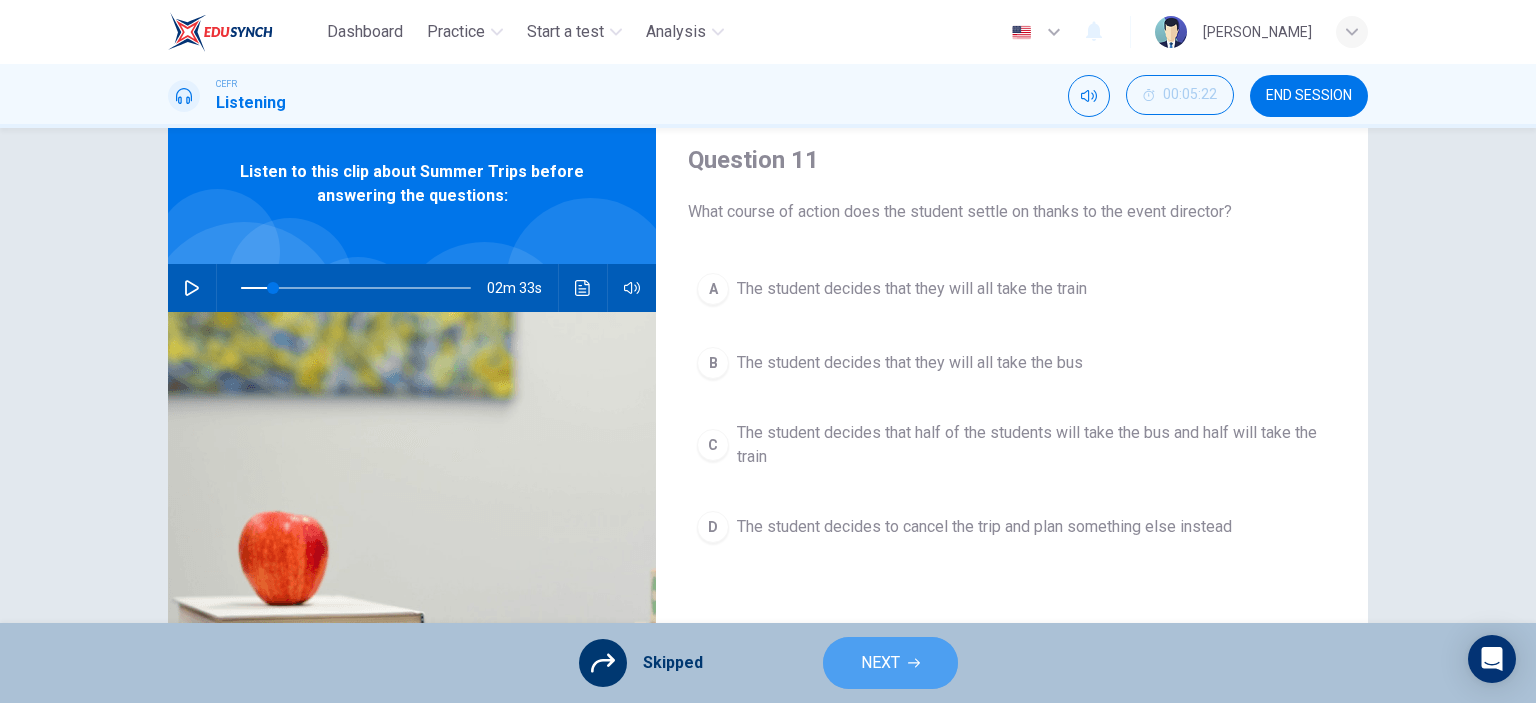 click on "NEXT" at bounding box center [880, 663] 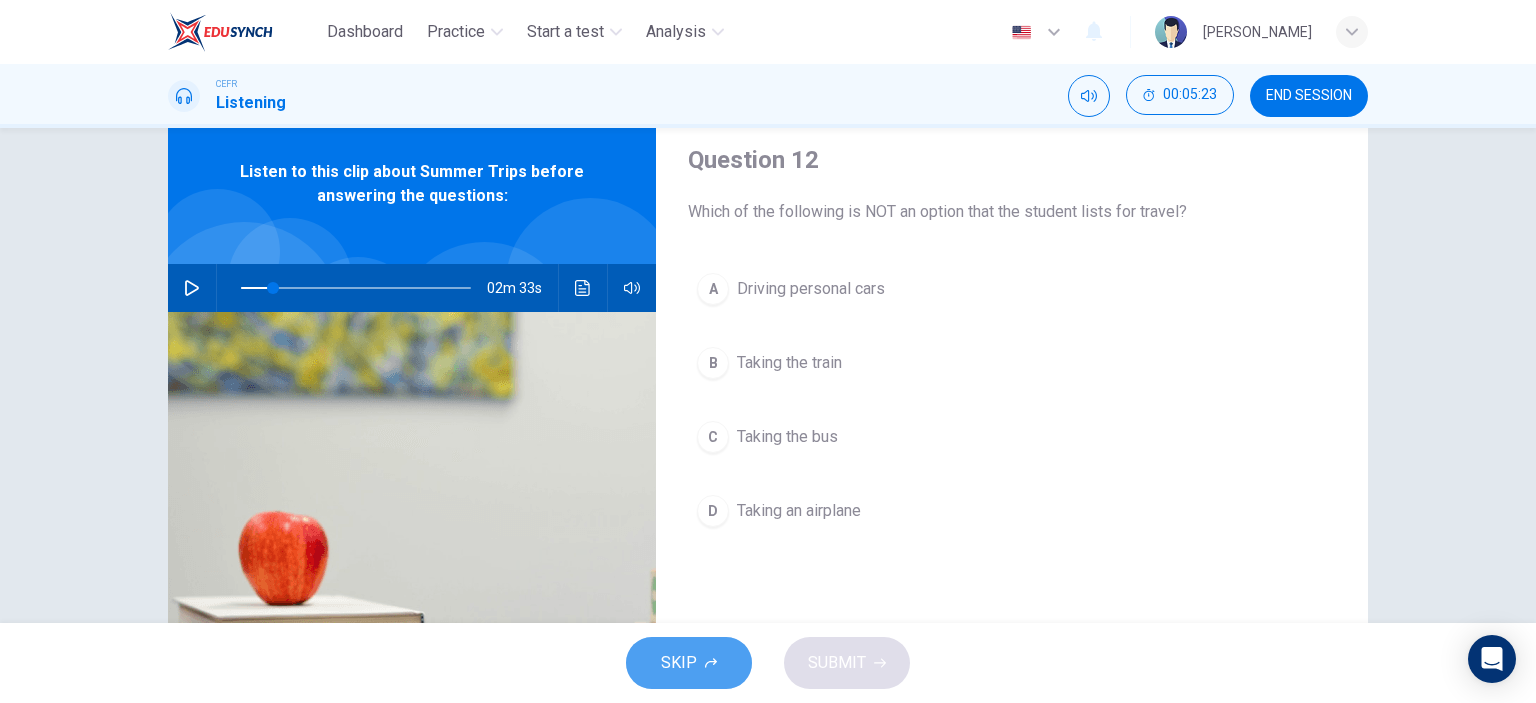 click on "SKIP" at bounding box center [689, 663] 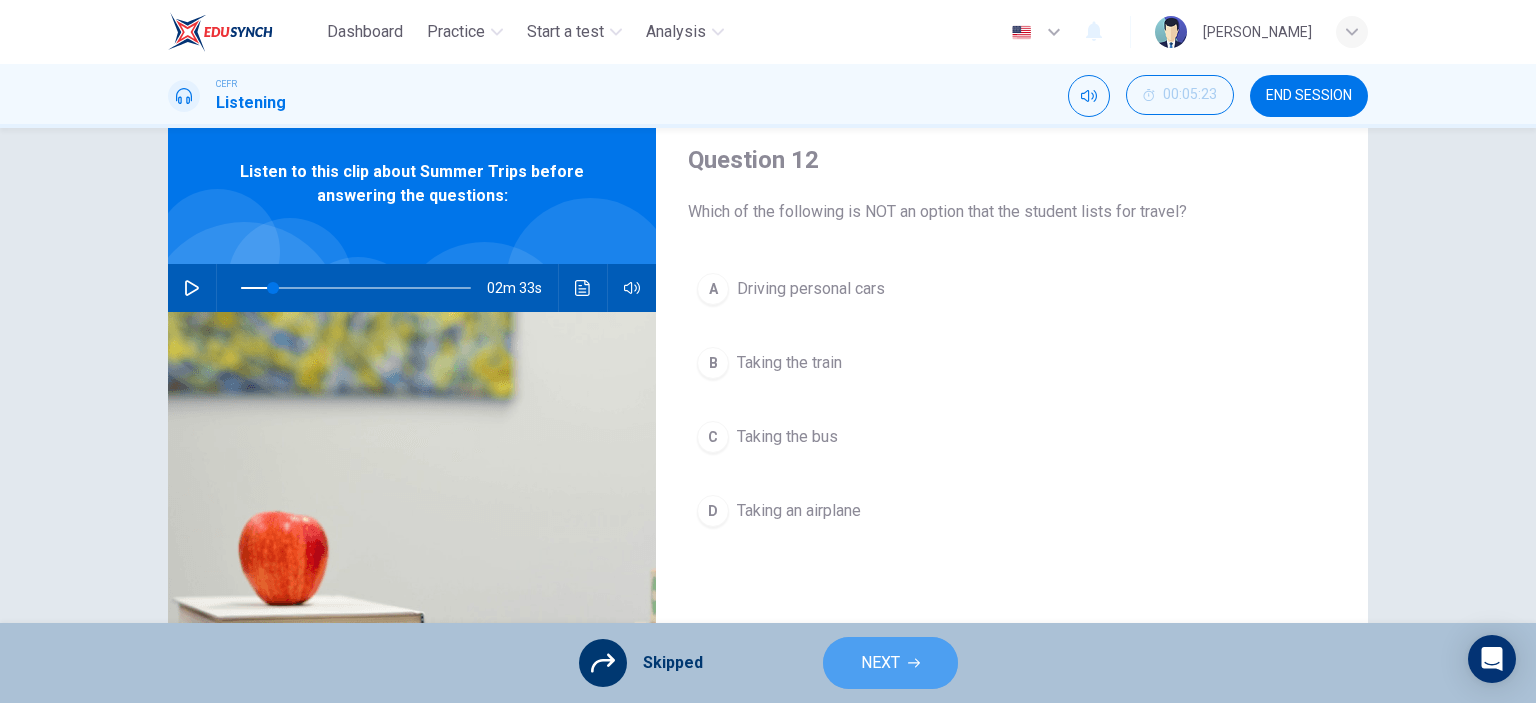 click on "NEXT" at bounding box center [880, 663] 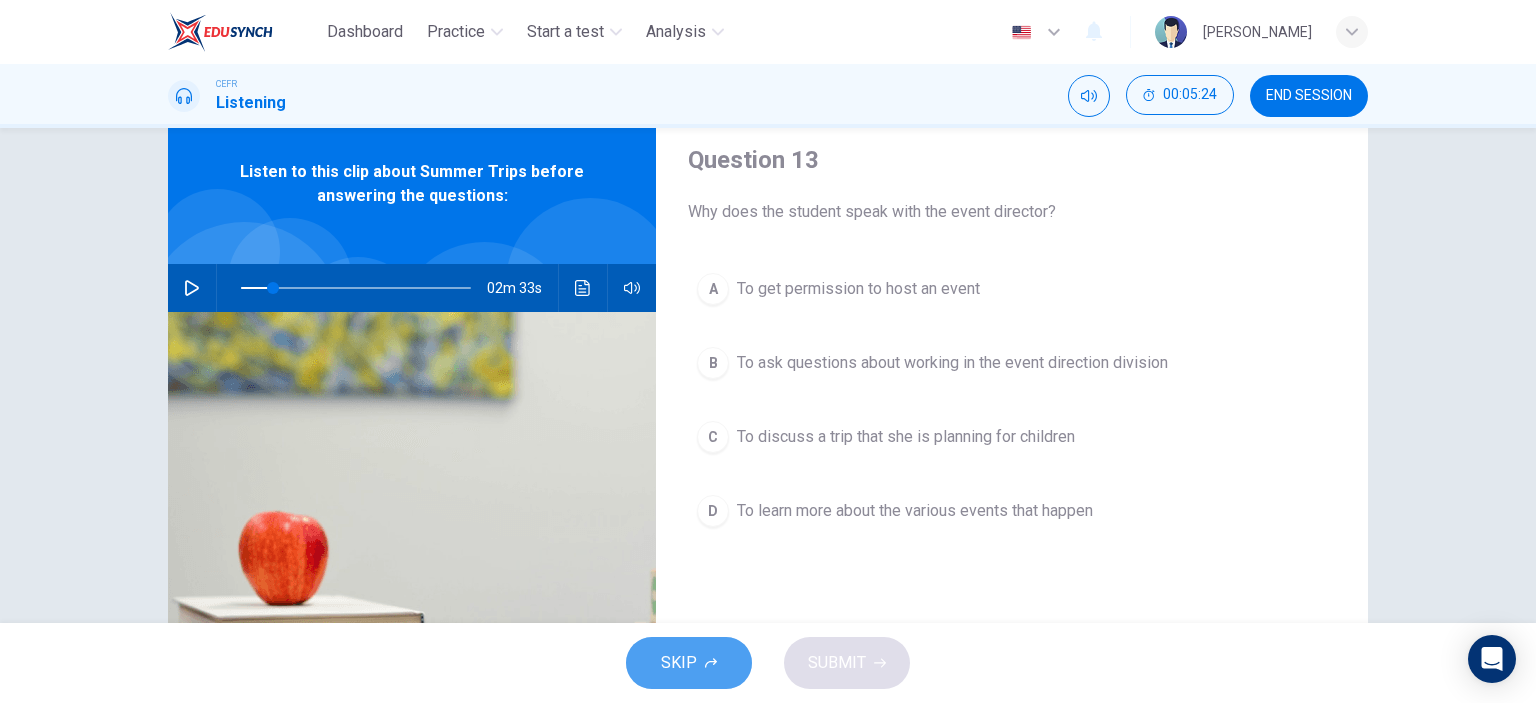 click on "SKIP" at bounding box center (689, 663) 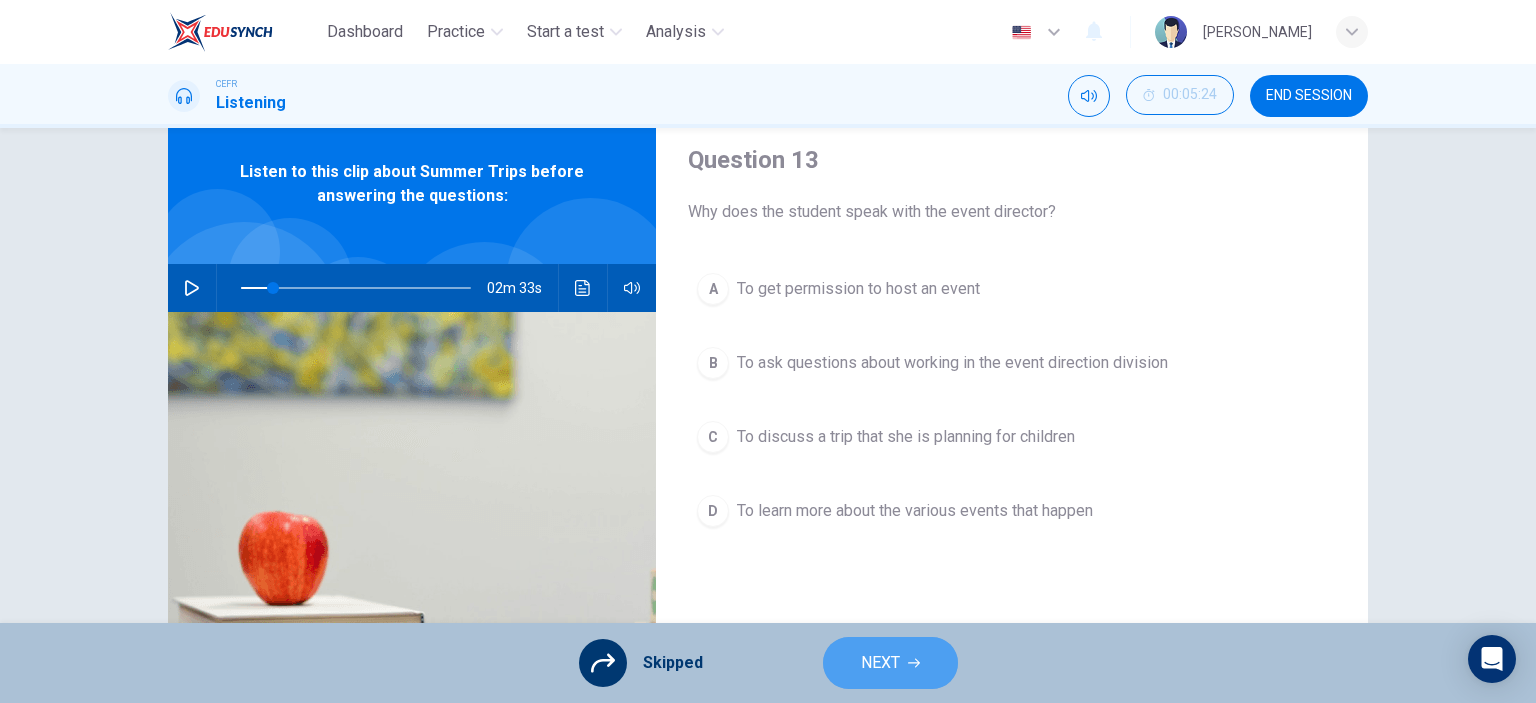 click on "NEXT" at bounding box center (890, 663) 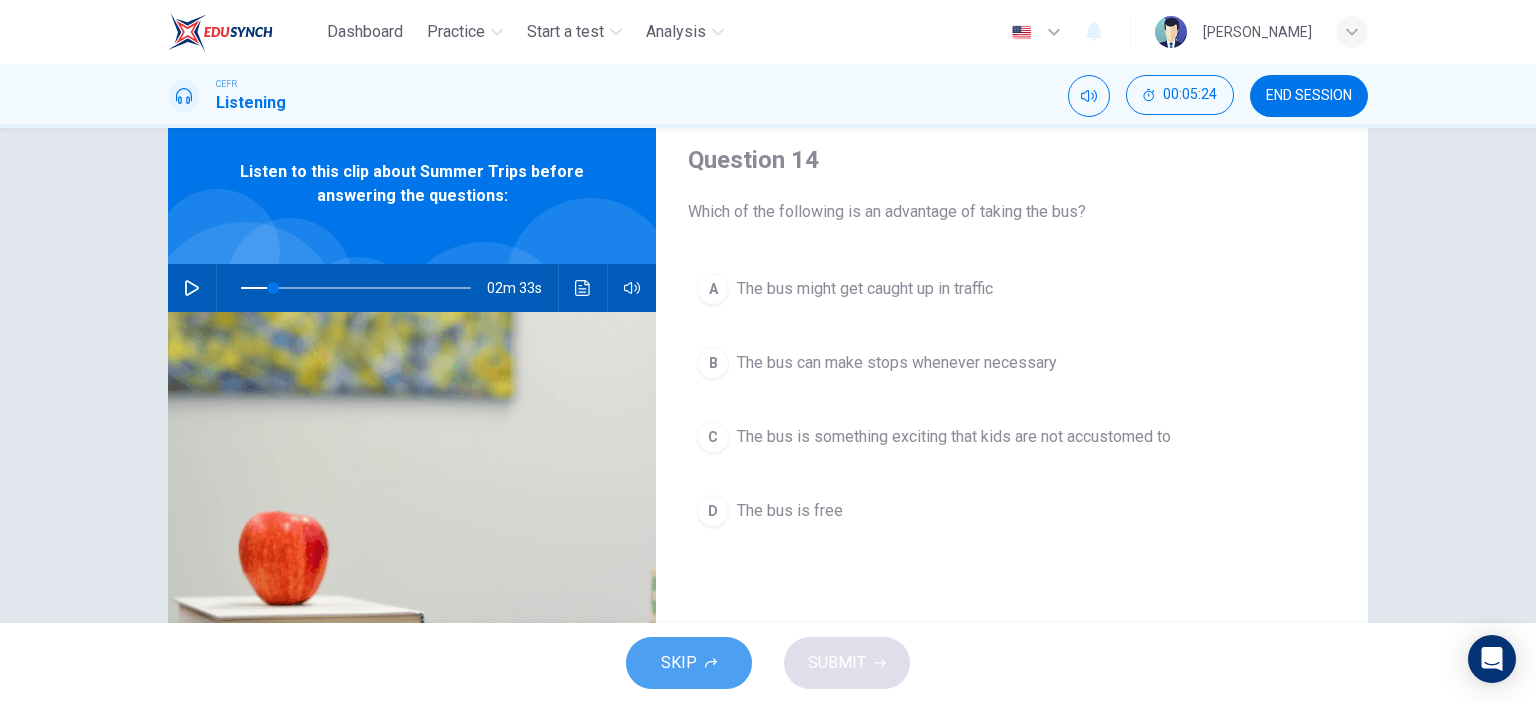 click on "SKIP" at bounding box center (689, 663) 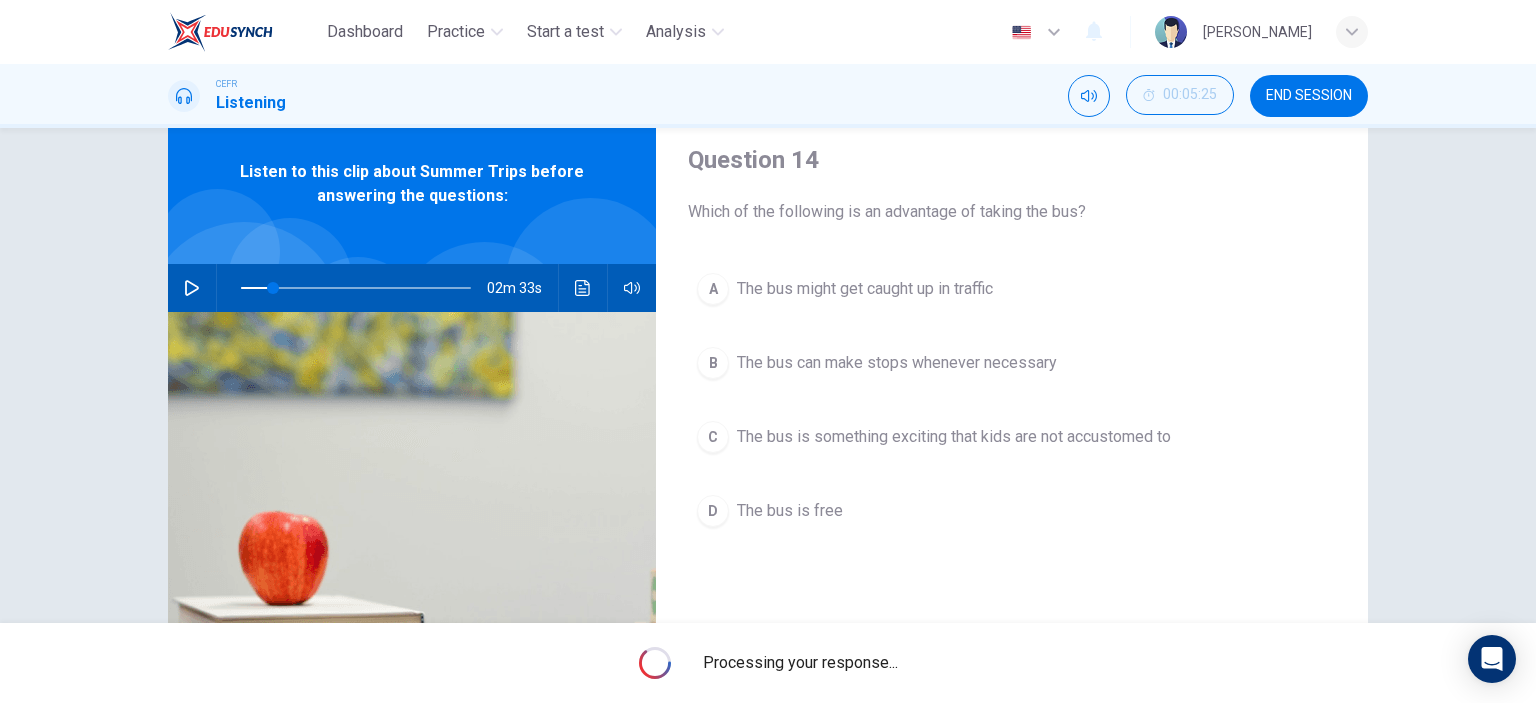 type on "14" 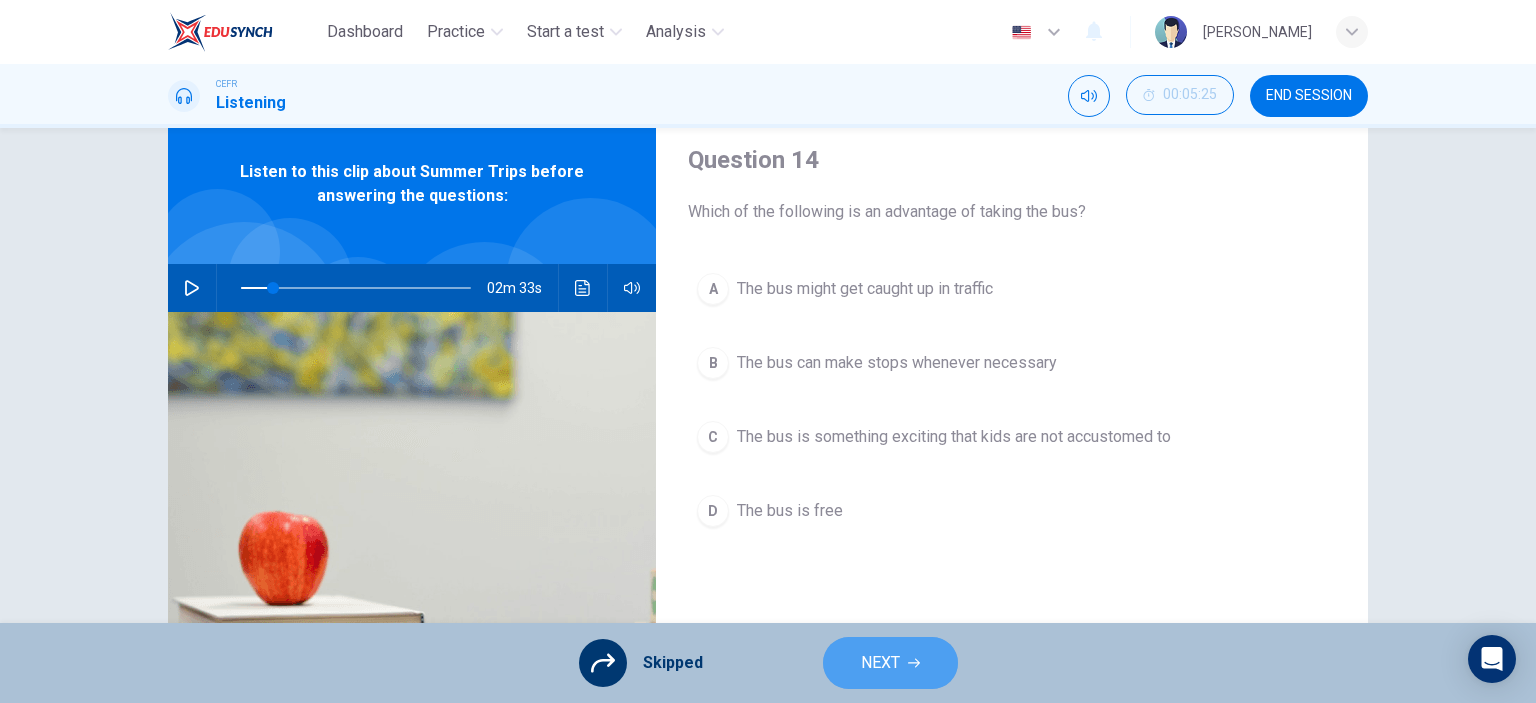 click on "NEXT" at bounding box center (890, 663) 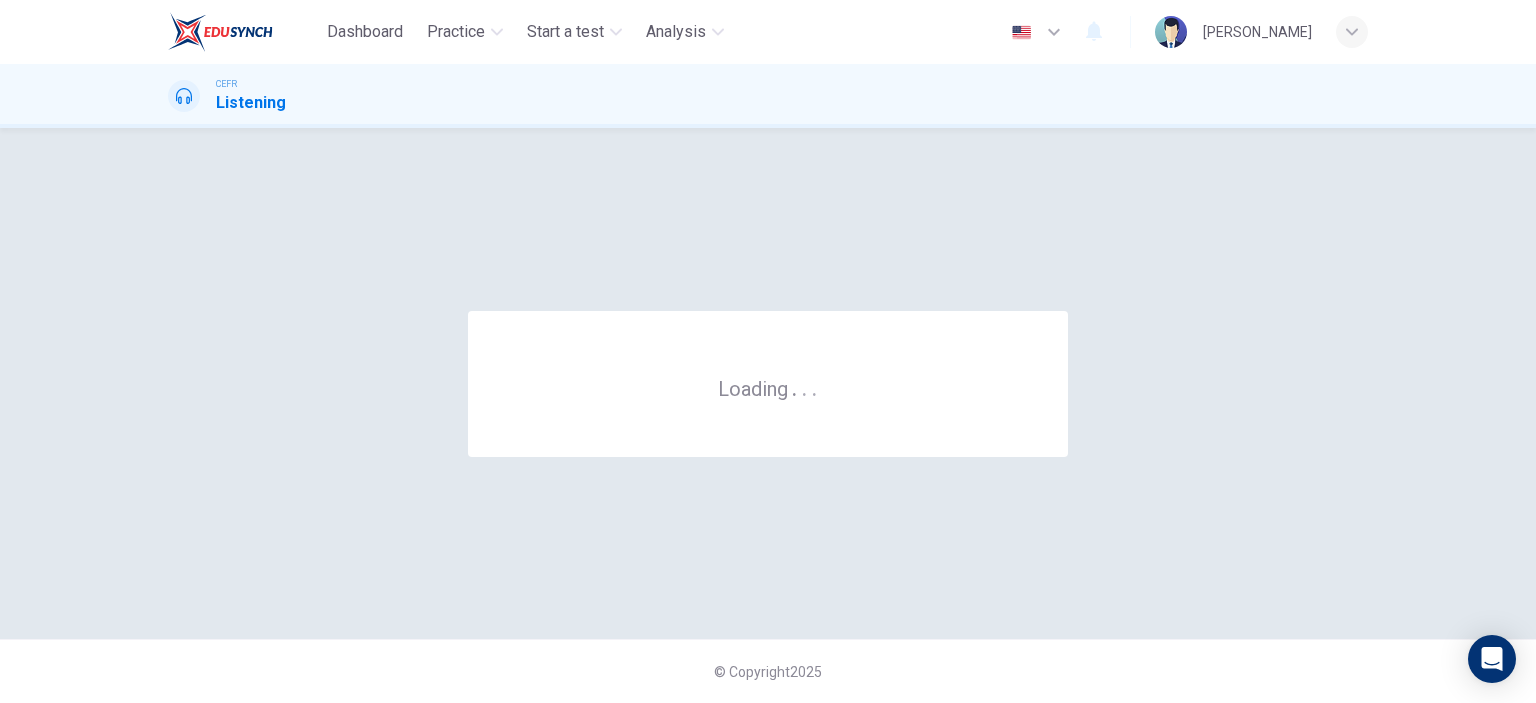scroll, scrollTop: 0, scrollLeft: 0, axis: both 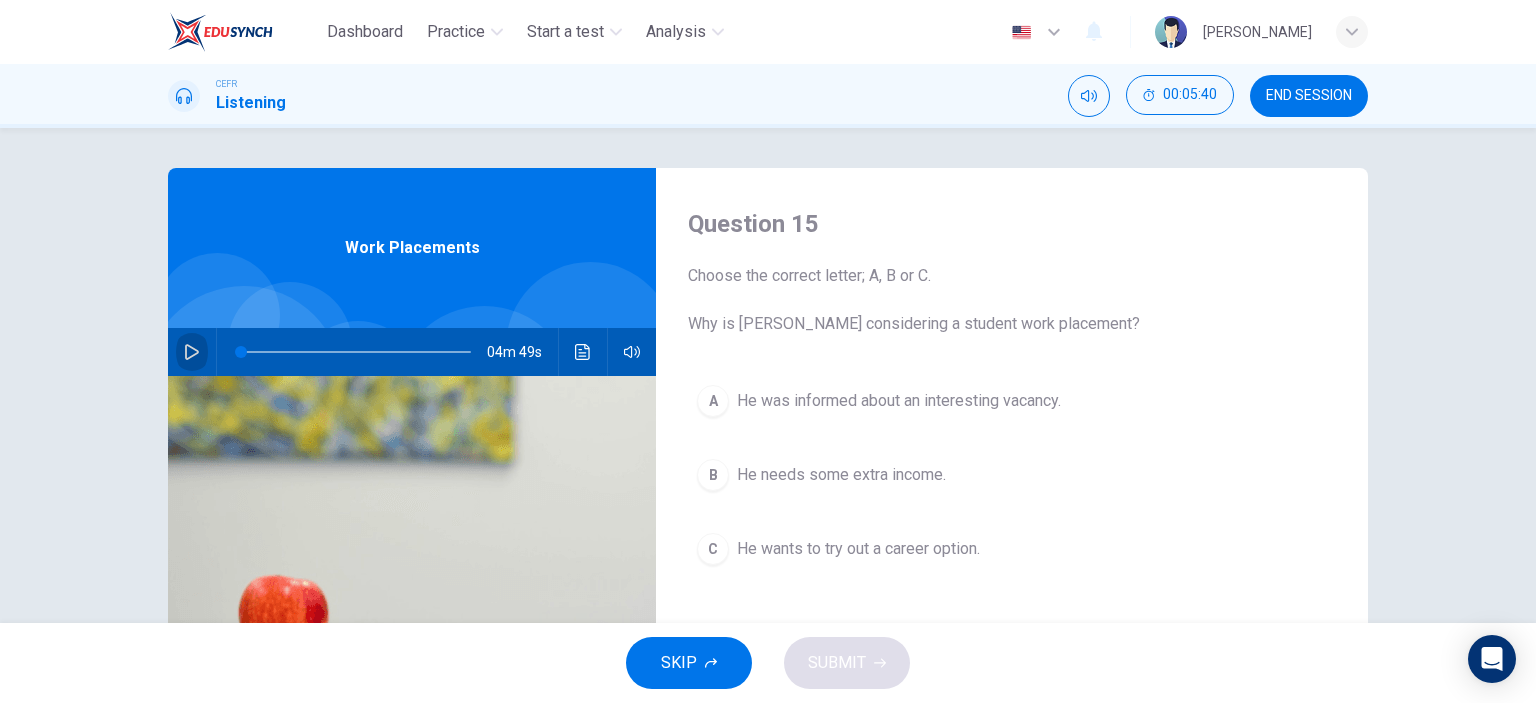 click 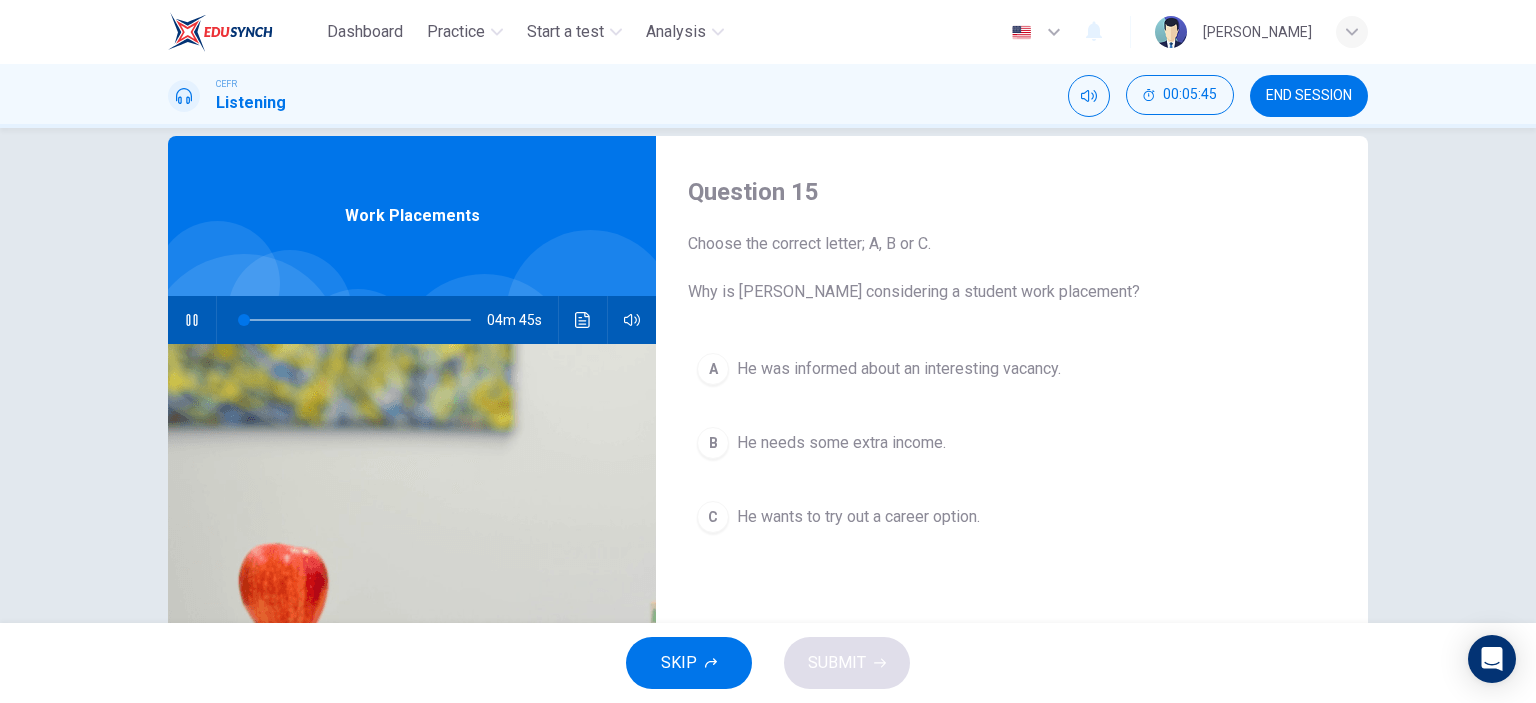 scroll, scrollTop: 30, scrollLeft: 0, axis: vertical 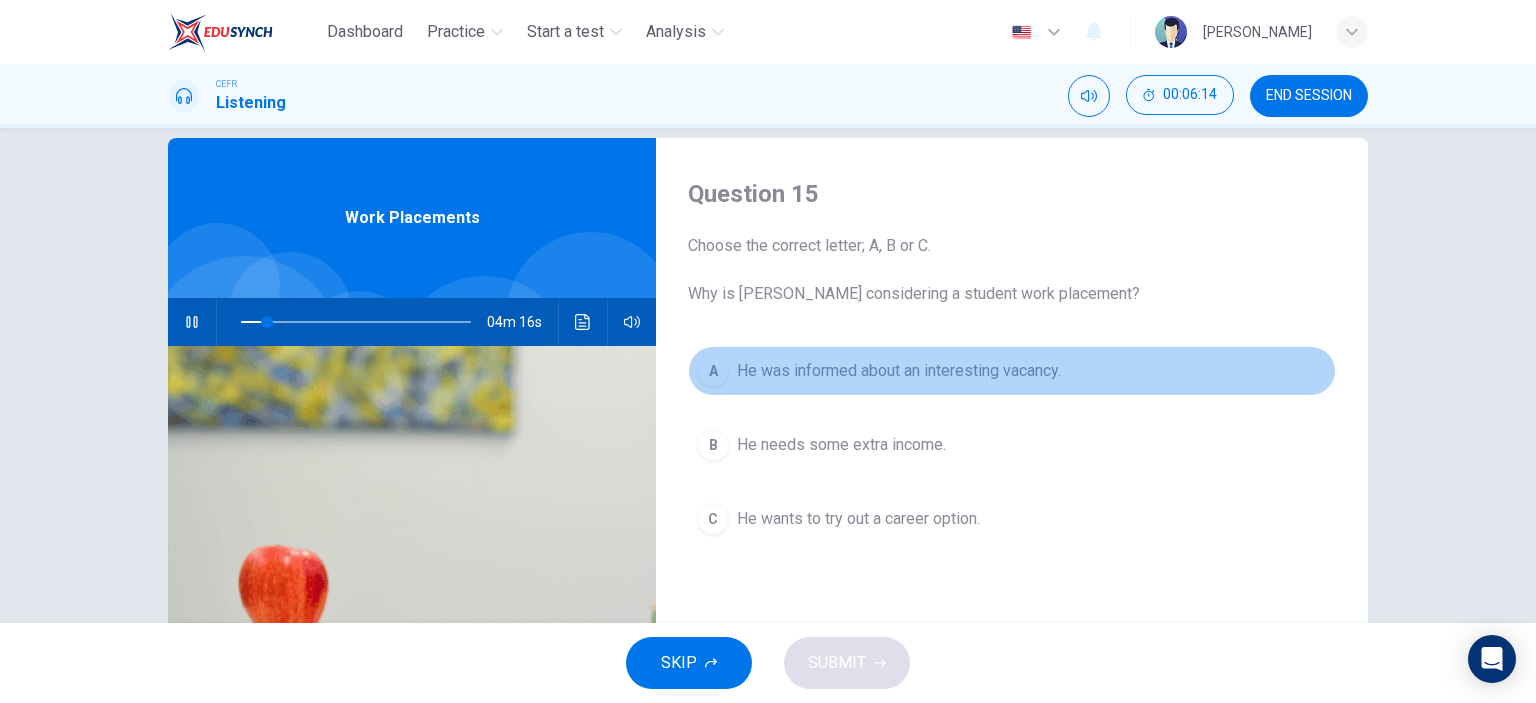 click on "A" at bounding box center [713, 371] 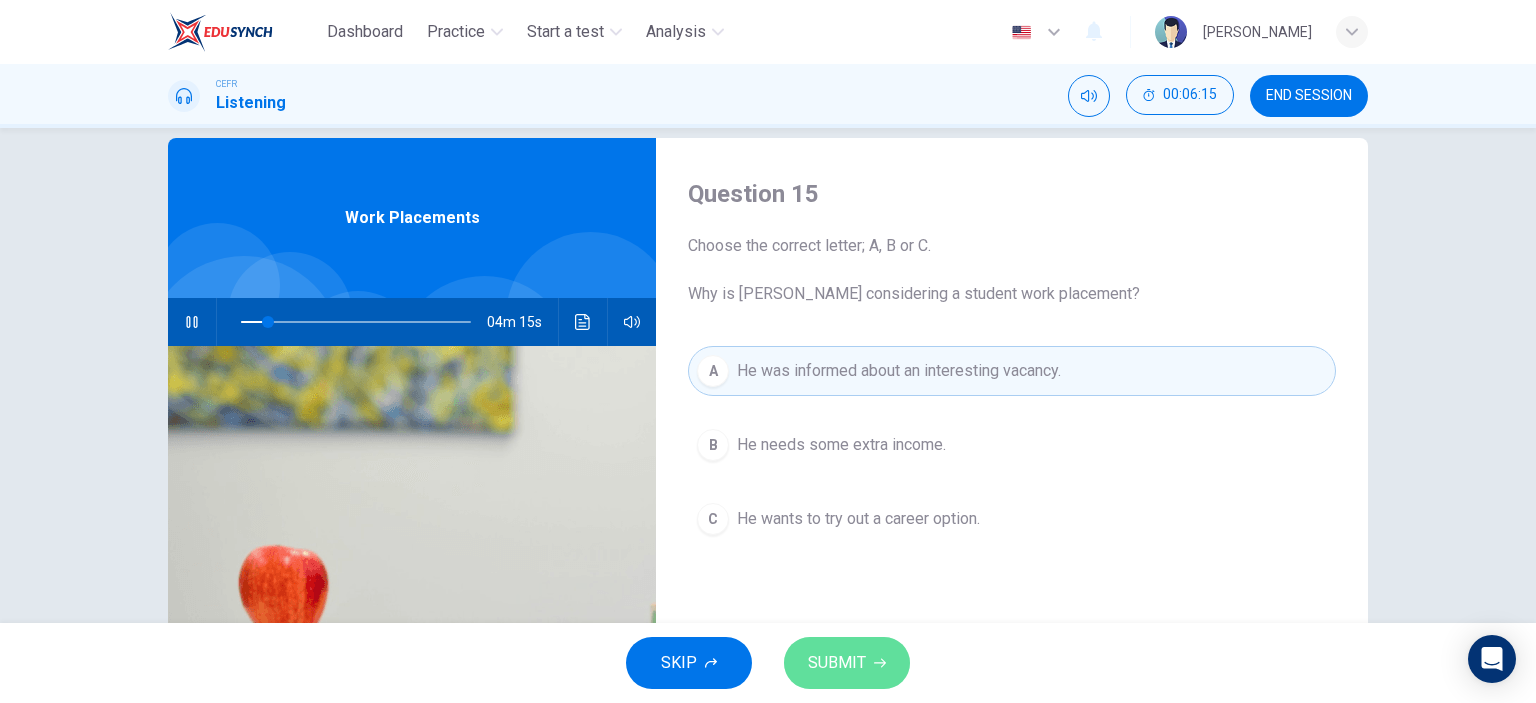 click on "SUBMIT" at bounding box center (837, 663) 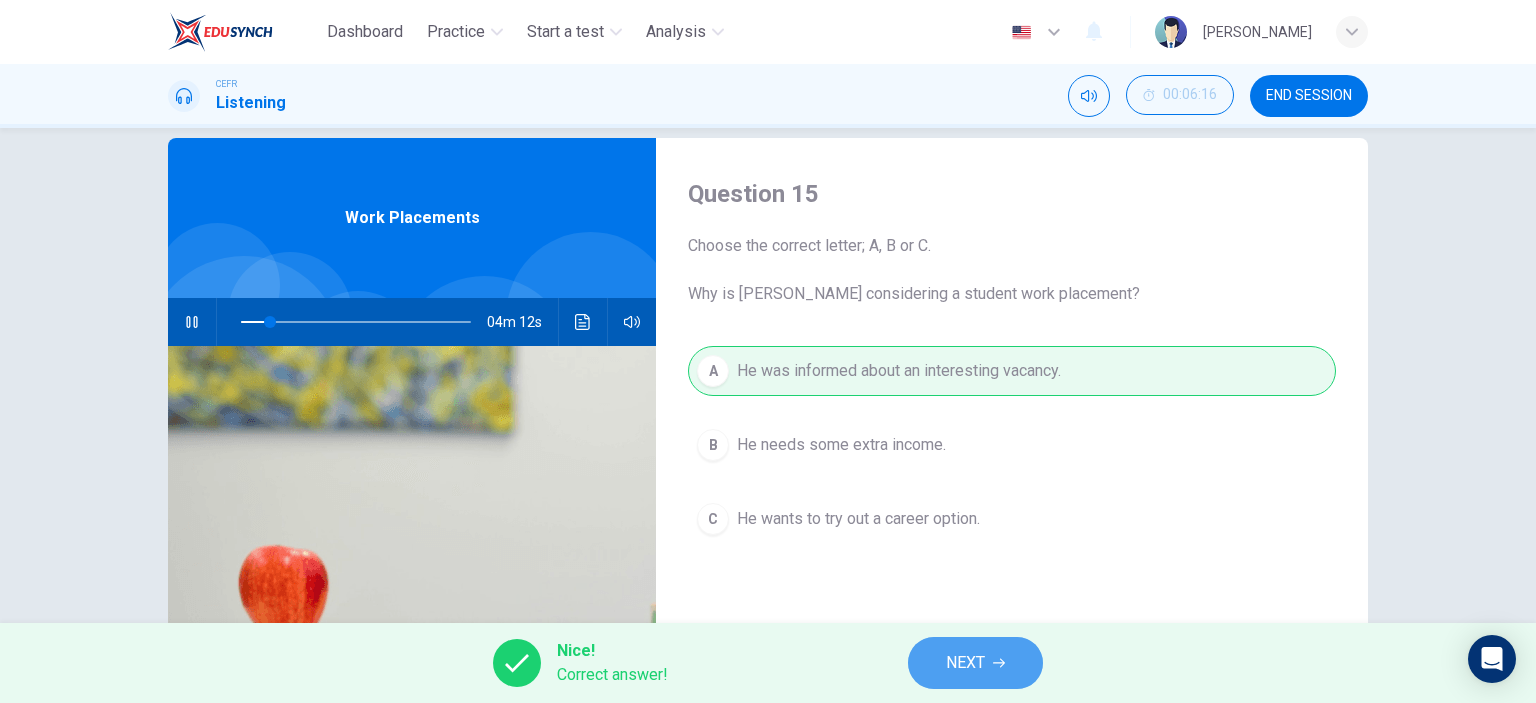 click on "NEXT" at bounding box center (975, 663) 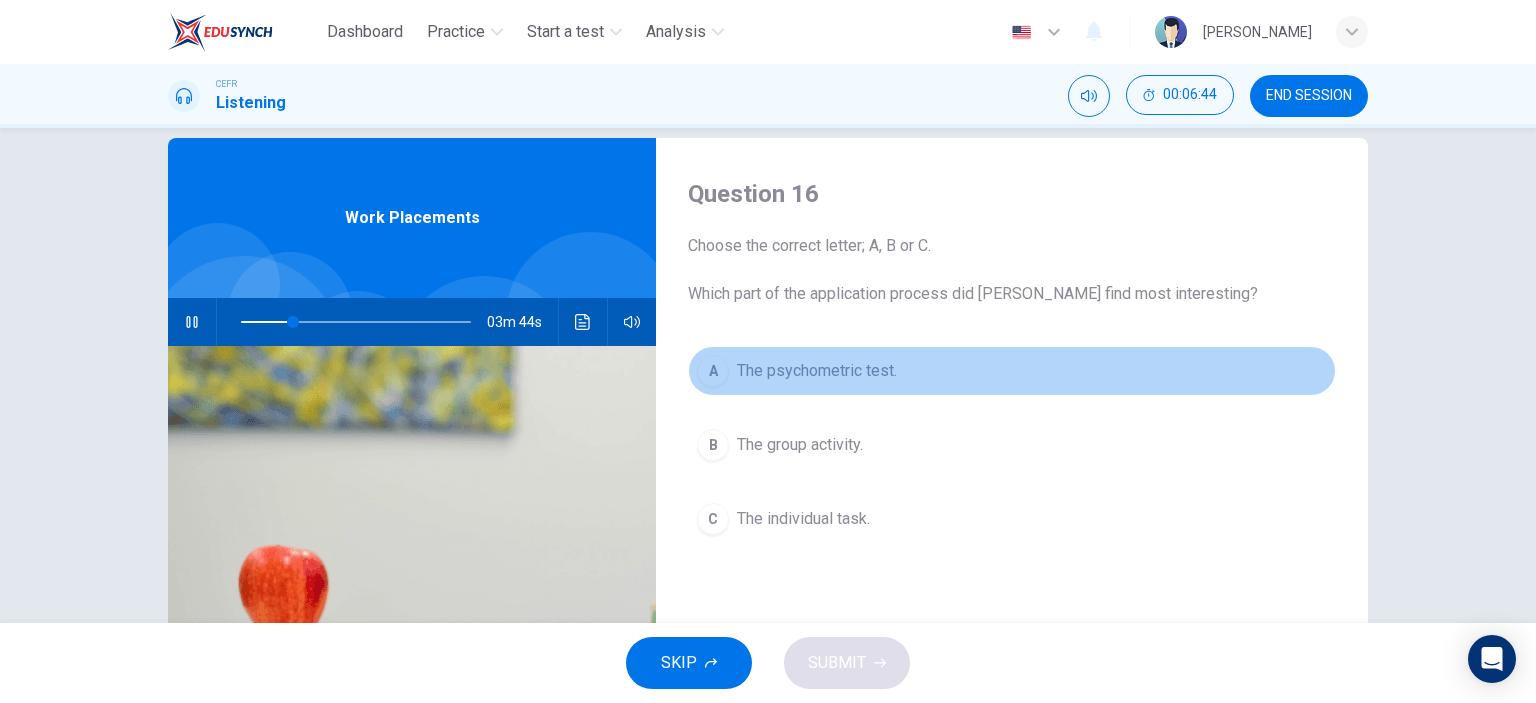 click on "A The psychometric test." at bounding box center (1012, 371) 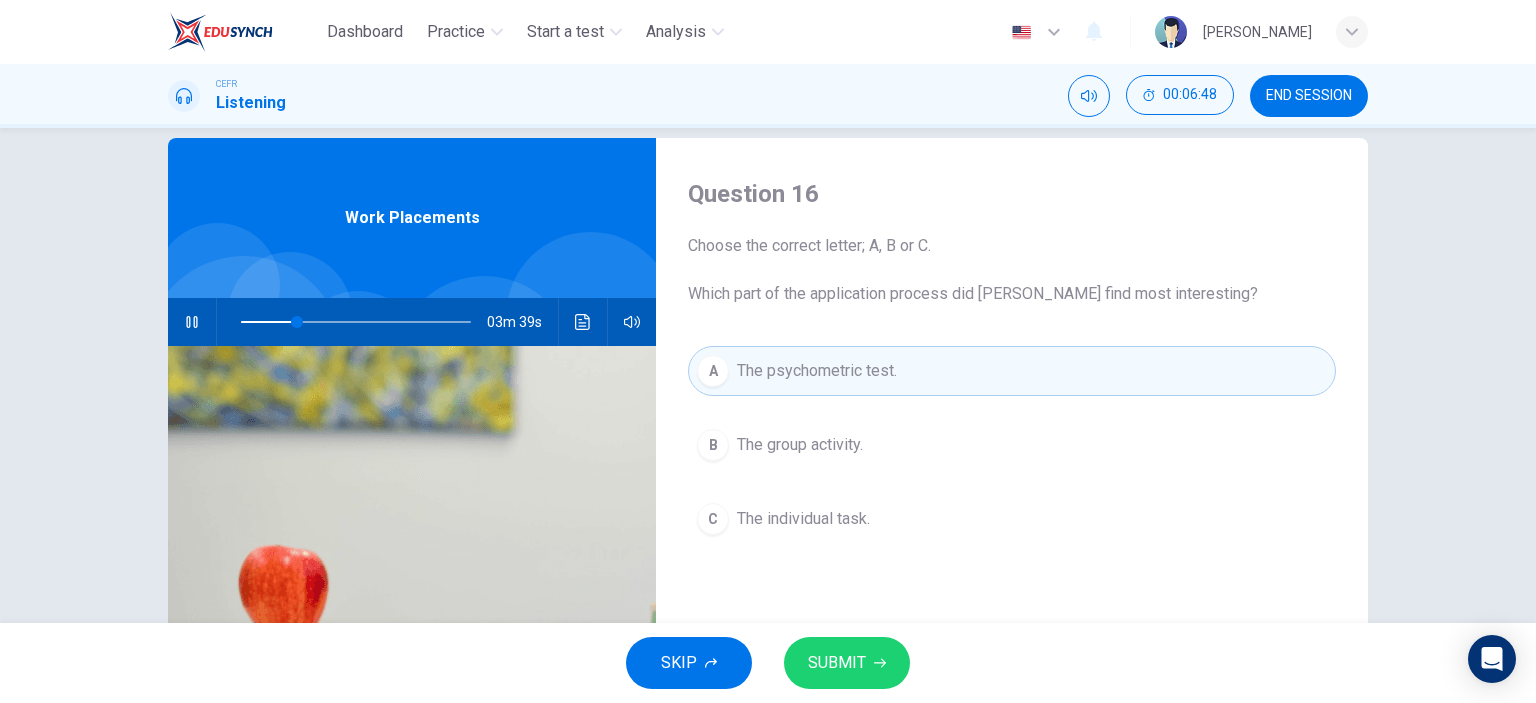 click on "SUBMIT" at bounding box center (837, 663) 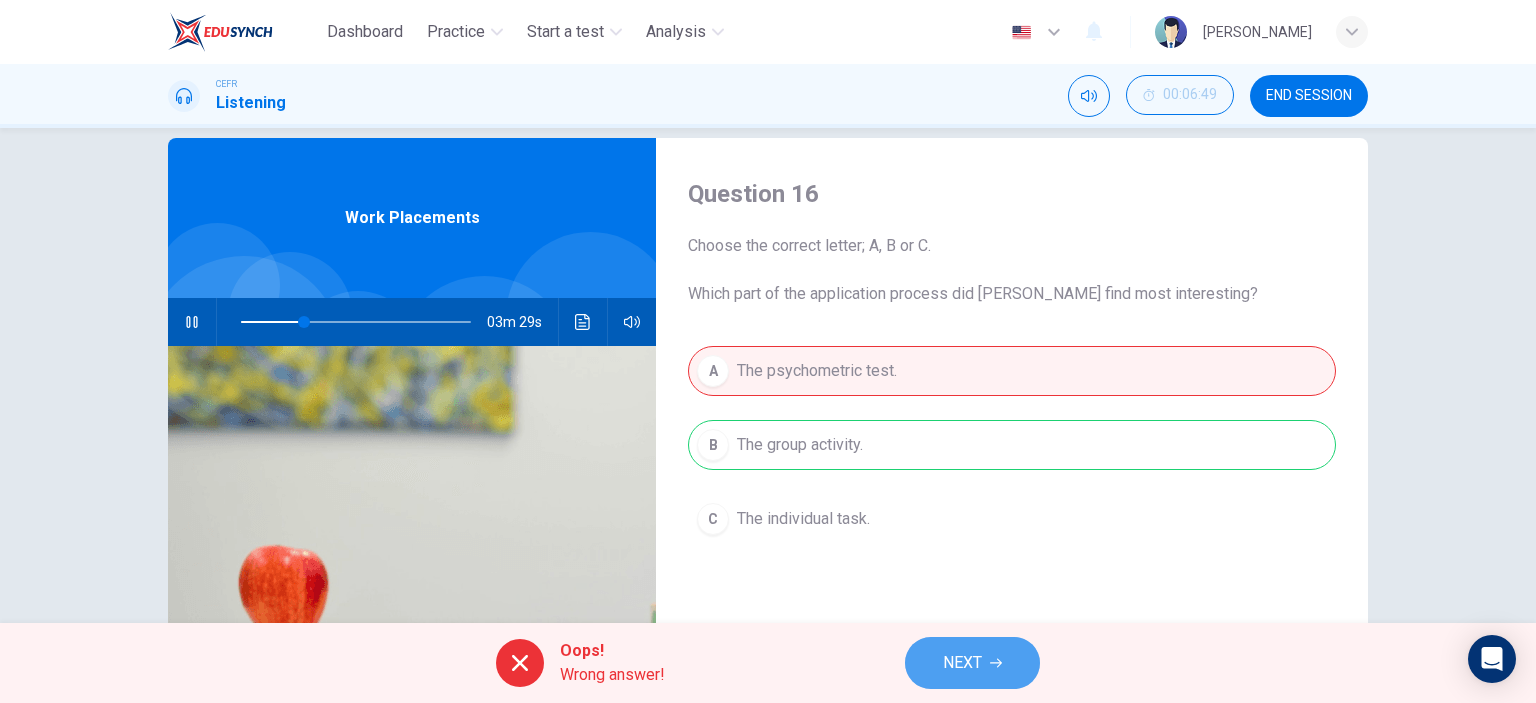 click on "NEXT" at bounding box center (962, 663) 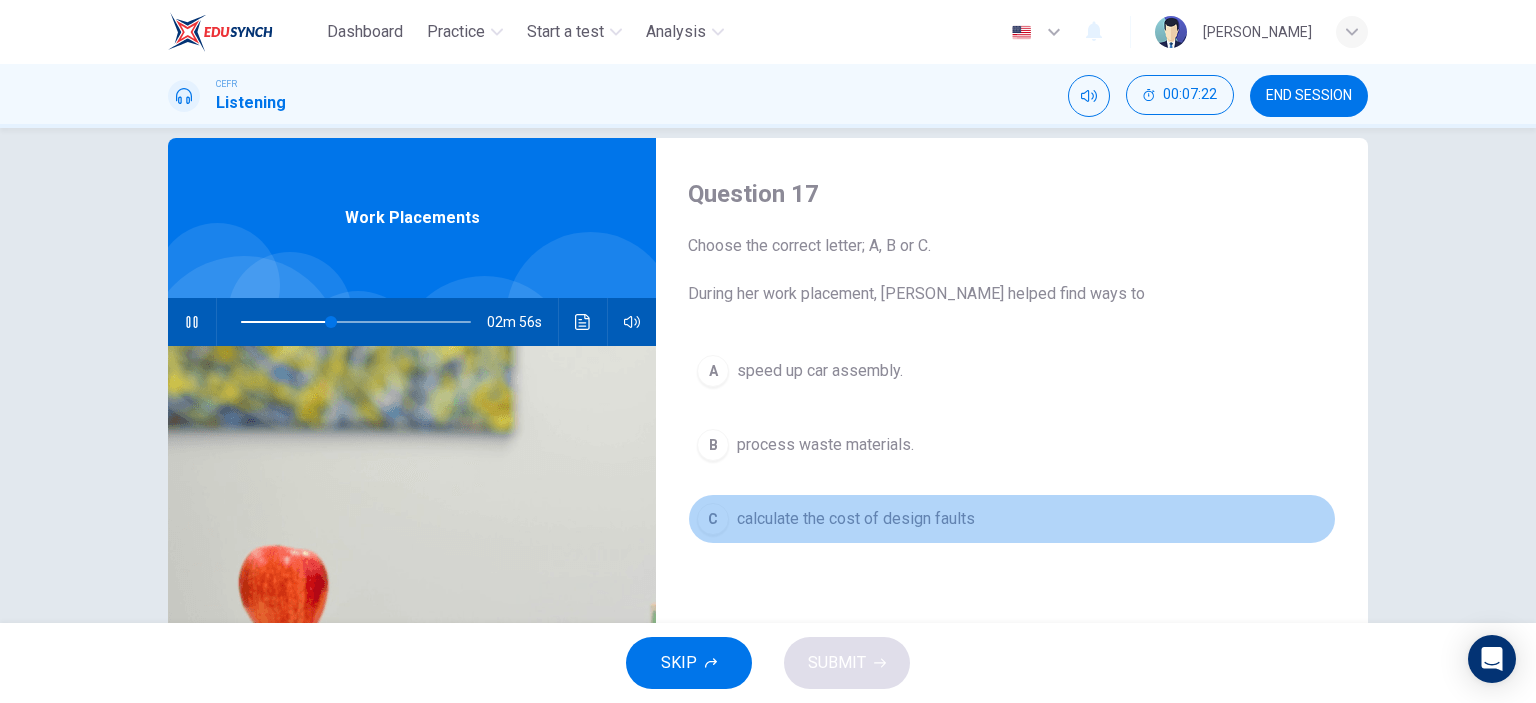 click on "C calculate the cost of design faults" at bounding box center (1012, 519) 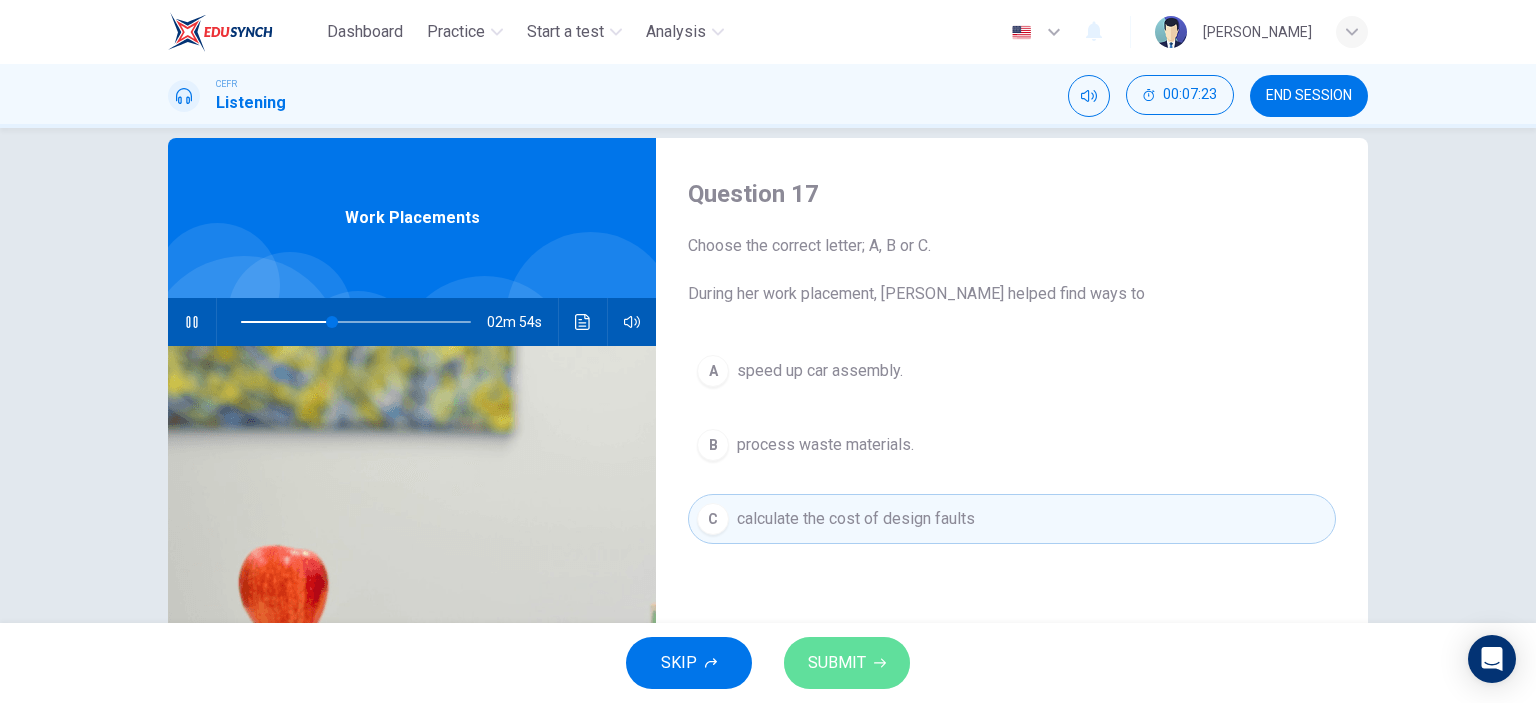 click on "SUBMIT" at bounding box center [847, 663] 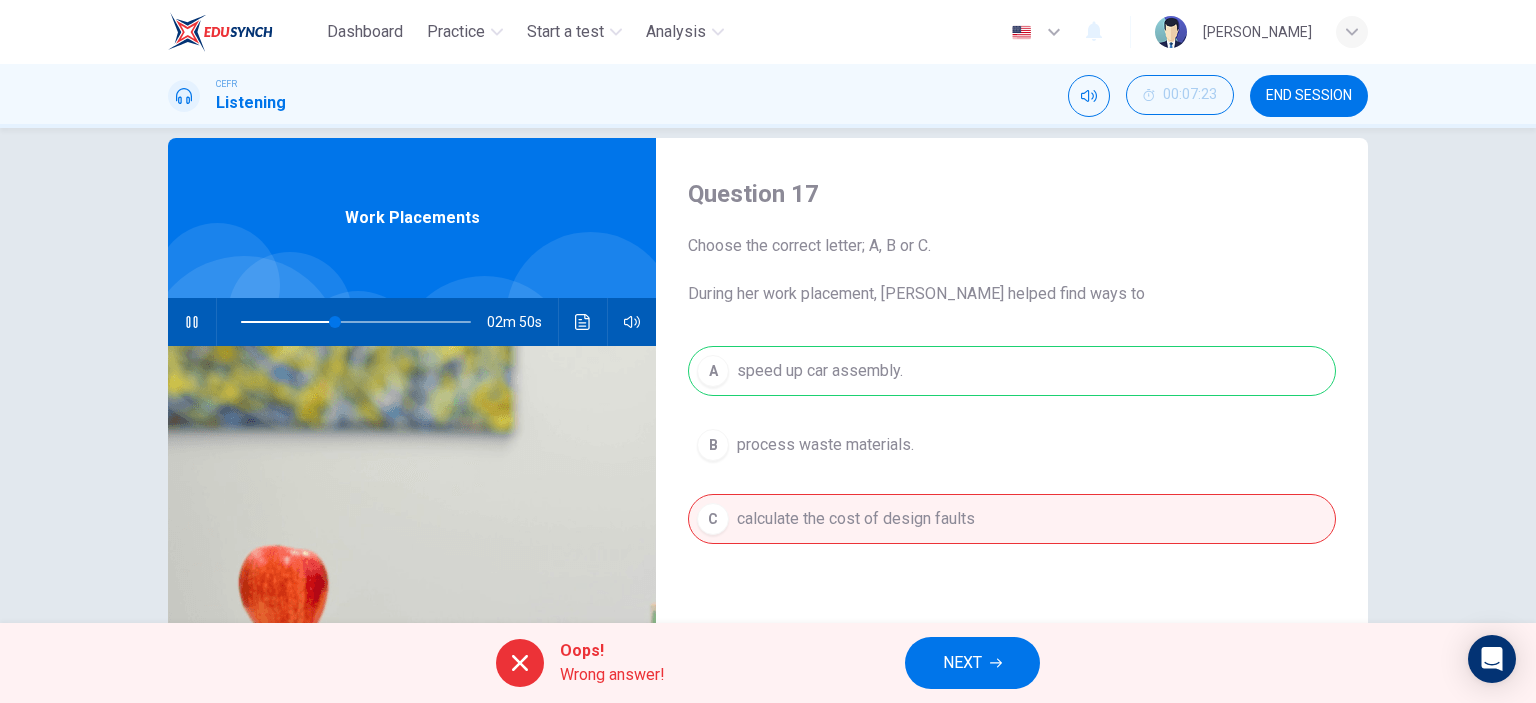 click on "NEXT" at bounding box center [972, 663] 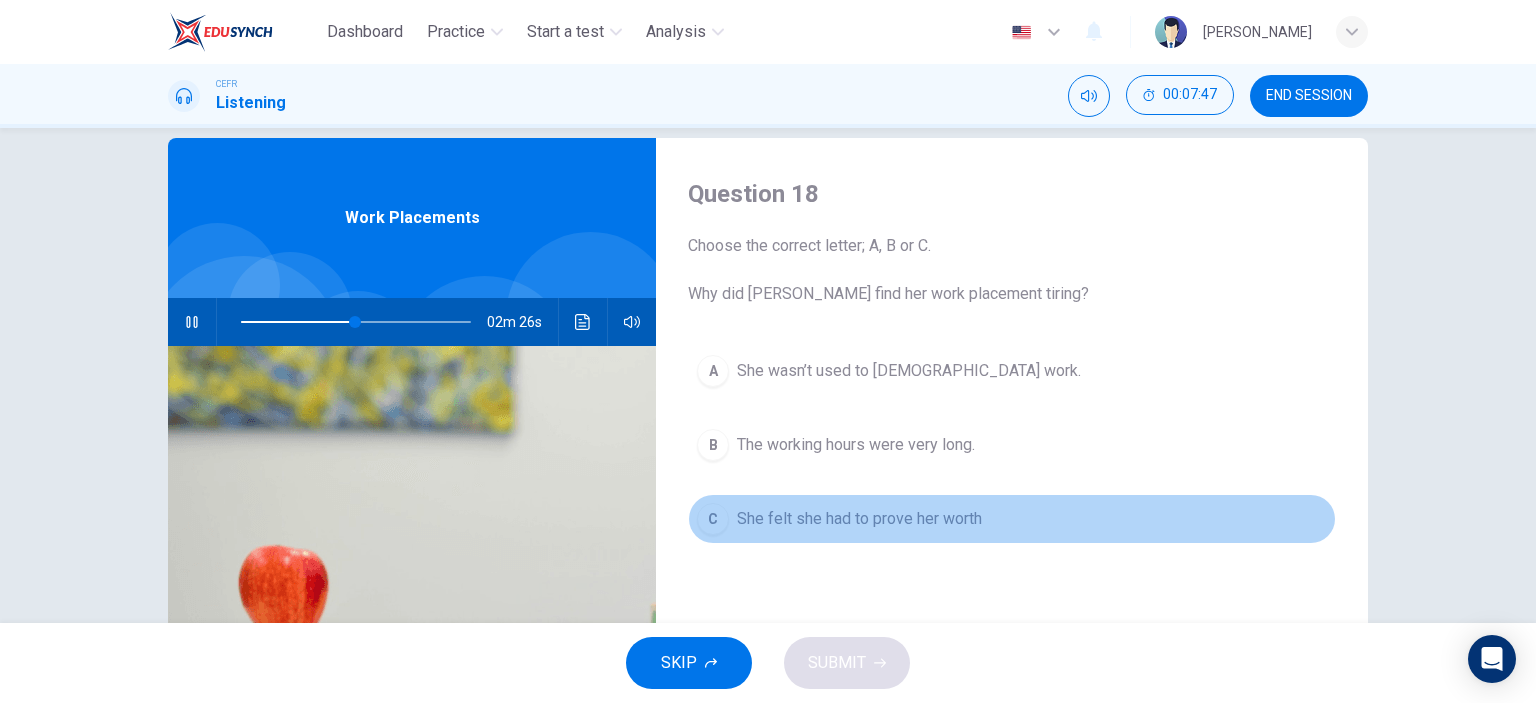 click on "She felt she had to prove her worth" at bounding box center [859, 519] 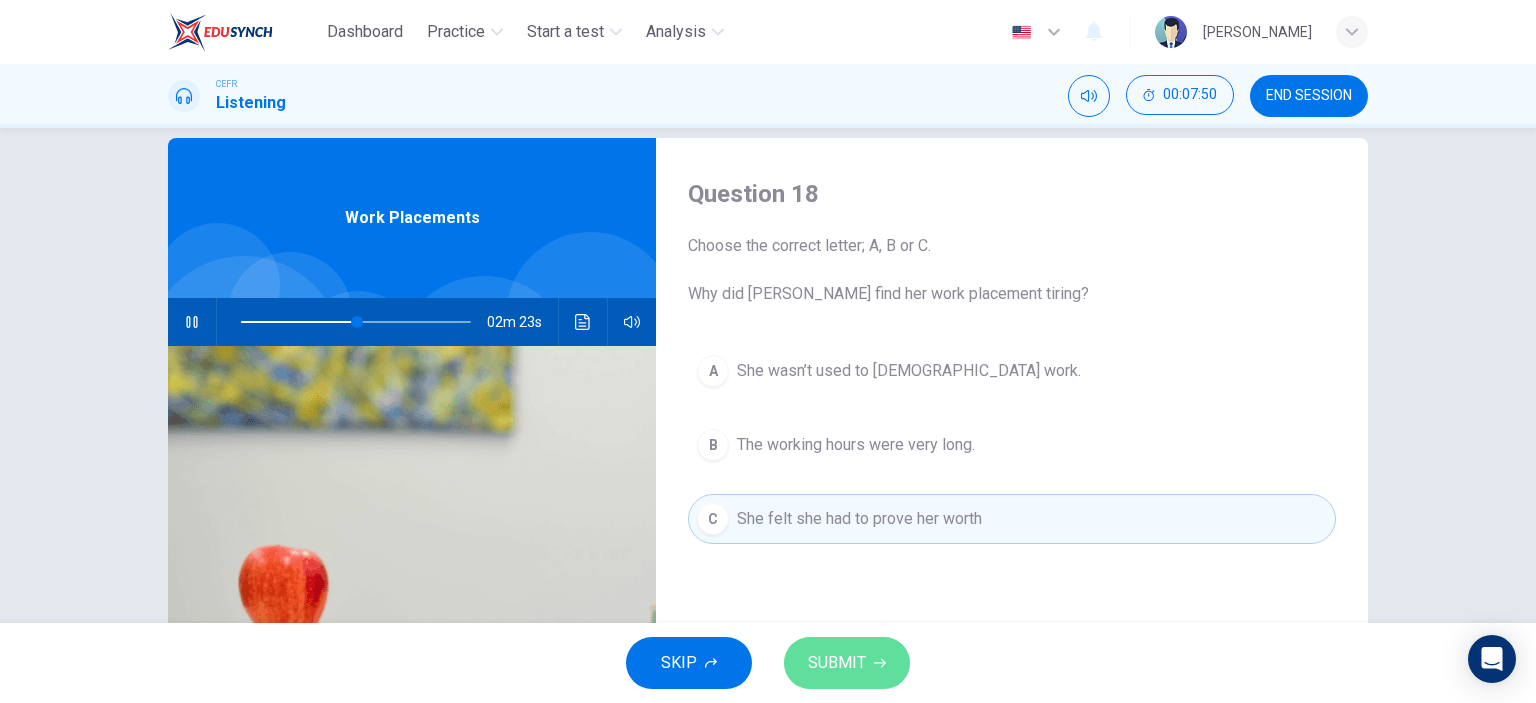 click on "SUBMIT" at bounding box center [837, 663] 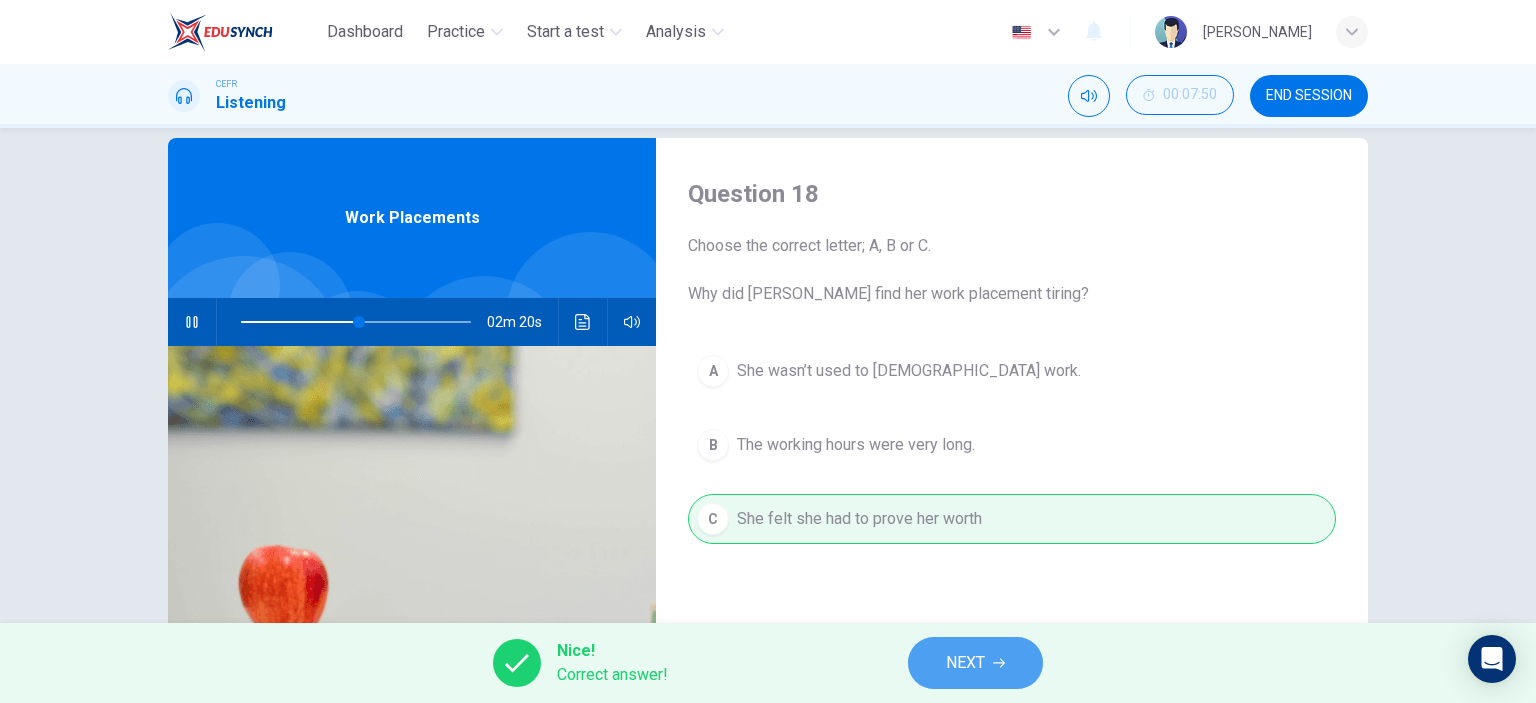 click on "NEXT" at bounding box center (965, 663) 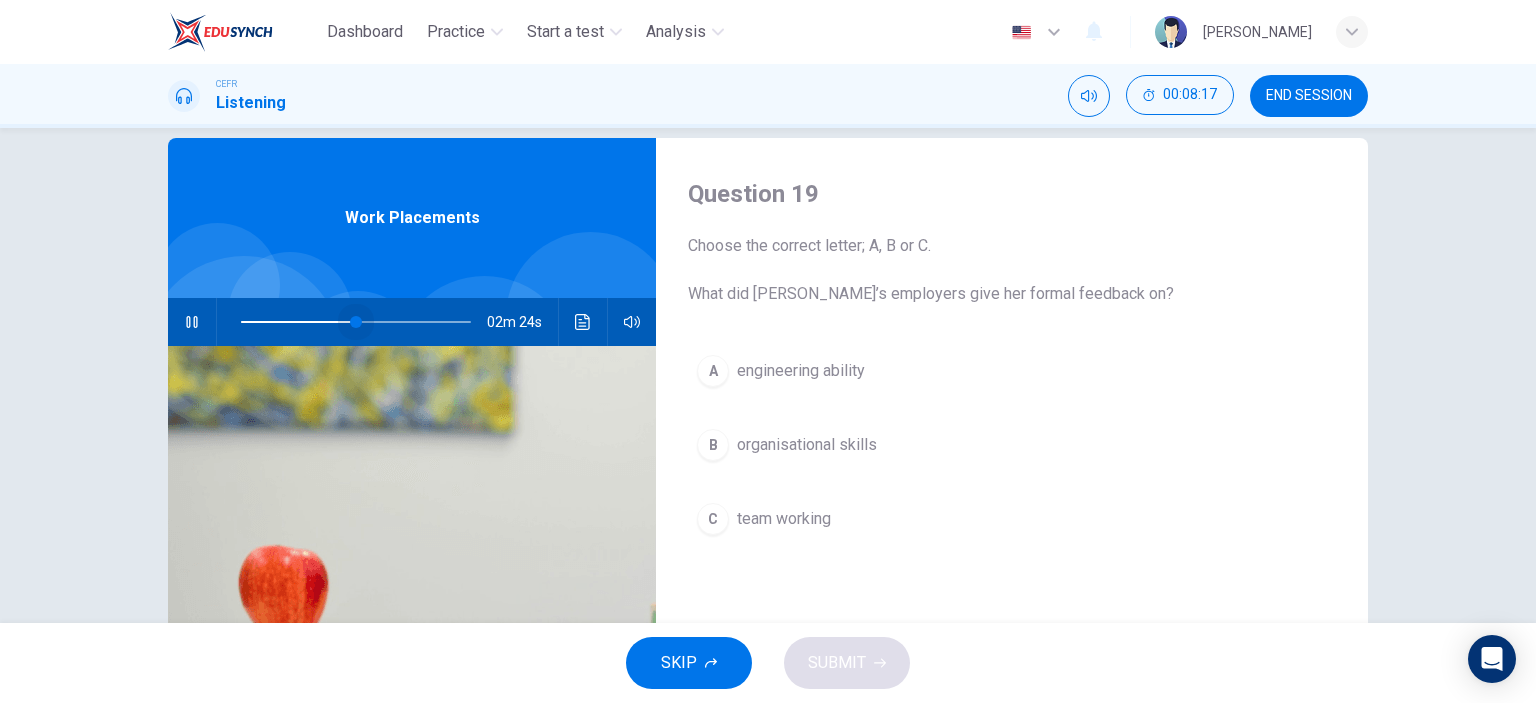 click at bounding box center [356, 322] 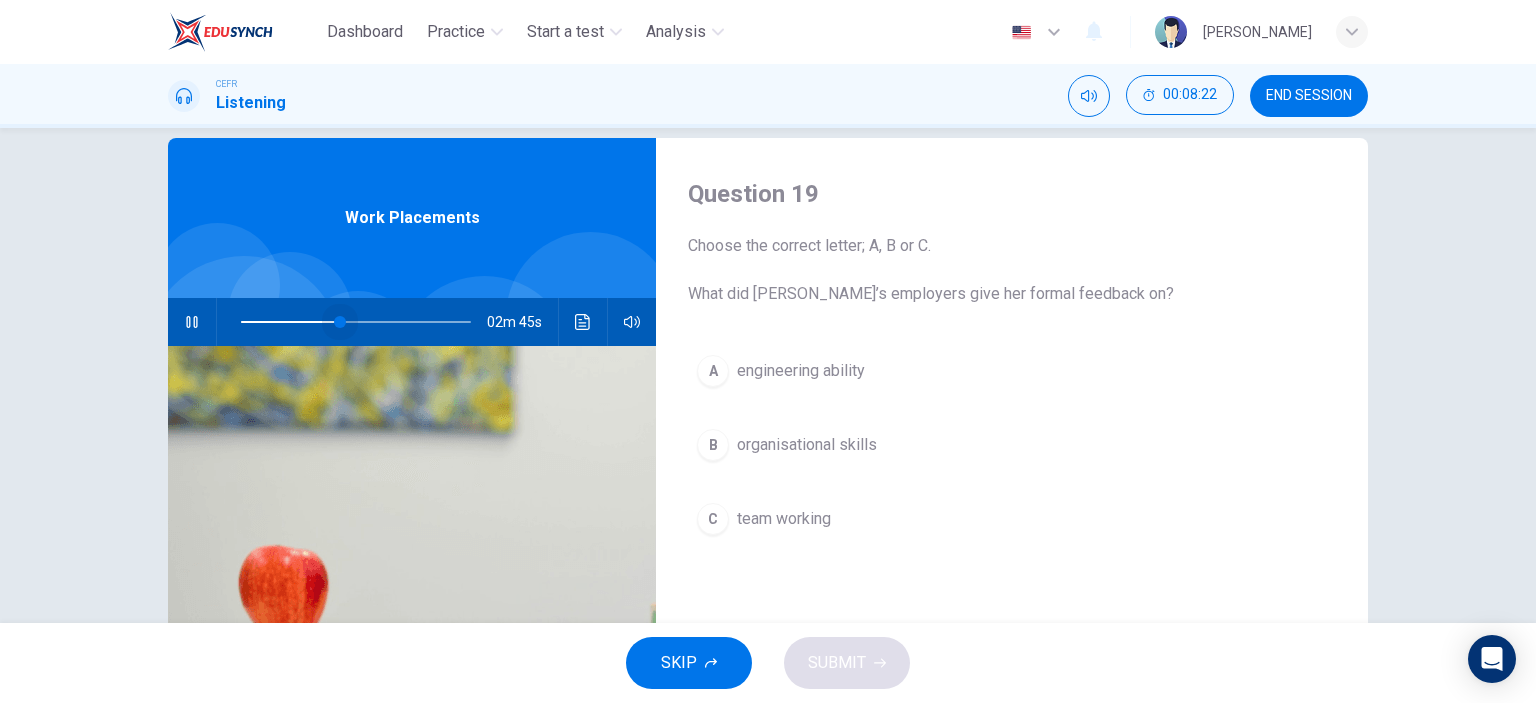 click at bounding box center (340, 322) 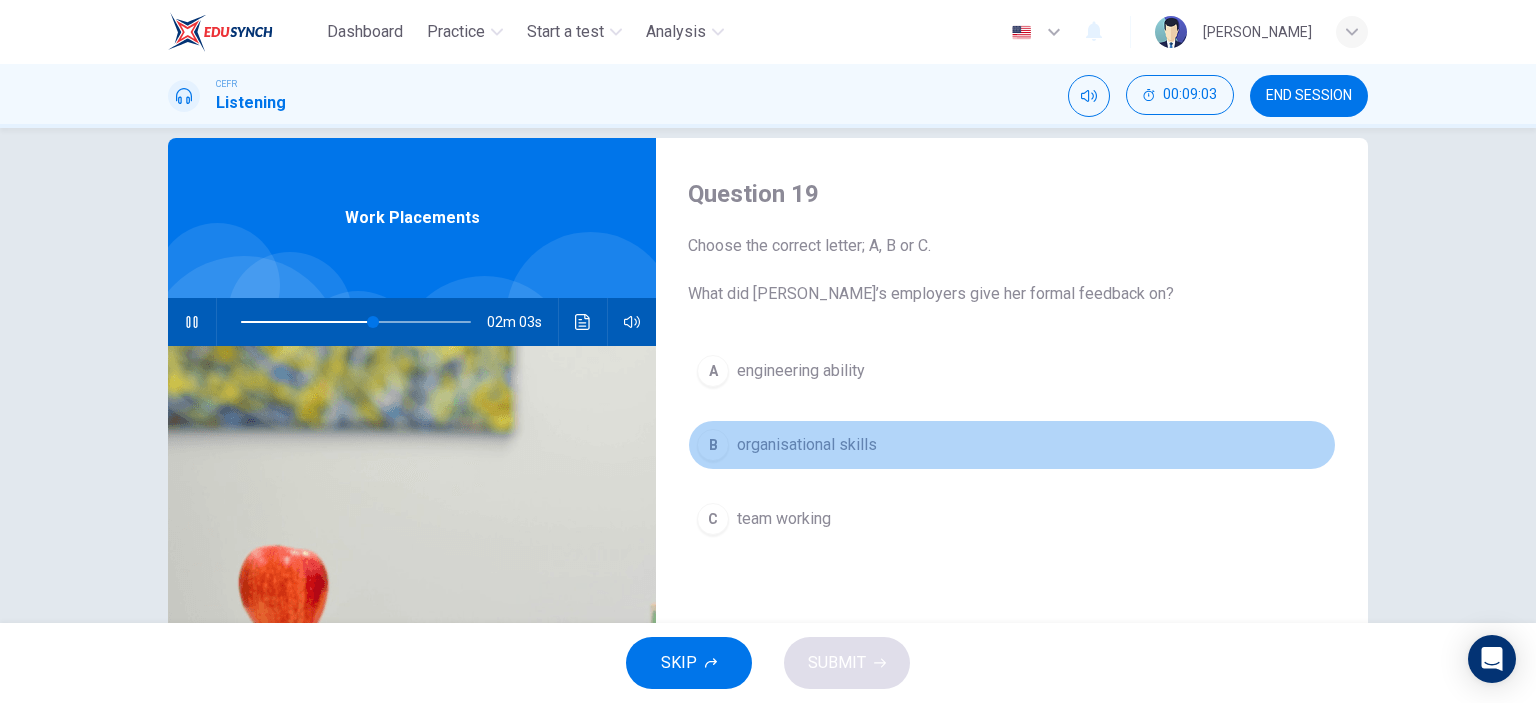 click on "B" at bounding box center (713, 445) 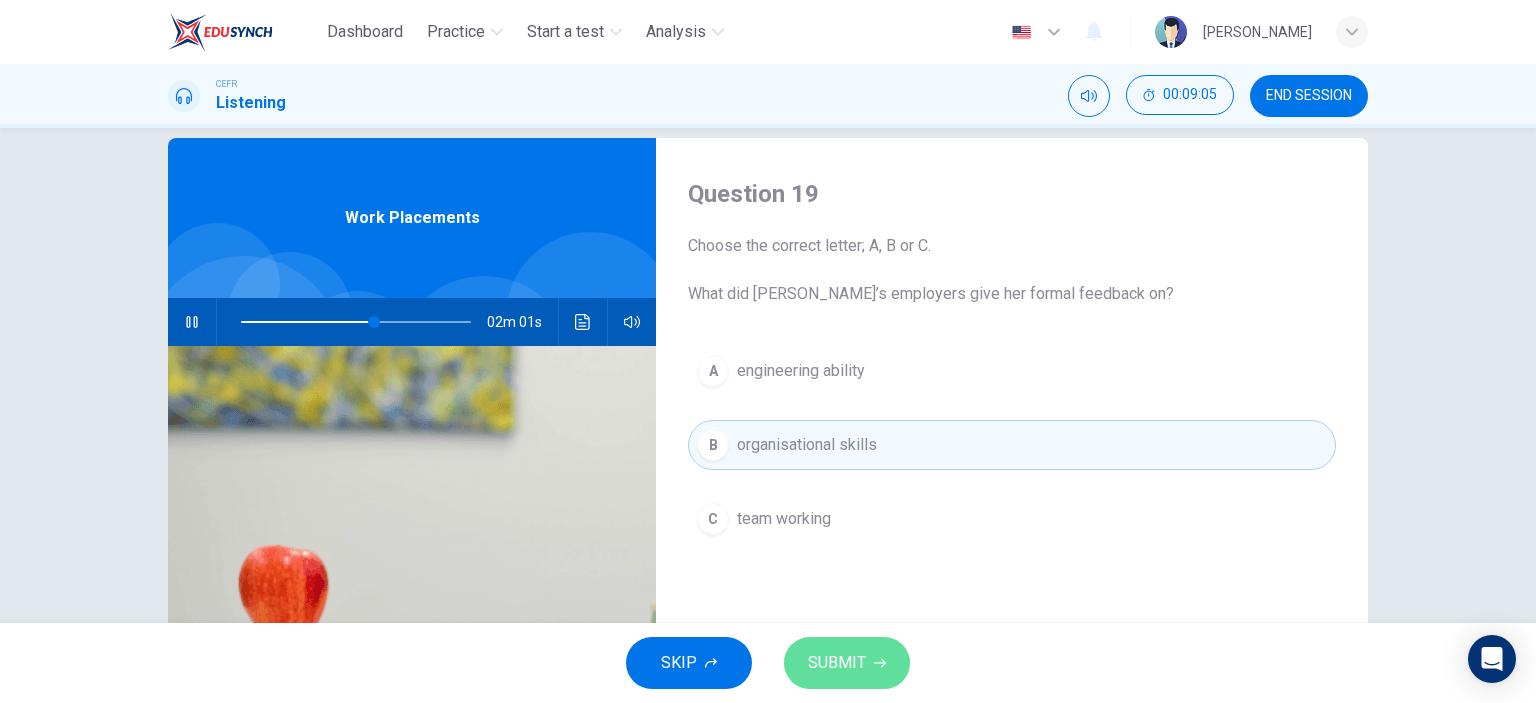 click on "SUBMIT" at bounding box center [837, 663] 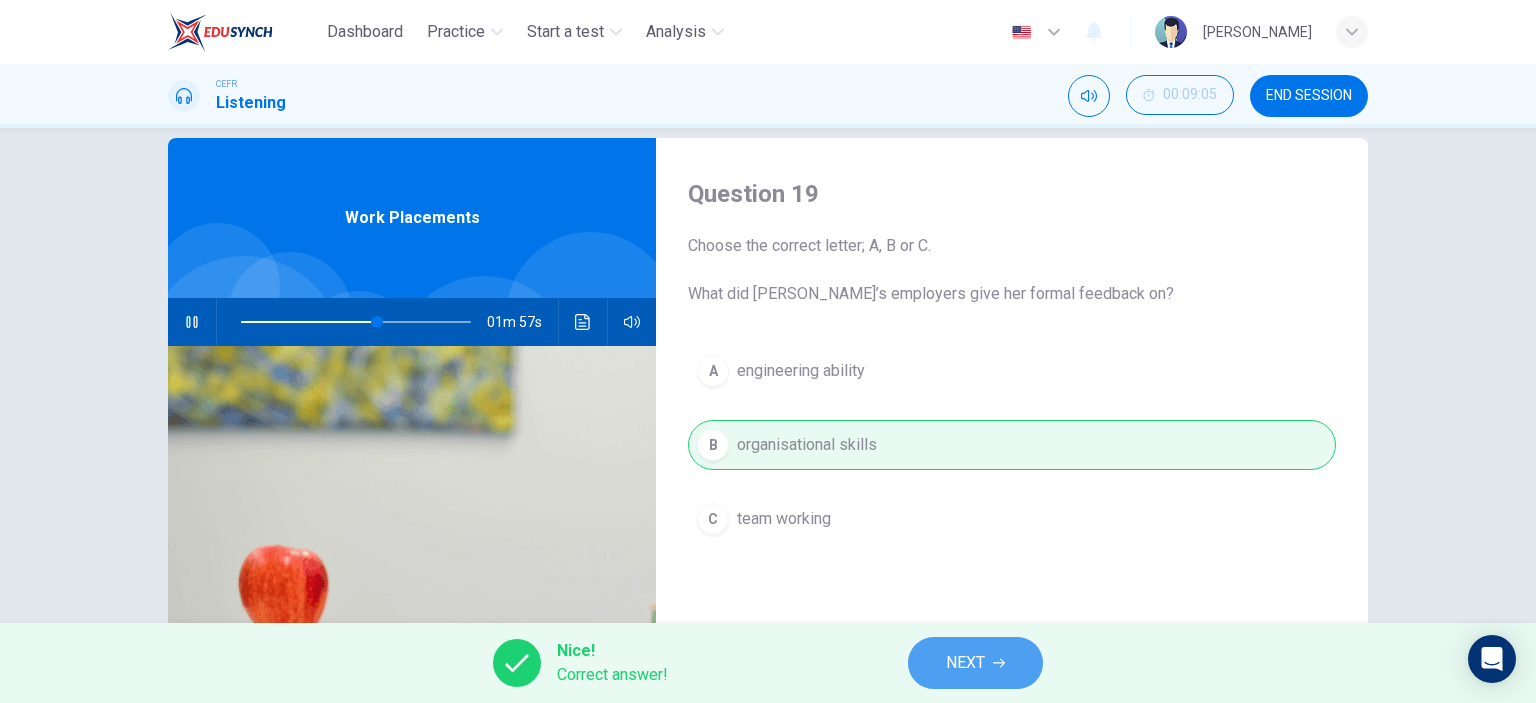 click on "NEXT" at bounding box center (965, 663) 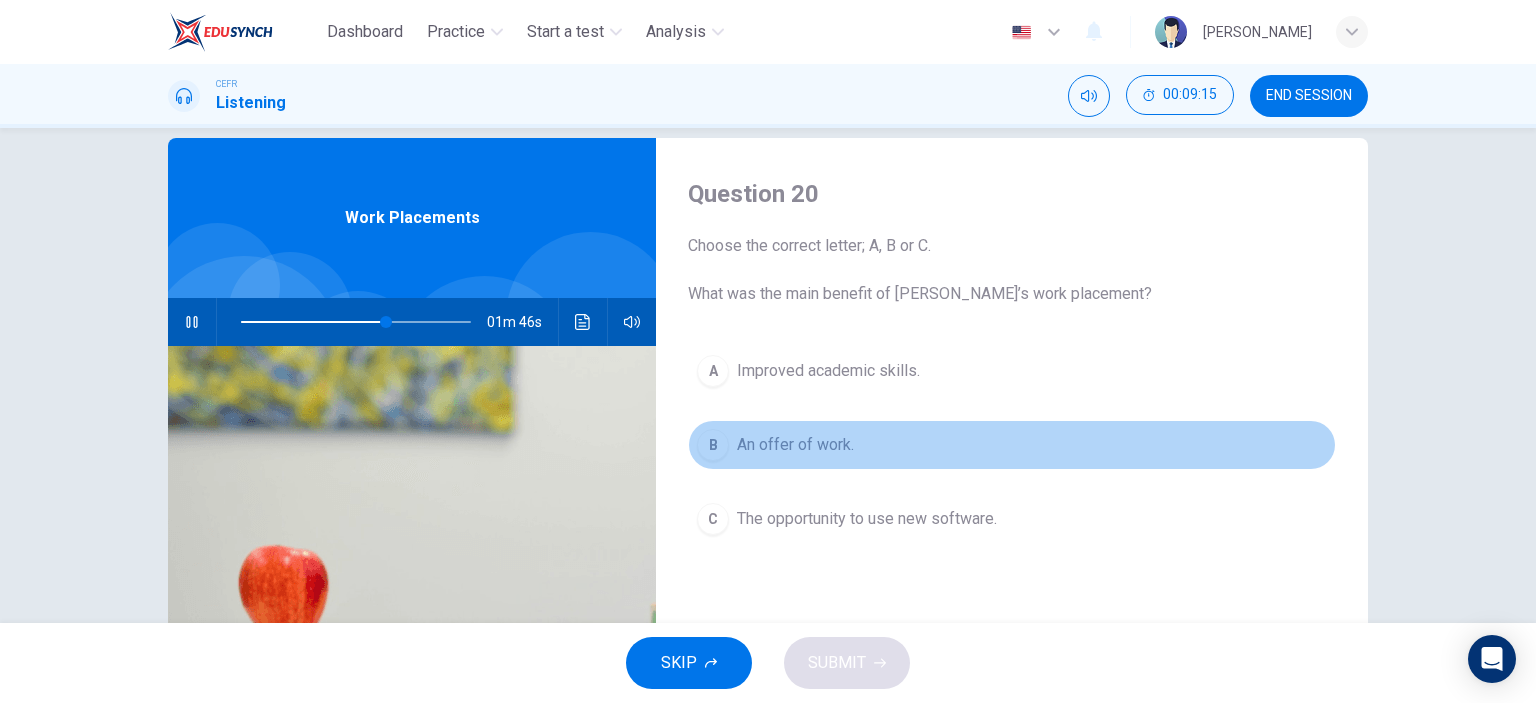 click on "B An offer of work." at bounding box center [1012, 445] 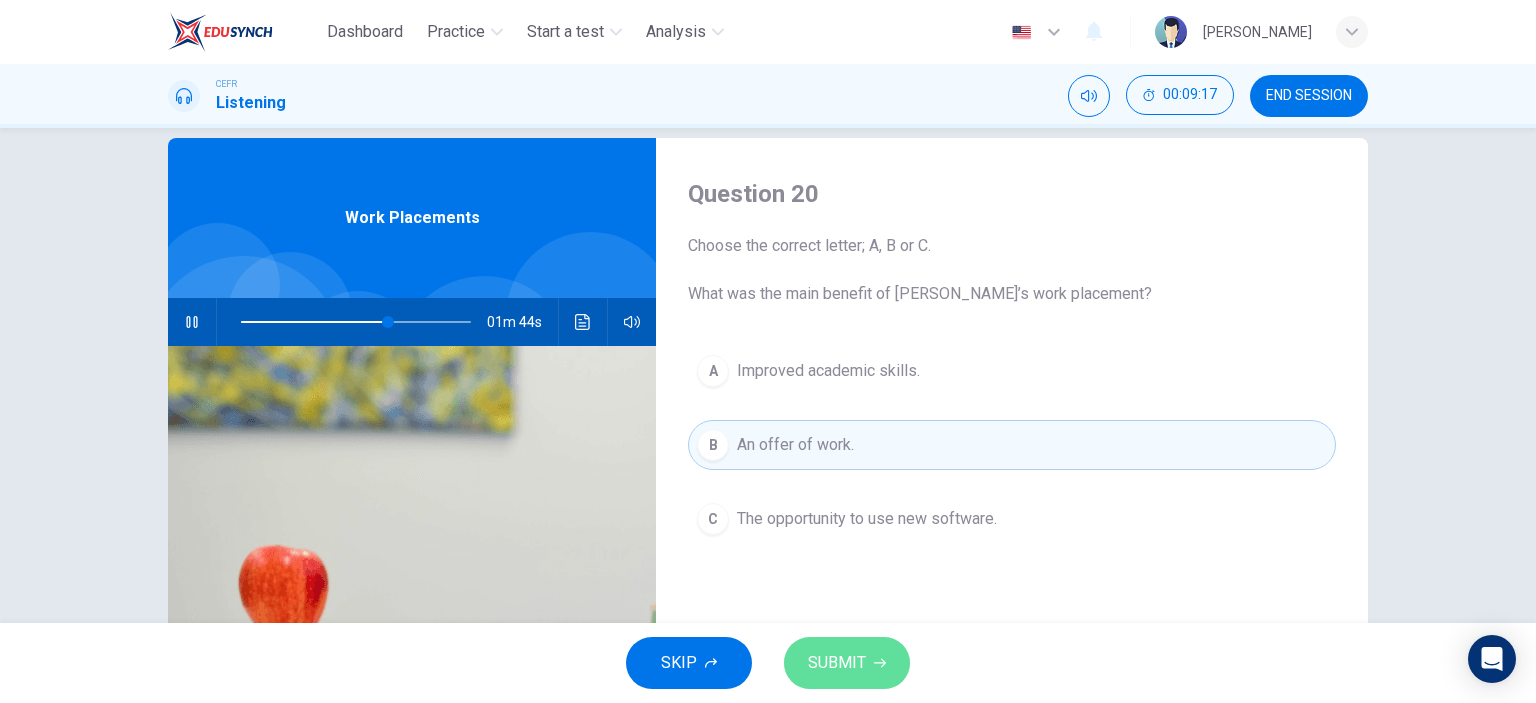 click on "SUBMIT" at bounding box center [837, 663] 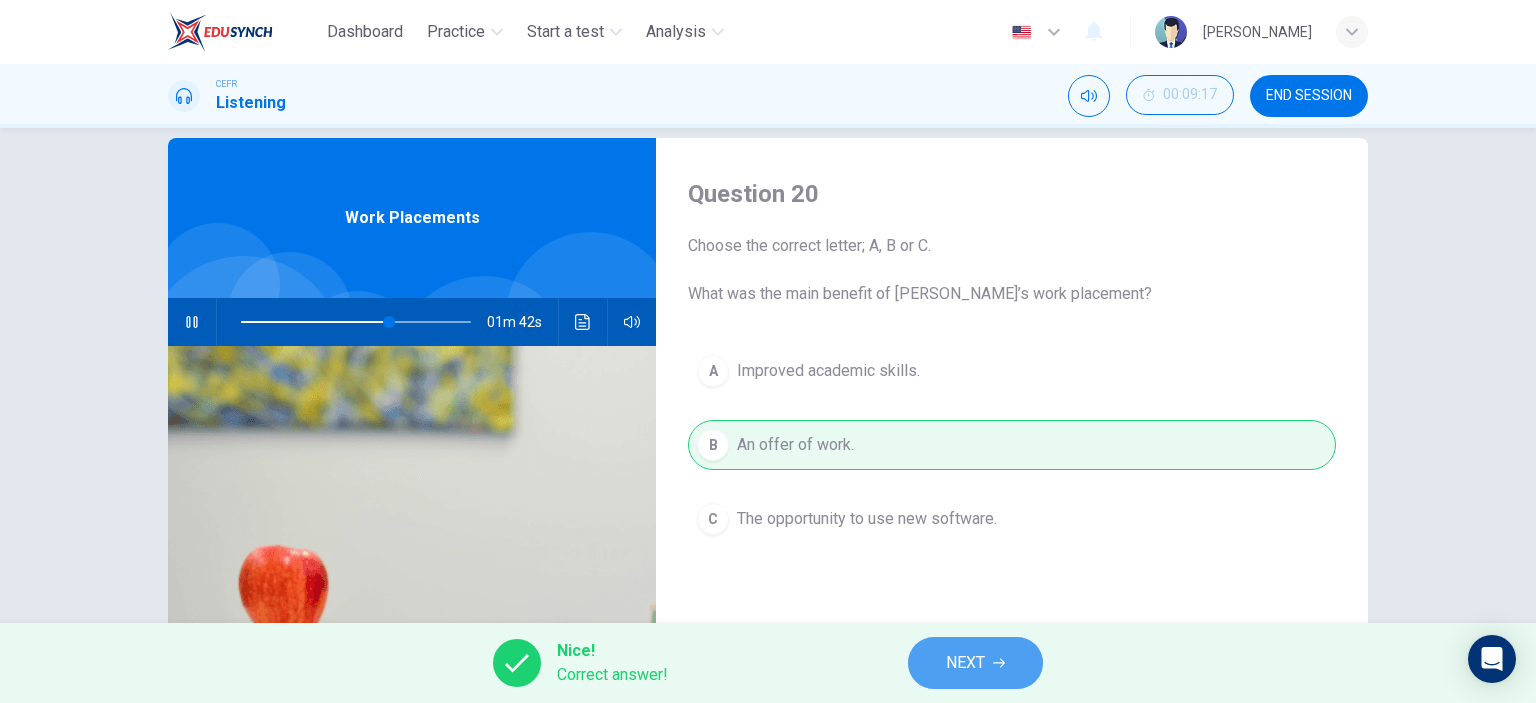 click on "NEXT" at bounding box center [965, 663] 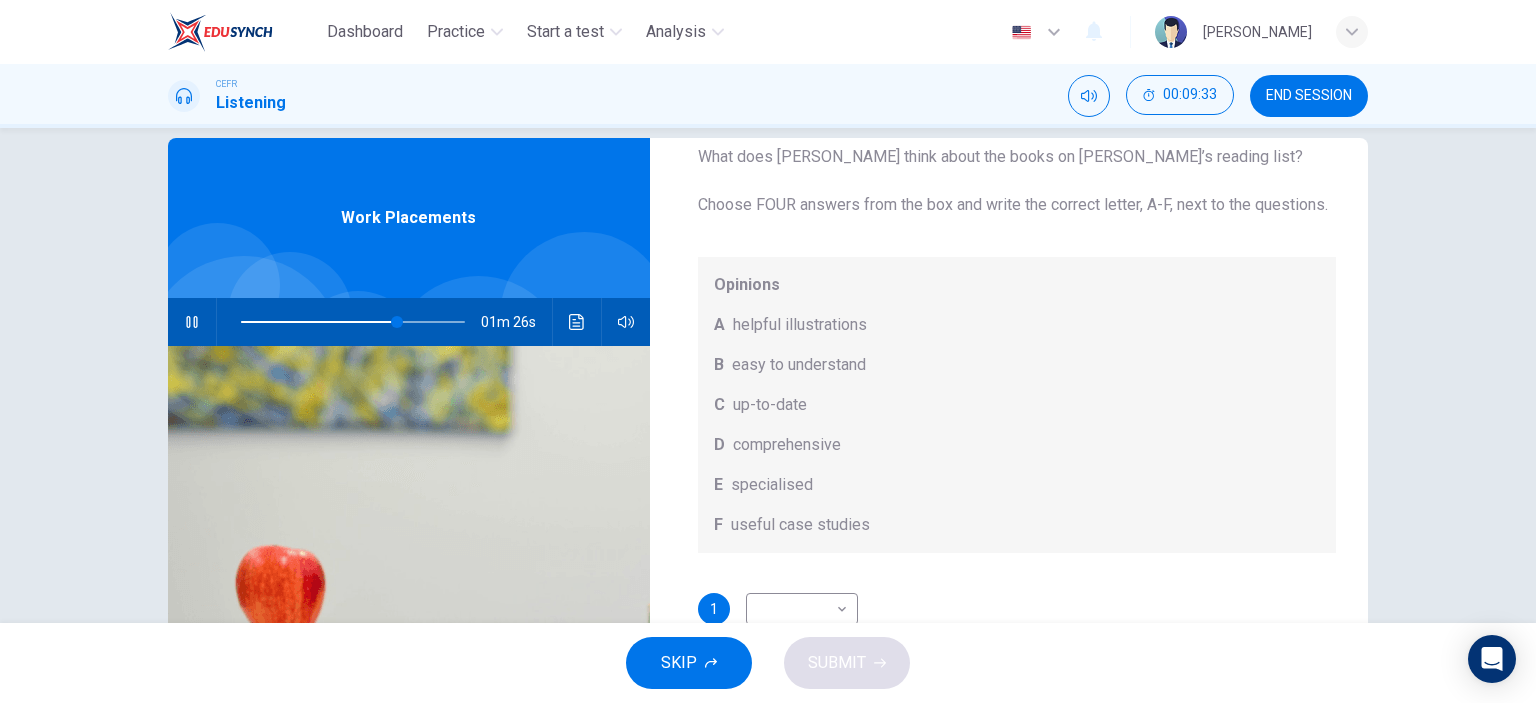 scroll, scrollTop: 112, scrollLeft: 0, axis: vertical 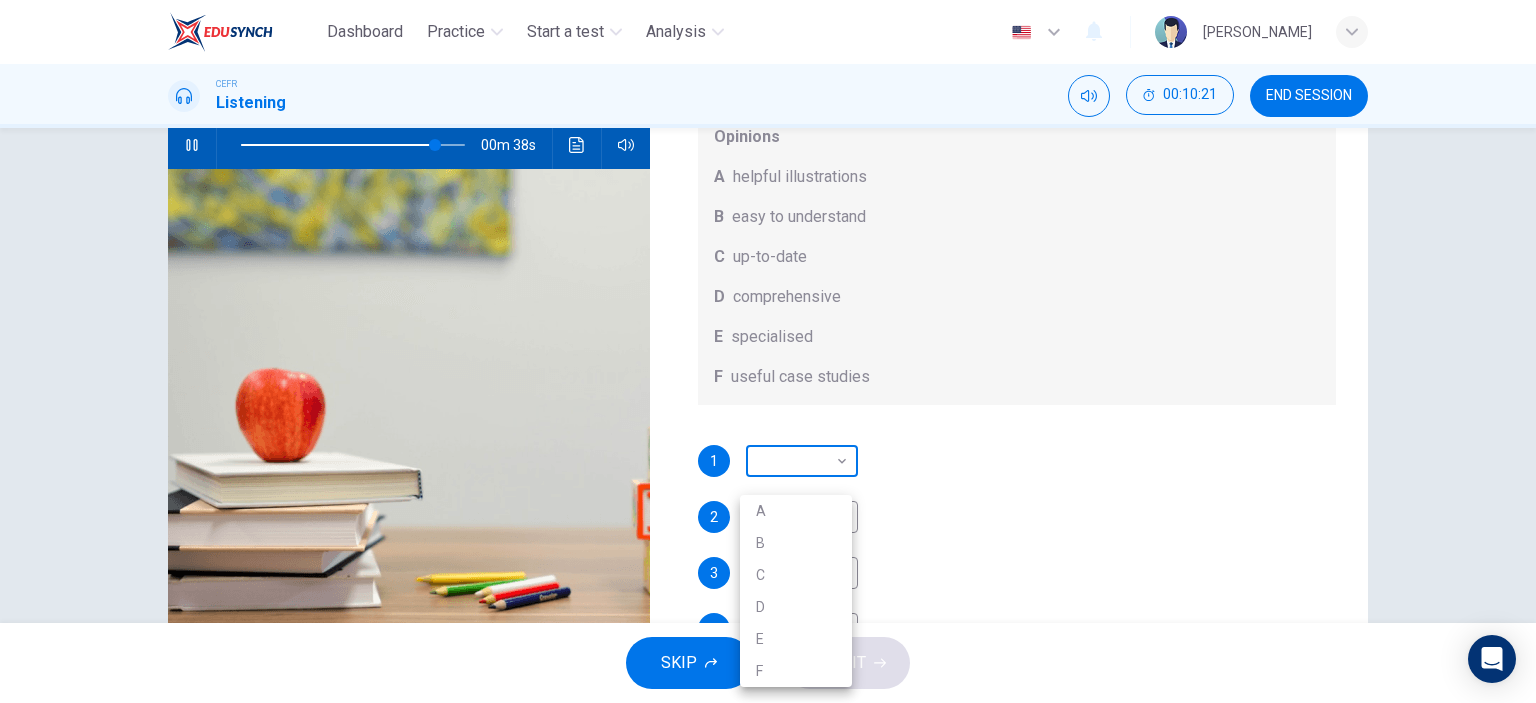 click on "Dashboard Practice Start a test Analysis English en ​ GOOI [PERSON_NAME] CEFR Listening 00:10:21 END SESSION Question 21 What does [PERSON_NAME] think about the books on [PERSON_NAME]’s reading list? Choose FOUR answers from the box and write the correct letter, A-F, next to the questions.
Opinions A helpful illustrations B easy to understand C up-to-date D comprehensive E specialised F useful case studies 1 ​ ​ 2 ​ ​ 3 ​ ​ 4 ​ ​ Work Placements 00m 38s SKIP SUBMIT EduSynch - Online Language Proficiency Testing
Dashboard Practice Start a test Analysis Notifications © Copyright  2025 A B C D E F" at bounding box center (768, 351) 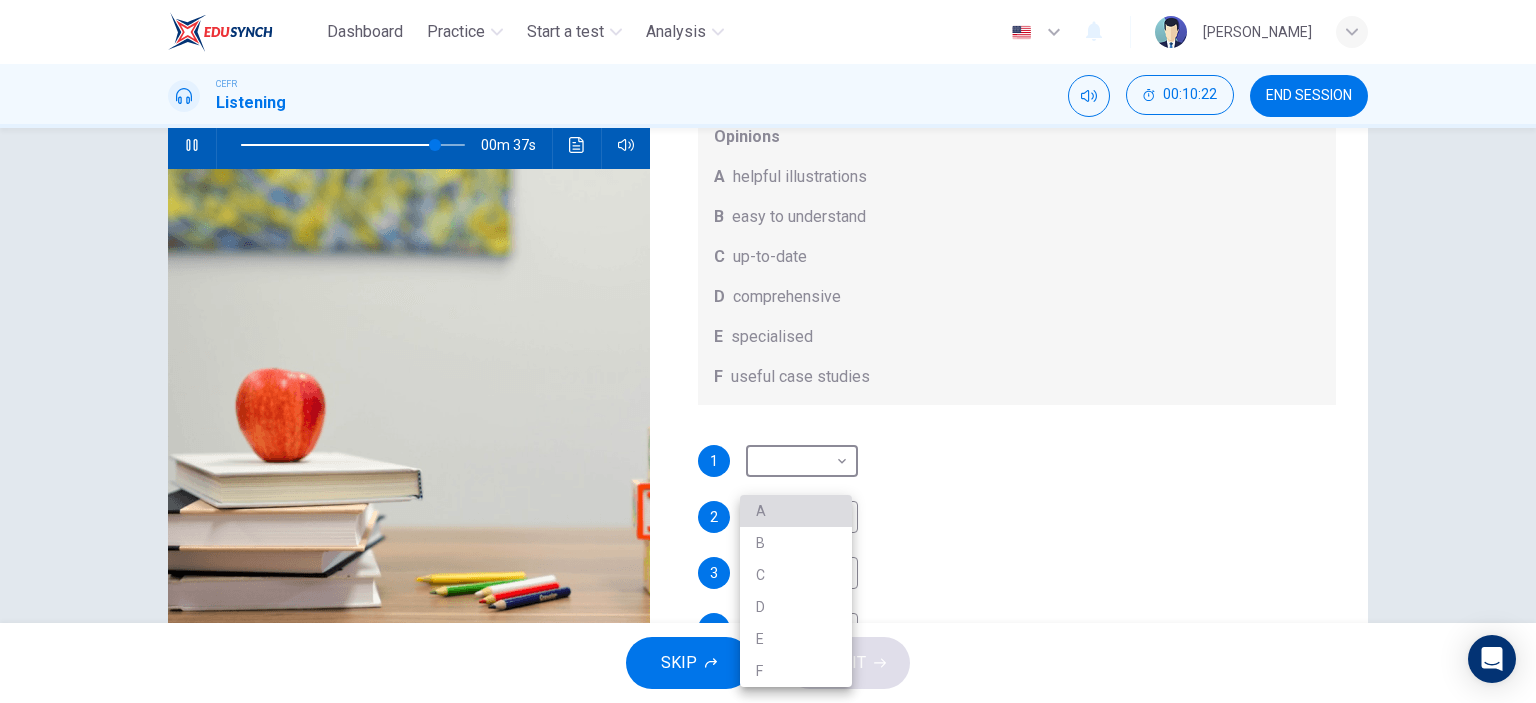 click on "A" at bounding box center [796, 511] 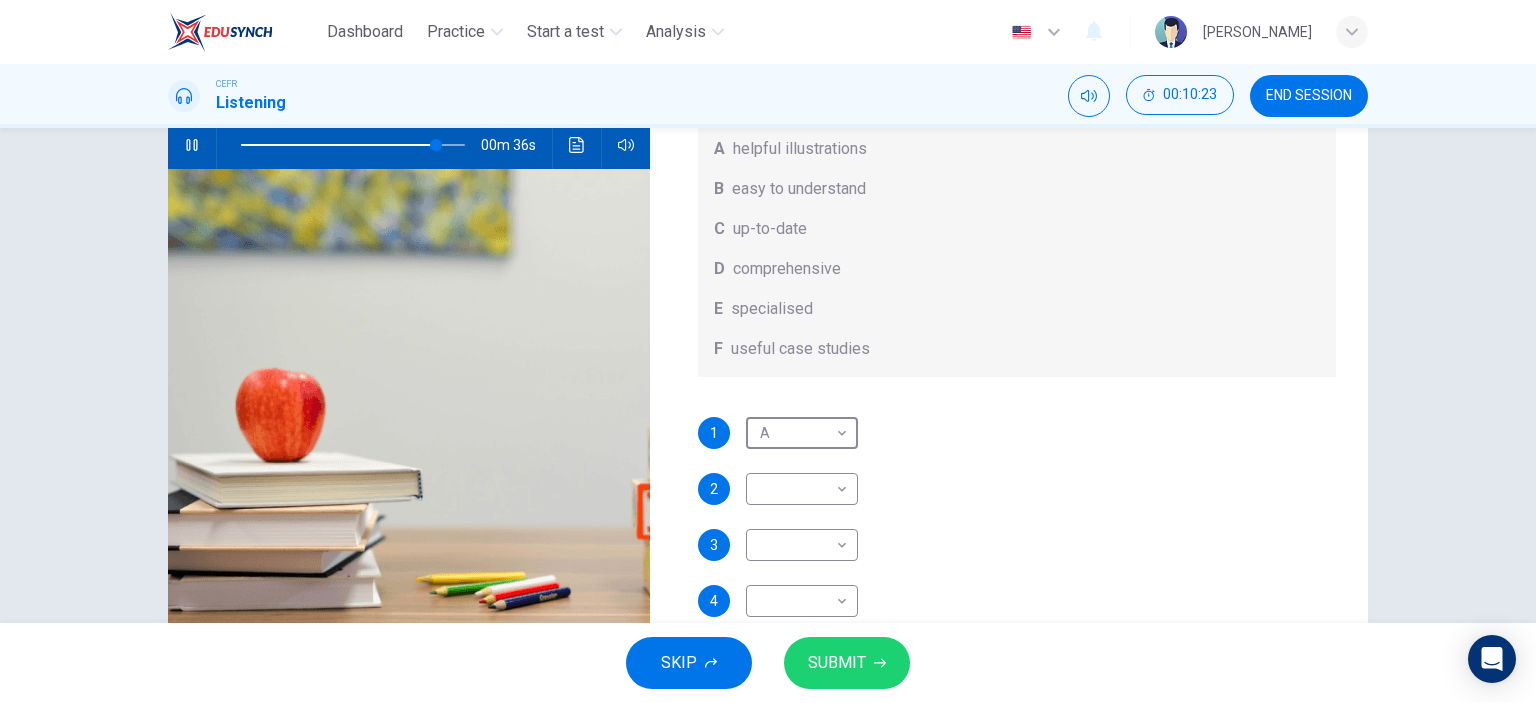 scroll, scrollTop: 112, scrollLeft: 0, axis: vertical 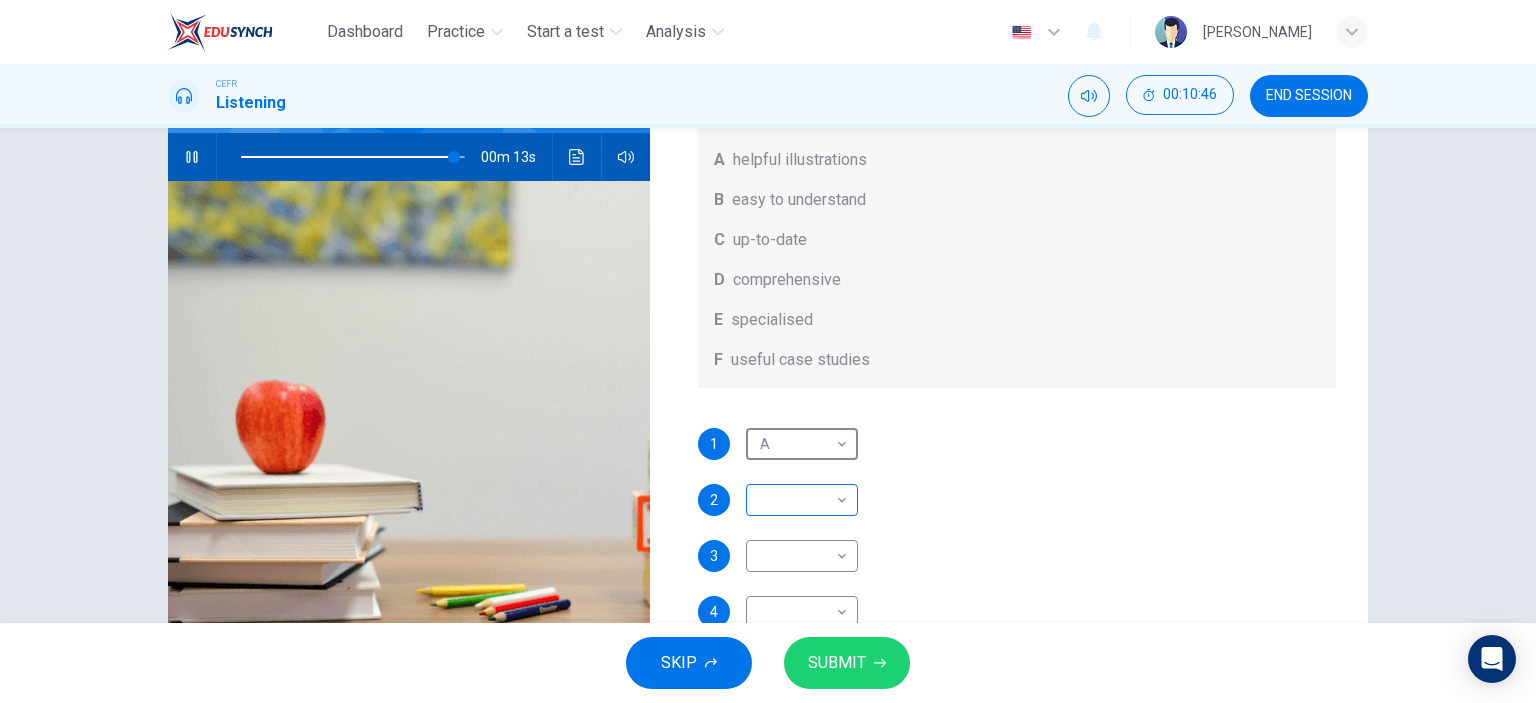 click on "Dashboard Practice Start a test Analysis English en ​ GOOI [PERSON_NAME] CEFR Listening 00:10:46 END SESSION Question 21 What does [PERSON_NAME] think about the books on [PERSON_NAME]’s reading list? Choose FOUR answers from the box and write the correct letter, A-F, next to the questions.
Opinions A helpful illustrations B easy to understand C up-to-date D comprehensive E specialised F useful case studies 1 A A ​ 2 ​ ​ 3 ​ ​ 4 ​ ​ Work Placements 00m 13s SKIP SUBMIT EduSynch - Online Language Proficiency Testing
Dashboard Practice Start a test Analysis Notifications © Copyright  2025" at bounding box center (768, 351) 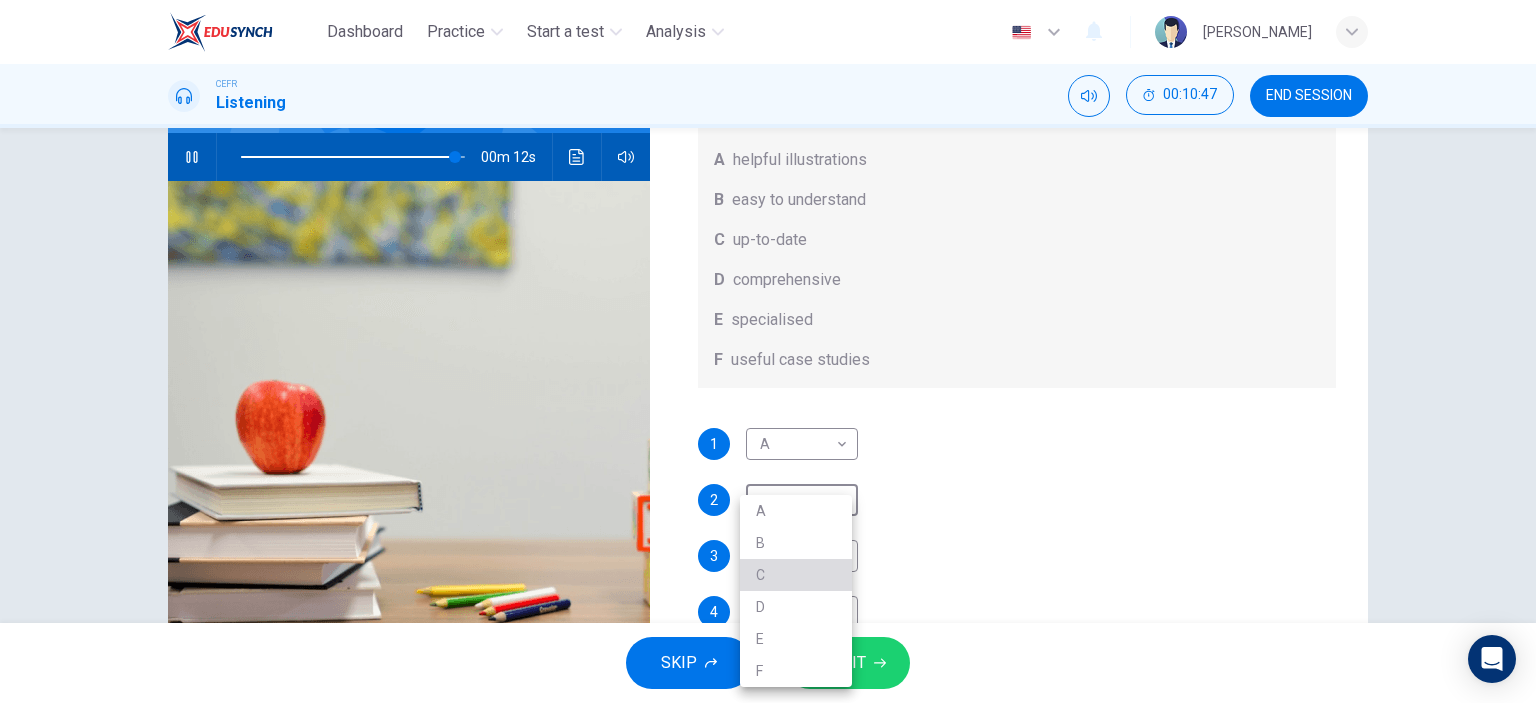 click on "C" at bounding box center [796, 575] 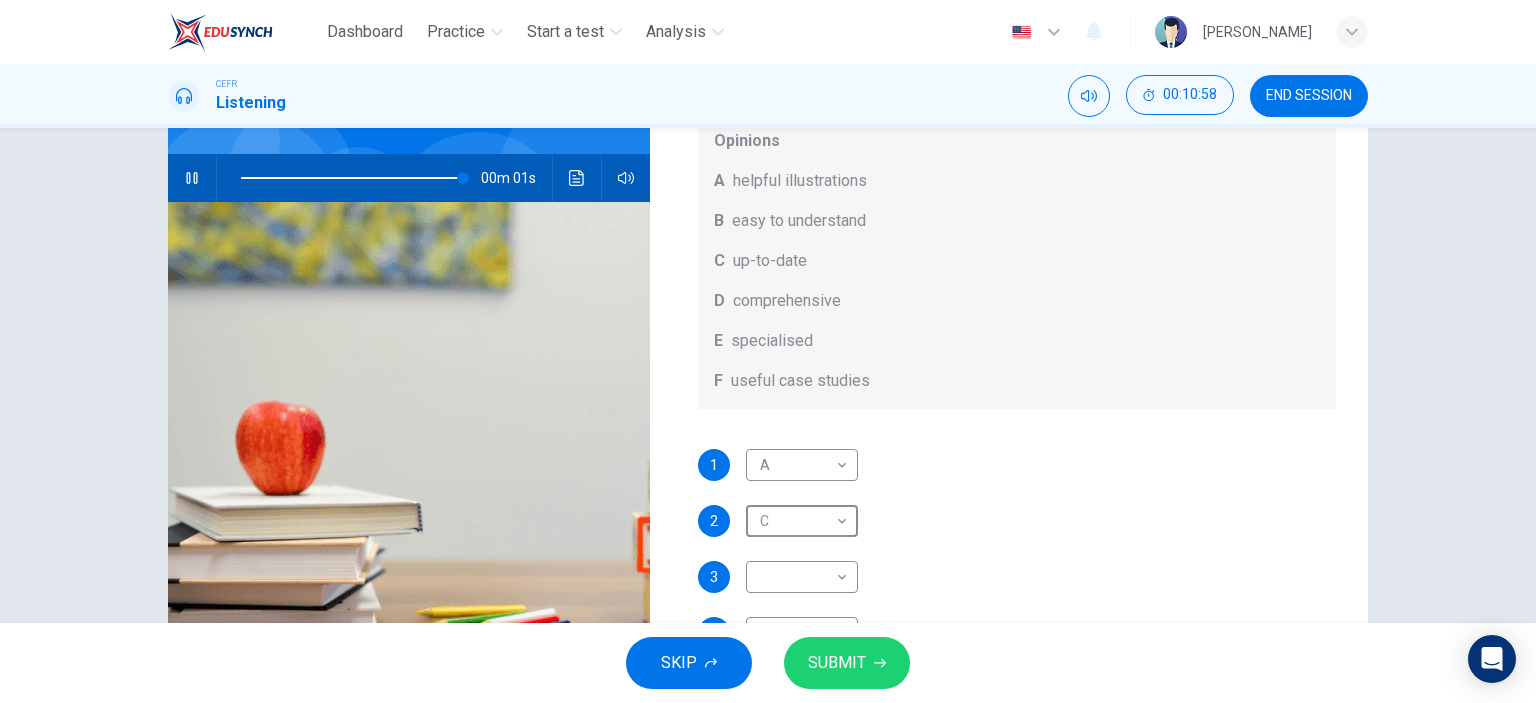 scroll, scrollTop: 151, scrollLeft: 0, axis: vertical 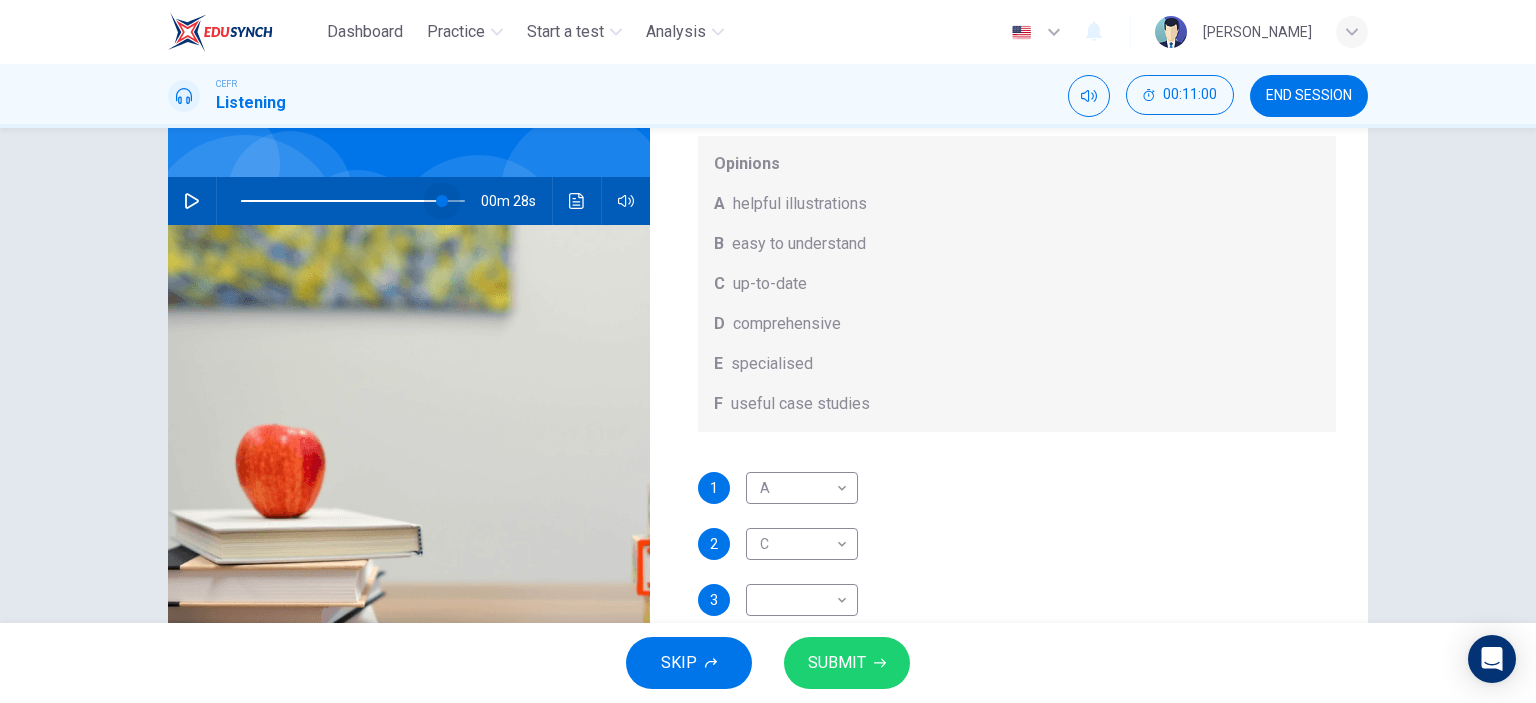 click at bounding box center [353, 201] 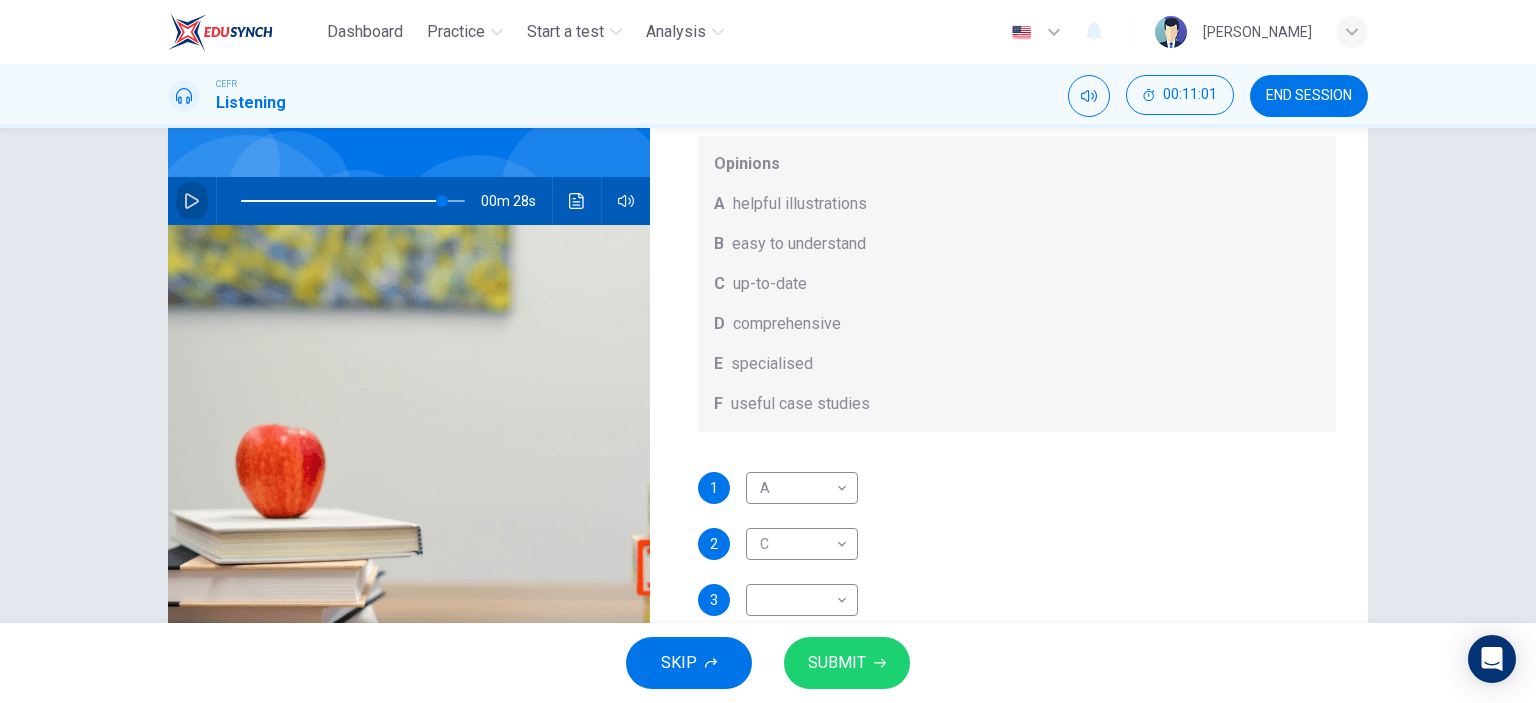 click 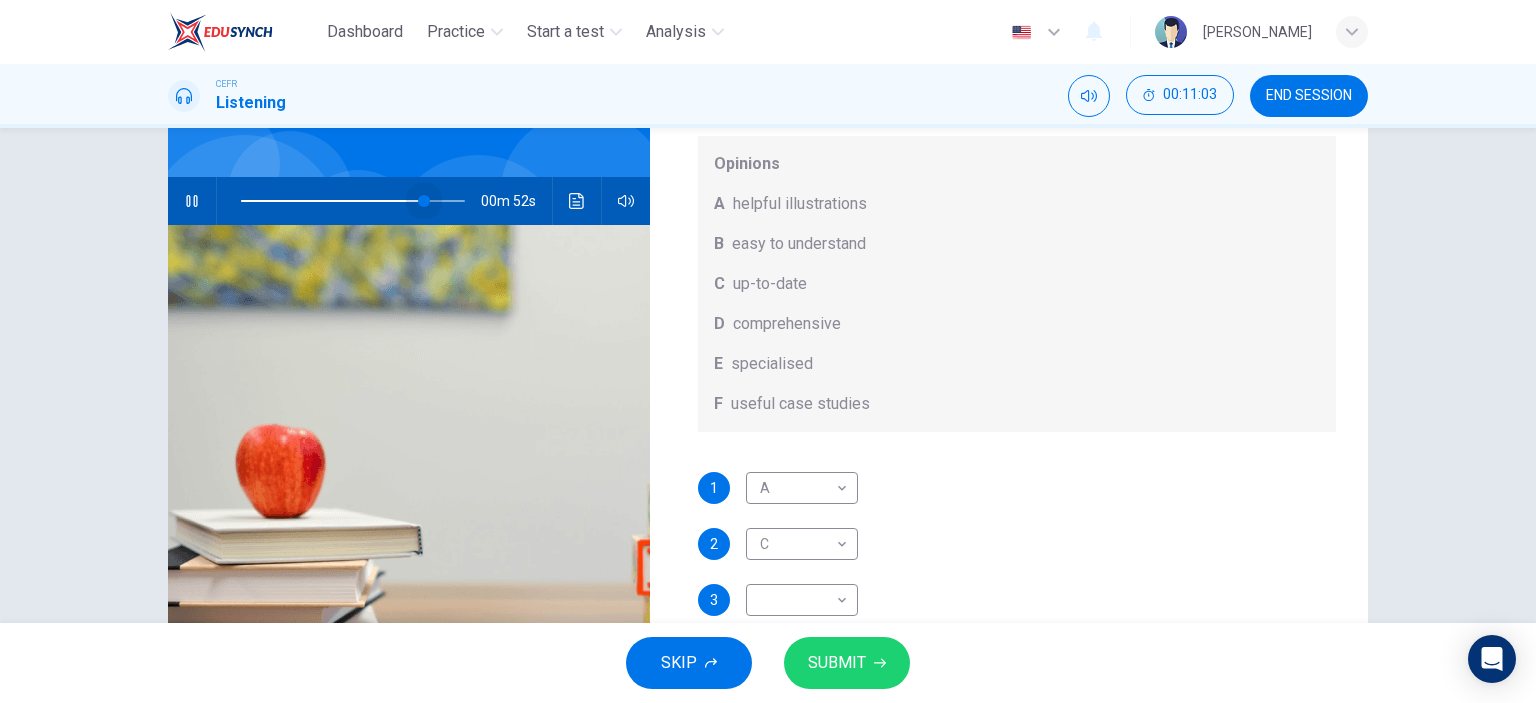 click at bounding box center [424, 201] 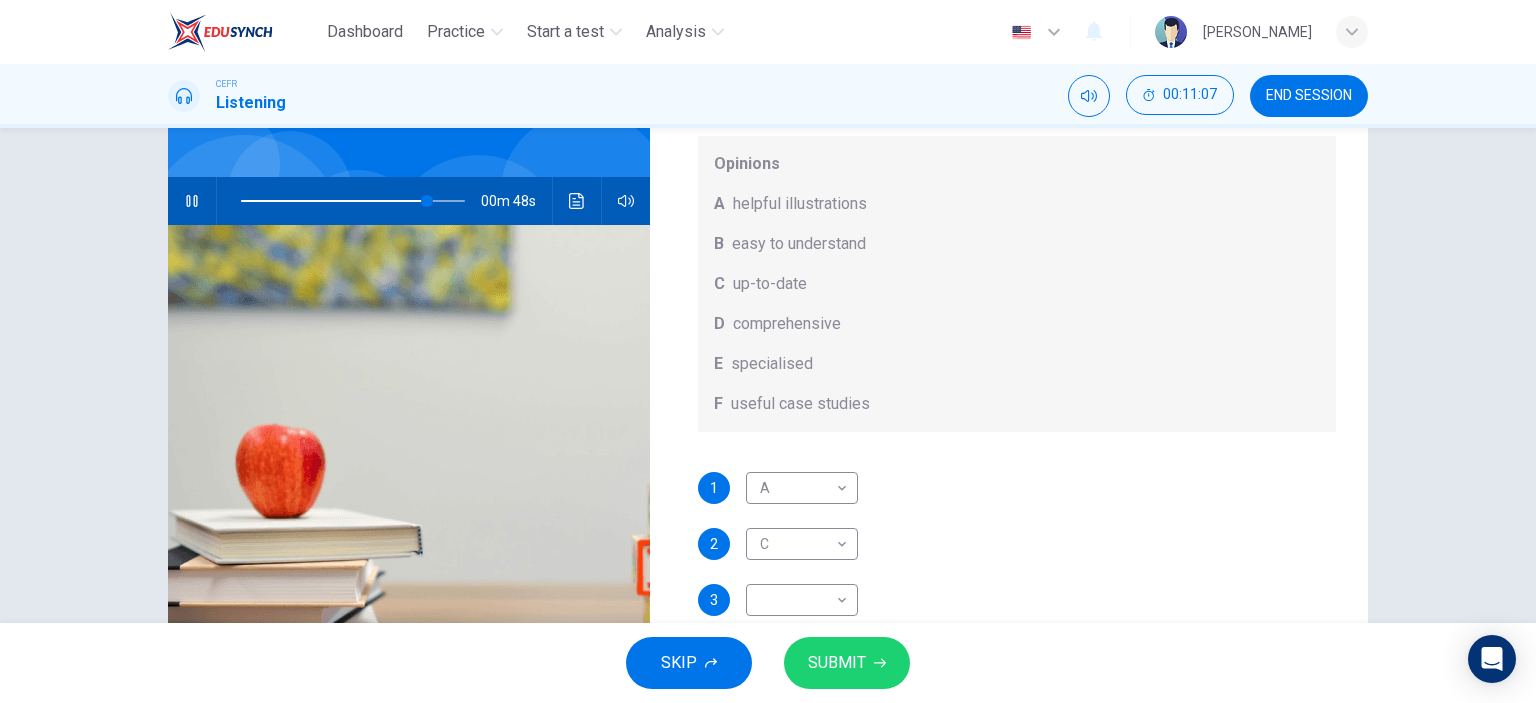 click at bounding box center [353, 201] 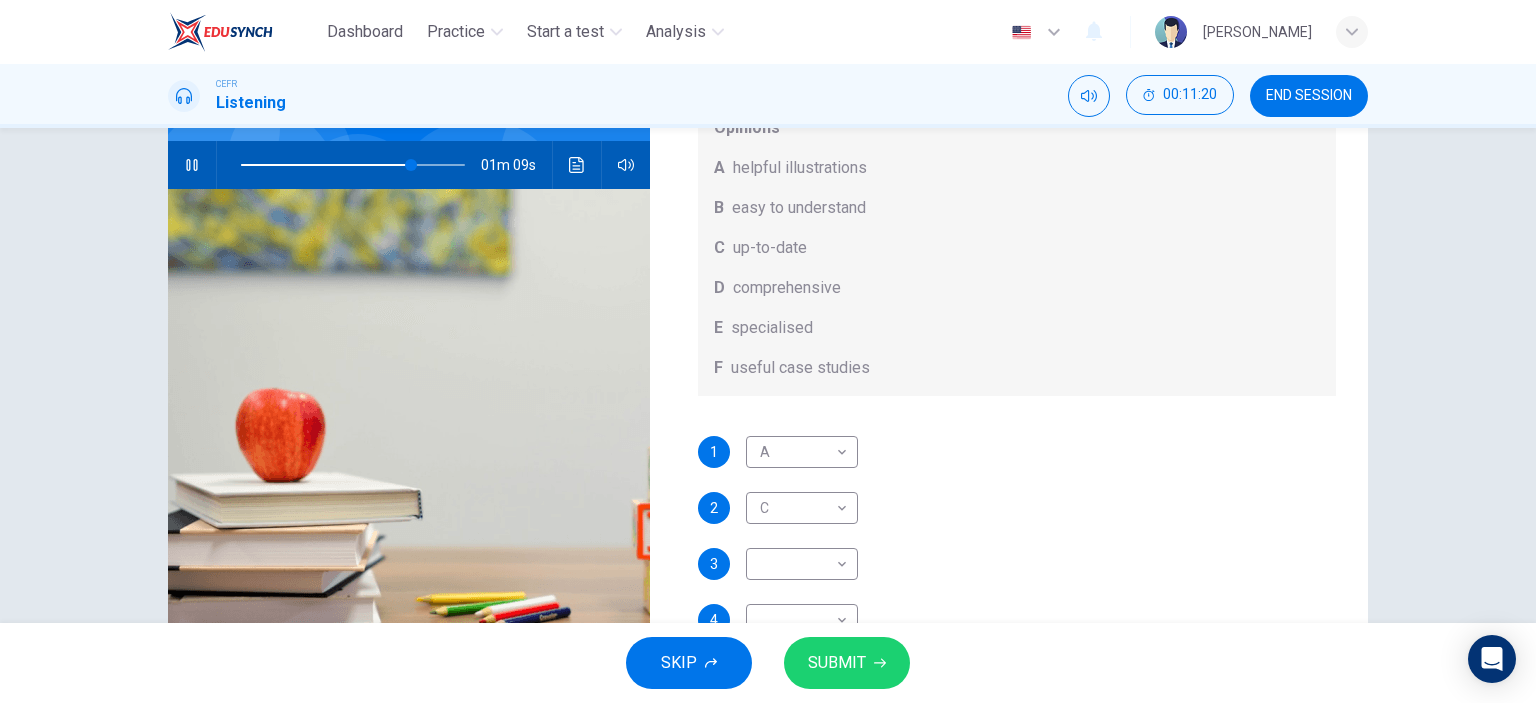 scroll, scrollTop: 186, scrollLeft: 0, axis: vertical 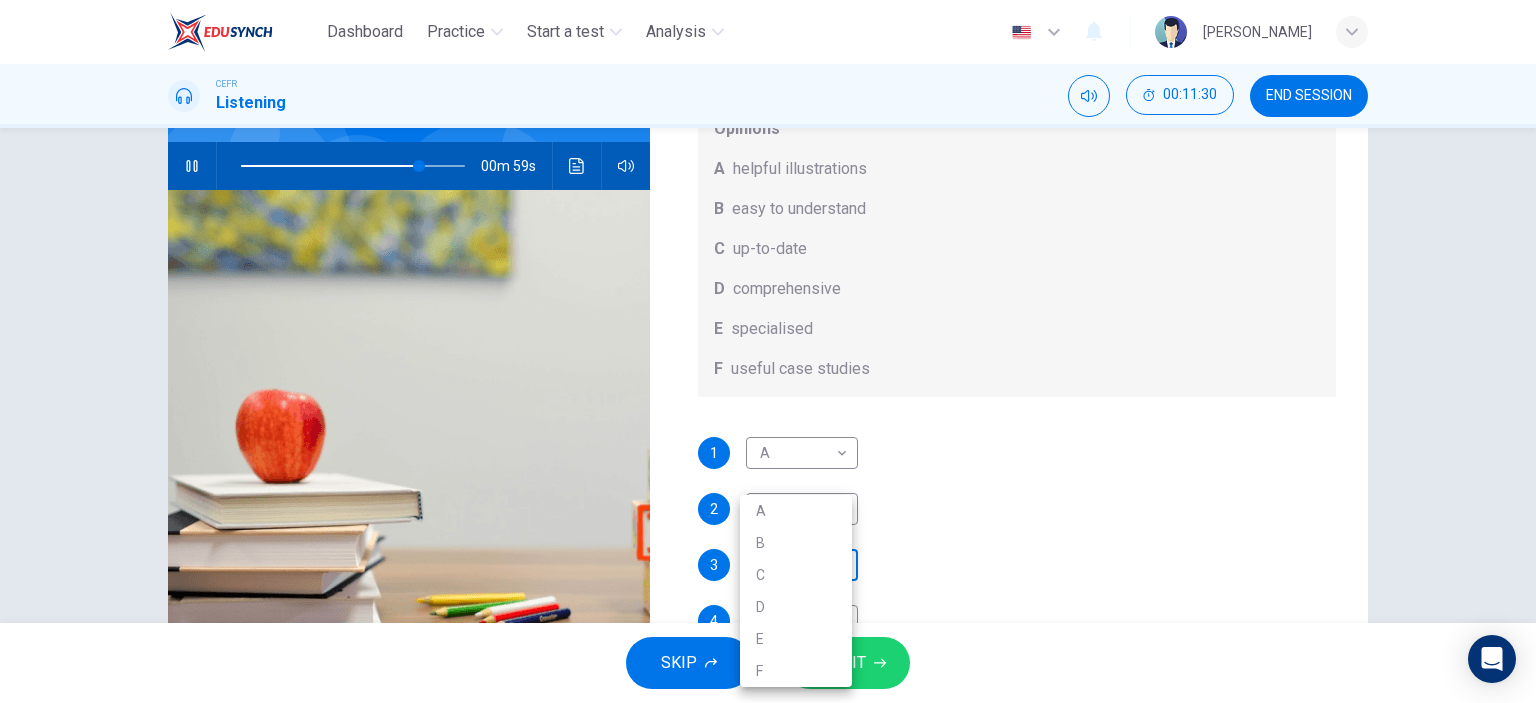click on "Dashboard Practice Start a test Analysis English en ​ GOOI [PERSON_NAME] CEFR Listening 00:11:30 END SESSION Question 21 What does [PERSON_NAME] think about the books on [PERSON_NAME]’s reading list? Choose FOUR answers from the box and write the correct letter, A-F, next to the questions.
Opinions A helpful illustrations B easy to understand C up-to-date D comprehensive E specialised F useful case studies 1 A A ​ 2 C C ​ 3 ​ ​ 4 ​ ​ Work Placements 00m 59s SKIP SUBMIT EduSynch - Online Language Proficiency Testing
Dashboard Practice Start a test Analysis Notifications © Copyright  2025 A B C D E F" at bounding box center (768, 351) 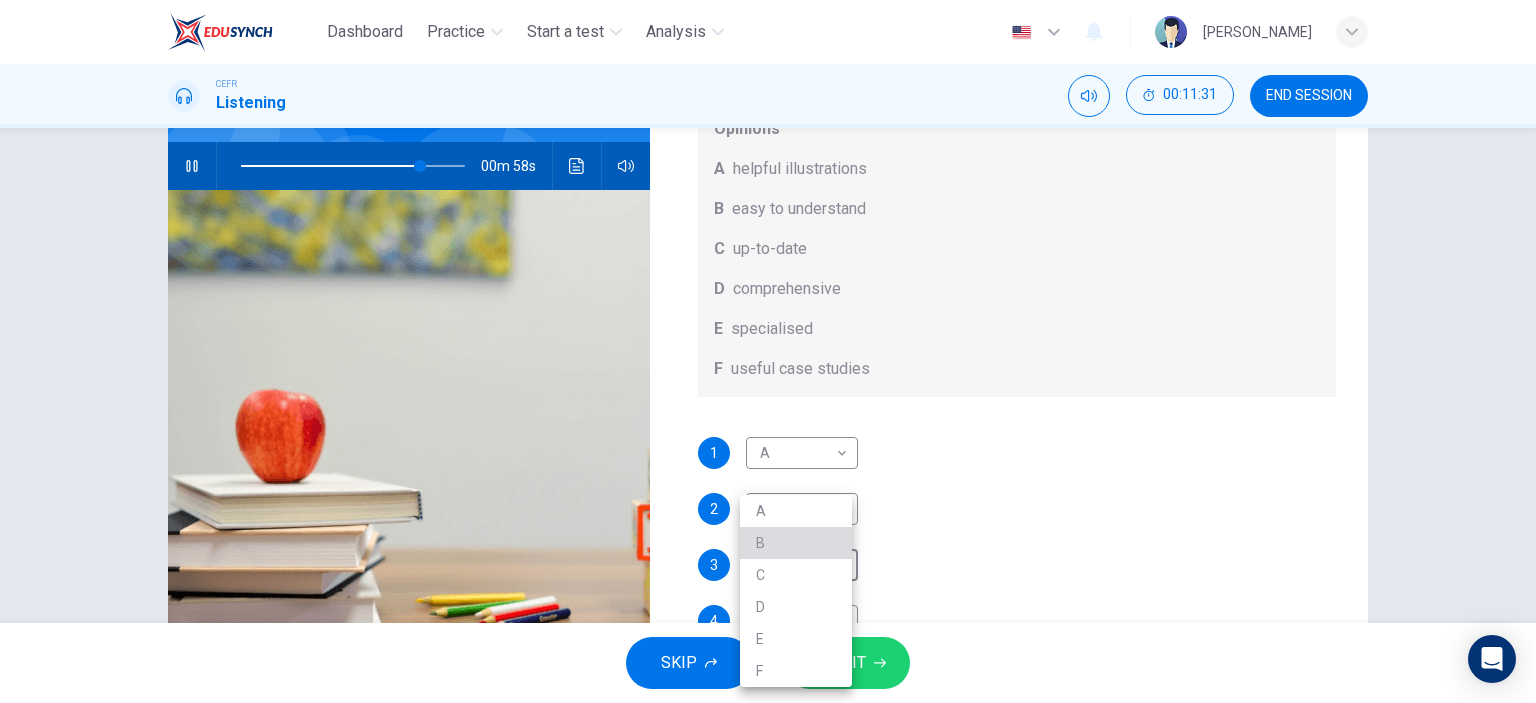 click on "B" at bounding box center [796, 543] 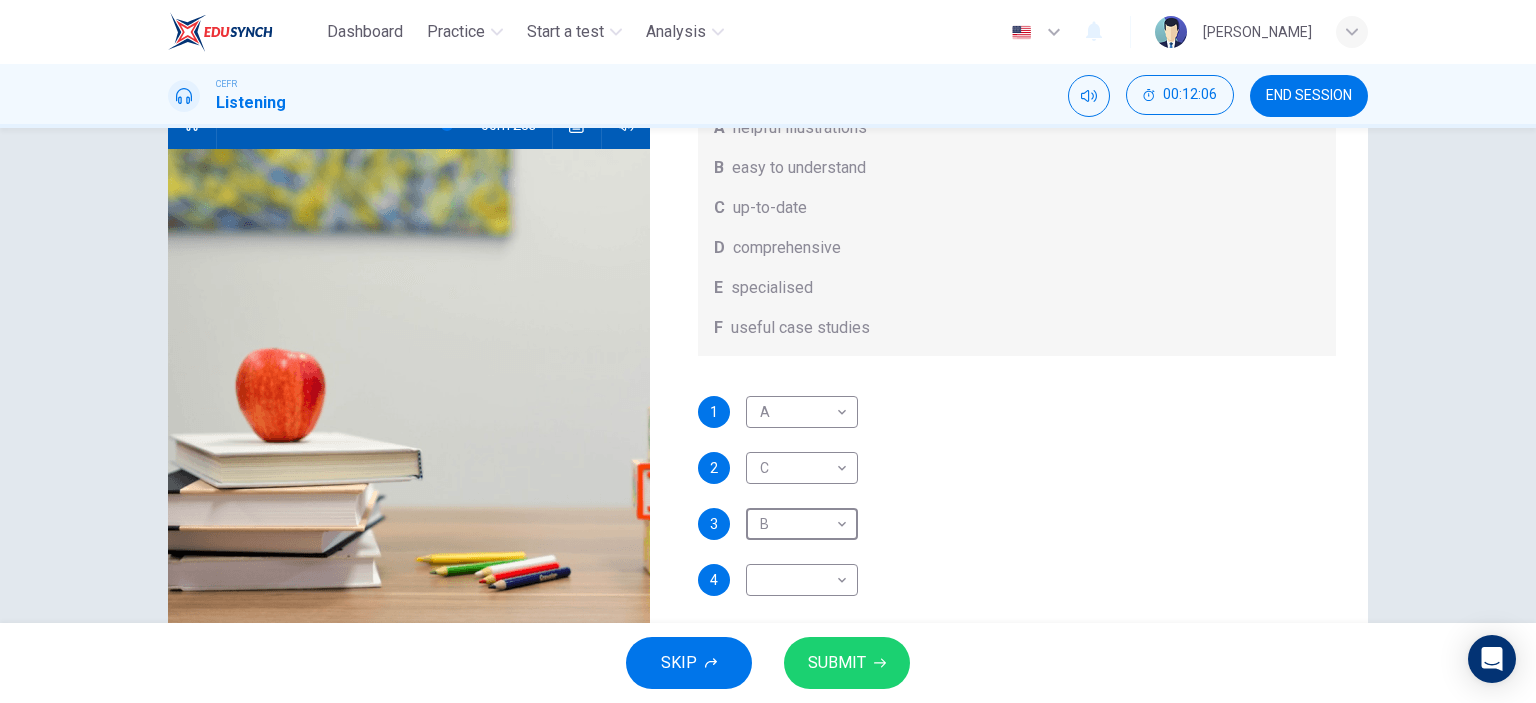 scroll, scrollTop: 228, scrollLeft: 0, axis: vertical 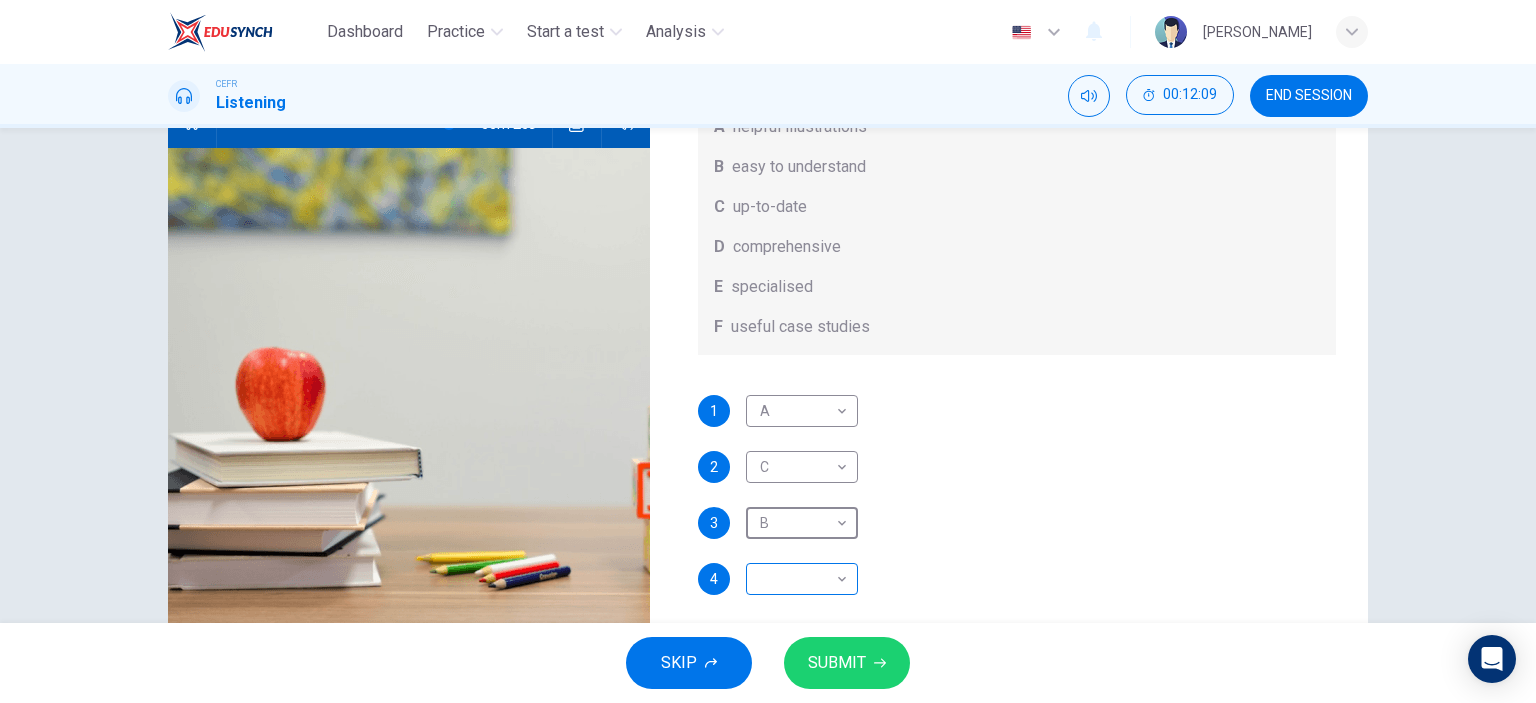 click on "Dashboard Practice Start a test Analysis English en ​ GOOI [PERSON_NAME] CEFR Listening 00:12:09 END SESSION Question 21 What does [PERSON_NAME] think about the books on [PERSON_NAME]’s reading list? Choose FOUR answers from the box and write the correct letter, A-F, next to the questions.
Opinions A helpful illustrations B easy to understand C up-to-date D comprehensive E specialised F useful case studies 1 A A ​ 2 C C ​ 3 B B ​ 4 ​ ​ Work Placements 00m 20s SKIP SUBMIT EduSynch - Online Language Proficiency Testing
Dashboard Practice Start a test Analysis Notifications © Copyright  2025" at bounding box center (768, 351) 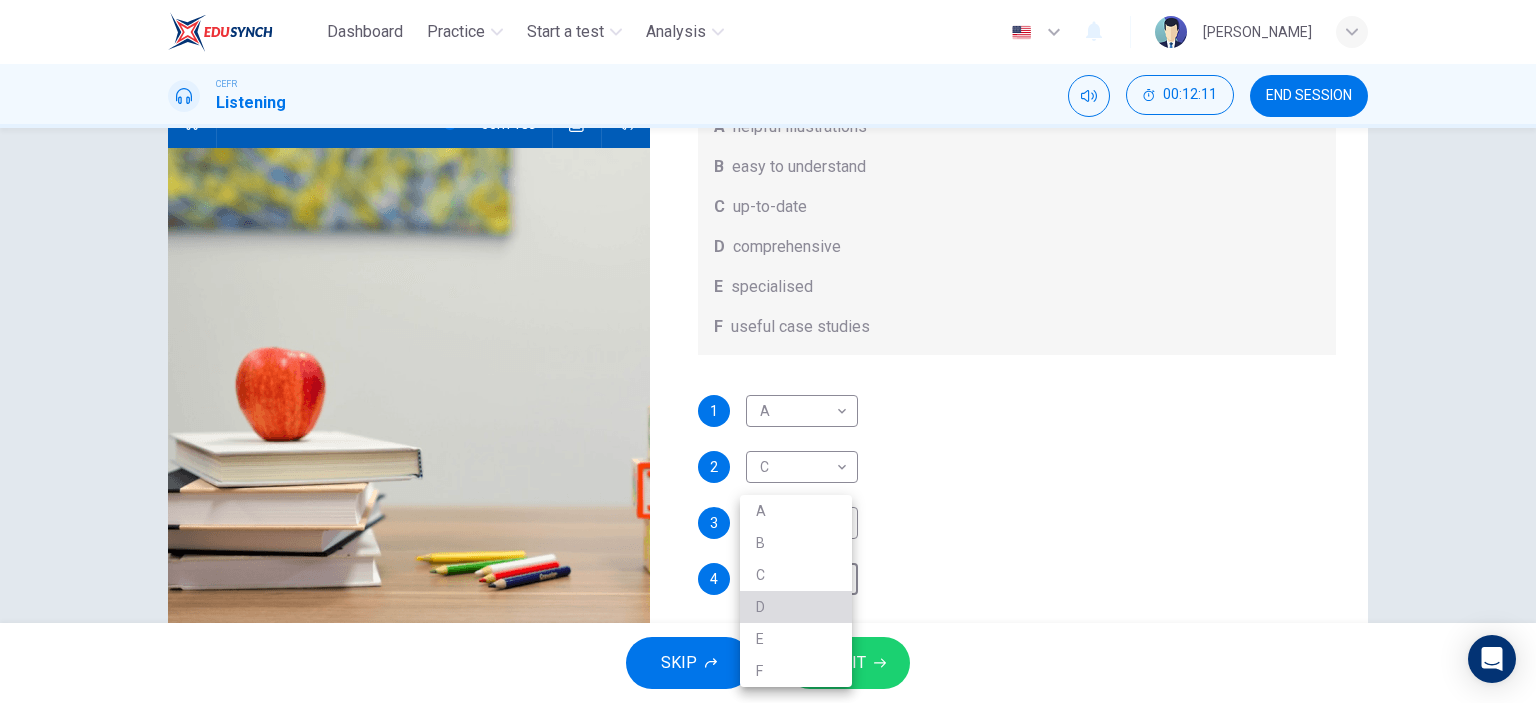click on "D" at bounding box center [796, 607] 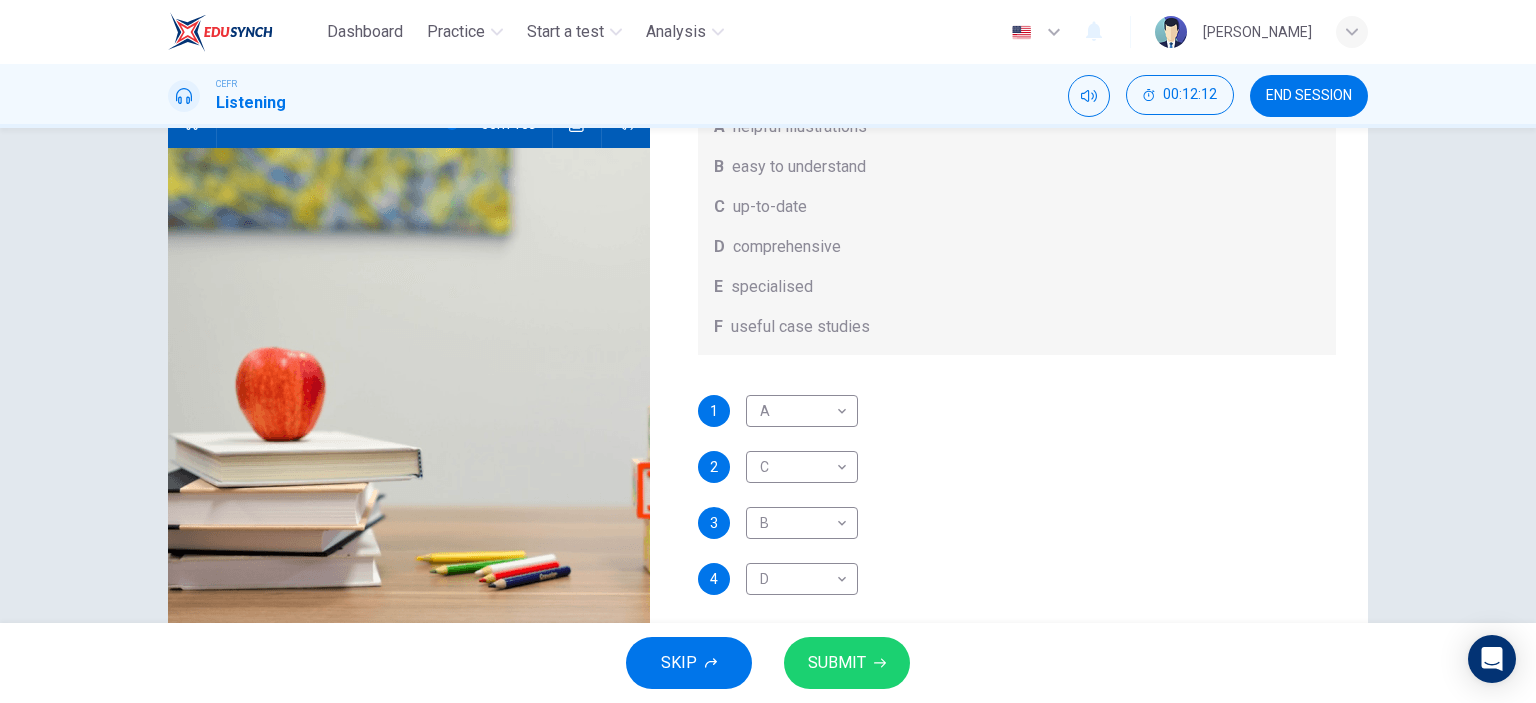 click on "4 D D ​" at bounding box center [1017, 579] 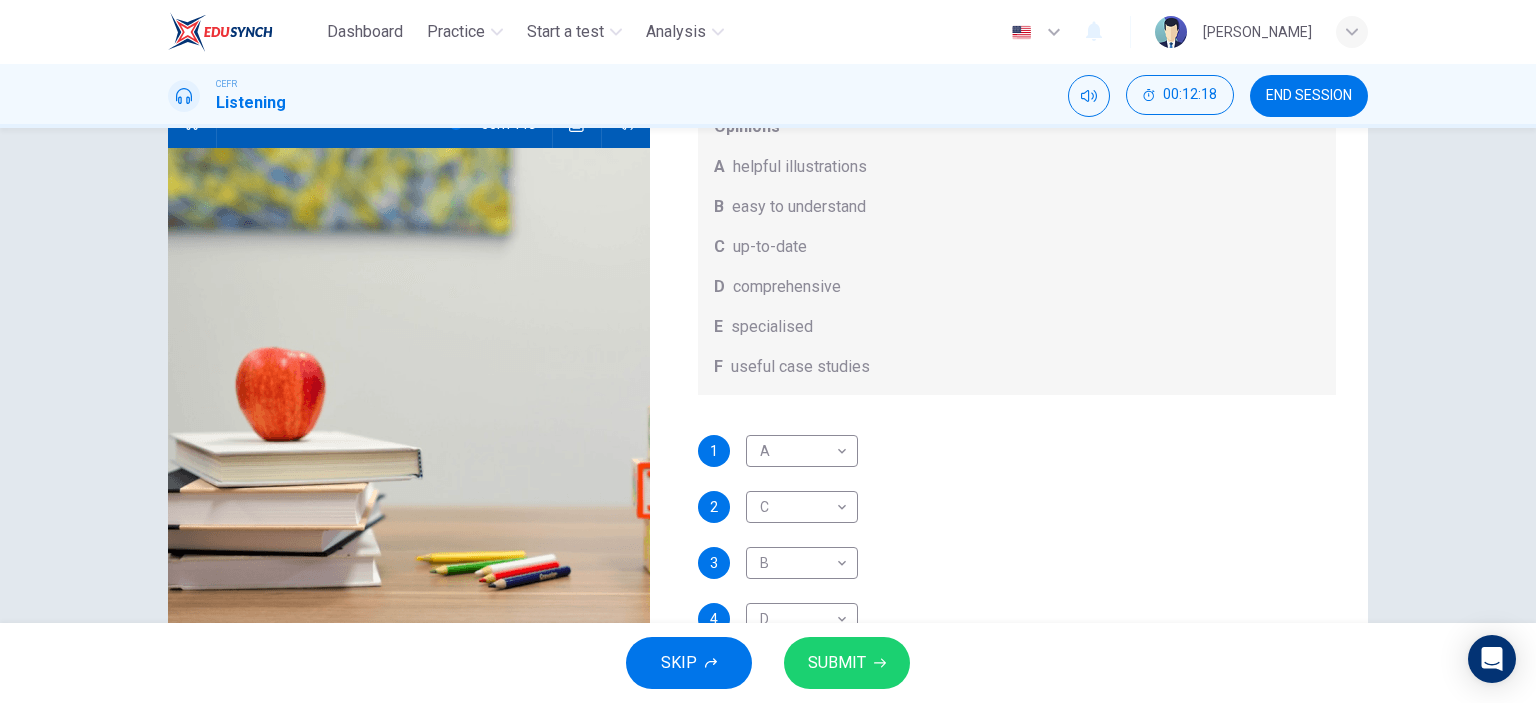 scroll, scrollTop: 0, scrollLeft: 0, axis: both 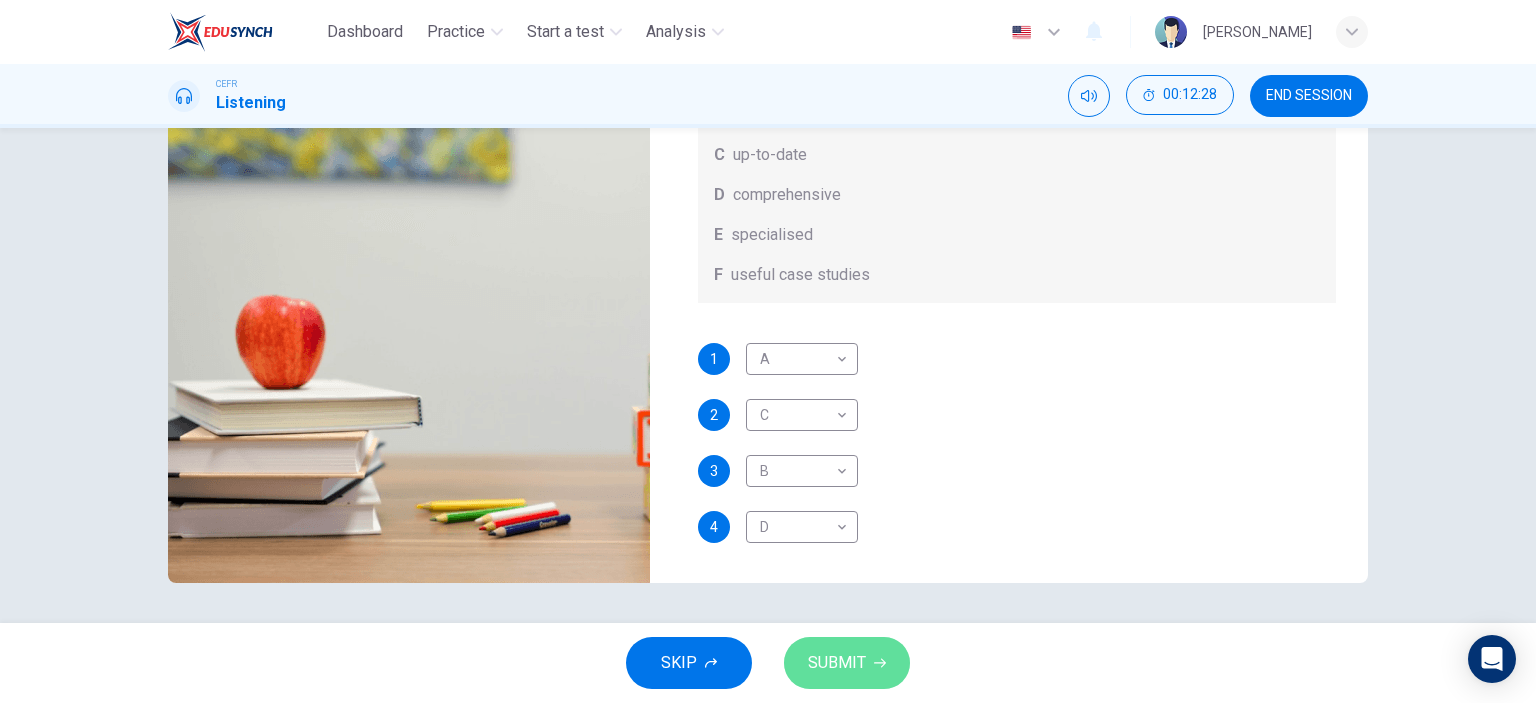 click on "SUBMIT" at bounding box center [837, 663] 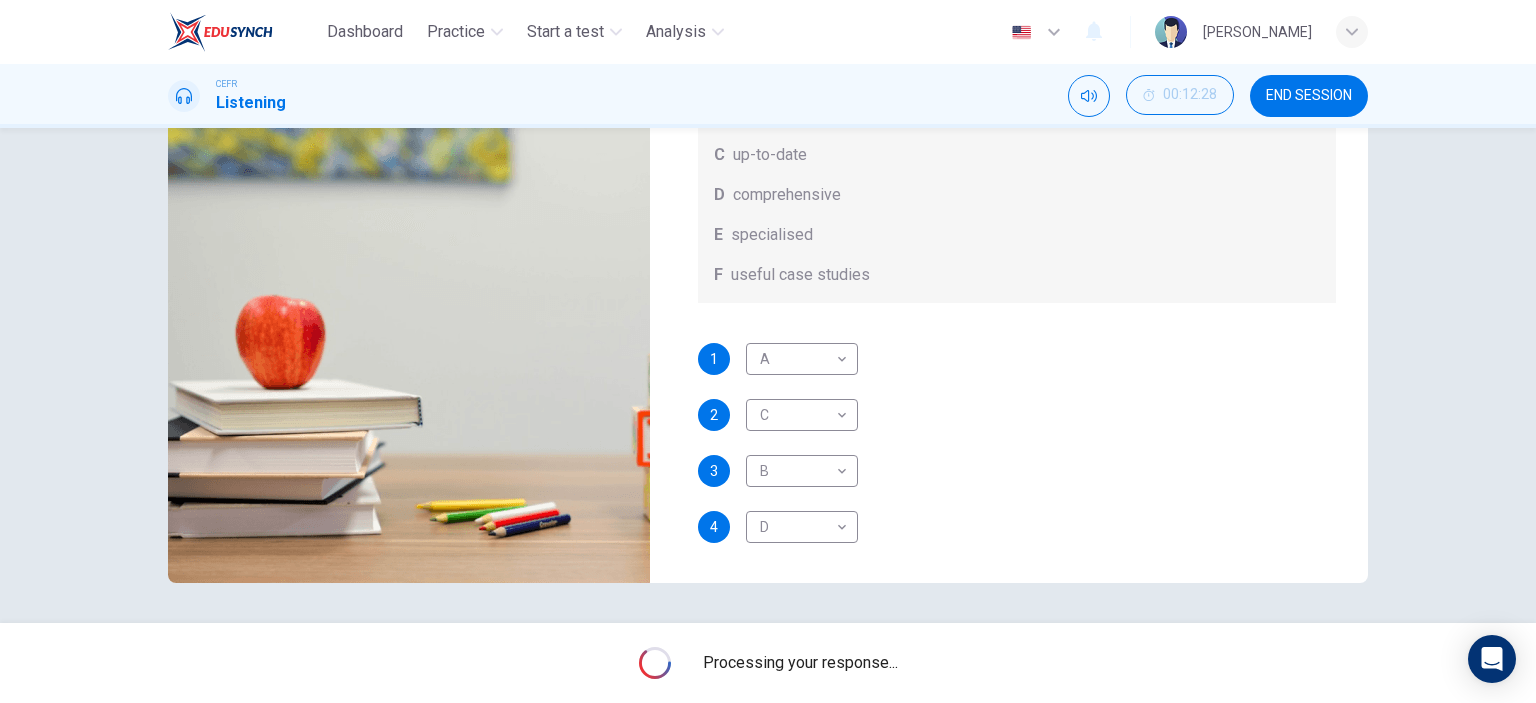 type on "0" 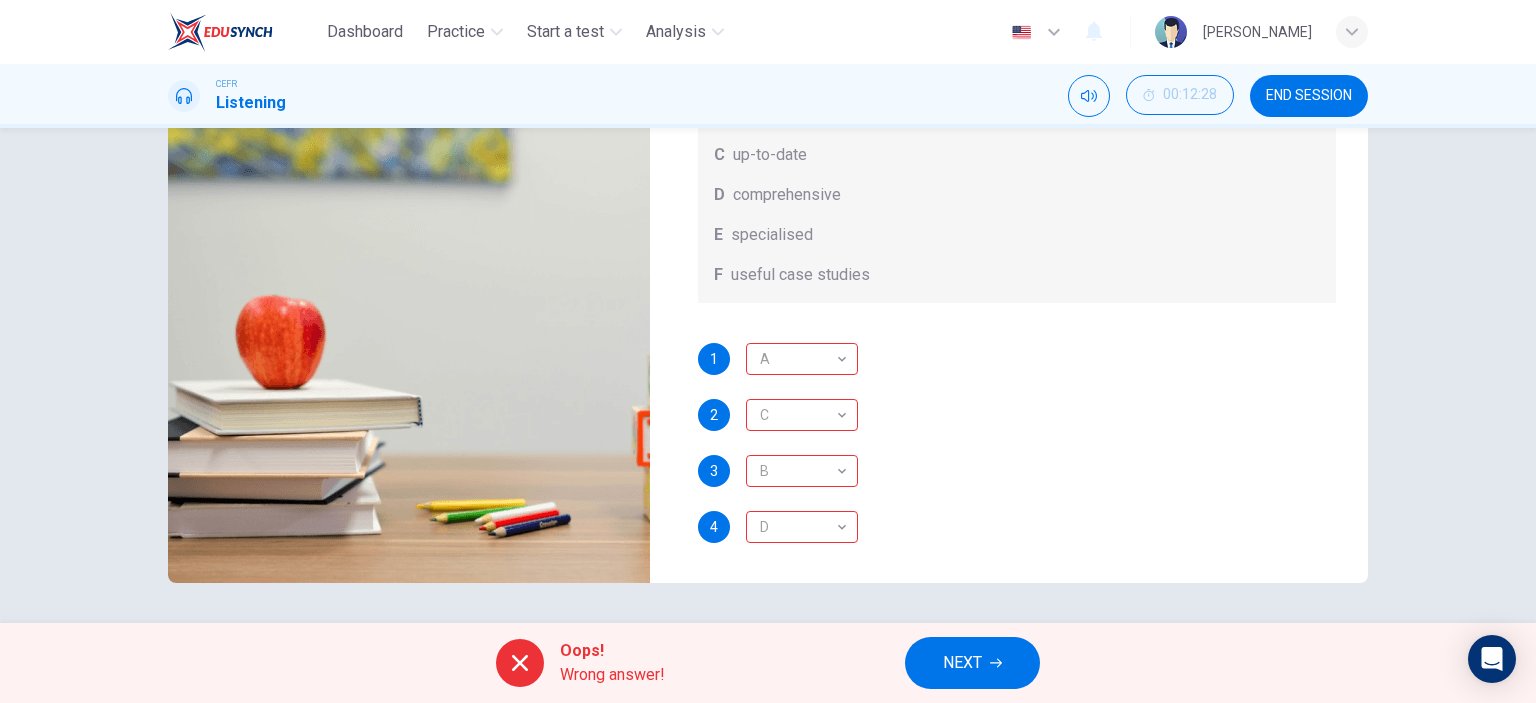 scroll, scrollTop: 0, scrollLeft: 0, axis: both 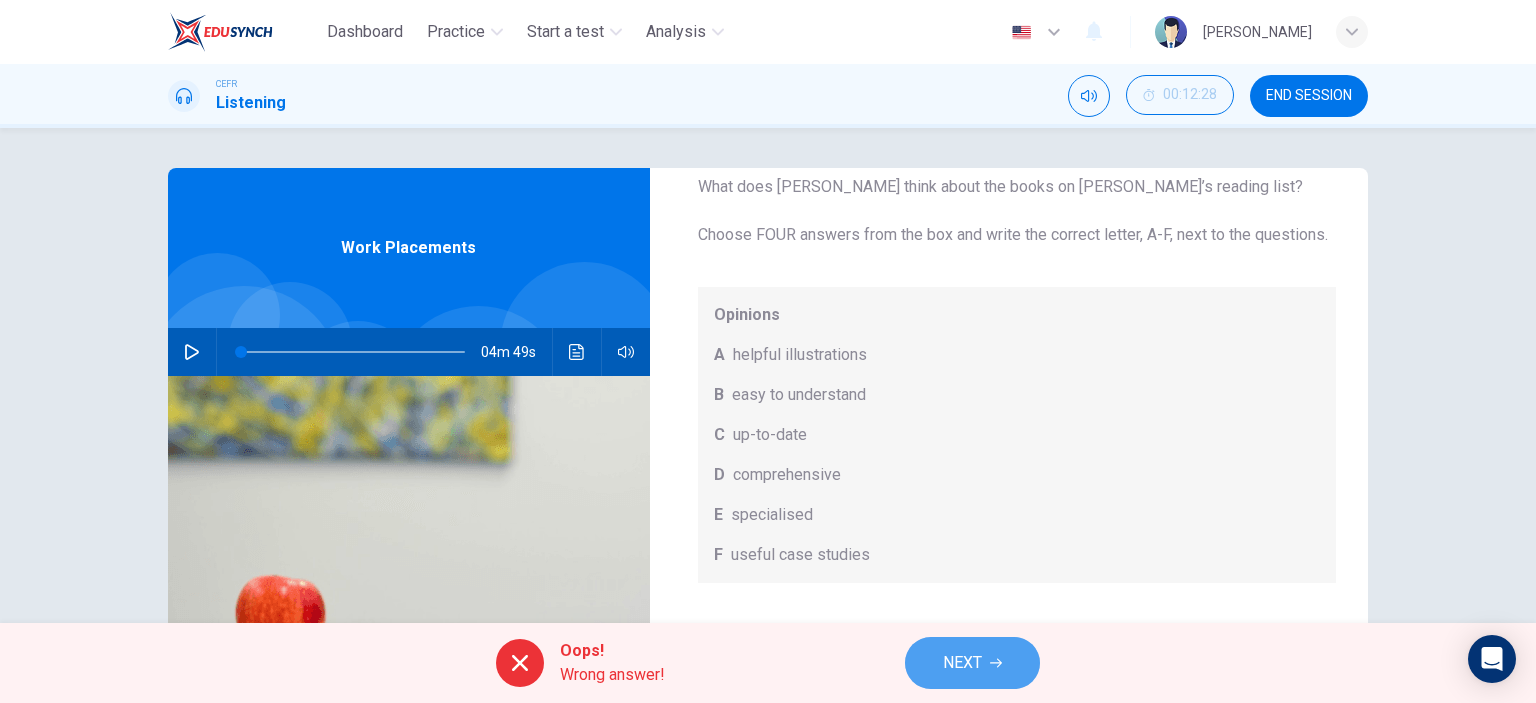 click on "NEXT" at bounding box center (972, 663) 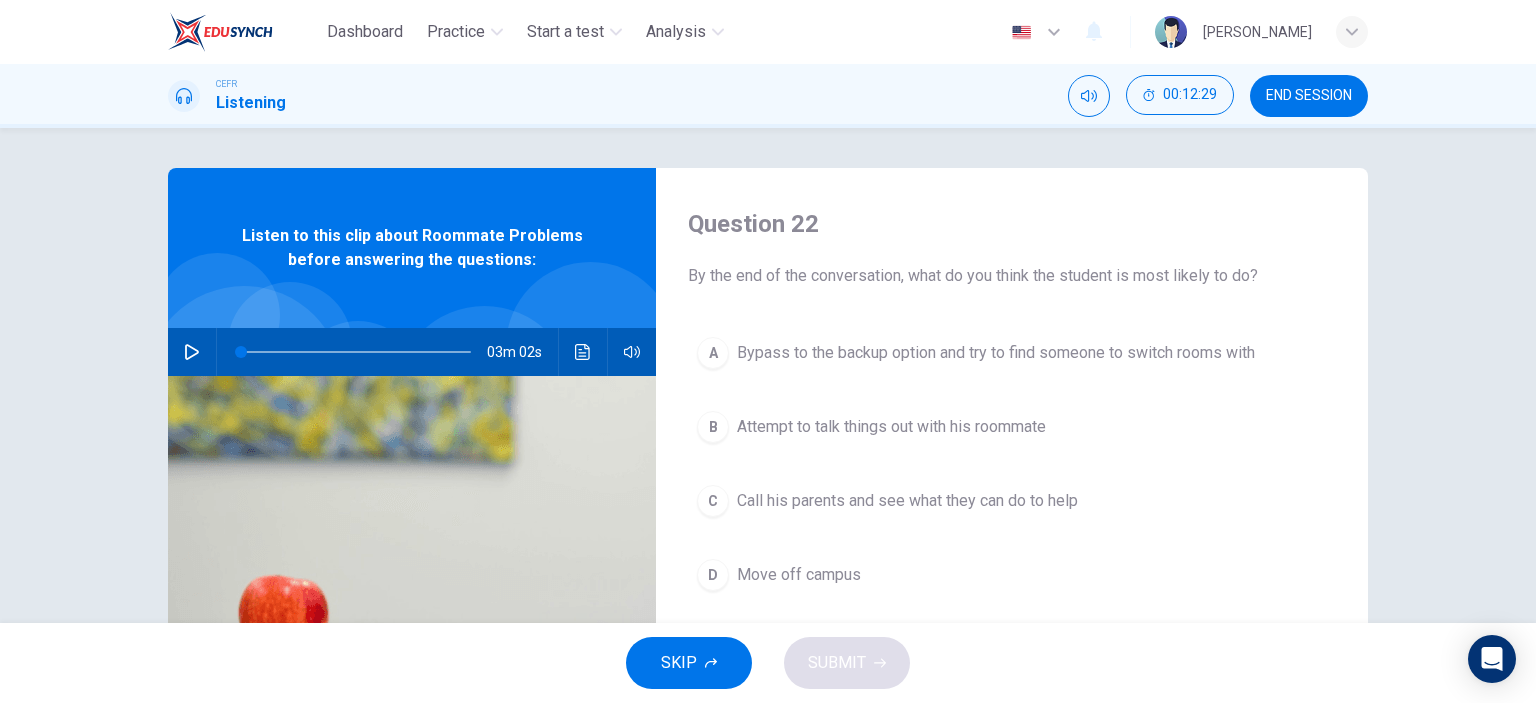 click on "END SESSION" at bounding box center [1309, 96] 